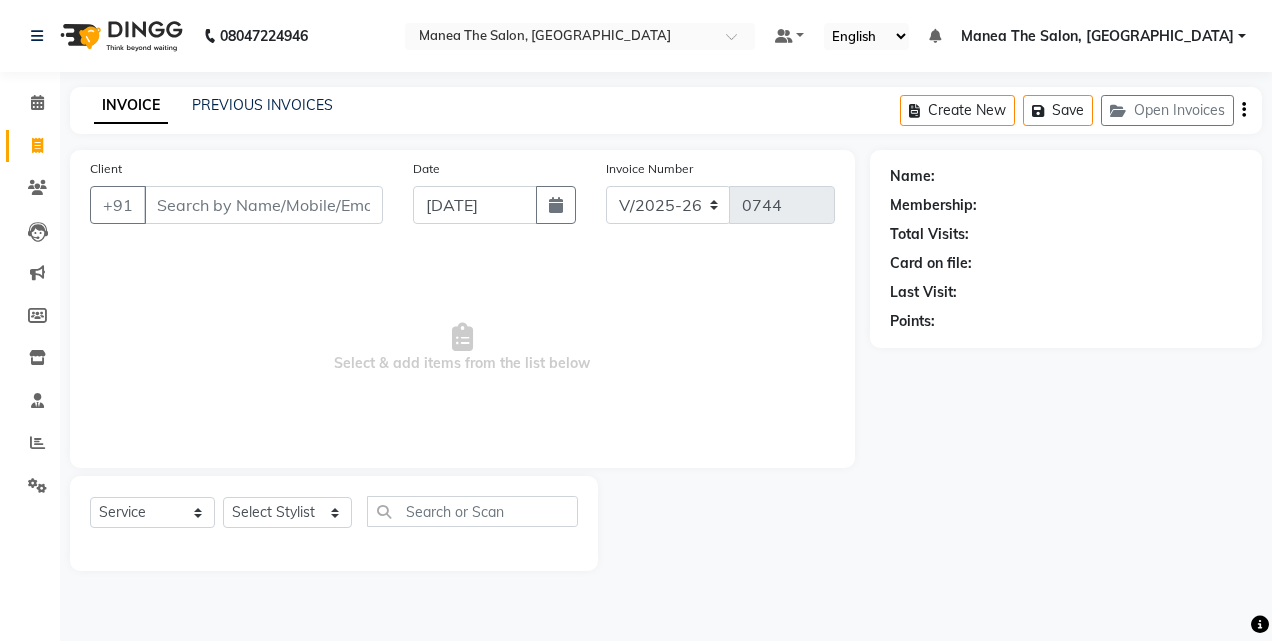 select on "7688" 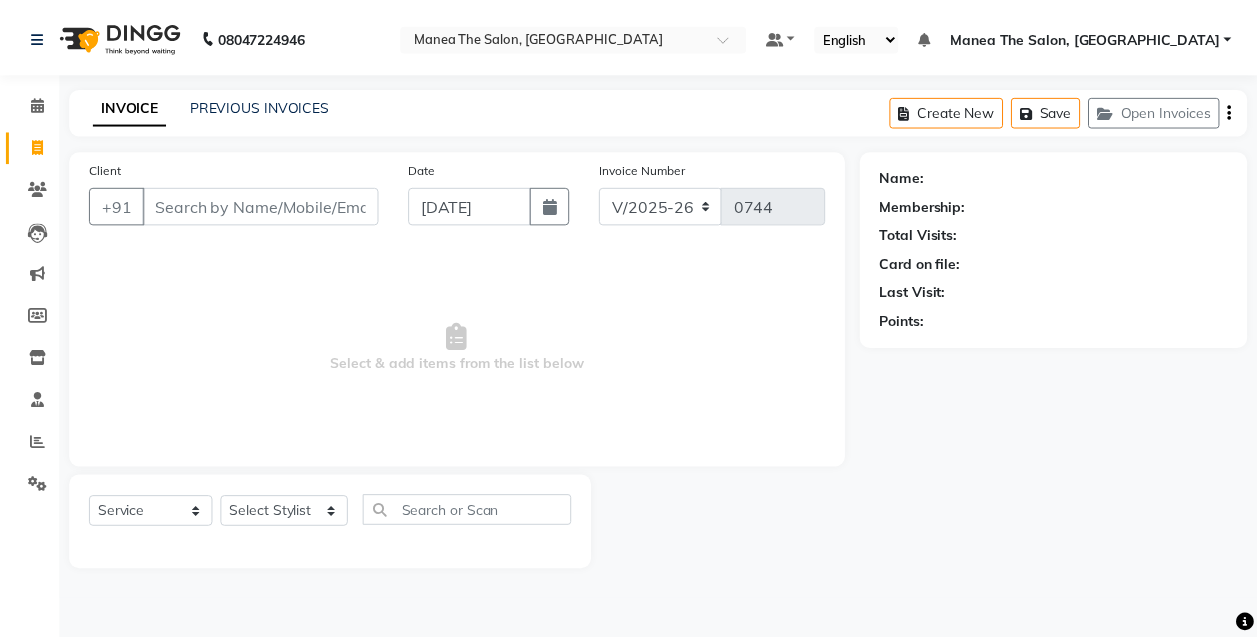 scroll, scrollTop: 0, scrollLeft: 0, axis: both 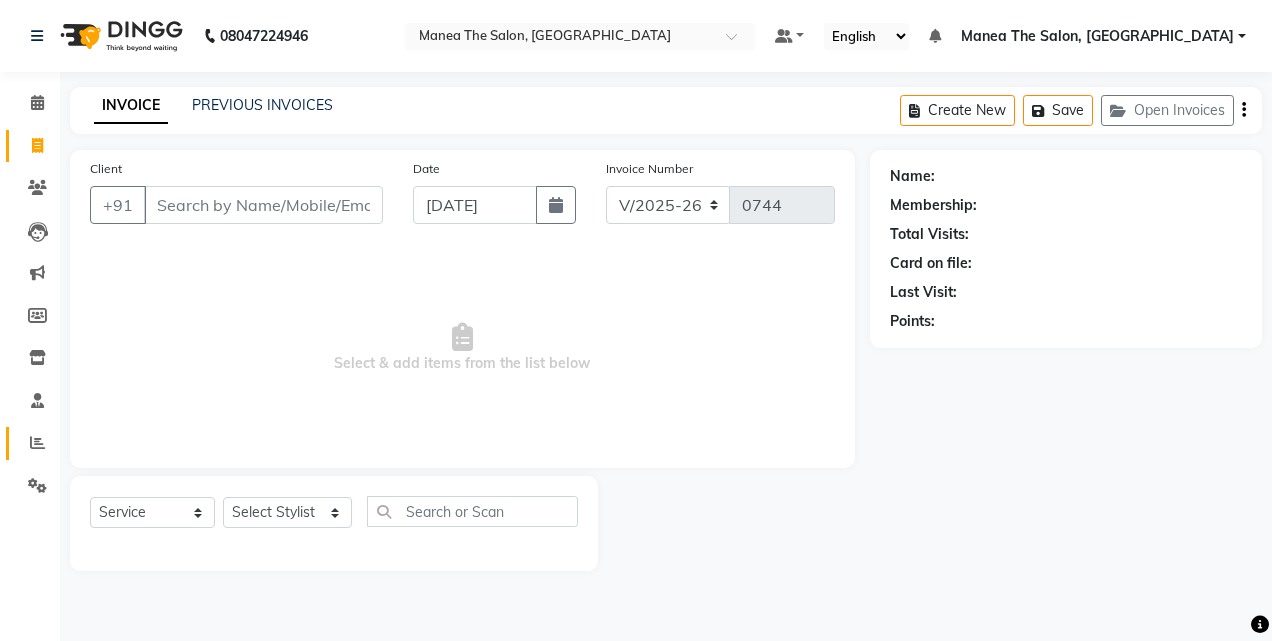click on "Reports" 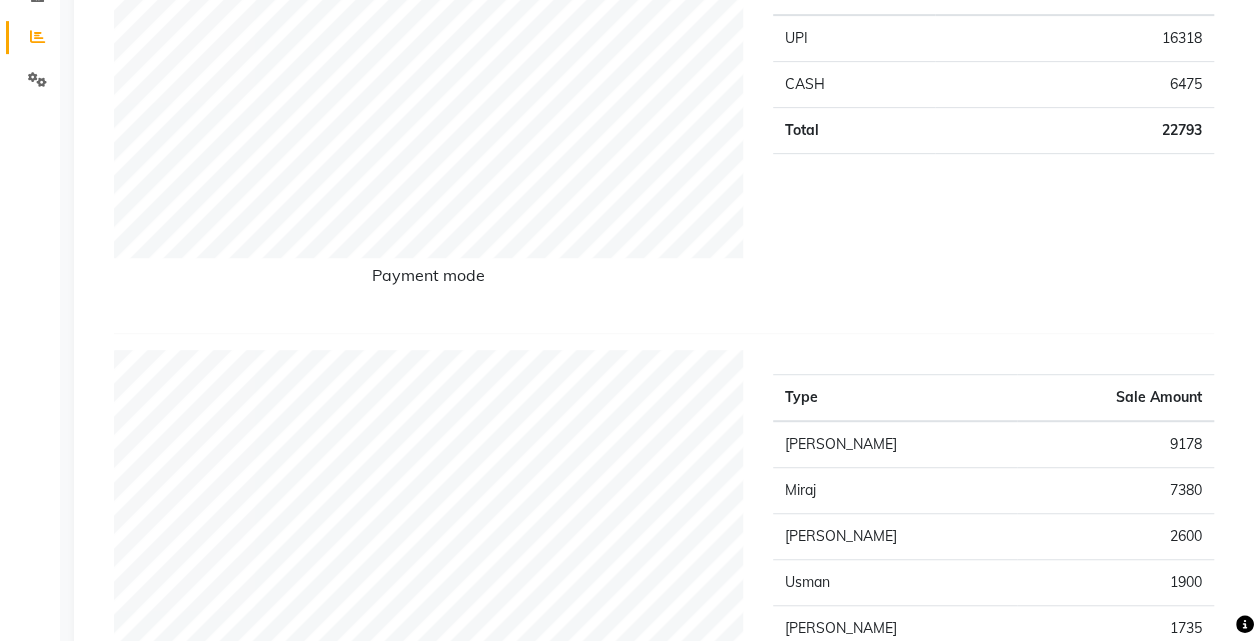 scroll, scrollTop: 0, scrollLeft: 0, axis: both 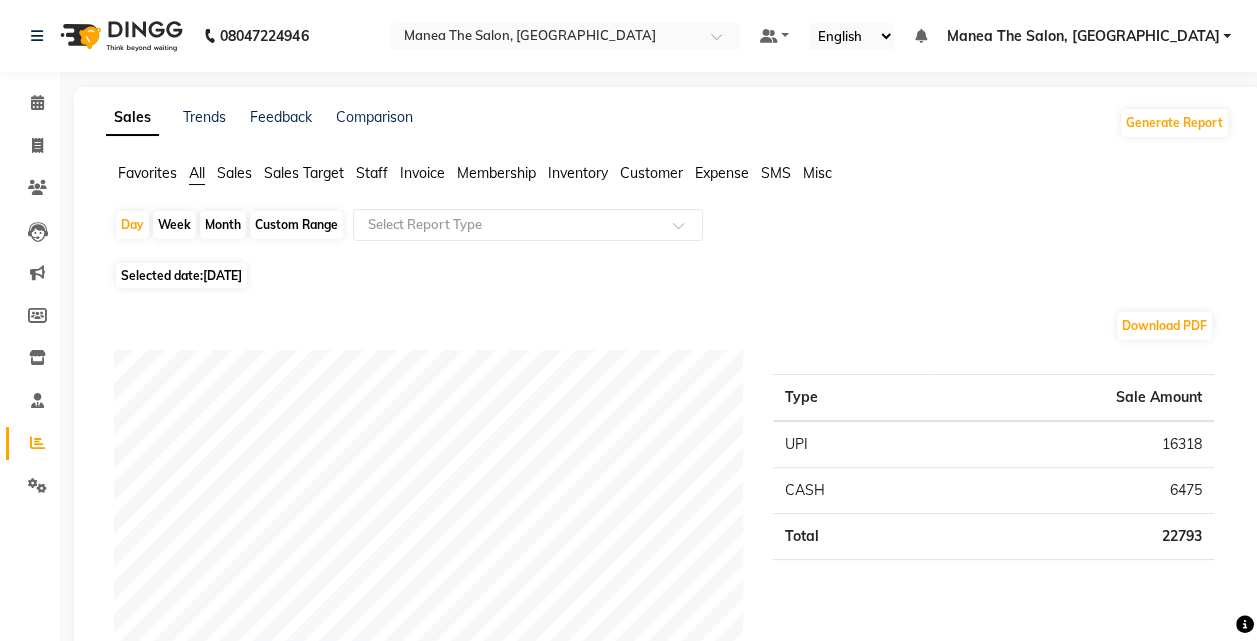 click on "Month" 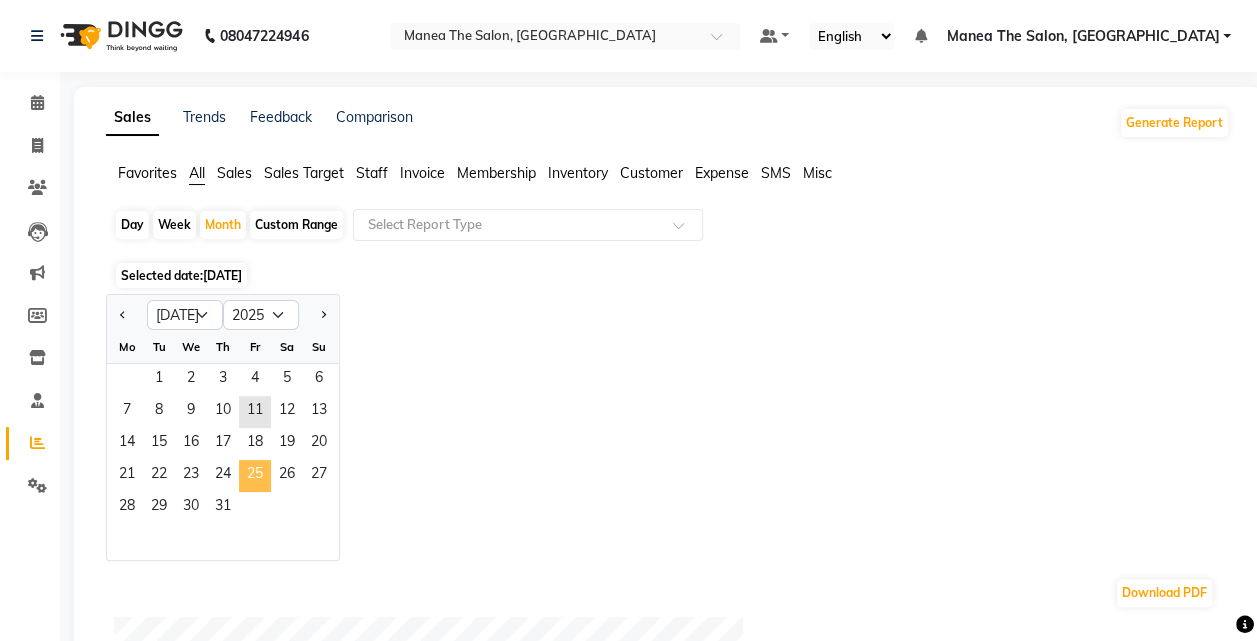 click on "25" 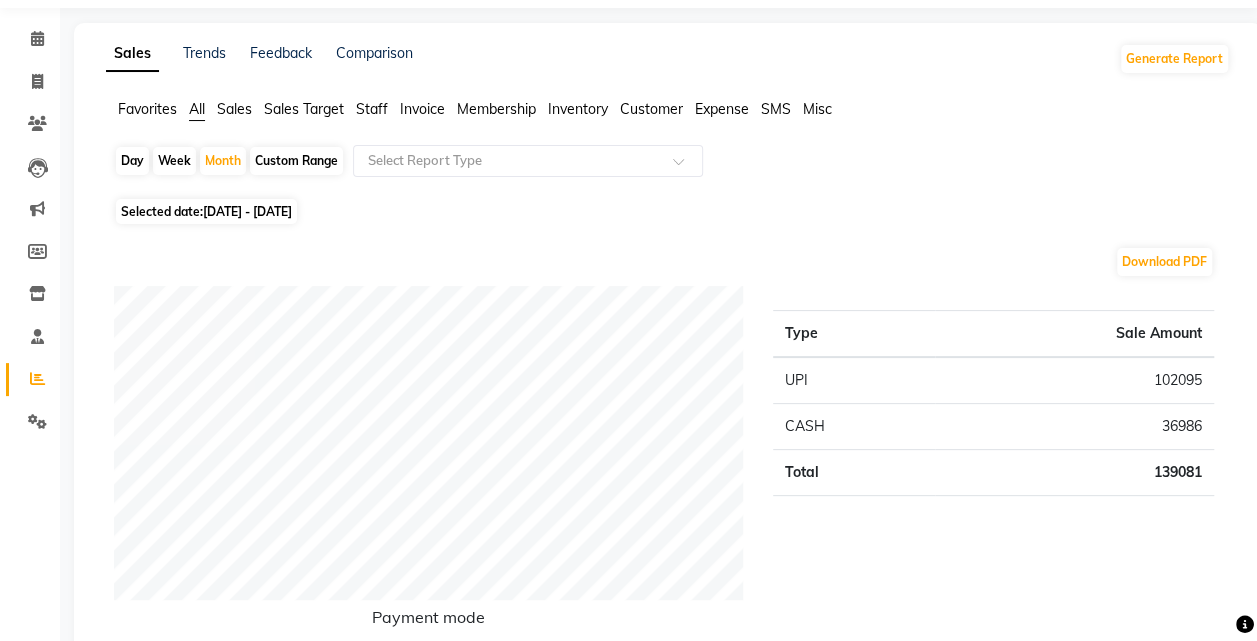 scroll, scrollTop: 0, scrollLeft: 0, axis: both 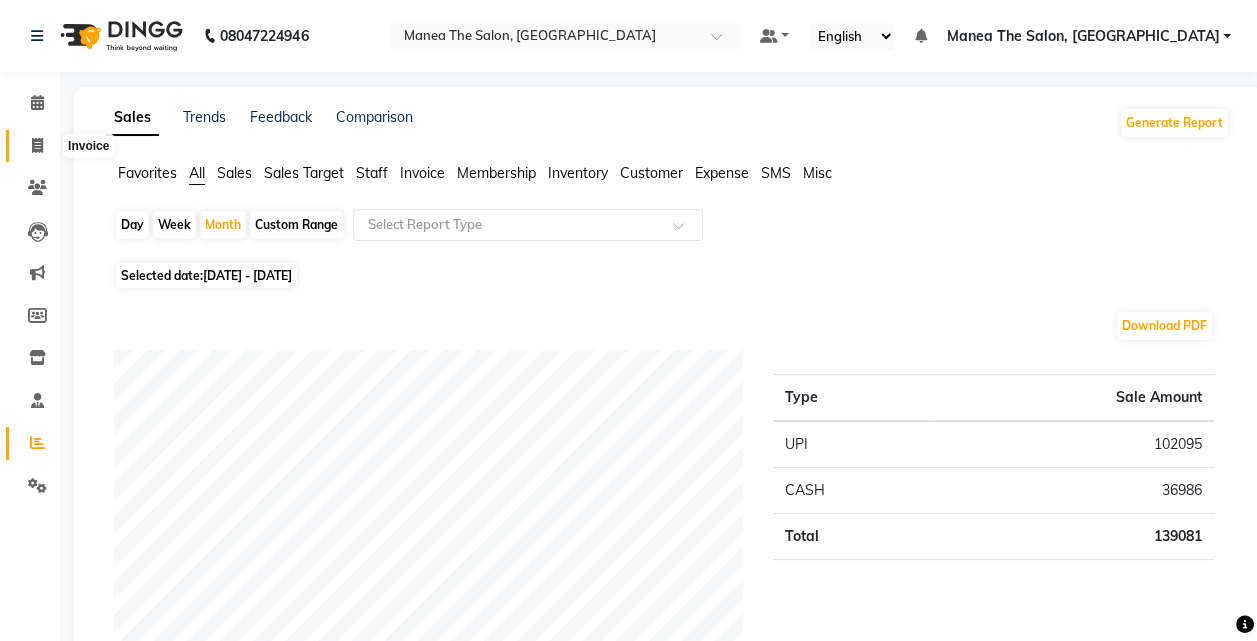 click 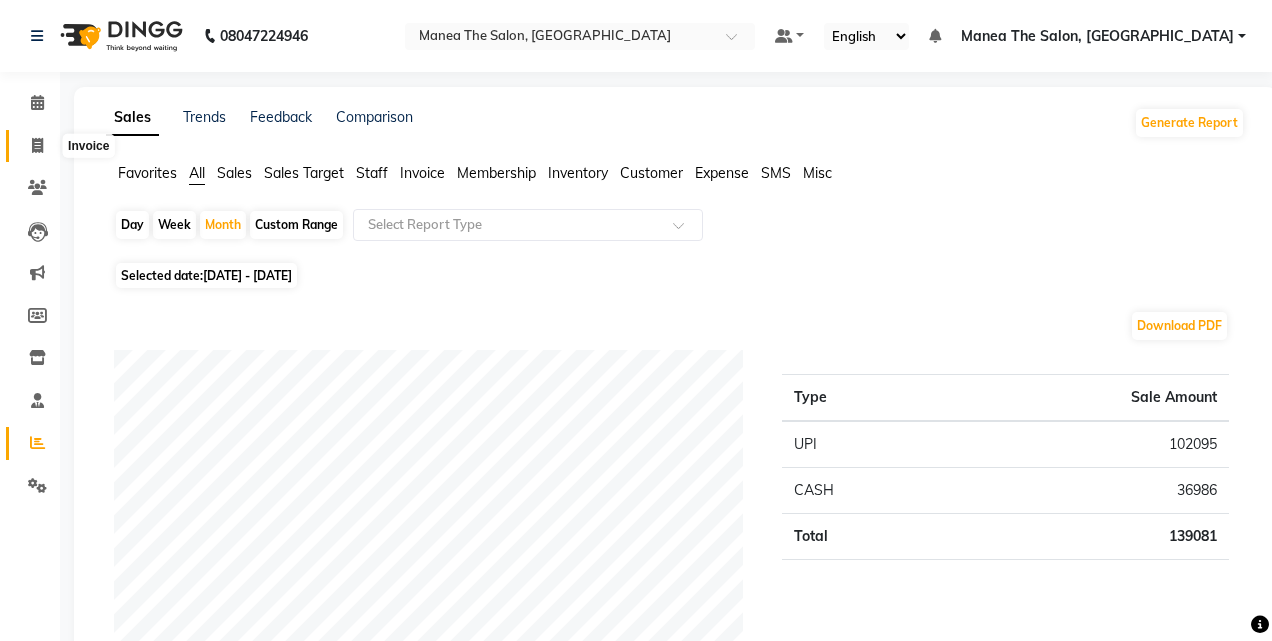 select on "service" 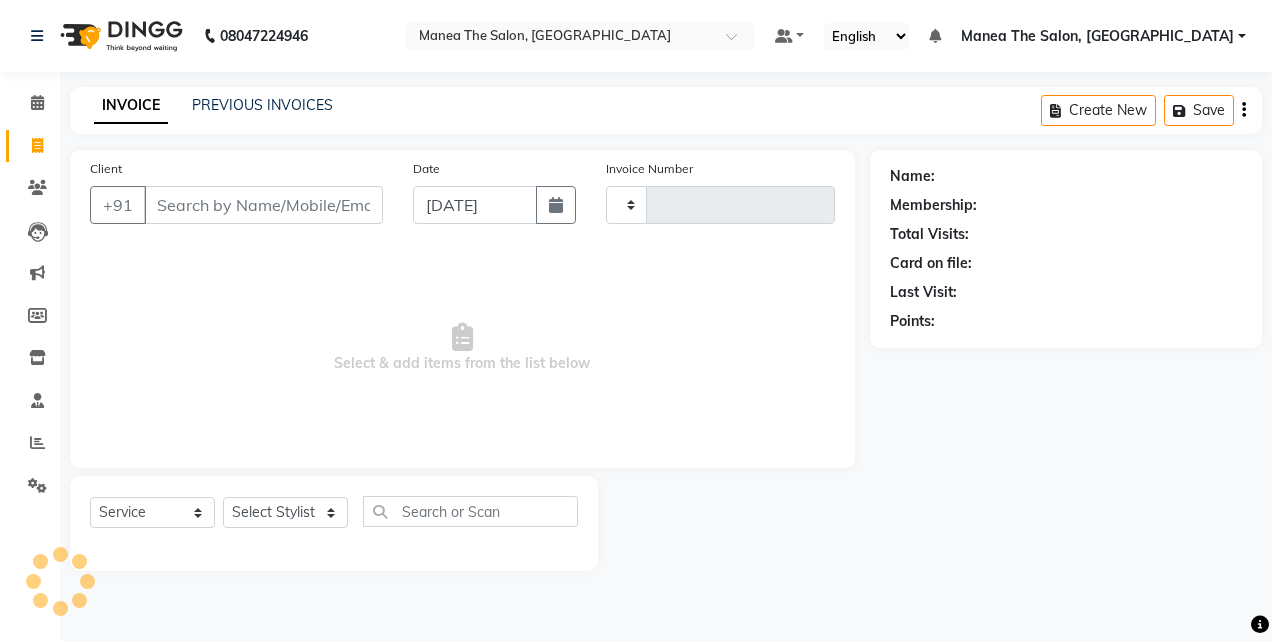 type on "0744" 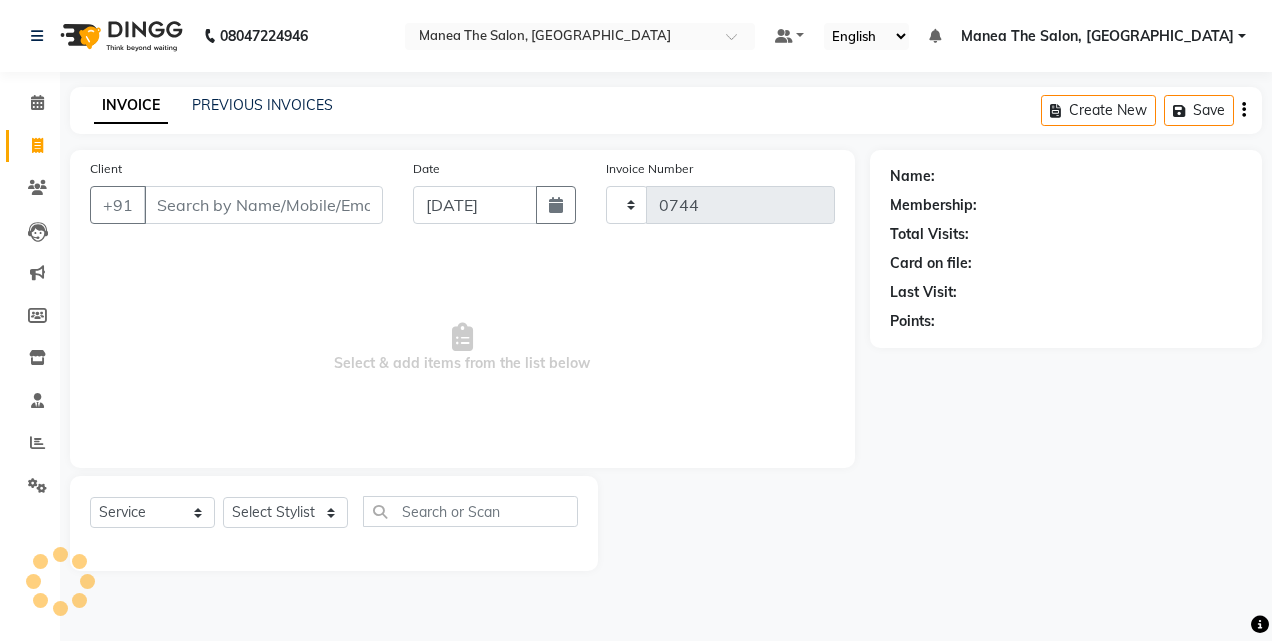 select on "7688" 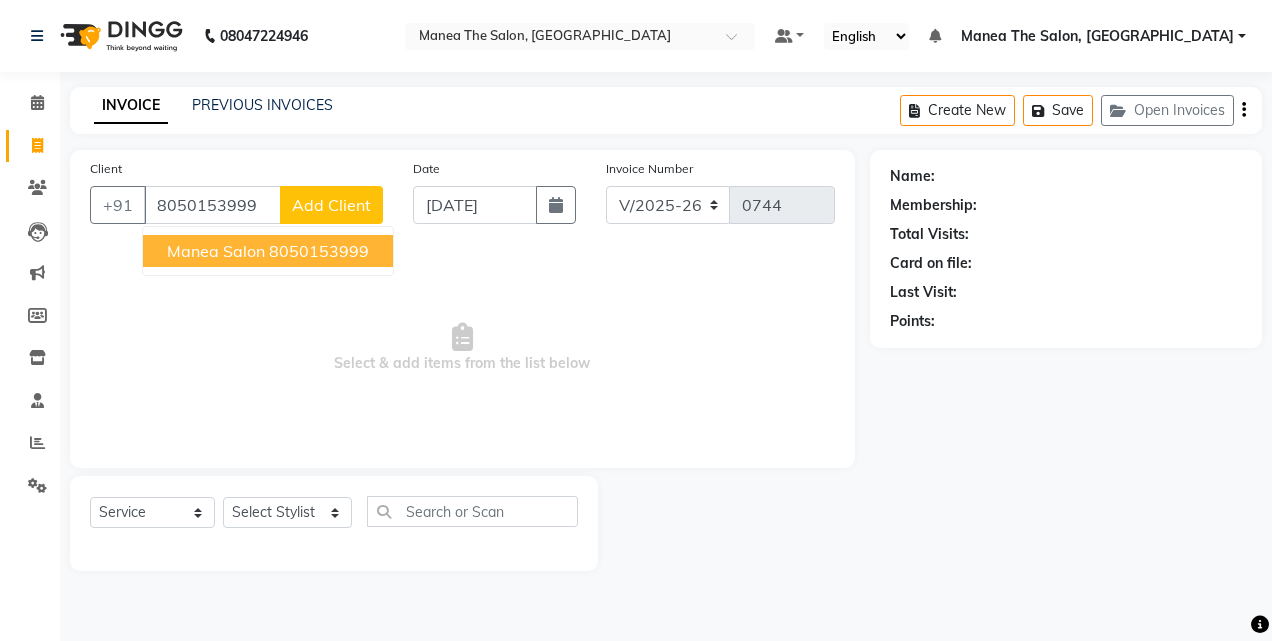 type on "8050153999" 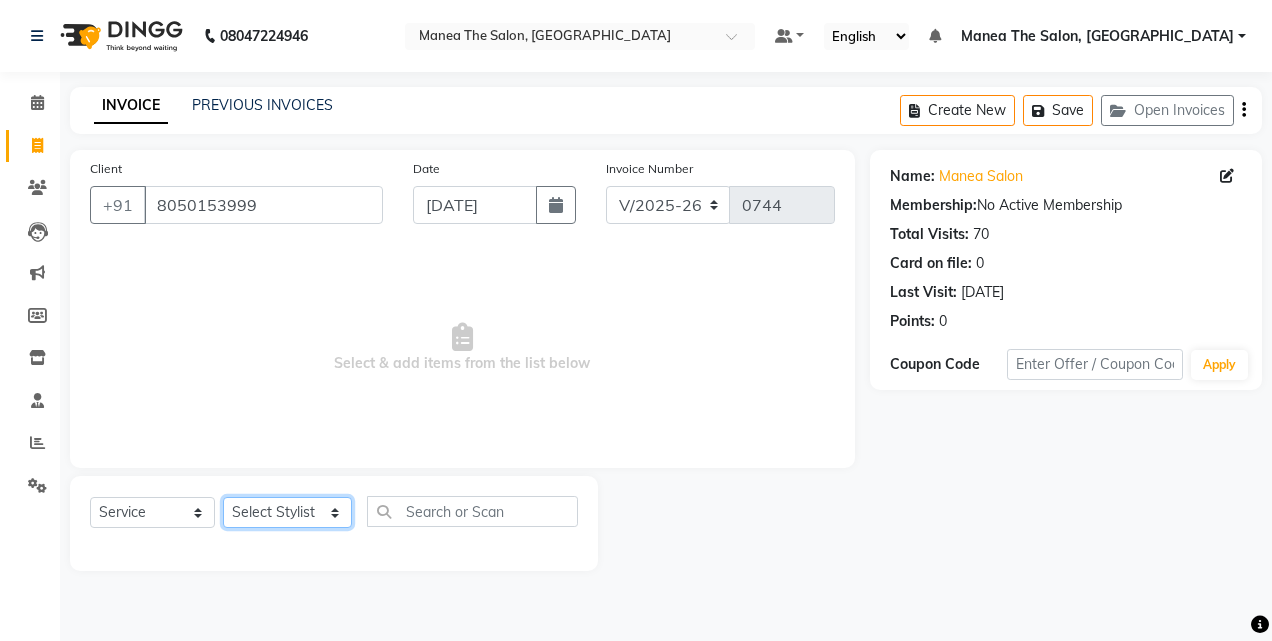 click on "Select Stylist aalam mahfuz aashu Adil  Manea The Salon, Belagavi miraj nadir usman" 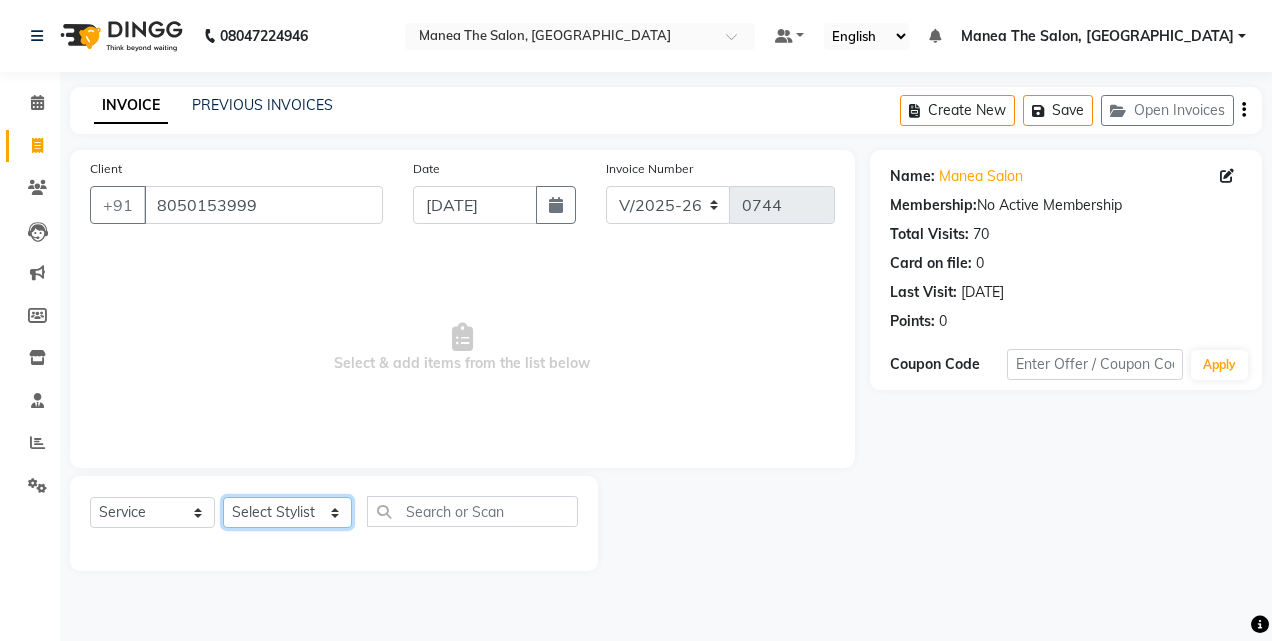 select on "68364" 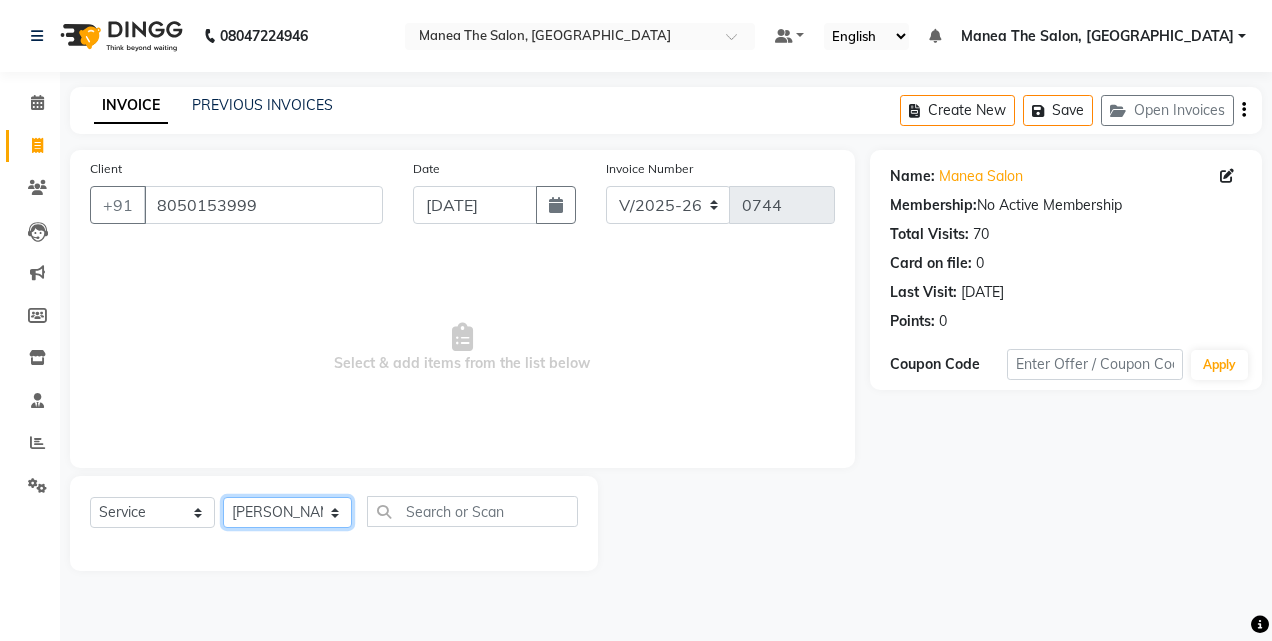 click on "Select Stylist aalam mahfuz aashu Adil  Manea The Salon, Belagavi miraj nadir usman" 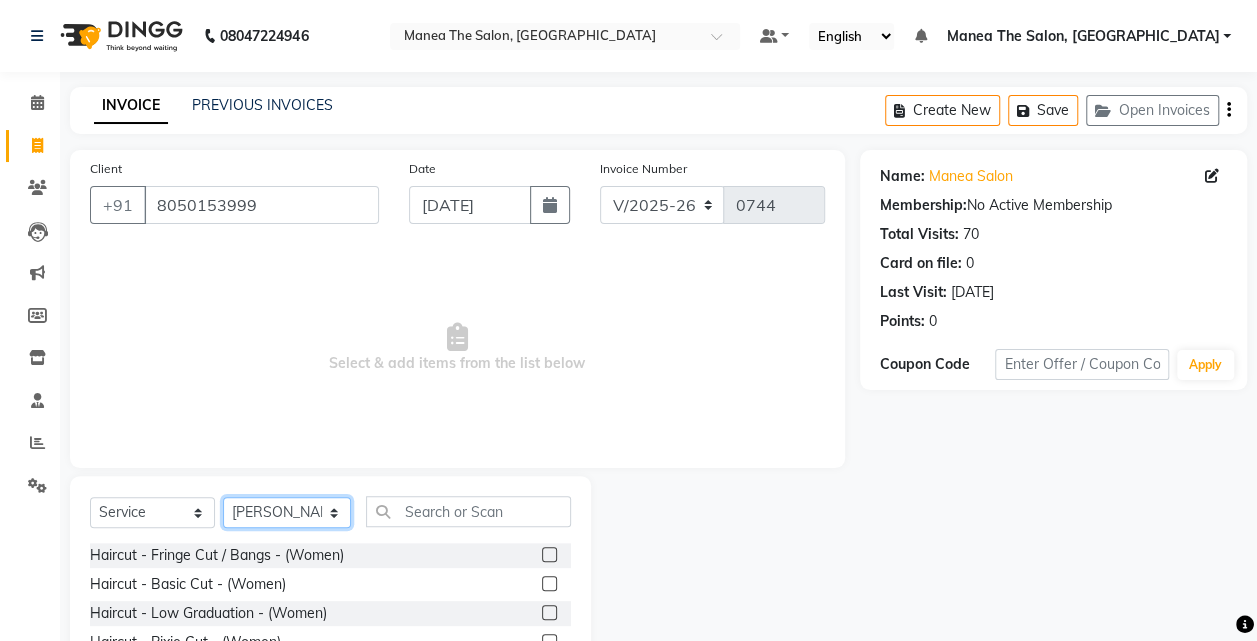 scroll, scrollTop: 159, scrollLeft: 0, axis: vertical 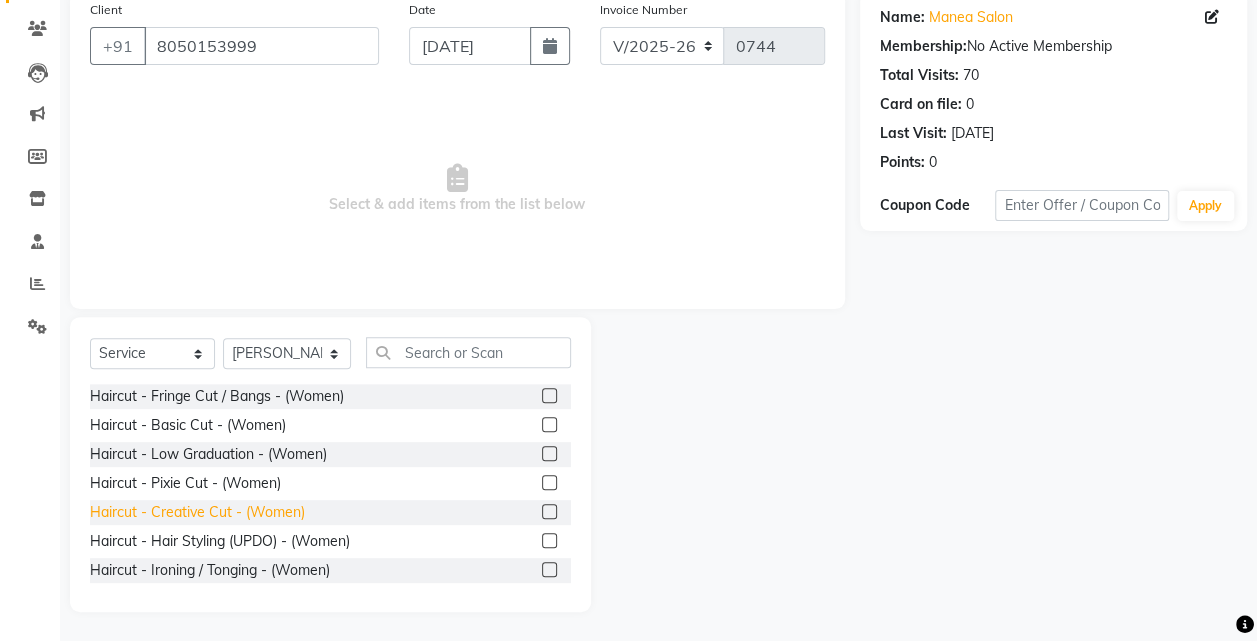 click on "Haircut - Creative Cut - (Women)" 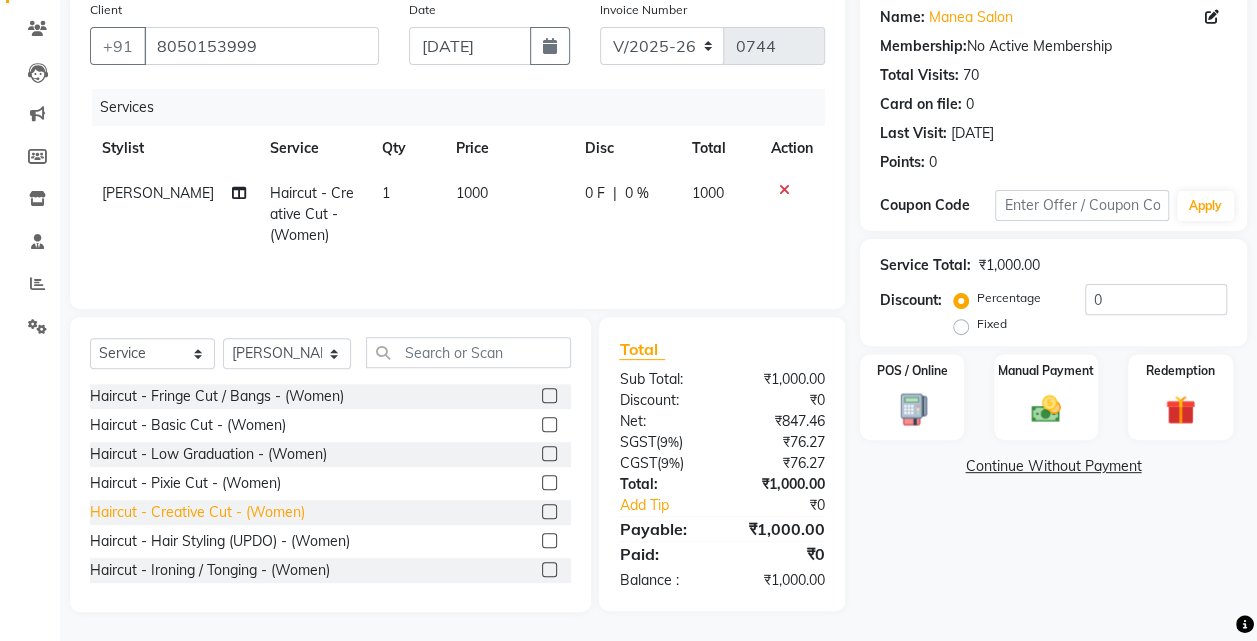 click on "Haircut - Creative Cut - (Women)" 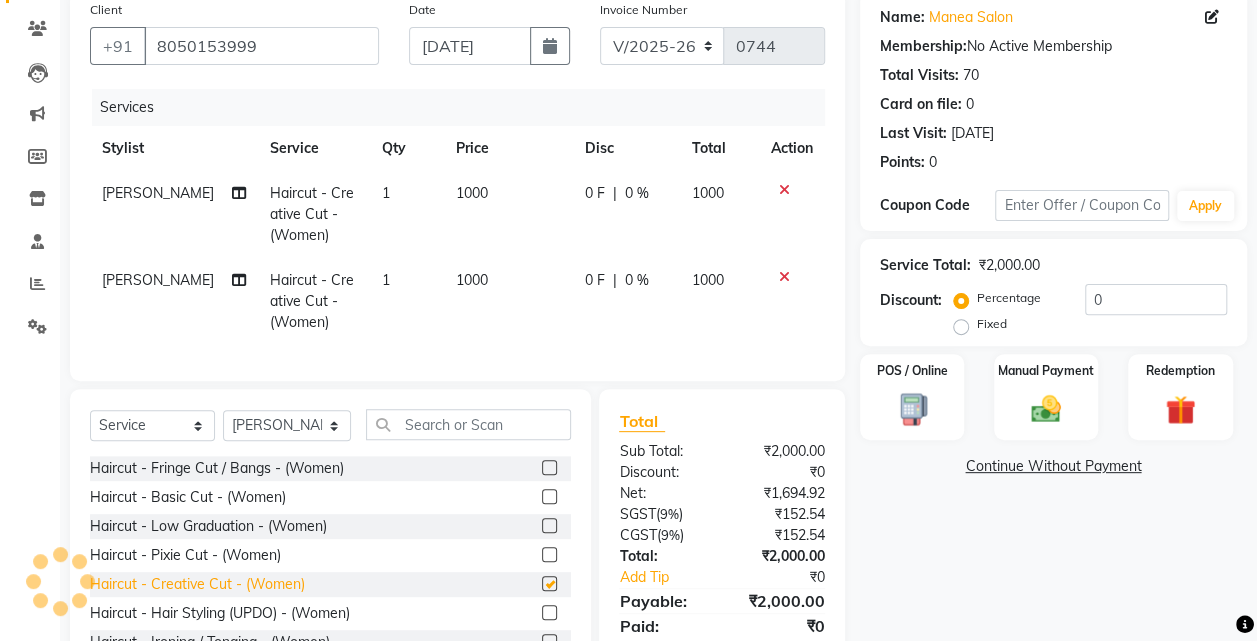 checkbox on "false" 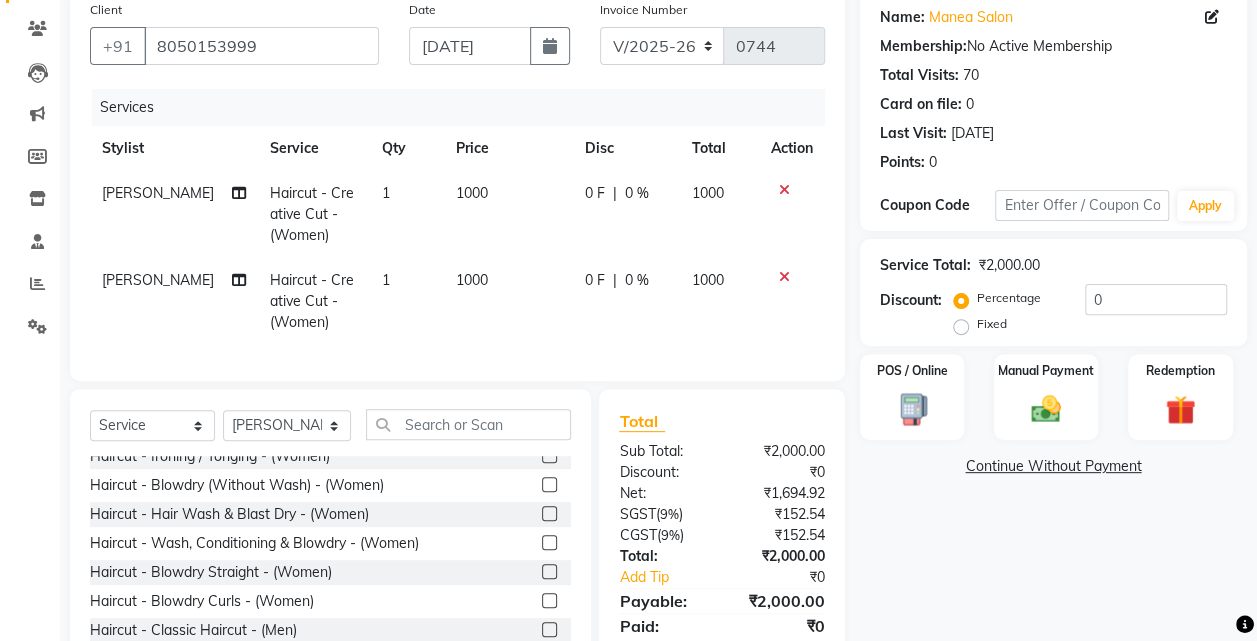 scroll, scrollTop: 189, scrollLeft: 0, axis: vertical 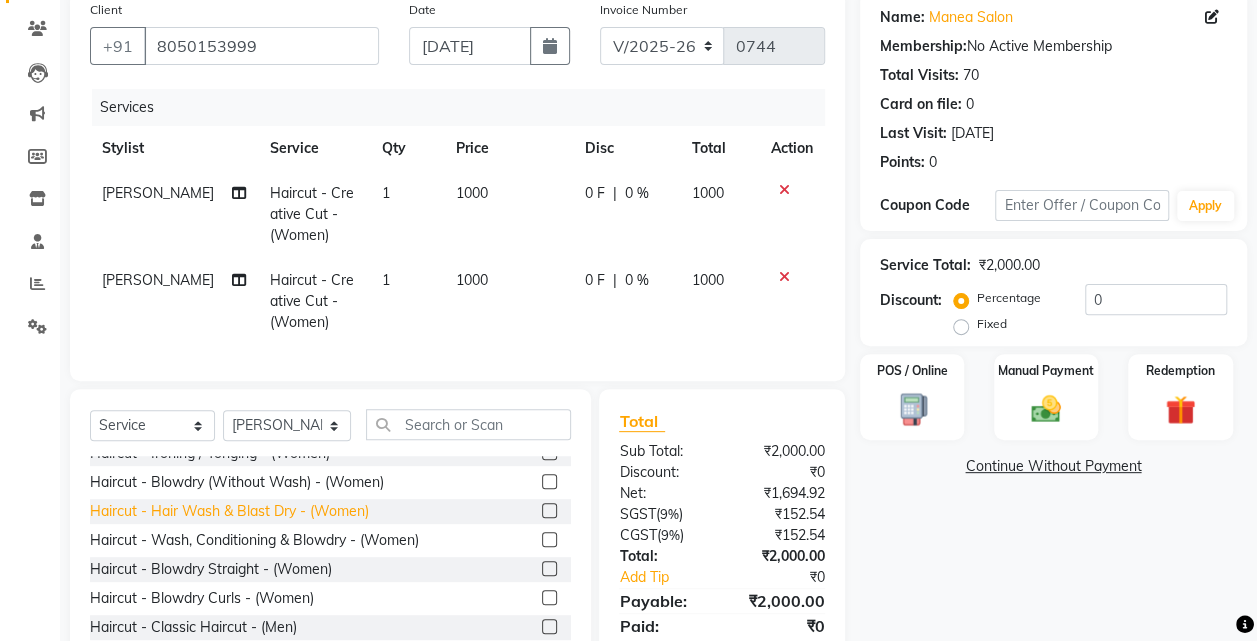 click on "Haircut - Hair Wash & Blast Dry - (Women)" 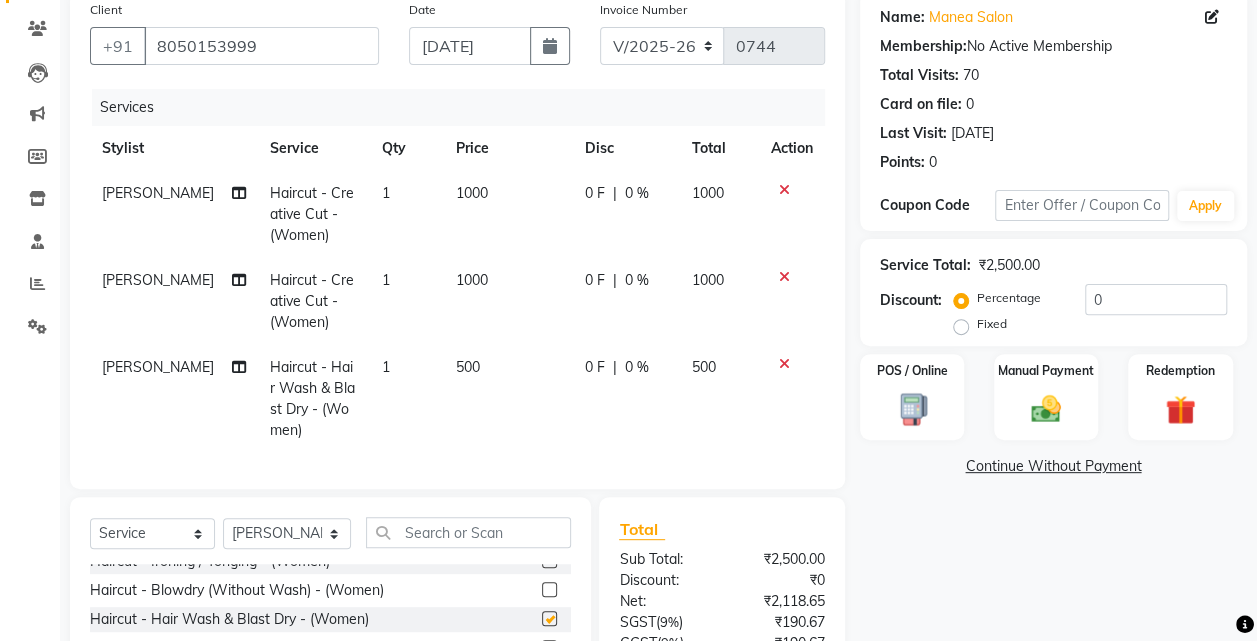 checkbox on "false" 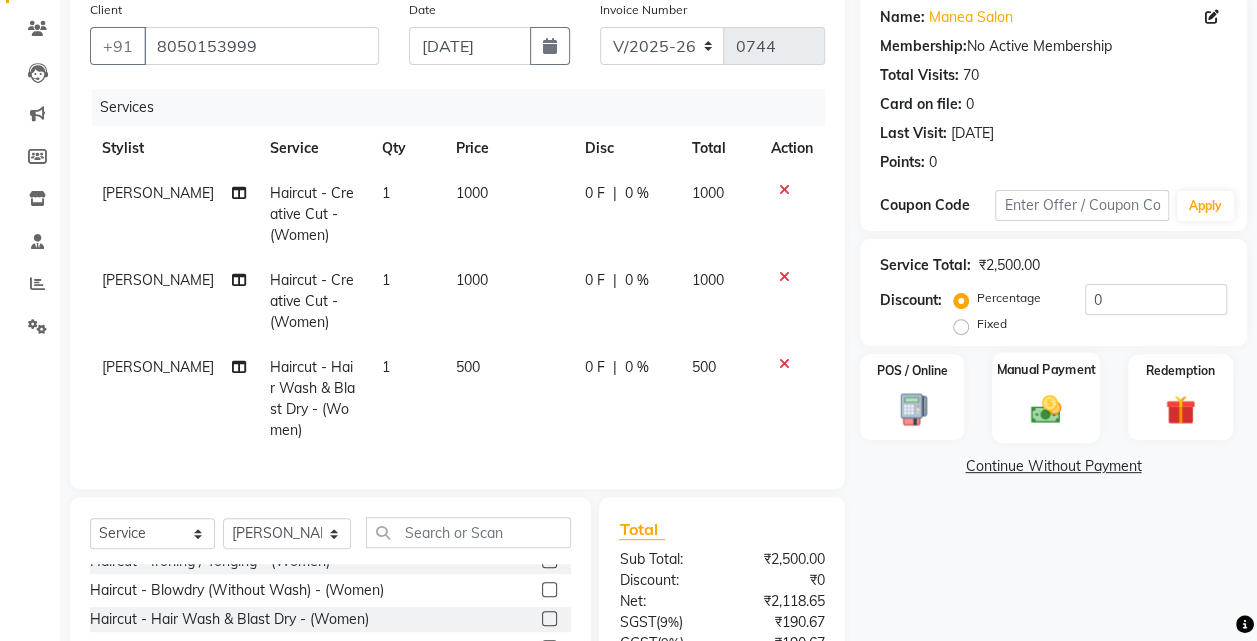 click on "Manual Payment" 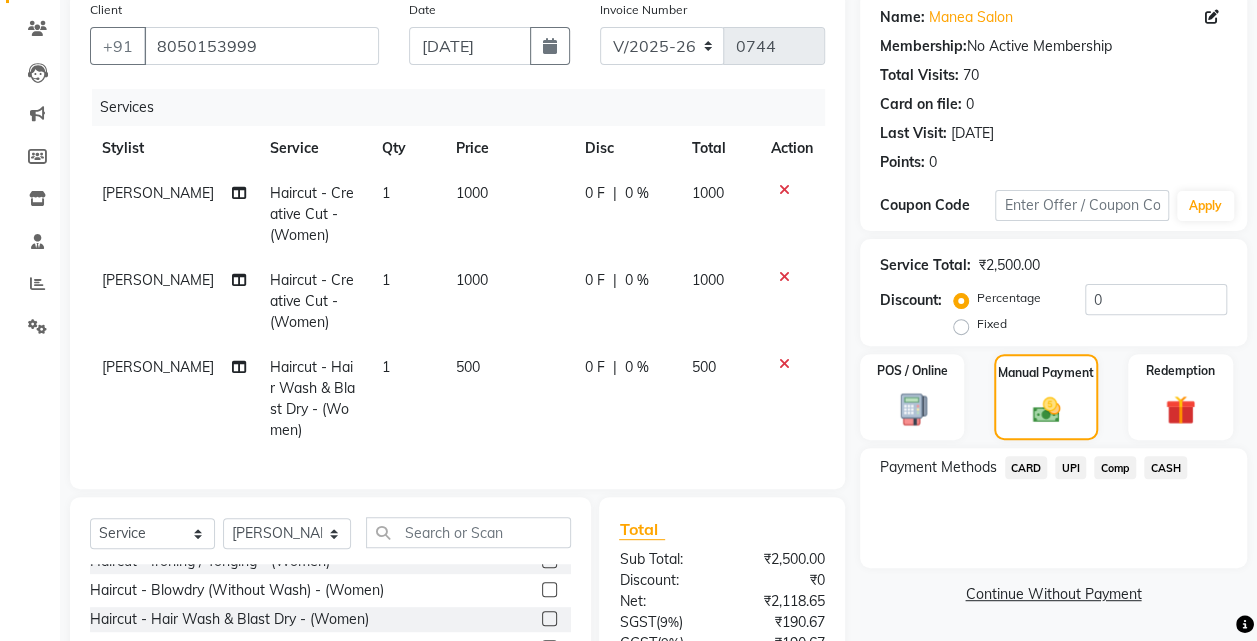 click on "CASH" 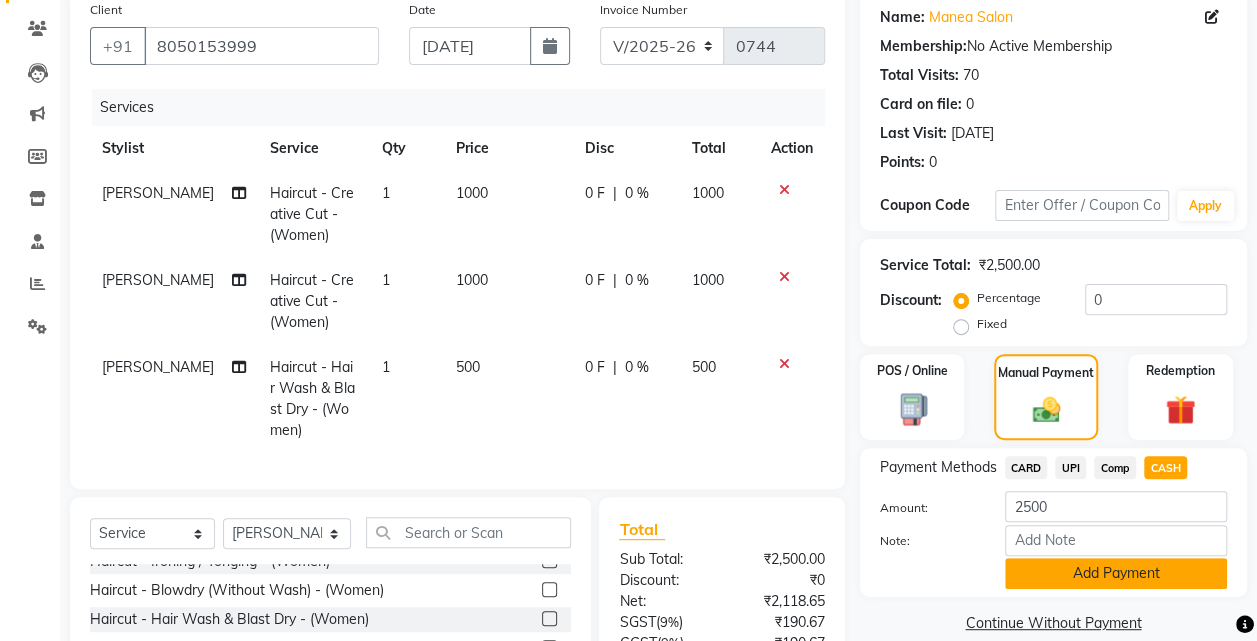 click on "Add Payment" 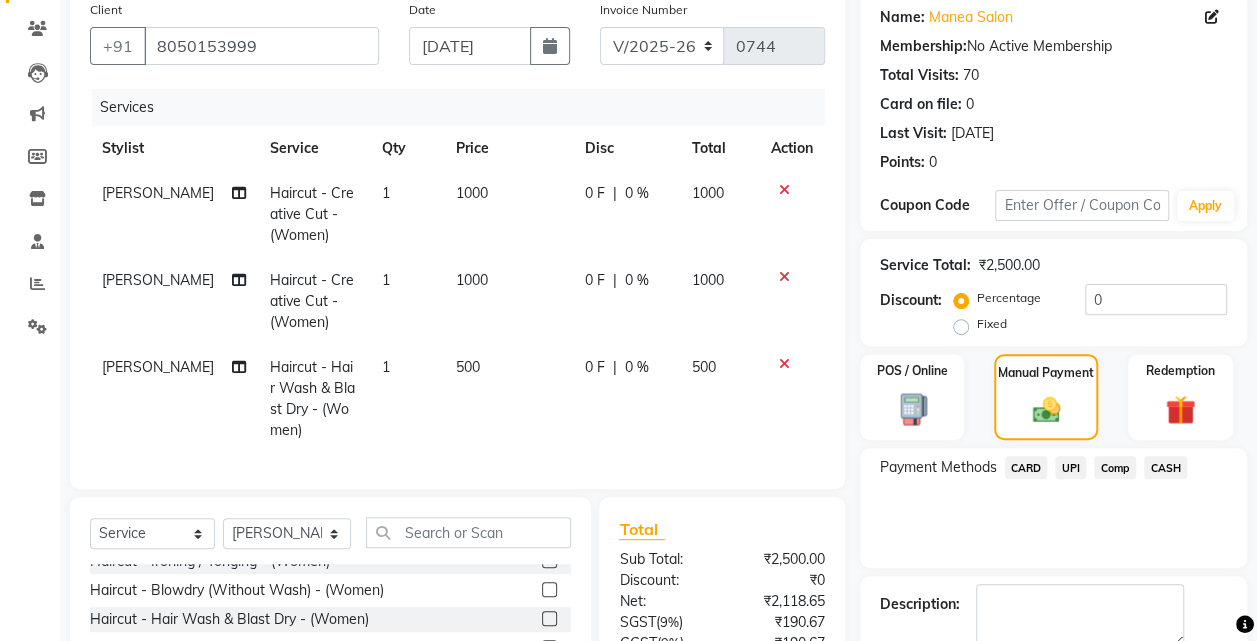 scroll, scrollTop: 423, scrollLeft: 0, axis: vertical 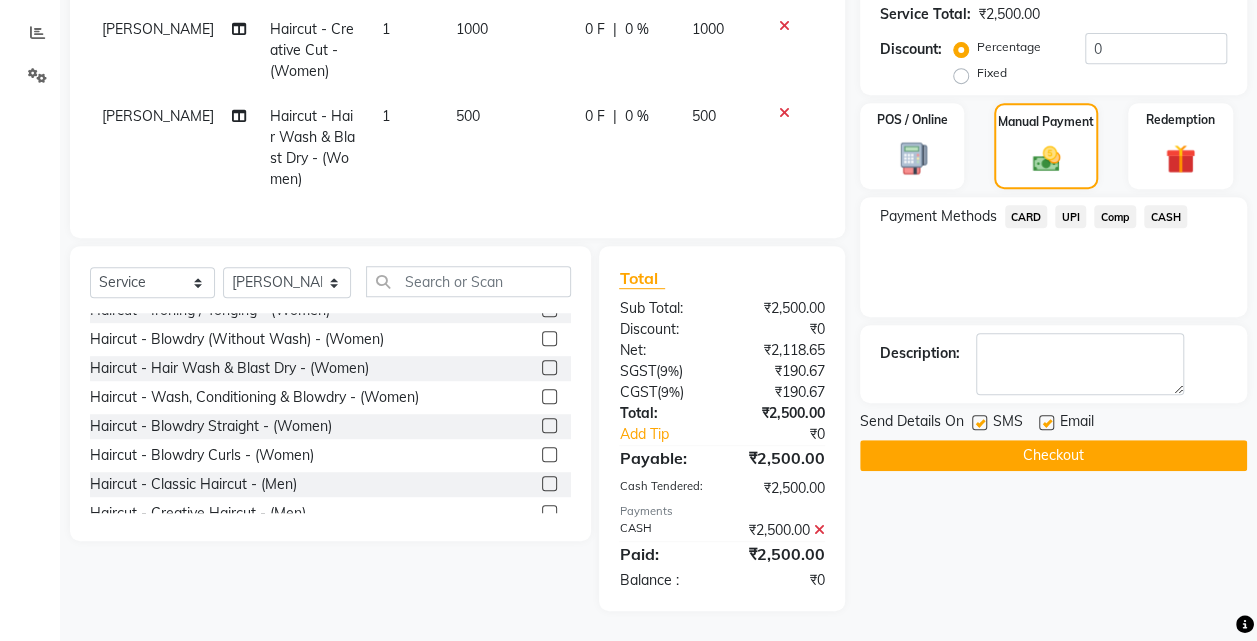 click on "Checkout" 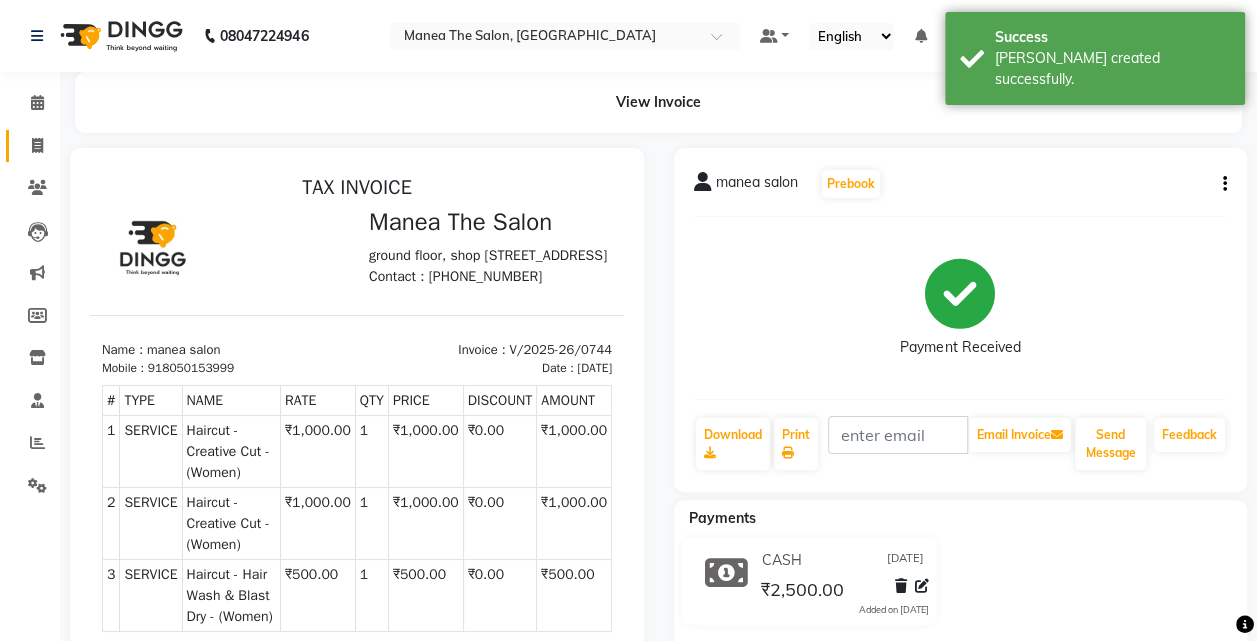 scroll, scrollTop: 0, scrollLeft: 0, axis: both 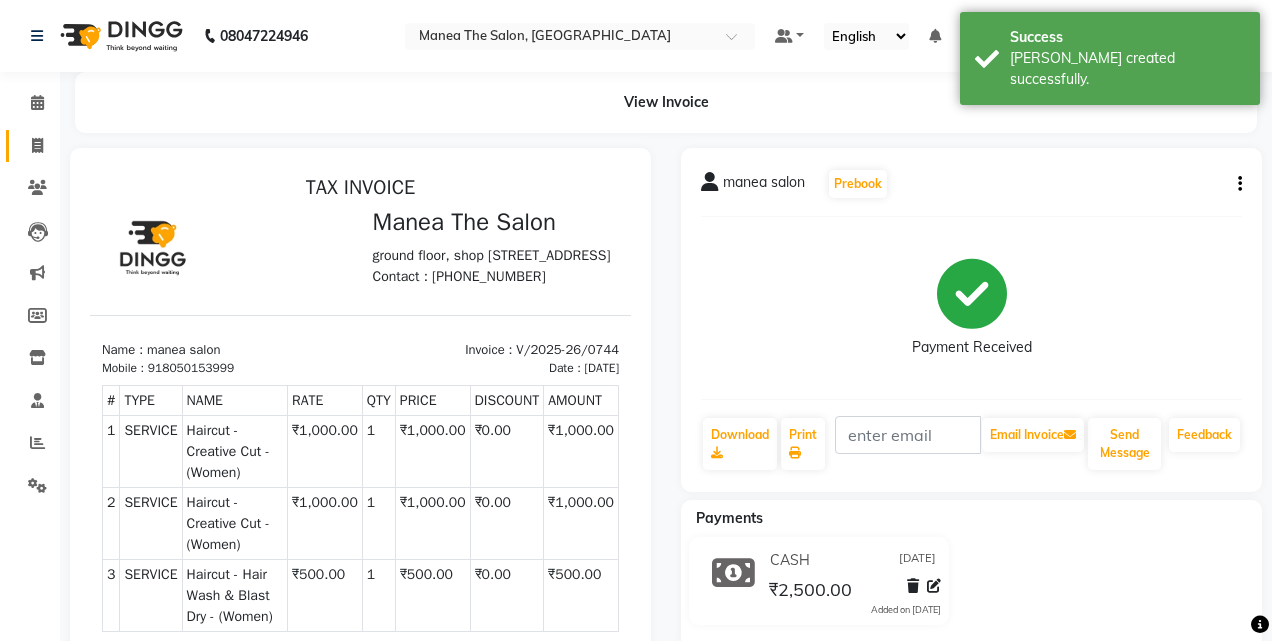 select on "7688" 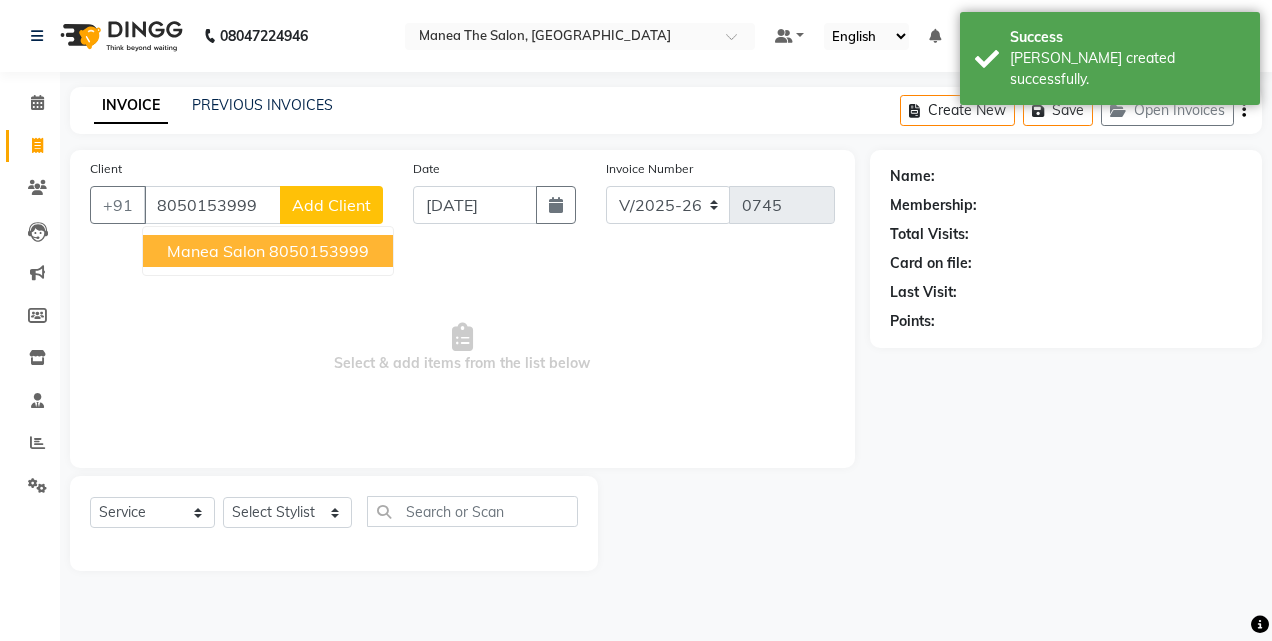 type on "8050153999" 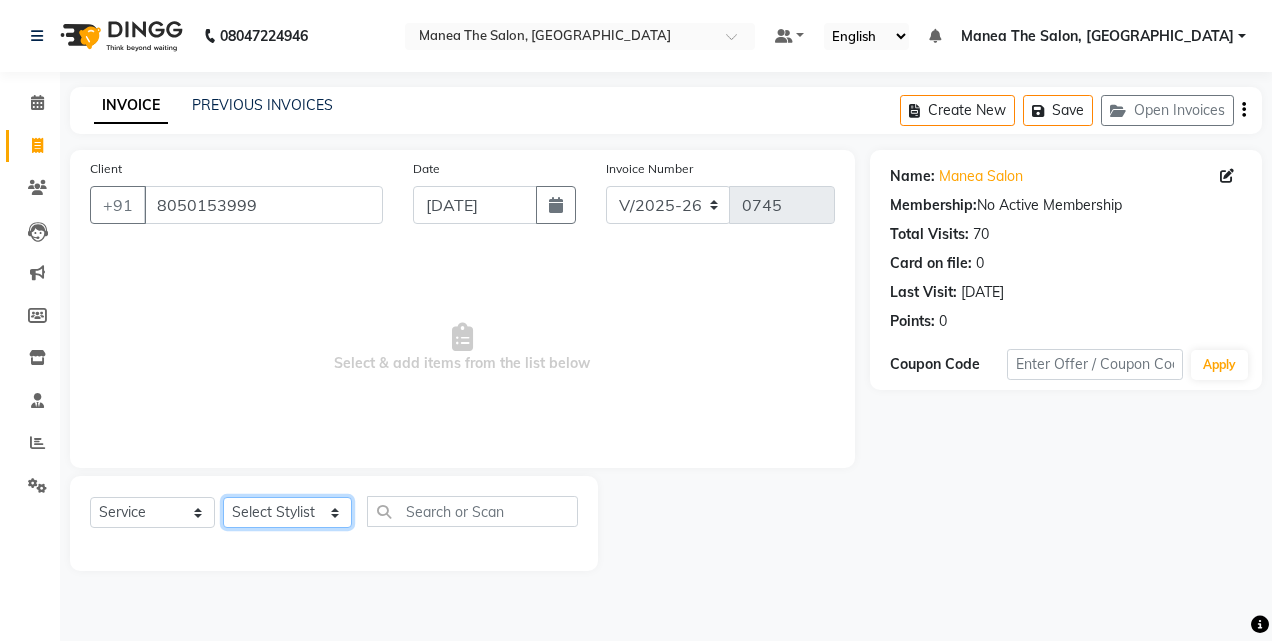 click on "Select Stylist aalam mahfuz aashu Adil  Manea The Salon, Belagavi miraj nadir usman" 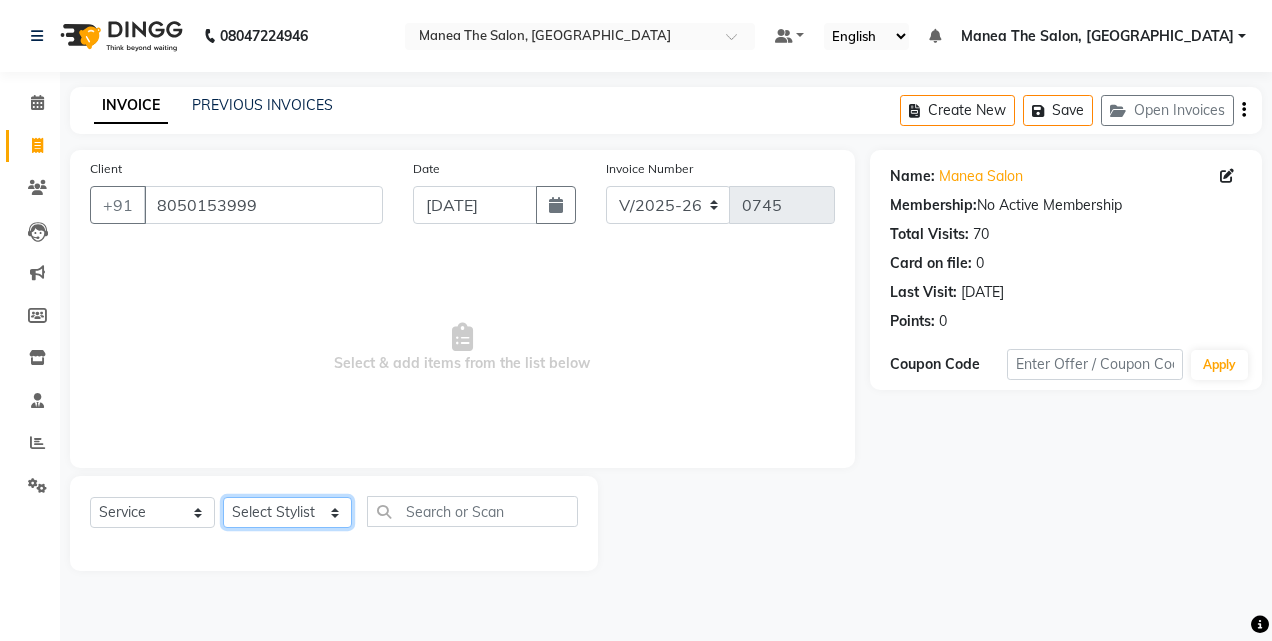 select on "80475" 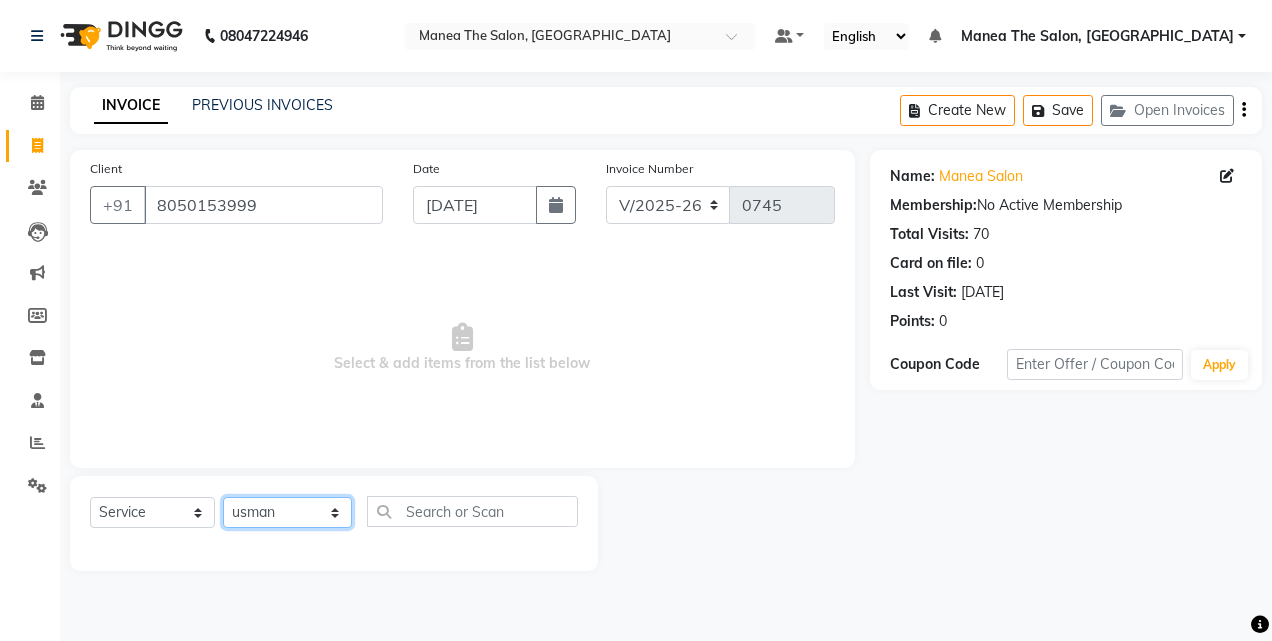 click on "Select Stylist aalam mahfuz aashu Adil  Manea The Salon, Belagavi miraj nadir usman" 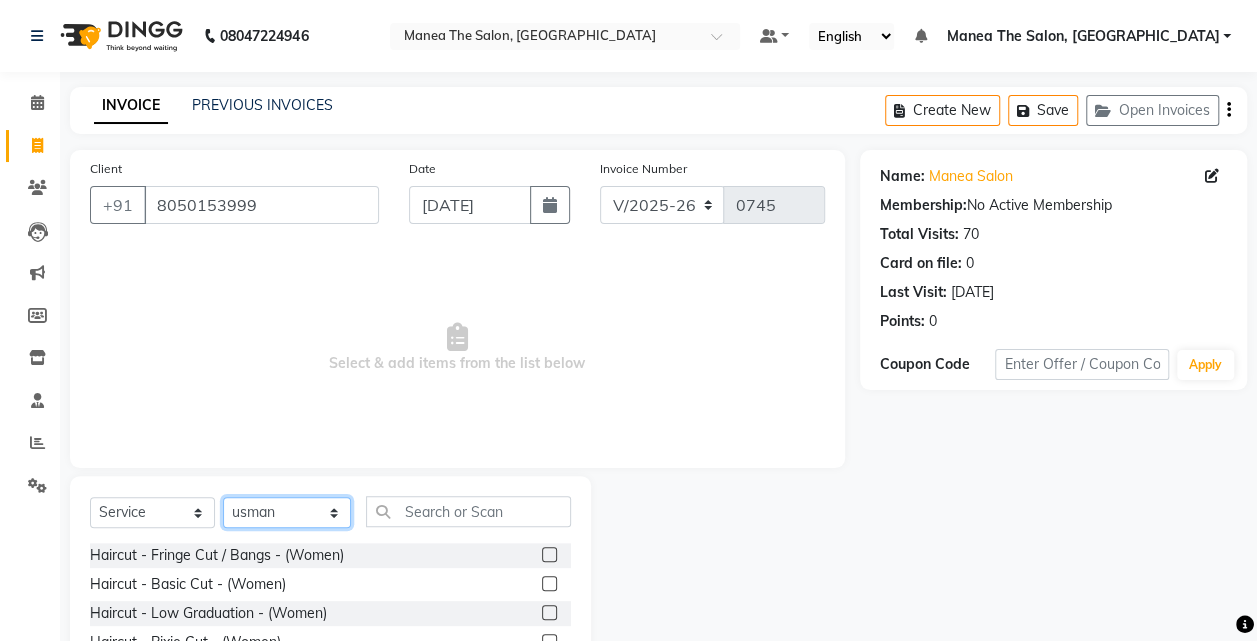 scroll, scrollTop: 159, scrollLeft: 0, axis: vertical 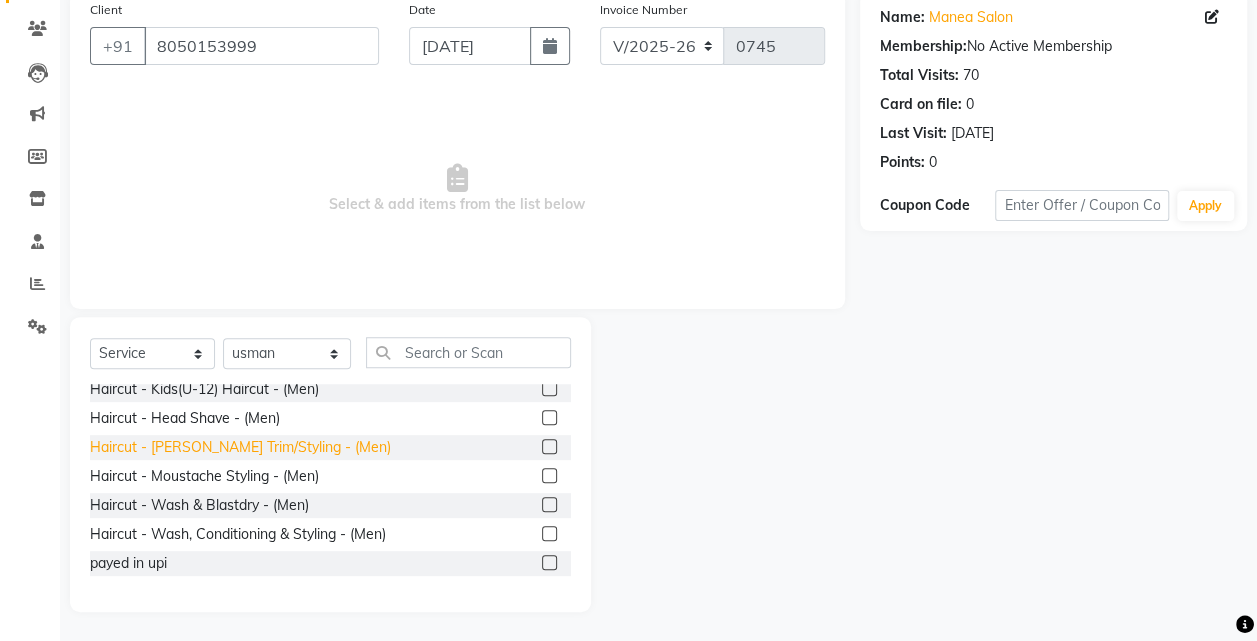click on "Haircut - Beard Trim/Styling - (Men)" 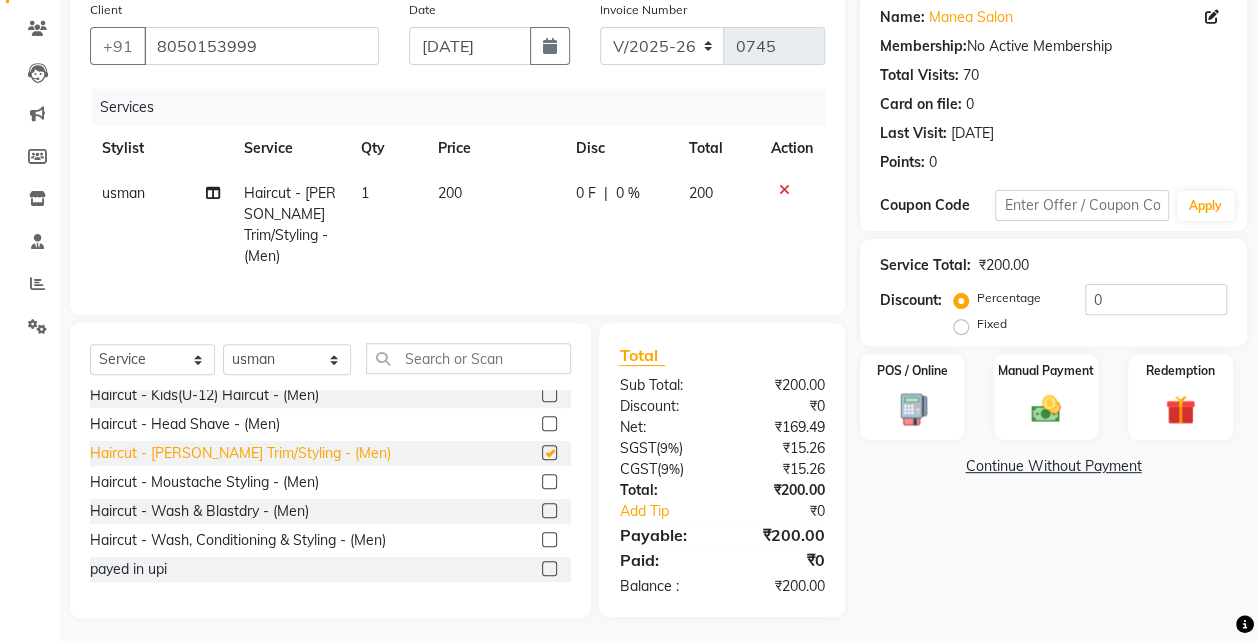 checkbox on "false" 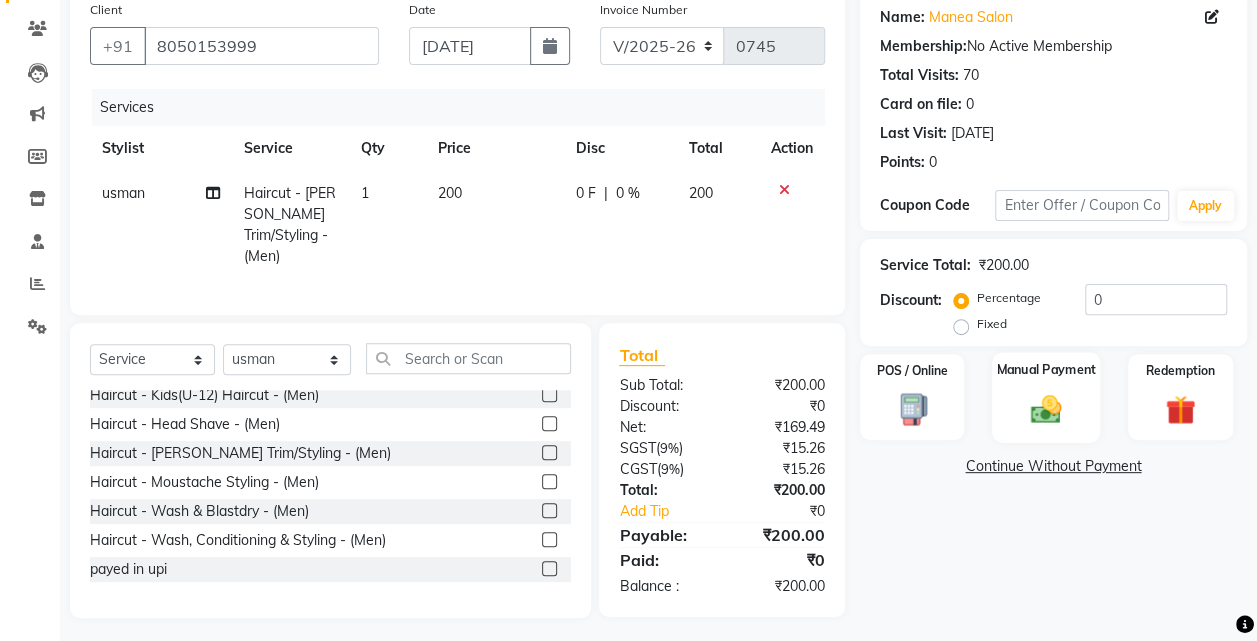 click 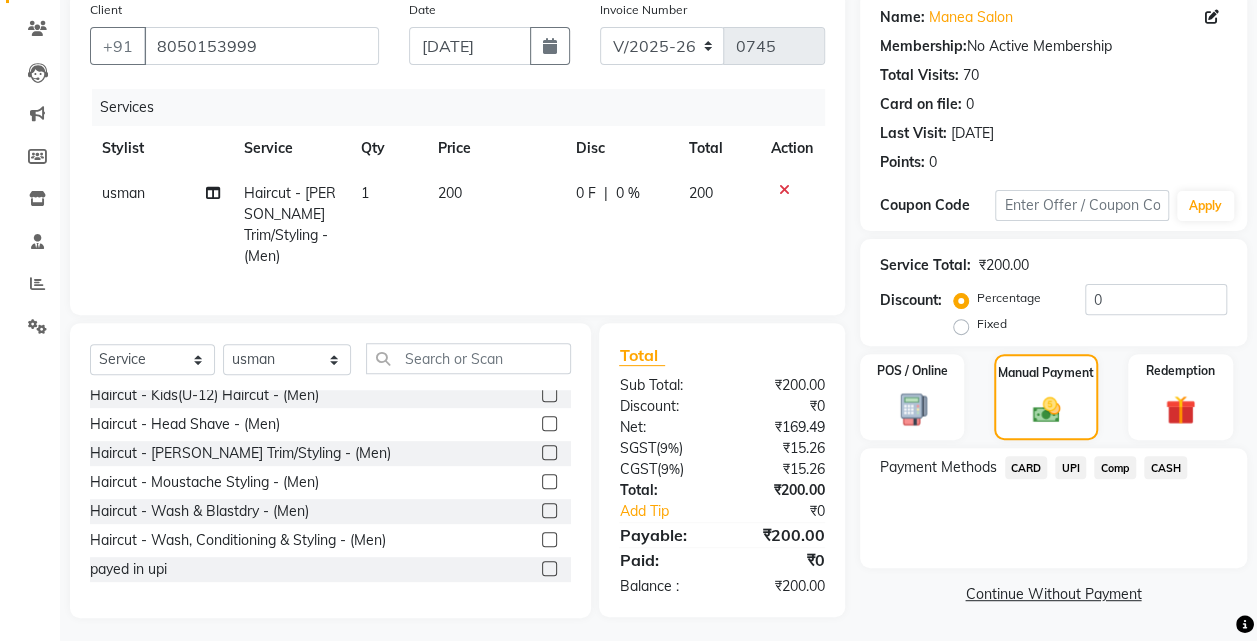 click on "UPI" 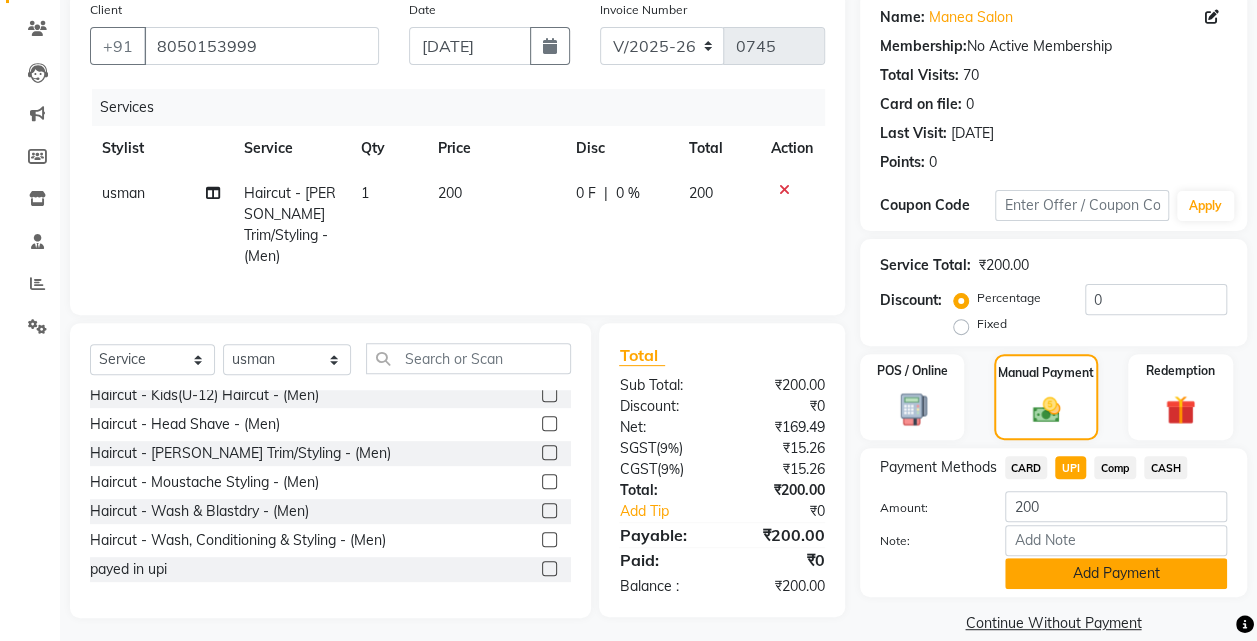 click on "Add Payment" 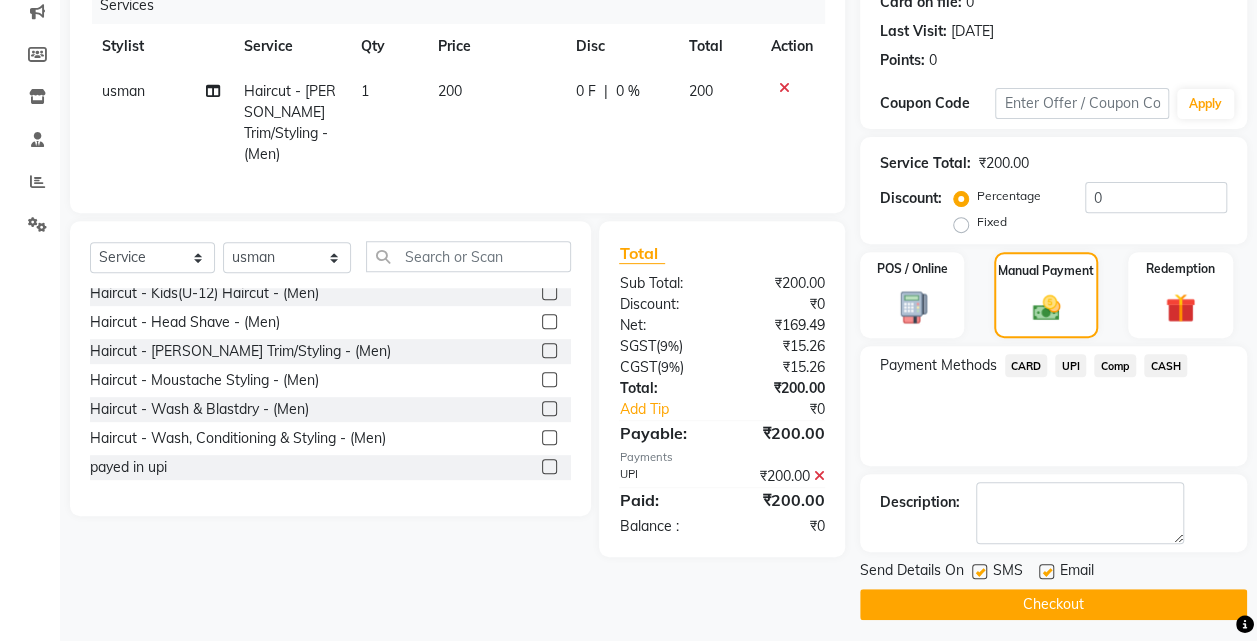 scroll, scrollTop: 268, scrollLeft: 0, axis: vertical 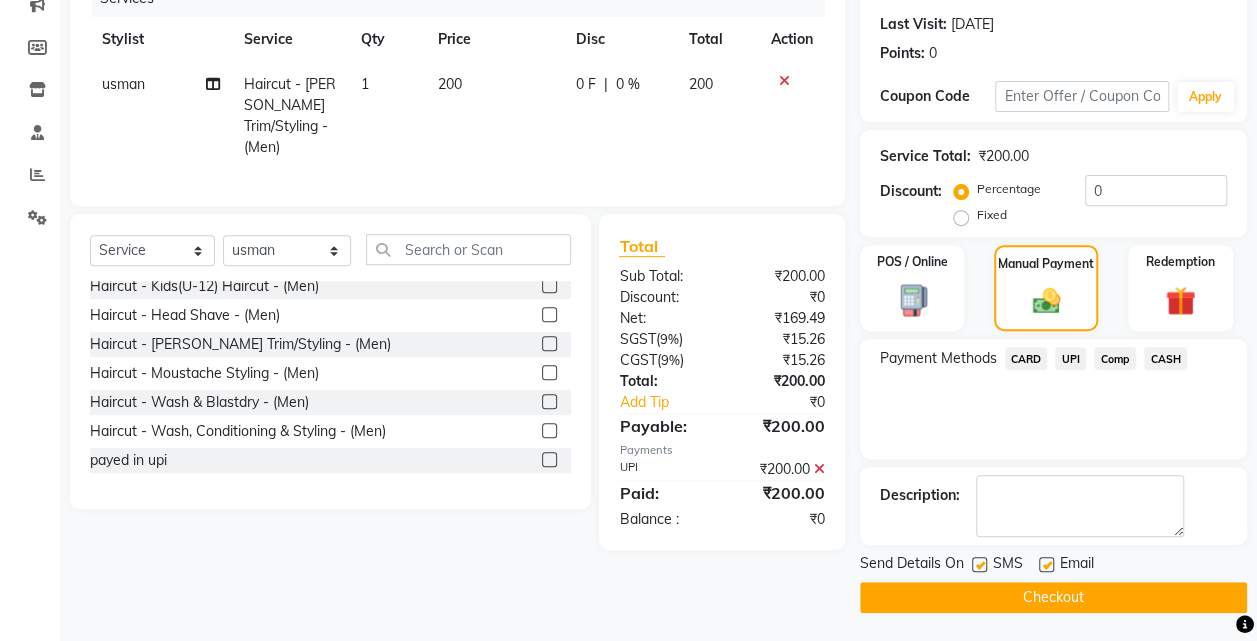 click 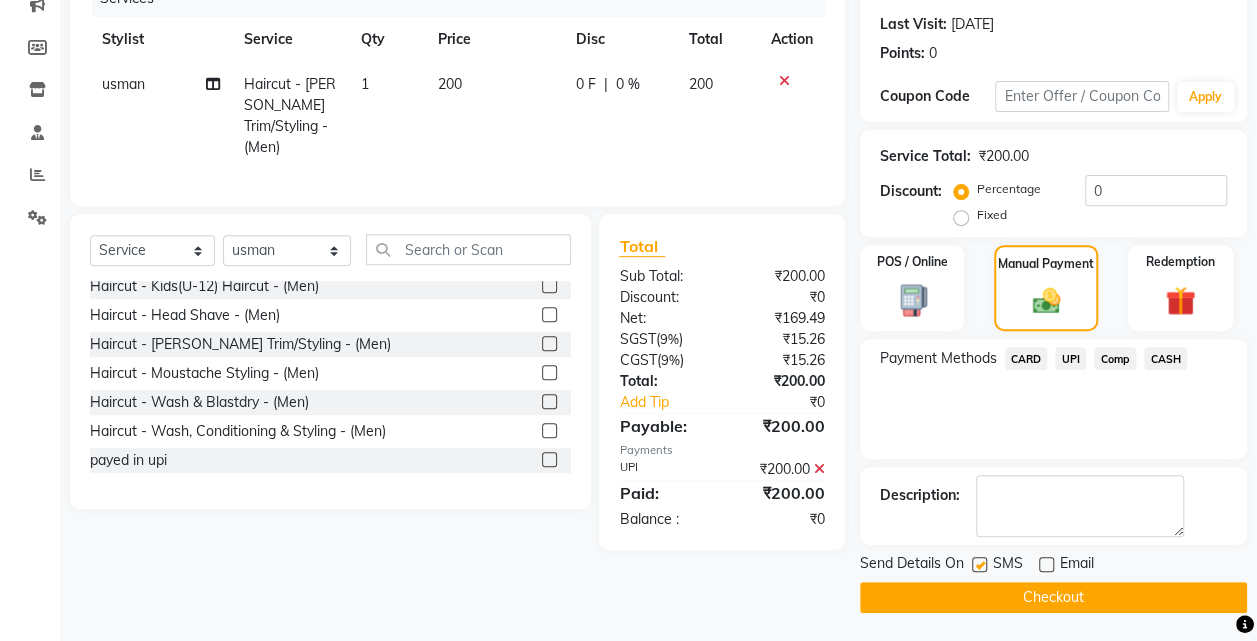 click 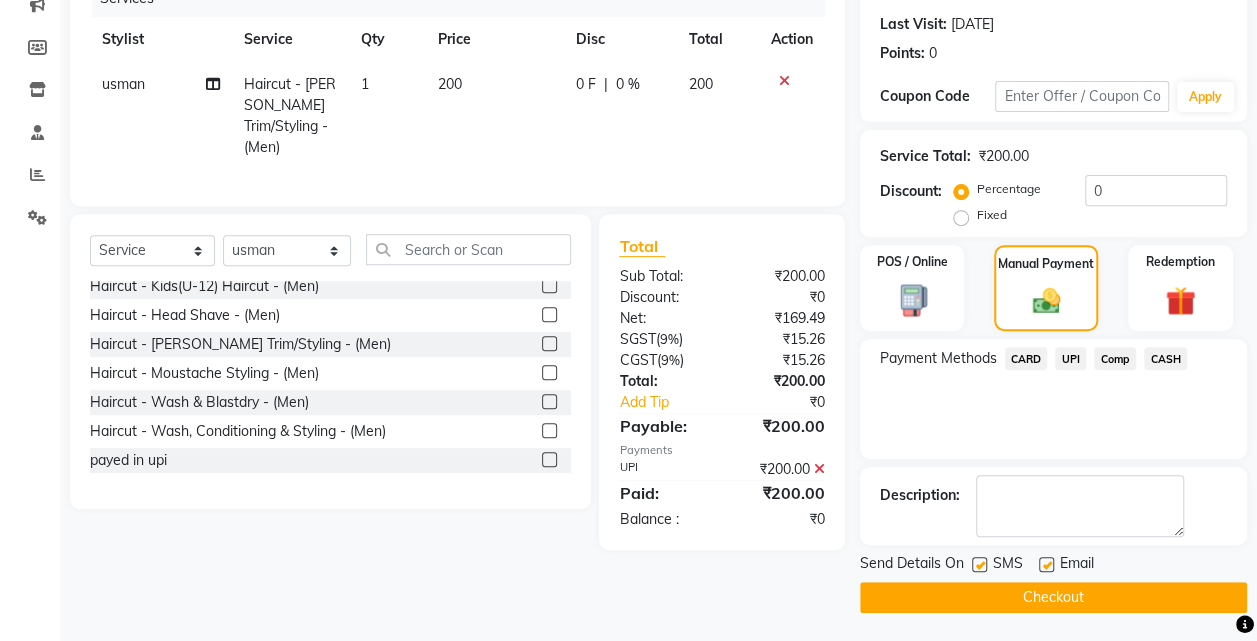 click on "Checkout" 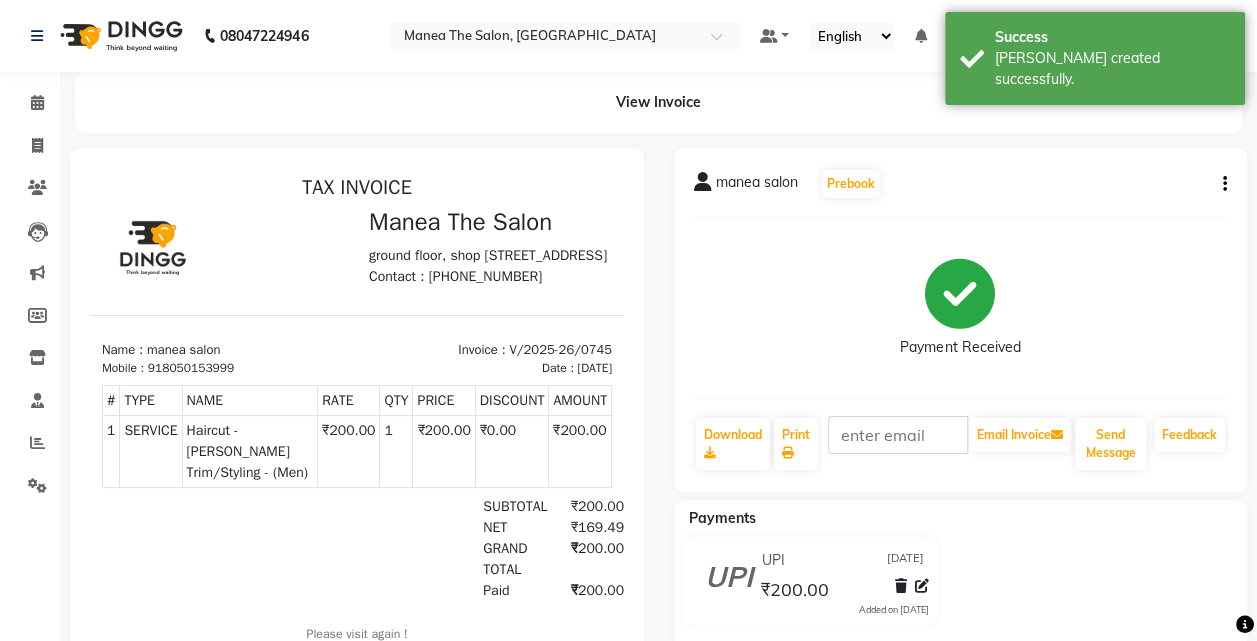 scroll, scrollTop: 0, scrollLeft: 0, axis: both 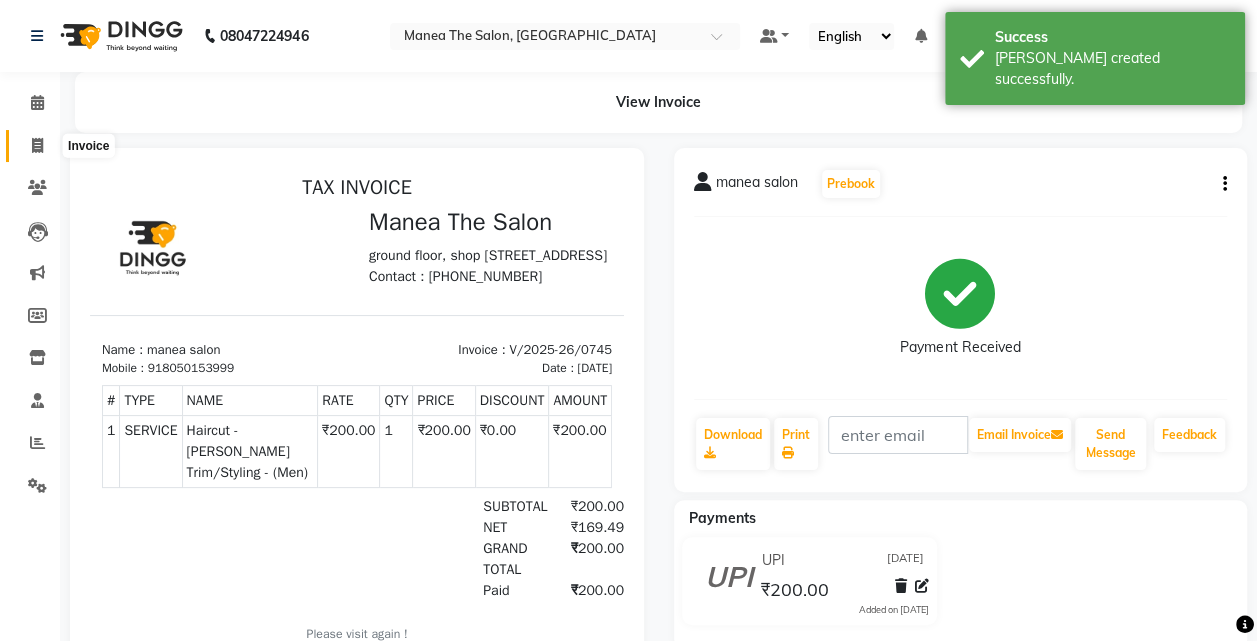 click 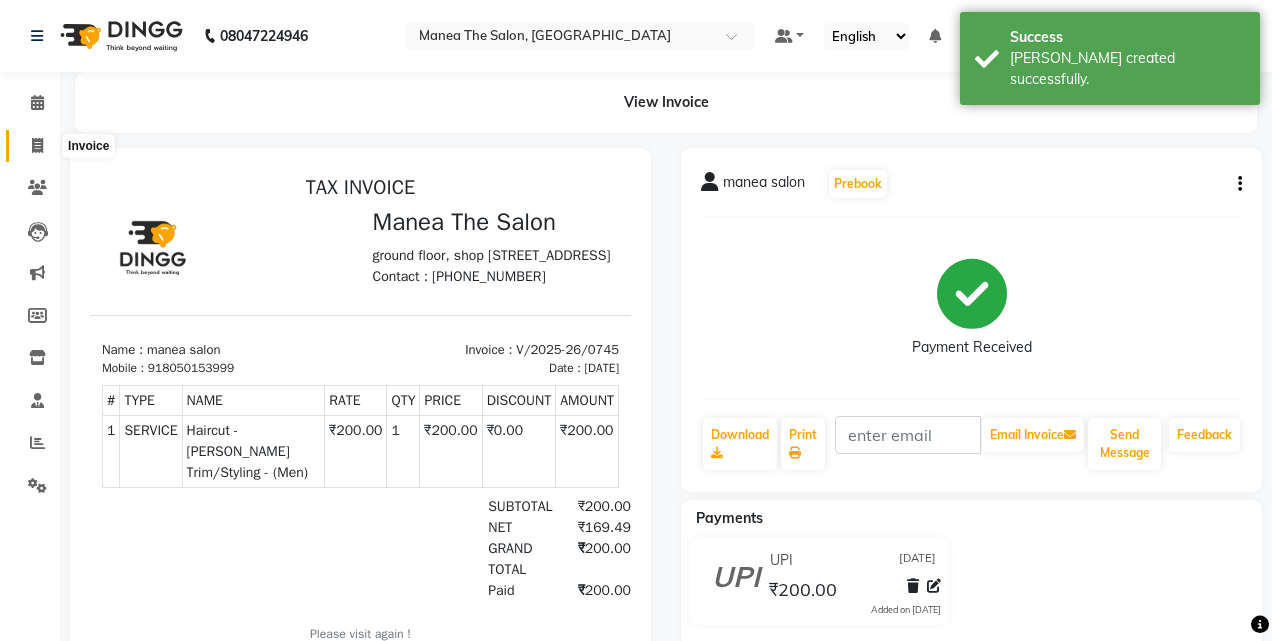 select on "service" 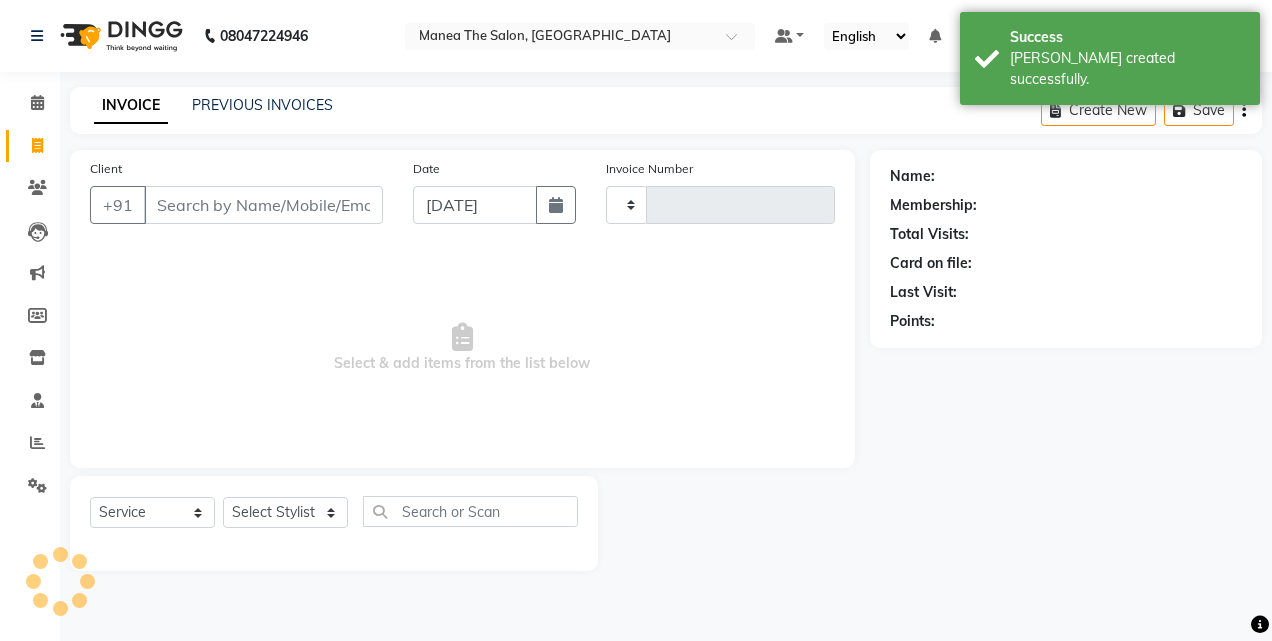 type on "0746" 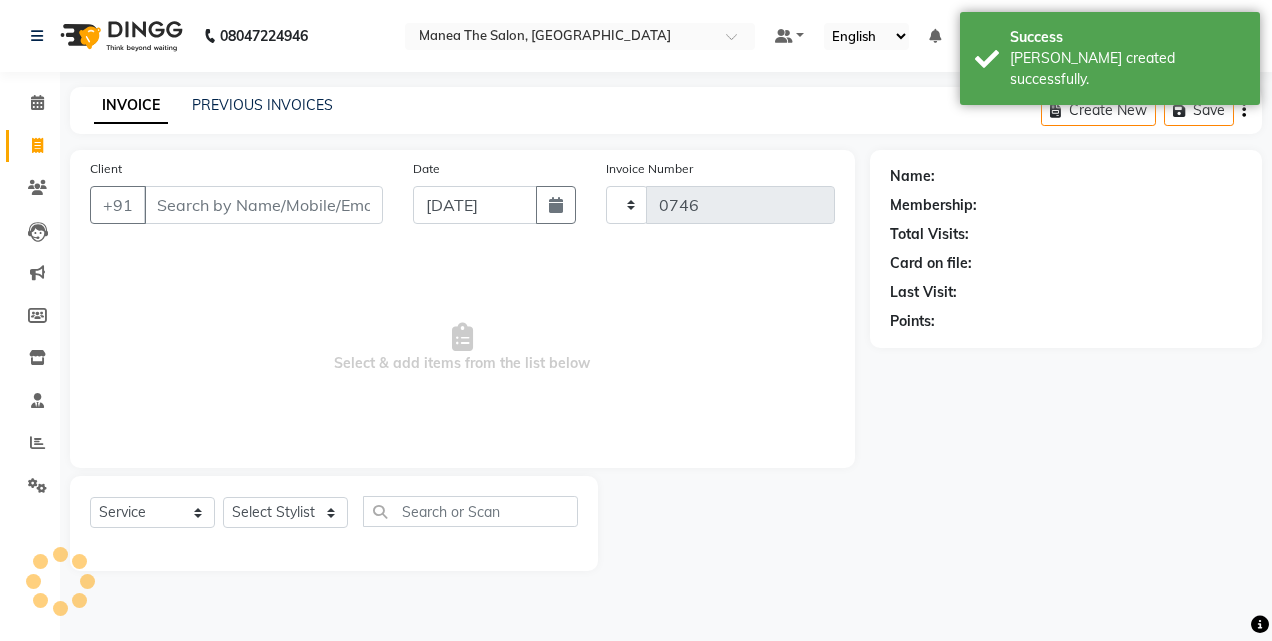 select on "7688" 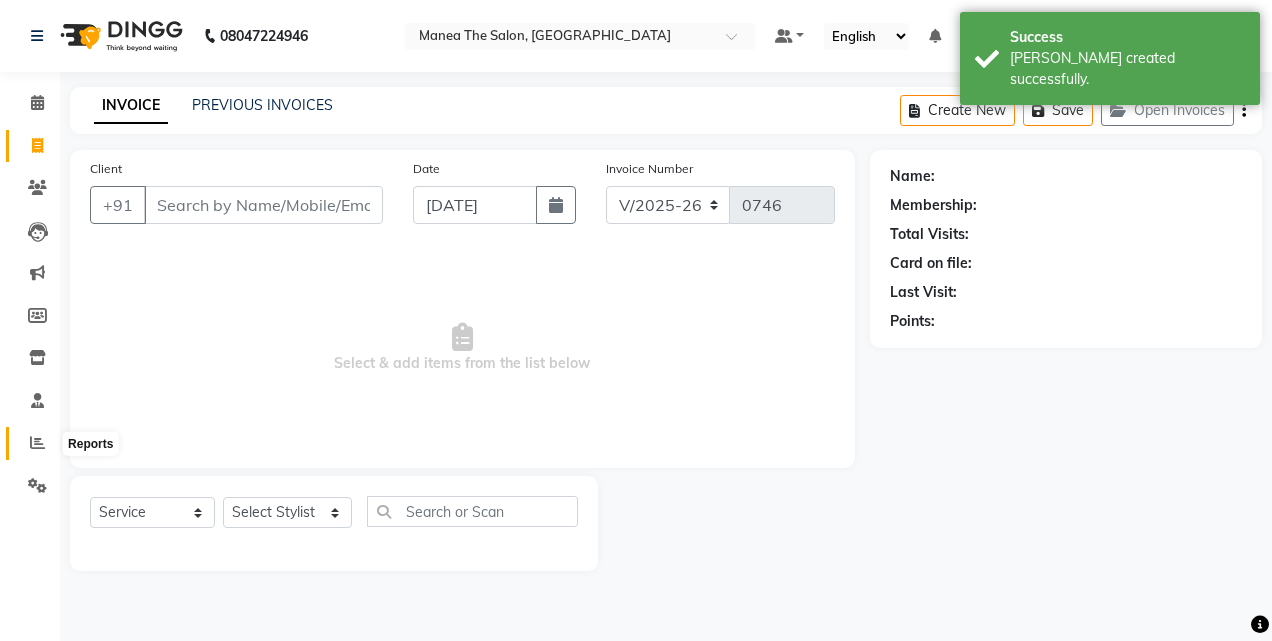 click 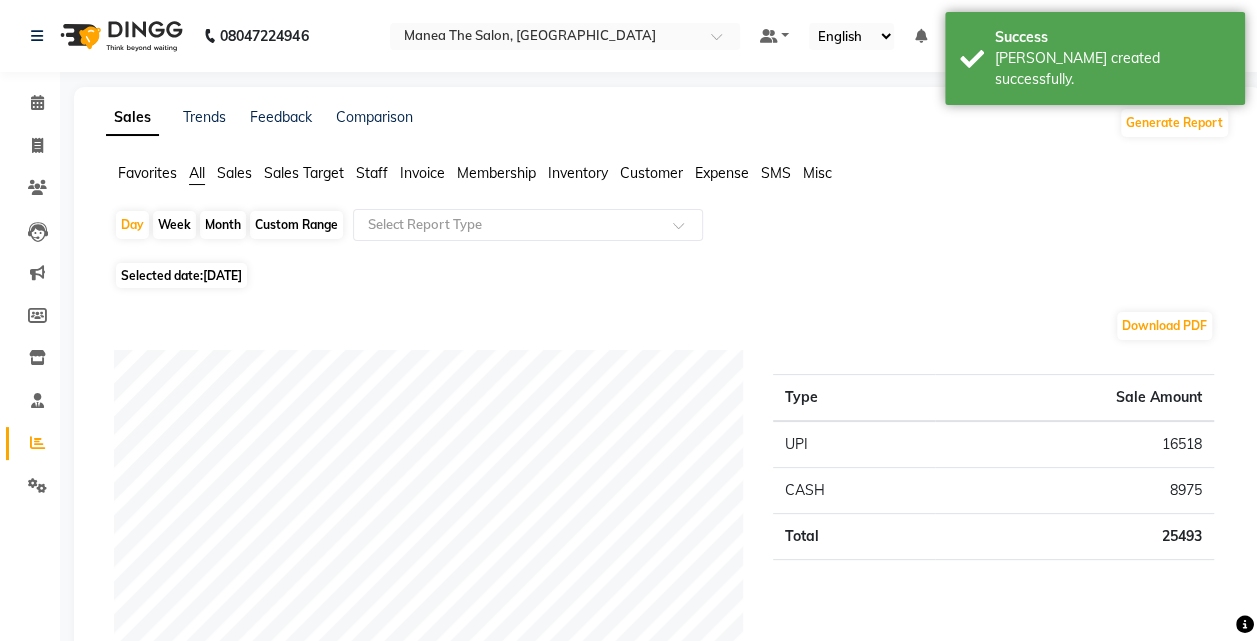 click on "Month" 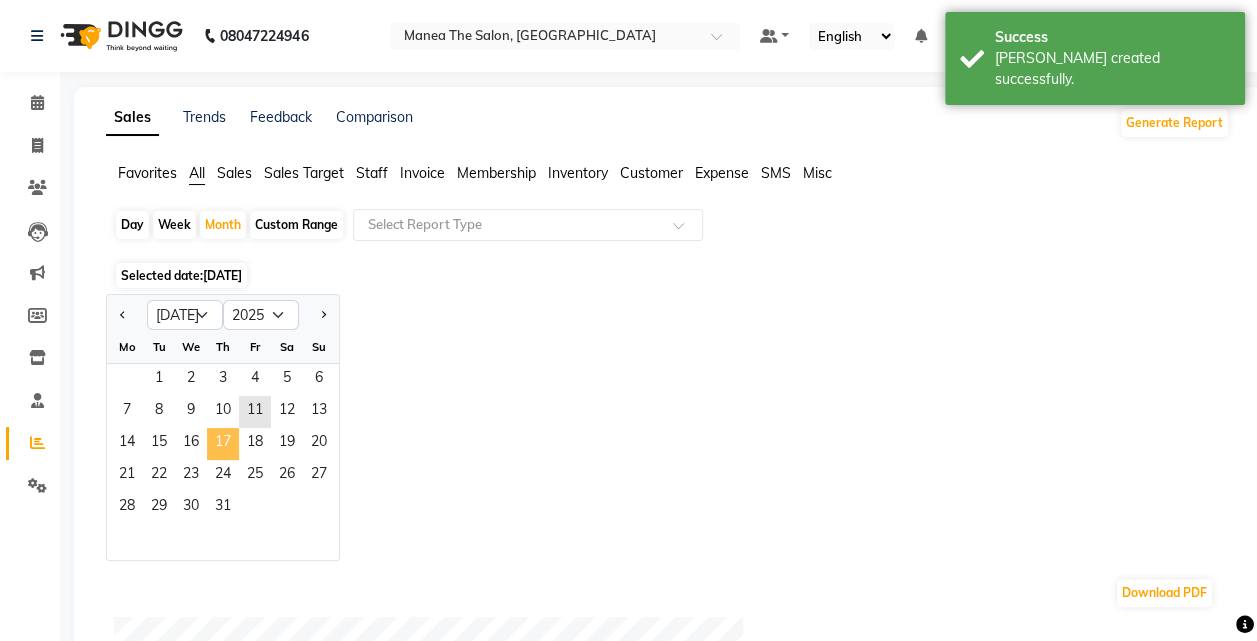 click on "17" 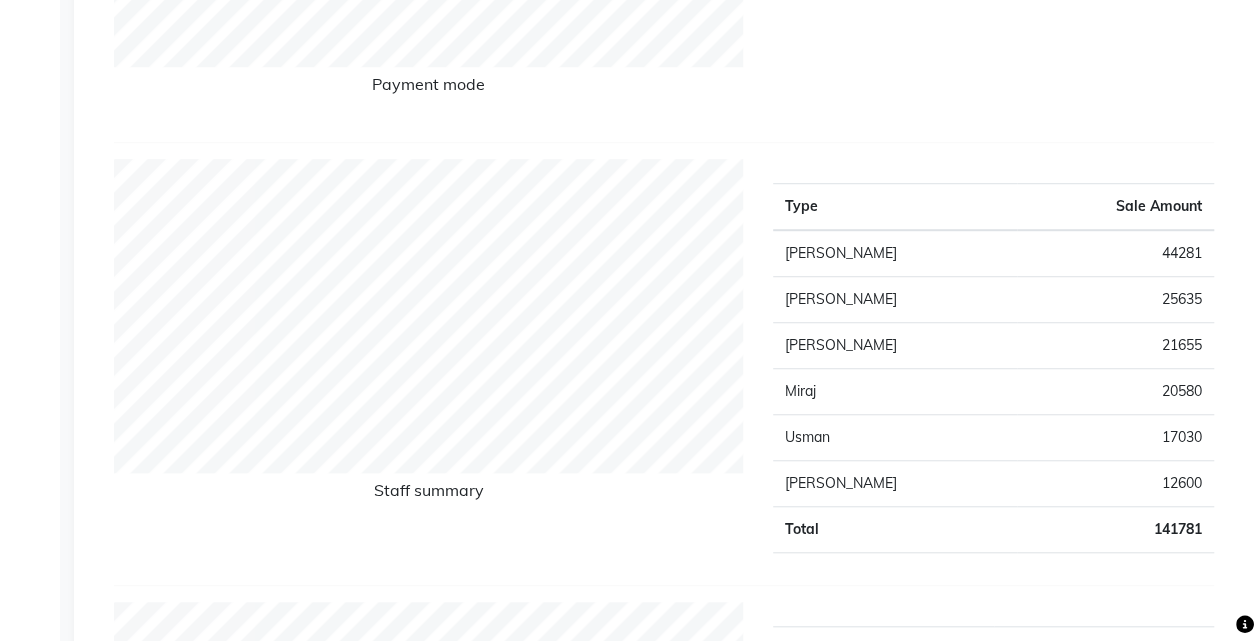 scroll, scrollTop: 0, scrollLeft: 0, axis: both 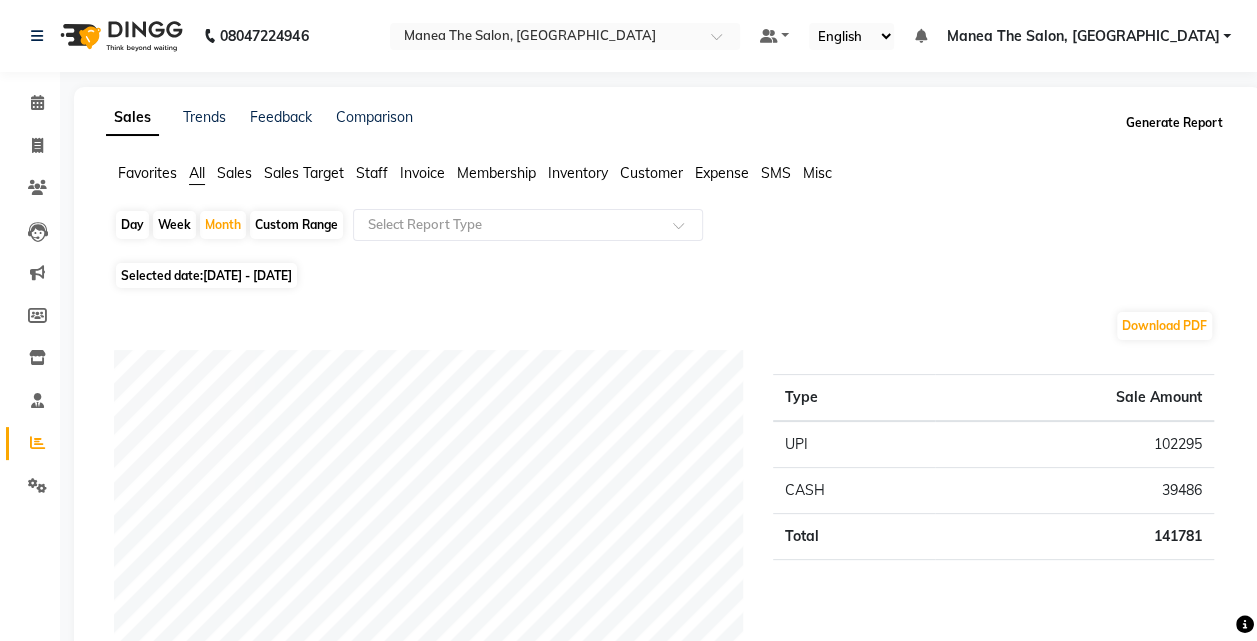 click on "Generate Report" 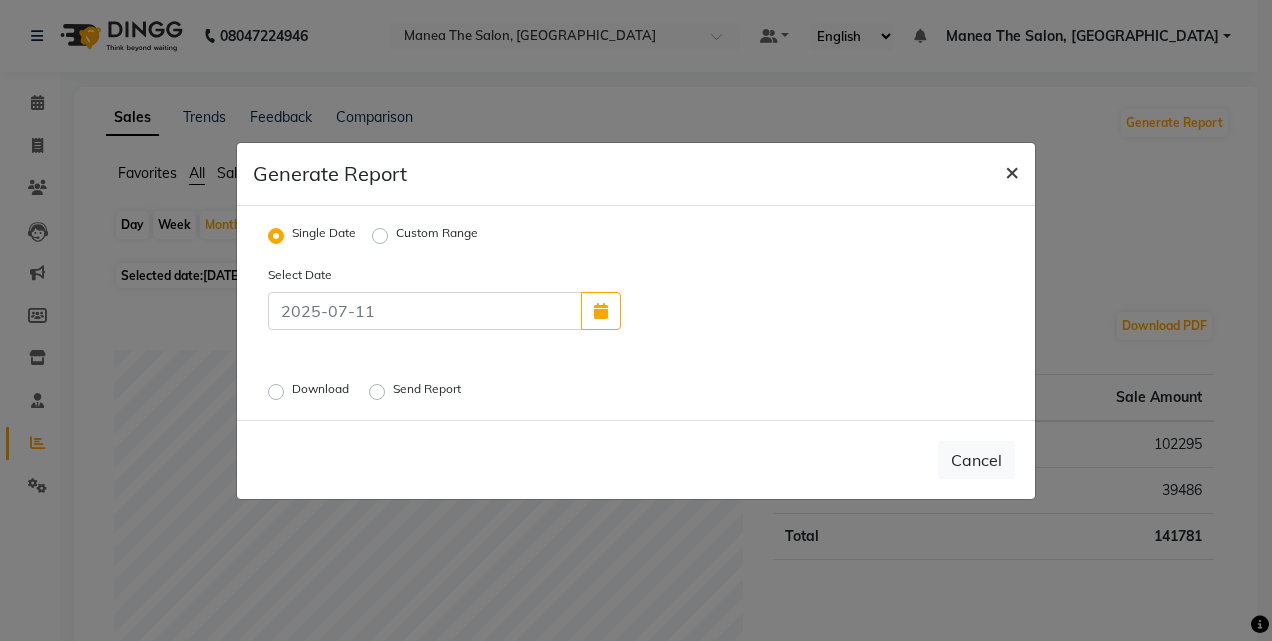 click on "×" 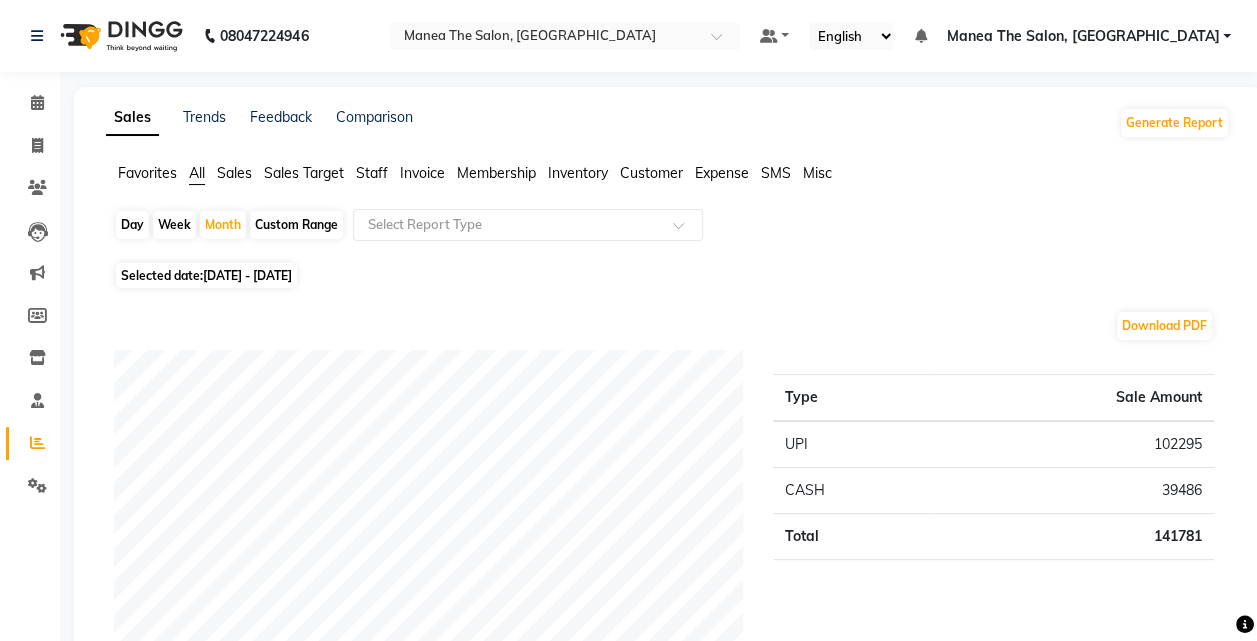 click on "Favorites All Sales Sales Target Staff Invoice Membership Inventory Customer Expense SMS Misc" 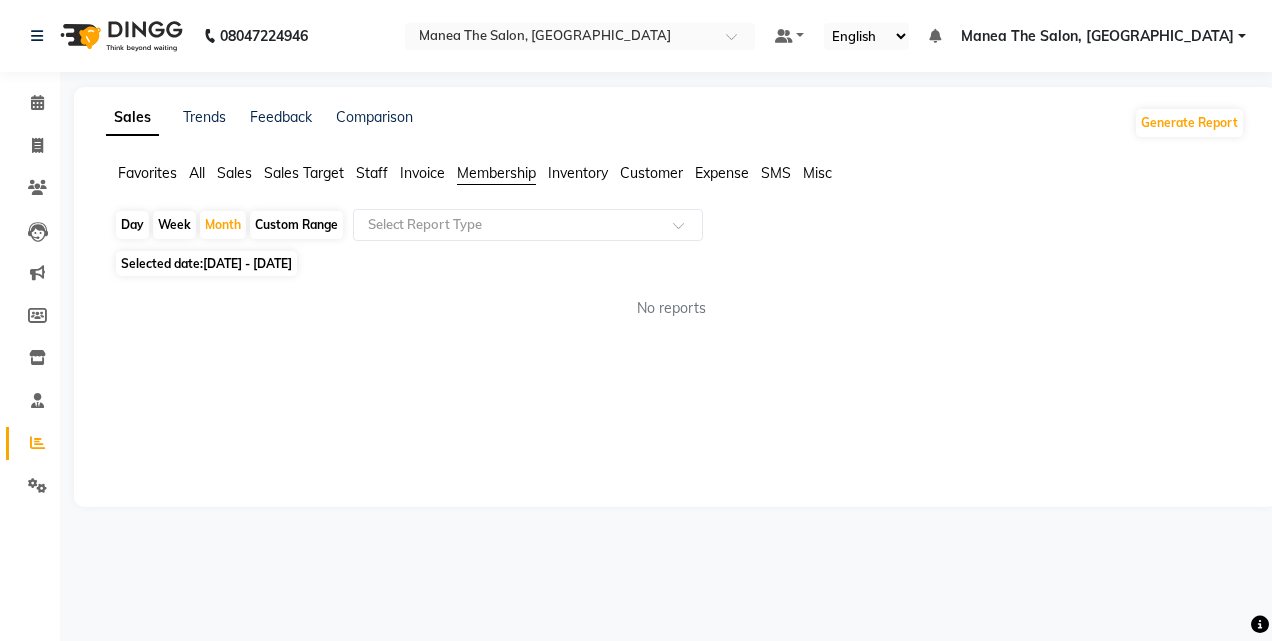 click on "Inventory" 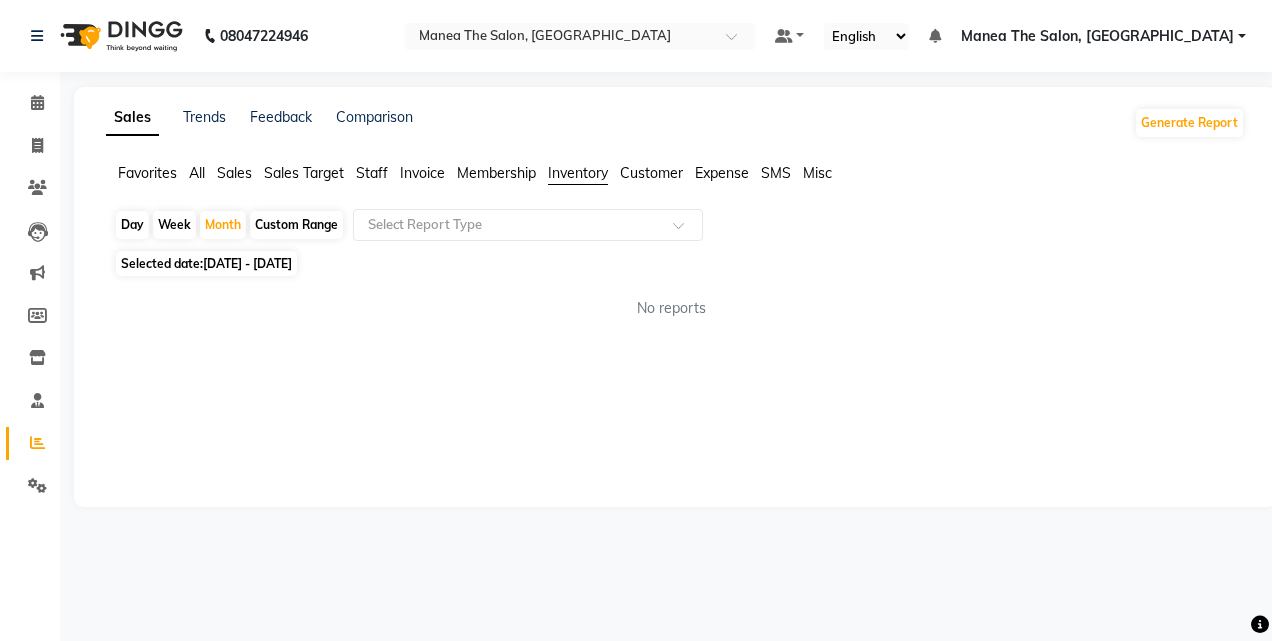 click on "Customer" 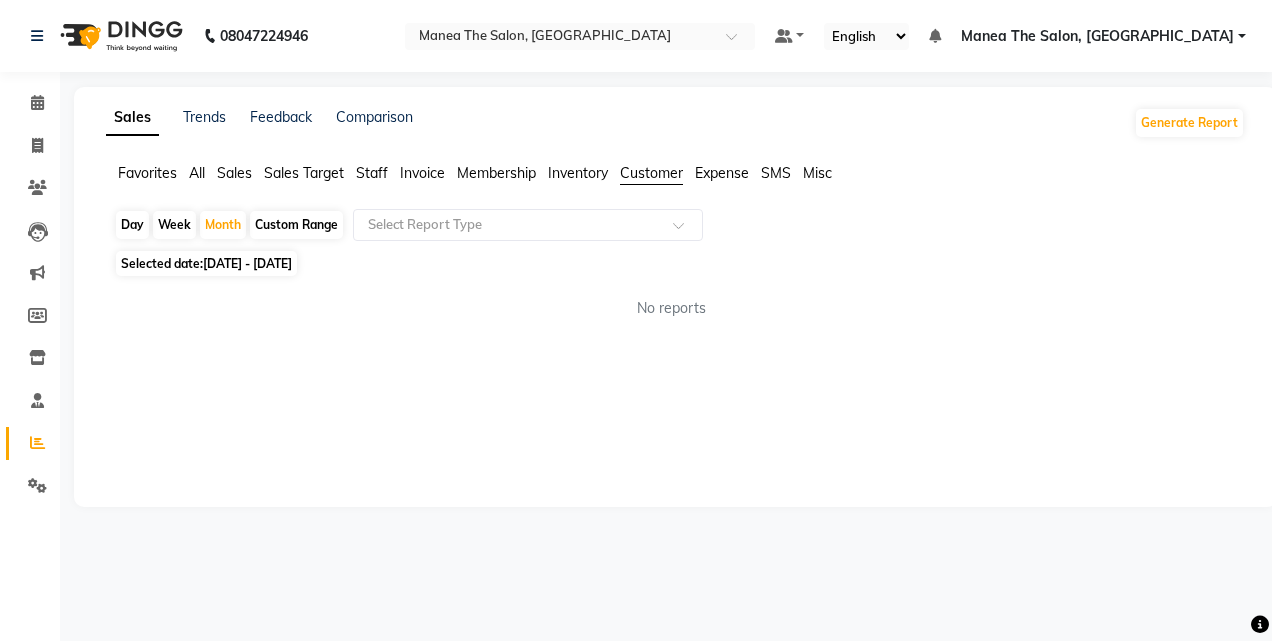 click on "Expense" 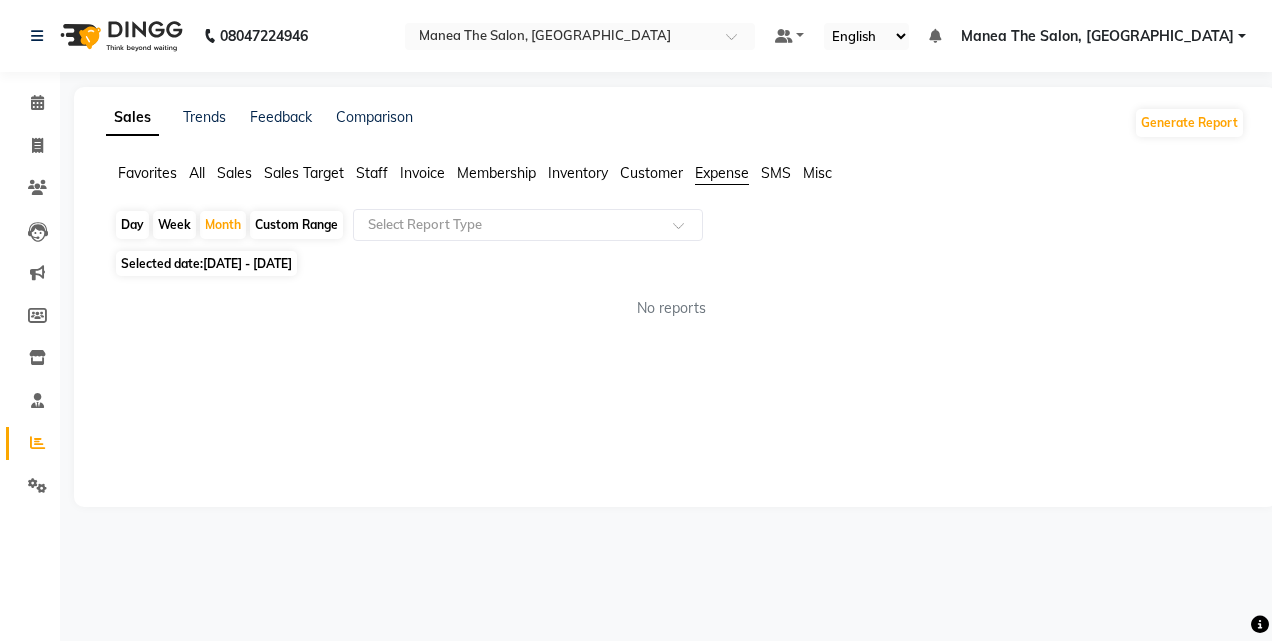 click on "SMS" 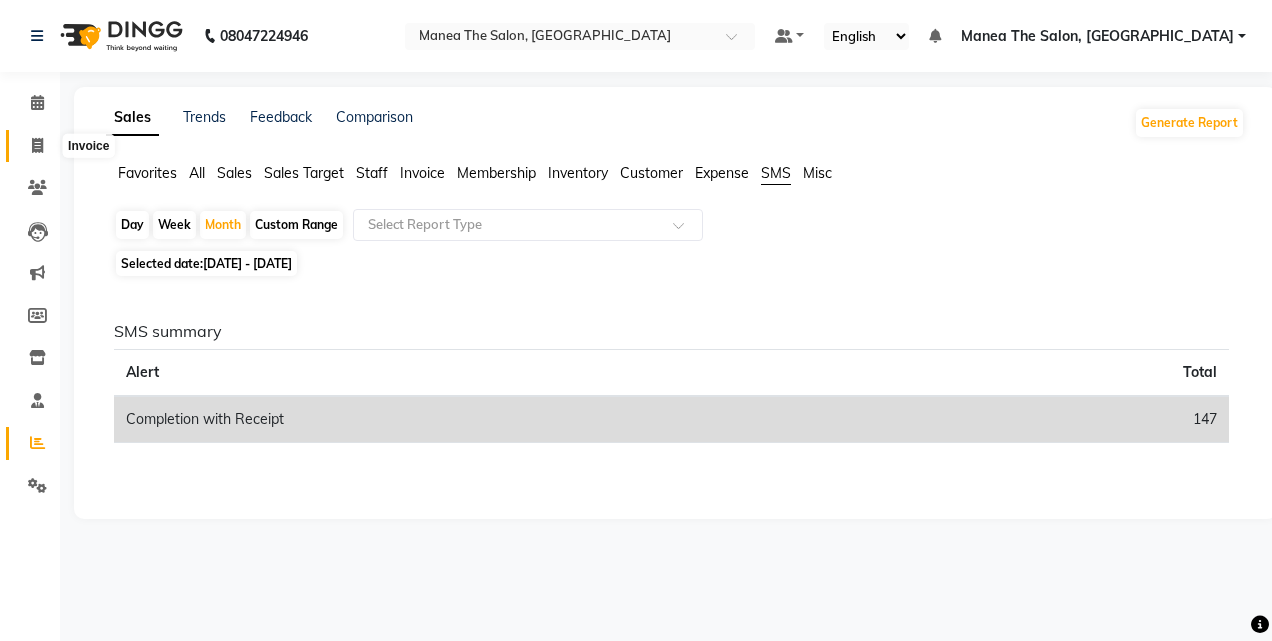 click 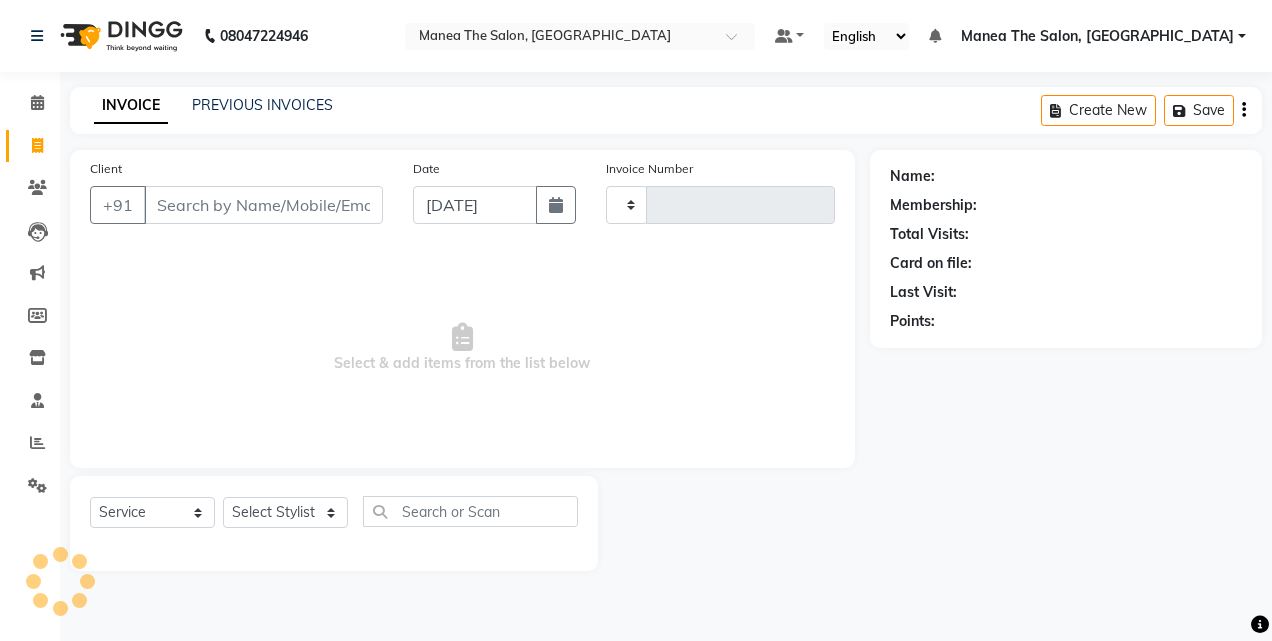 type on "0746" 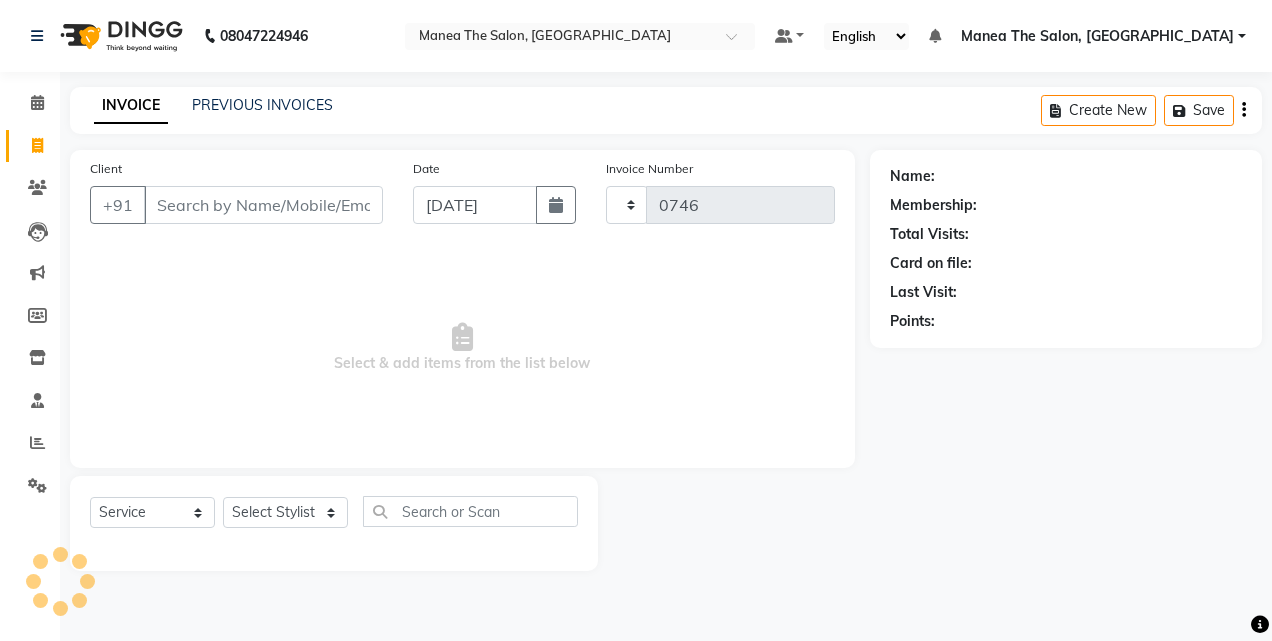 select on "7688" 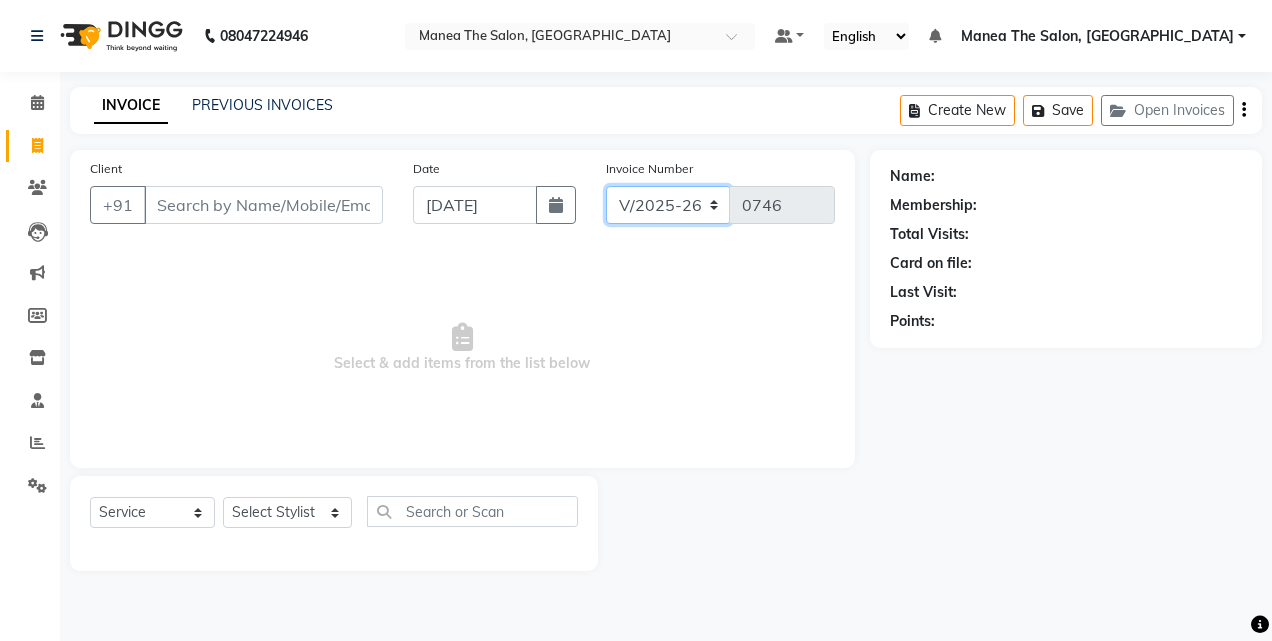 click on "V/2025 V/2025-26" 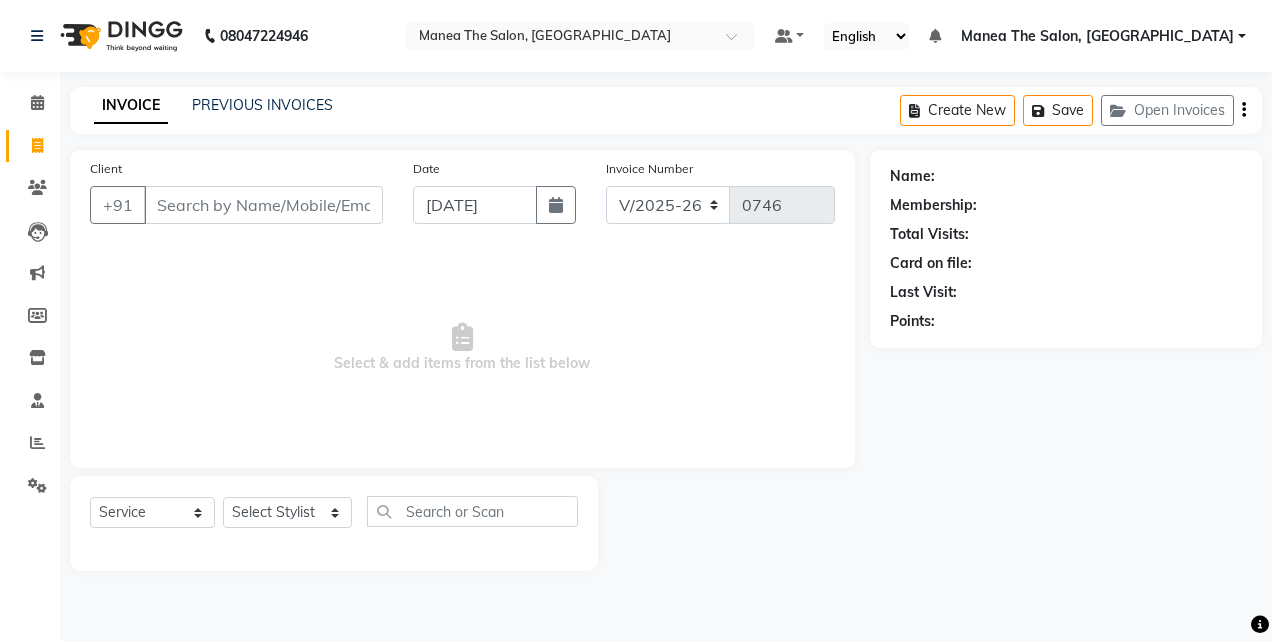 click on "Select & add items from the list below" at bounding box center (462, 348) 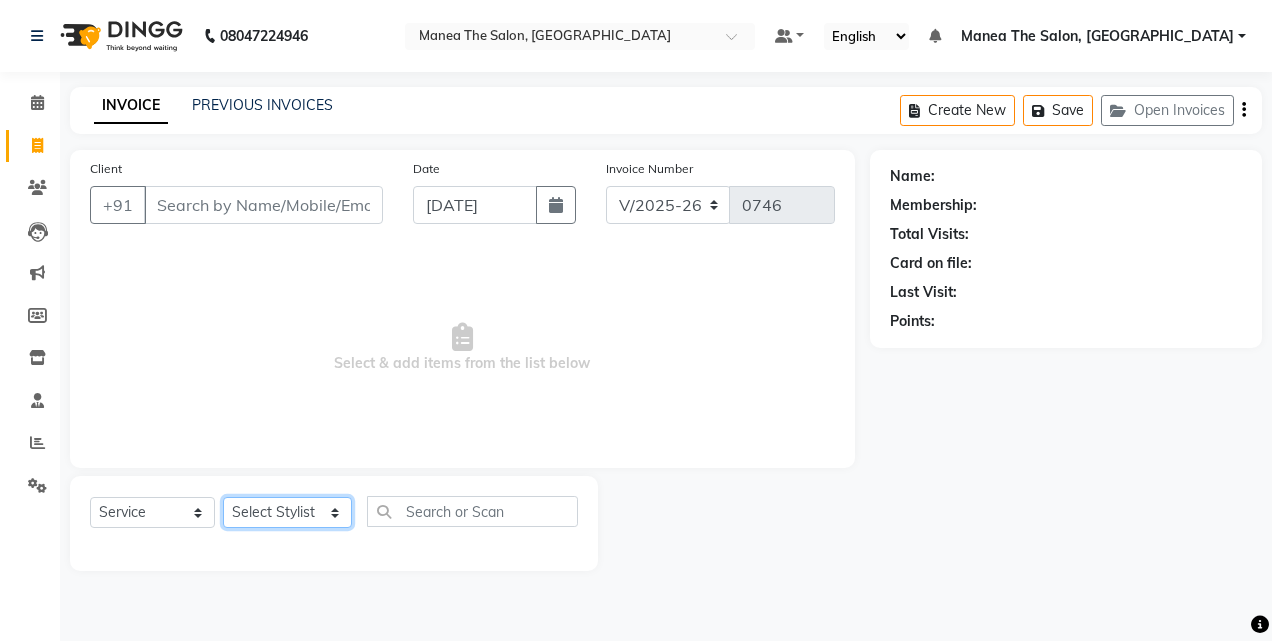 click on "Select Stylist aalam mahfuz aashu Adil  Manea The Salon, Belagavi miraj nadir usman" 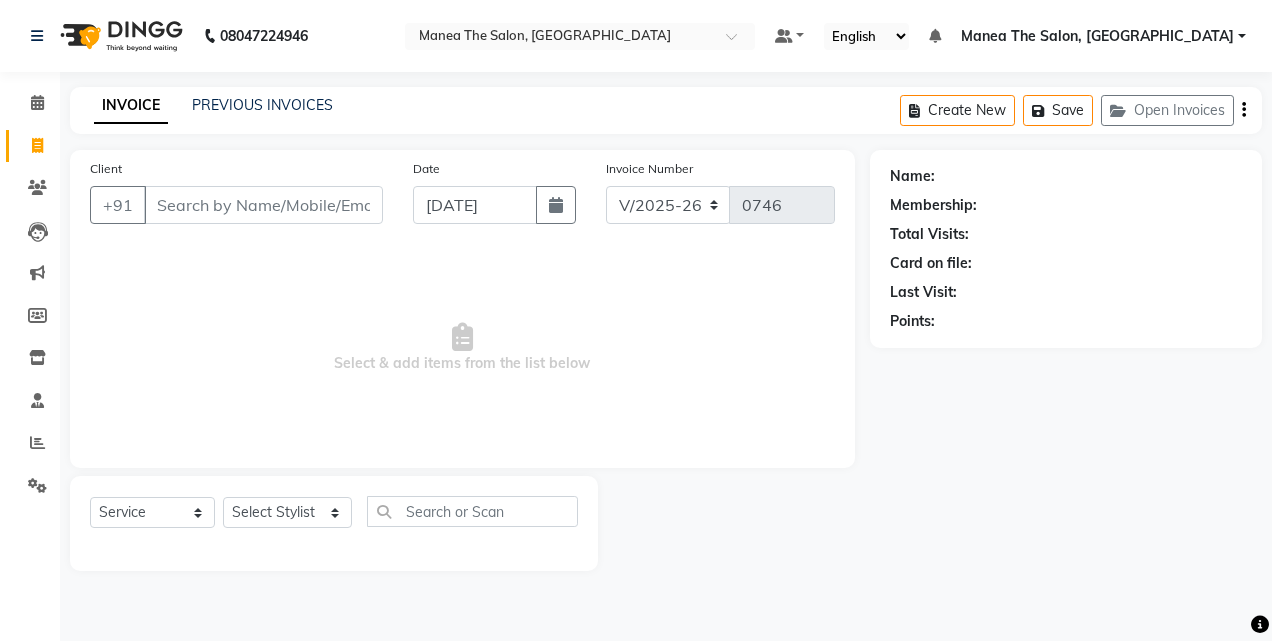 click on "Select & add items from the list below" at bounding box center (462, 348) 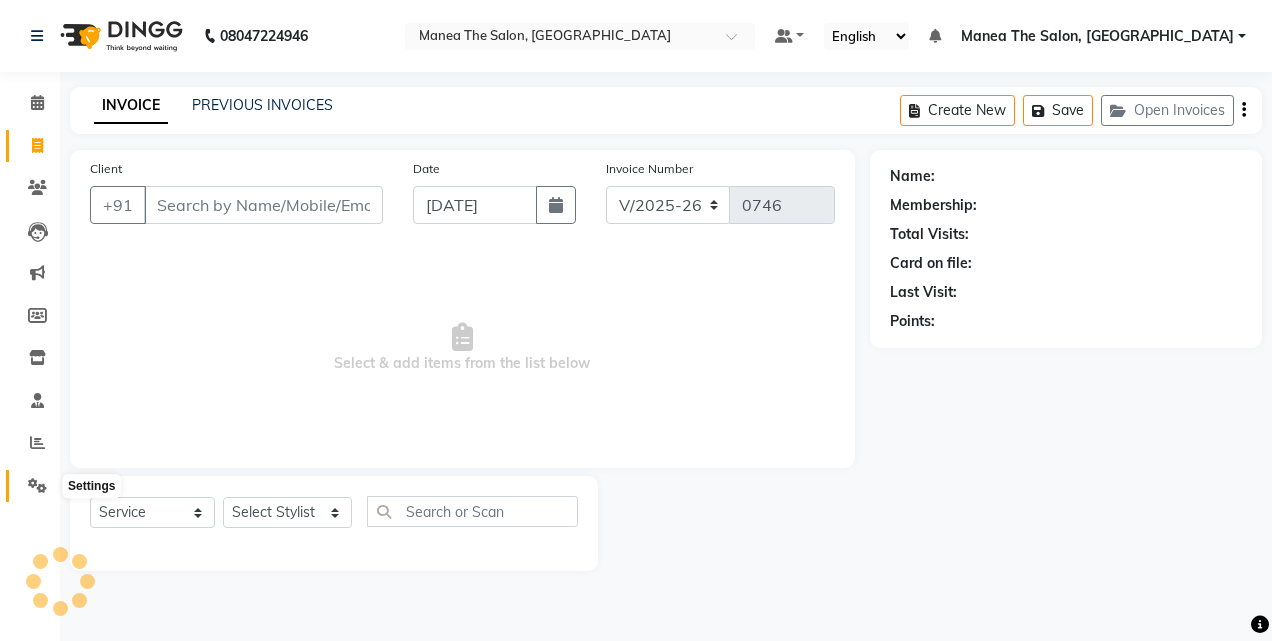 click 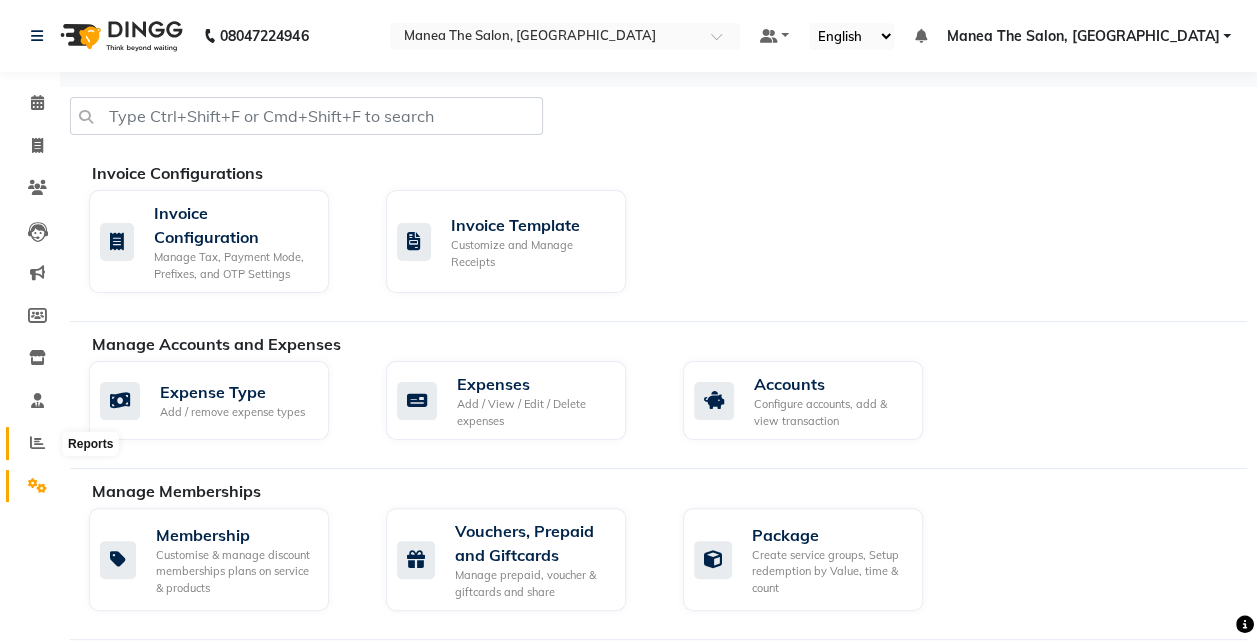 click 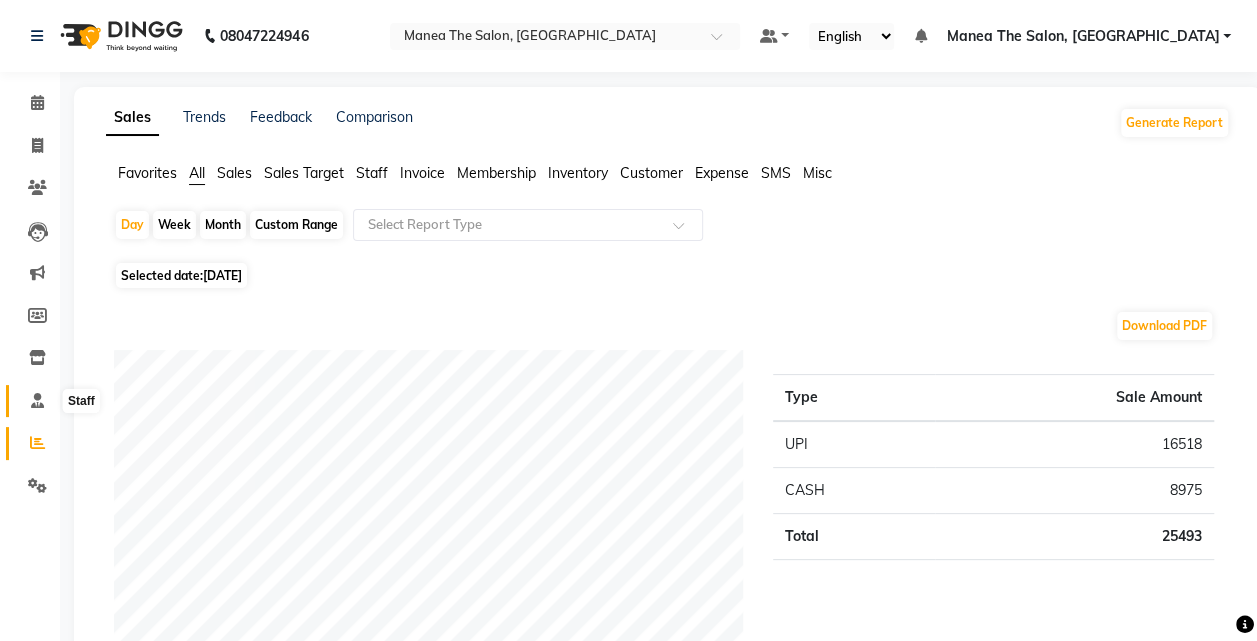 click 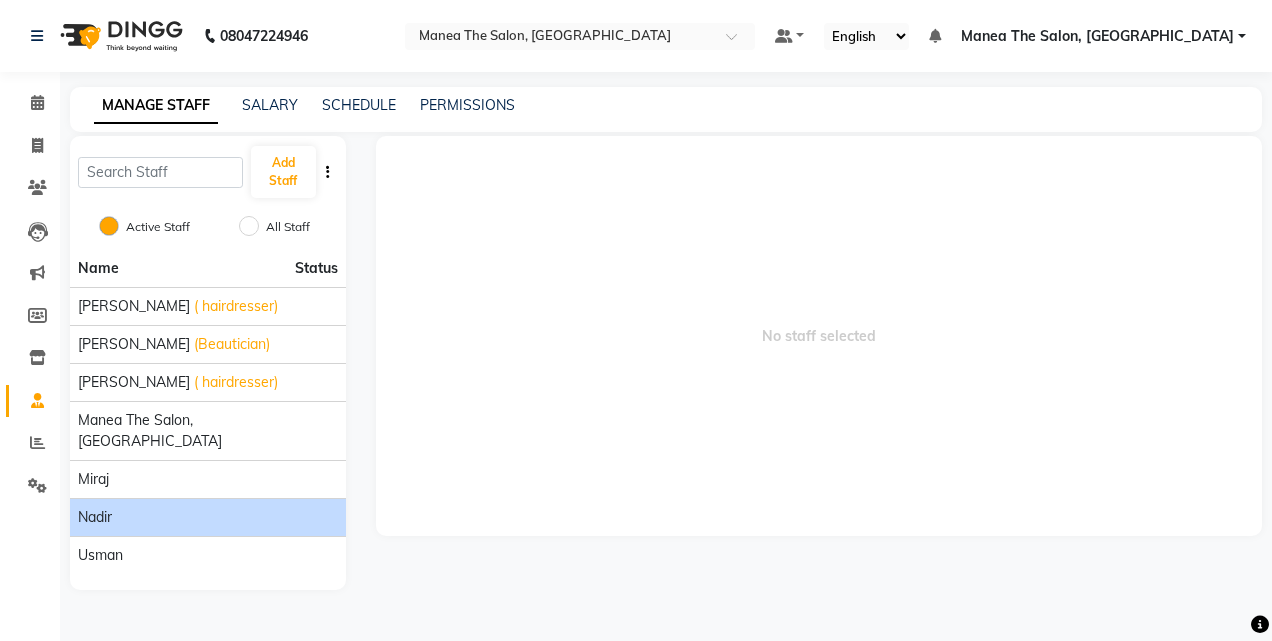 click on "nadir" 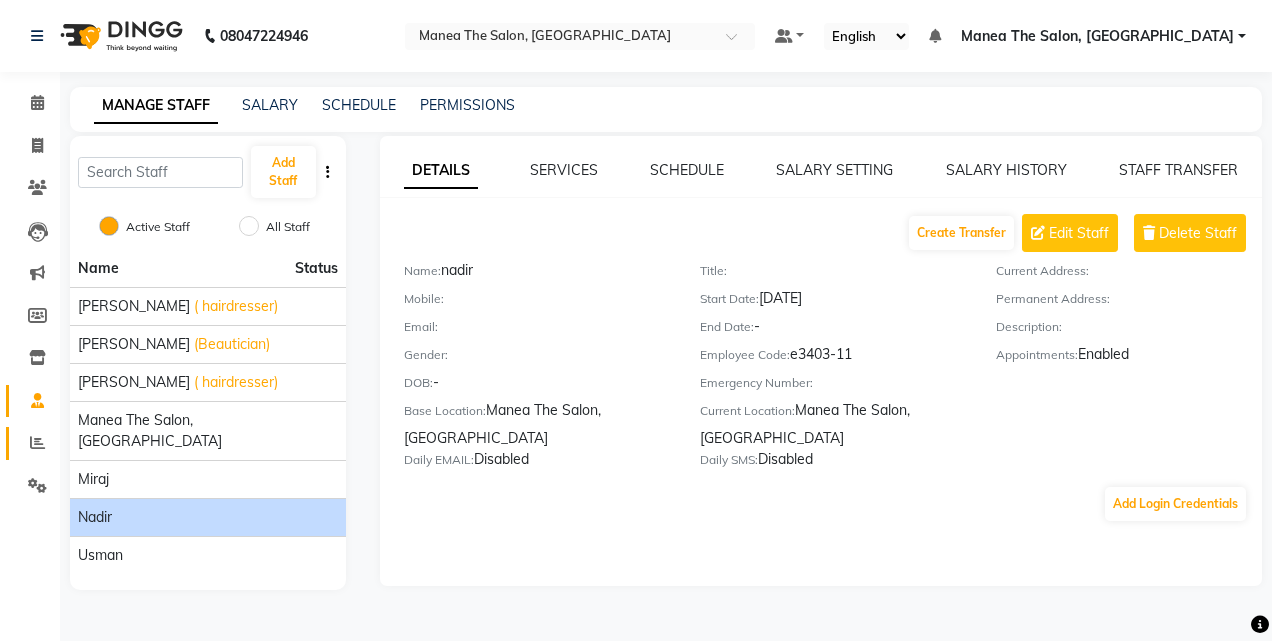 click on "Reports" 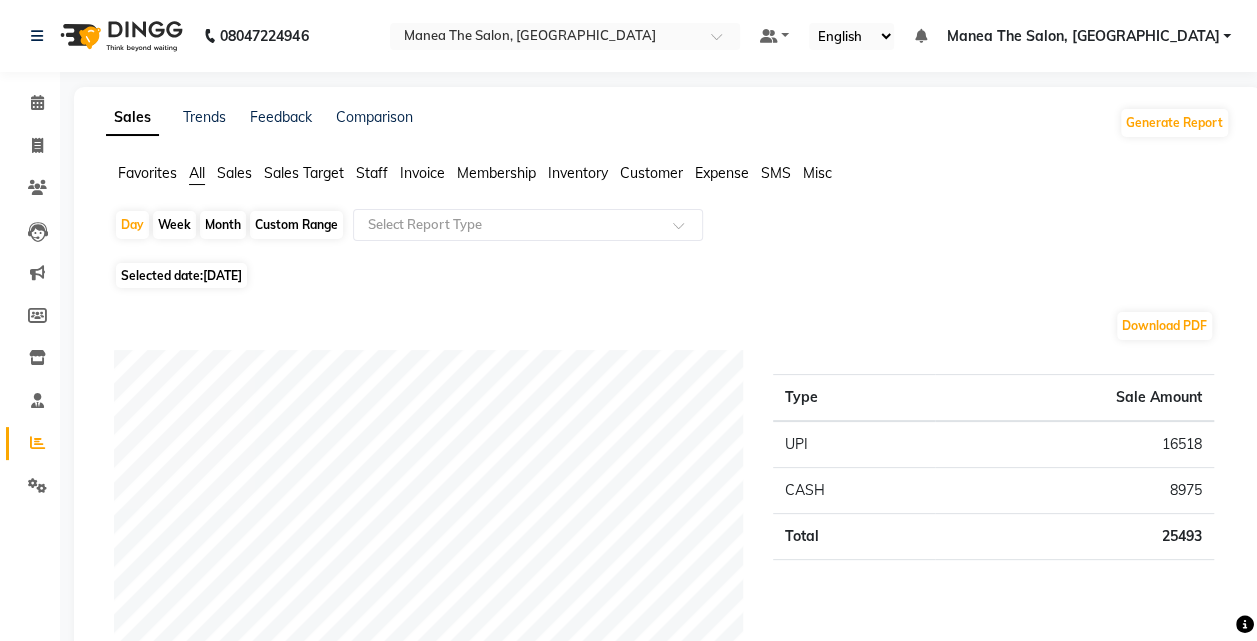 click on "Month" 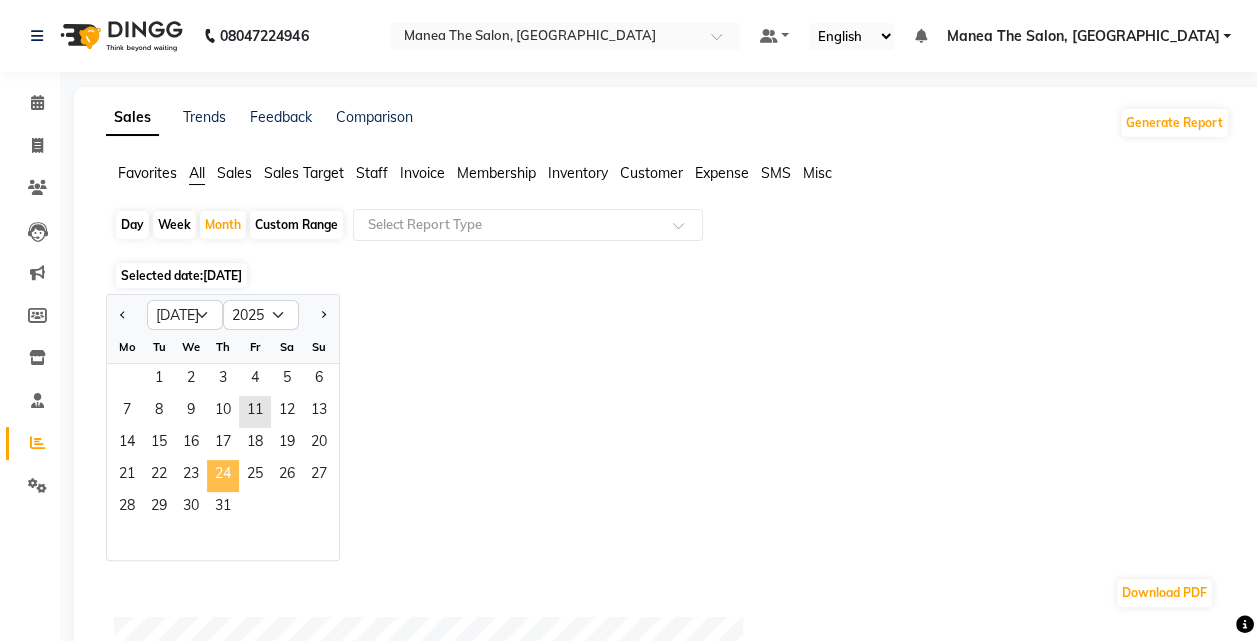 click on "24" 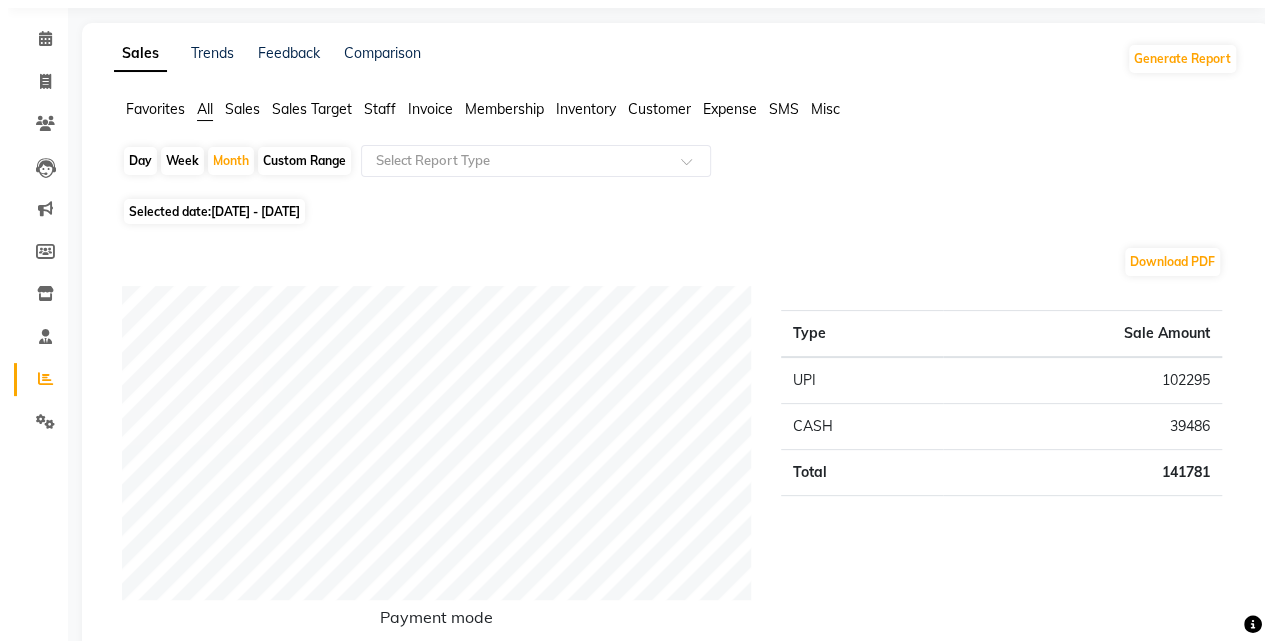 scroll, scrollTop: 0, scrollLeft: 0, axis: both 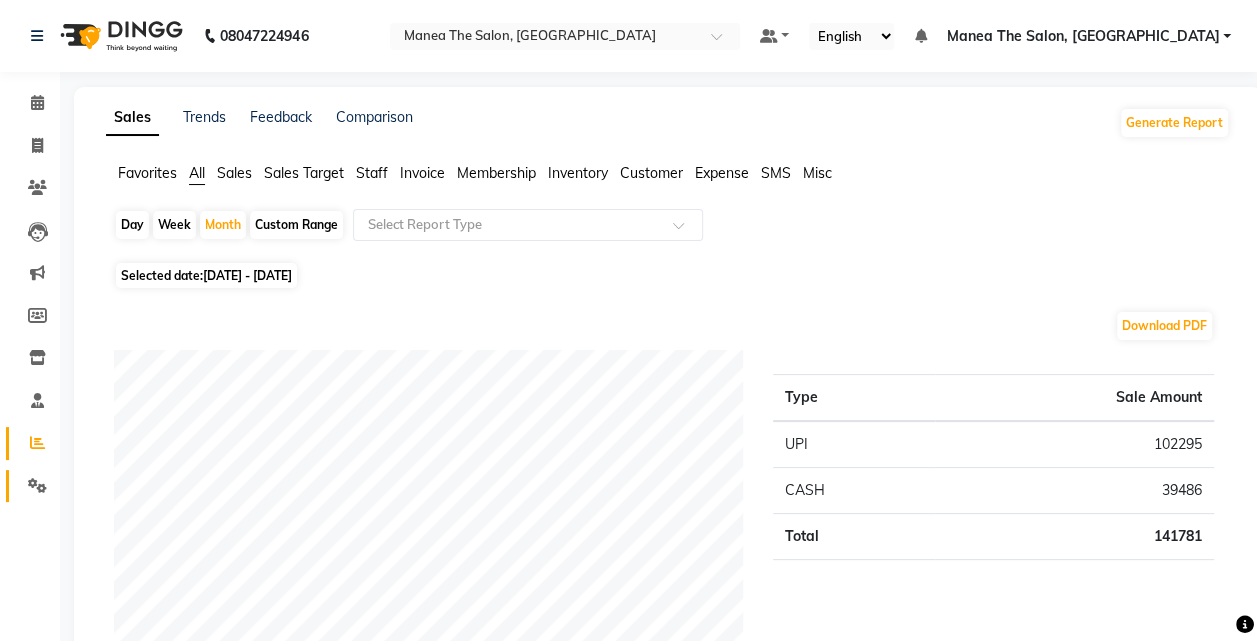 click on "Settings" 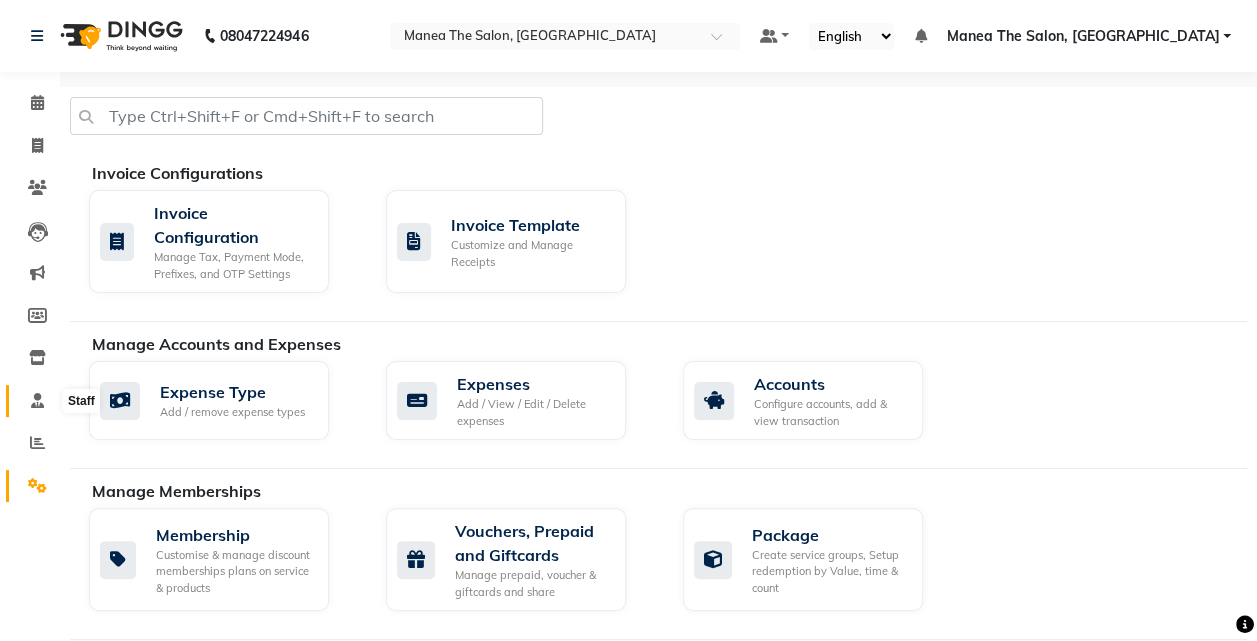 click 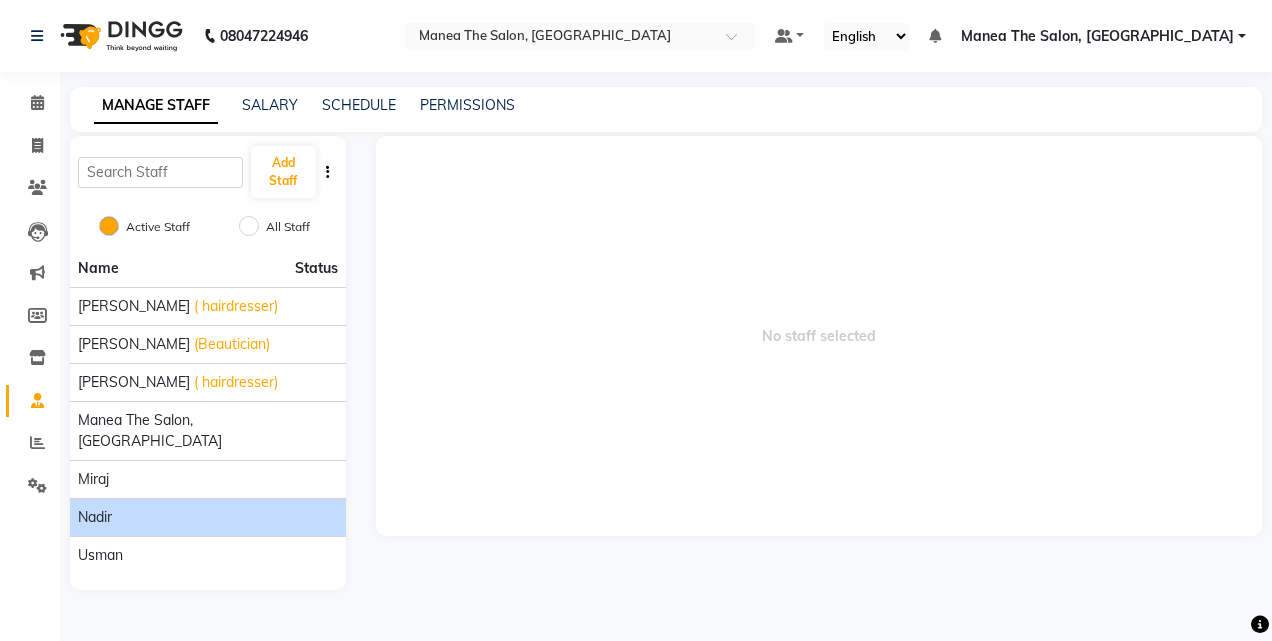 click on "nadir" 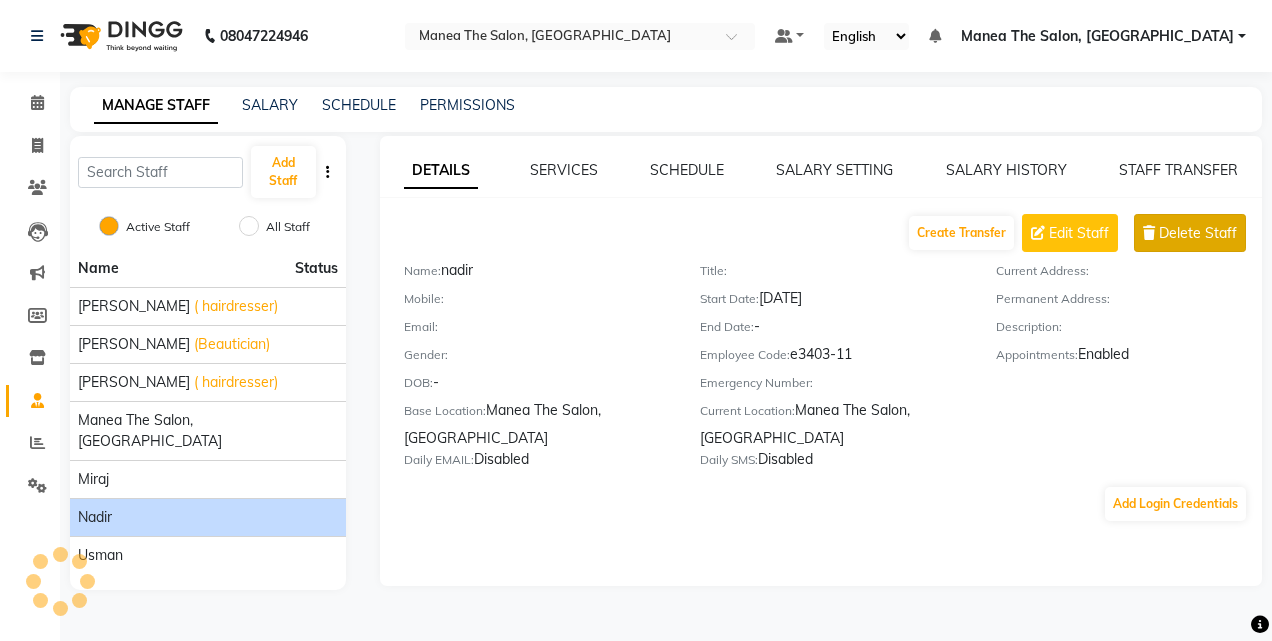 click on "Delete Staff" 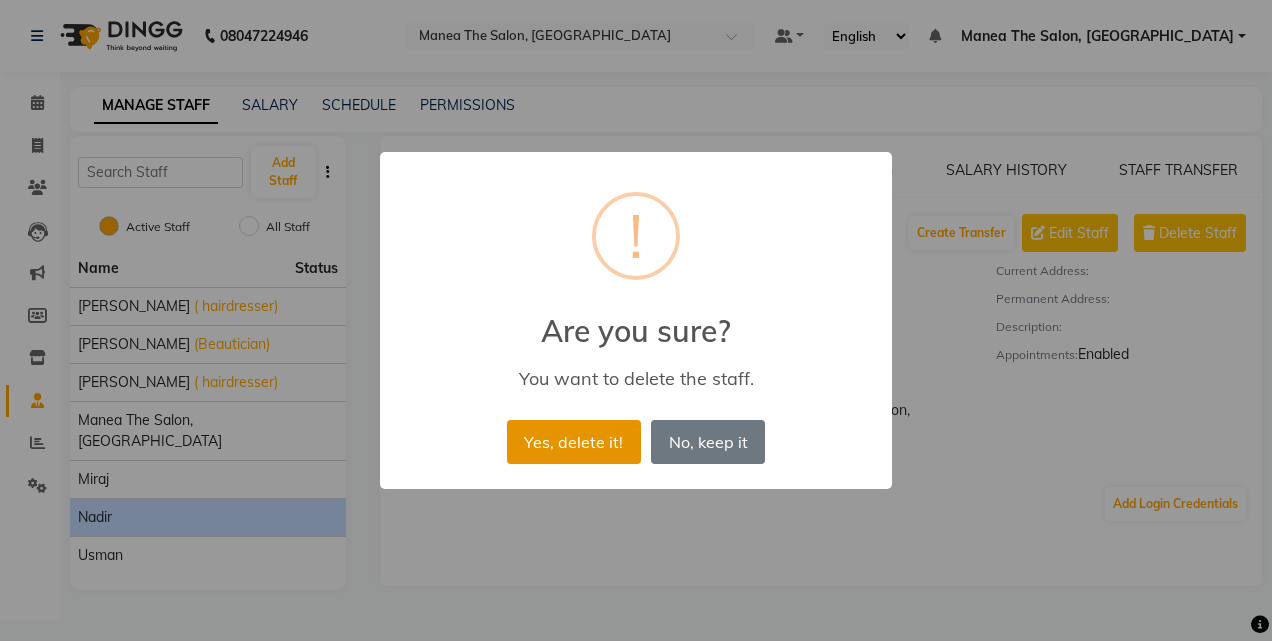 click on "Yes, delete it!" at bounding box center [574, 442] 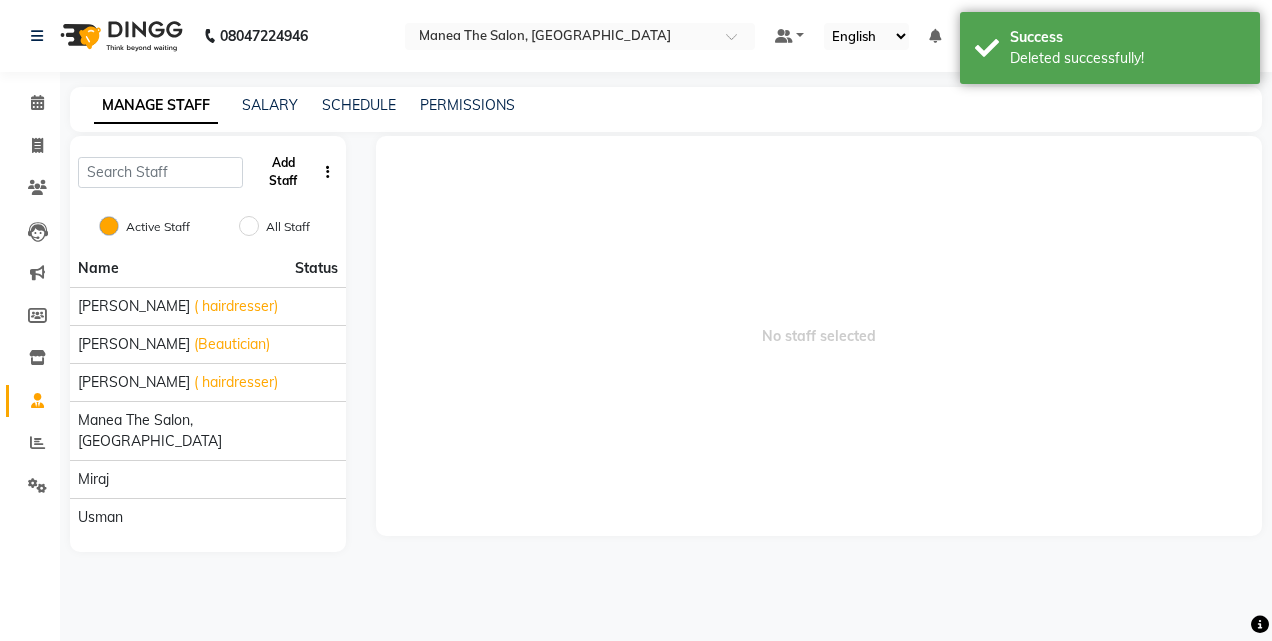 click on "Add Staff" 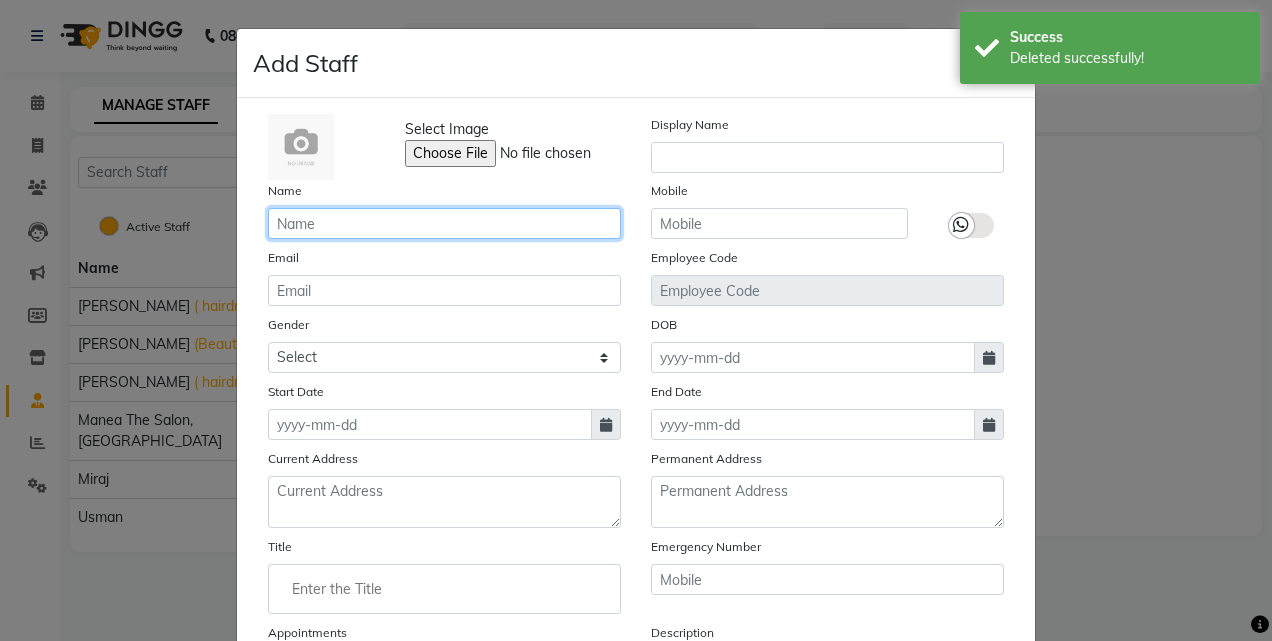 click 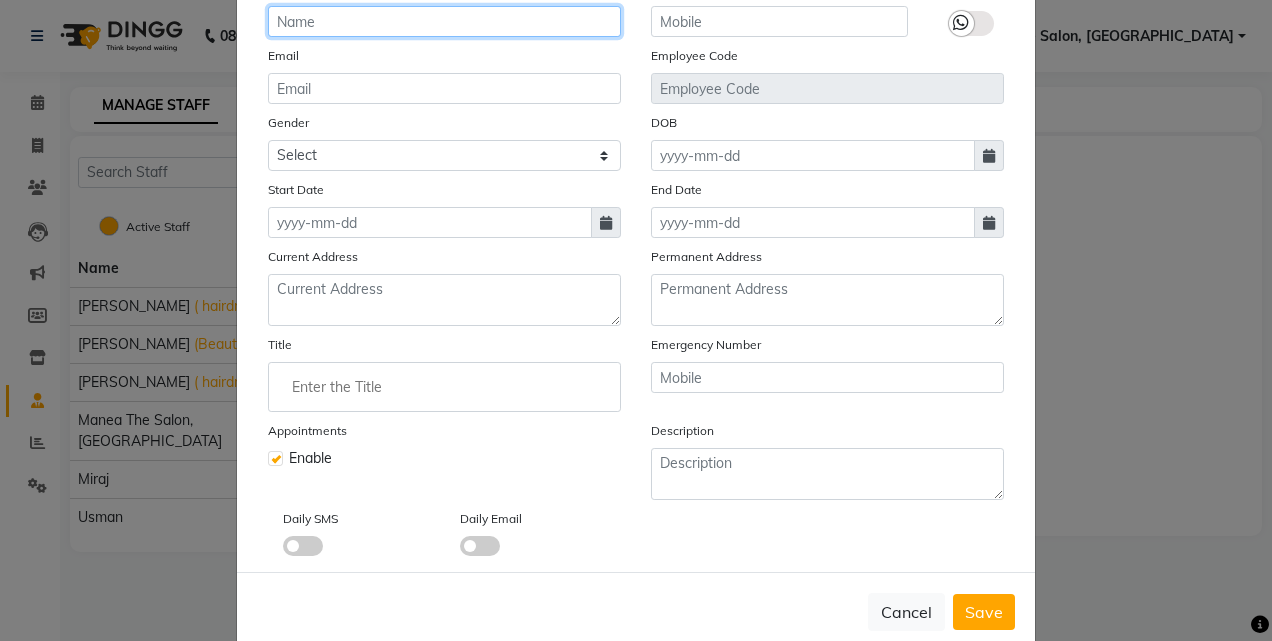 scroll, scrollTop: 236, scrollLeft: 0, axis: vertical 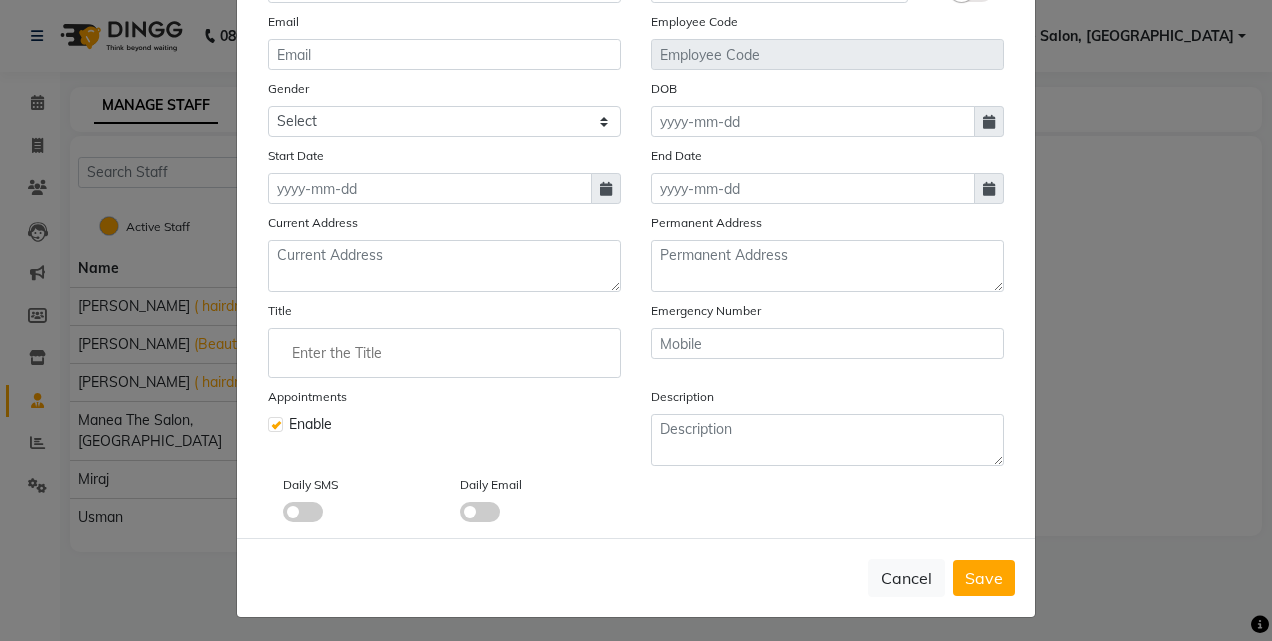 click 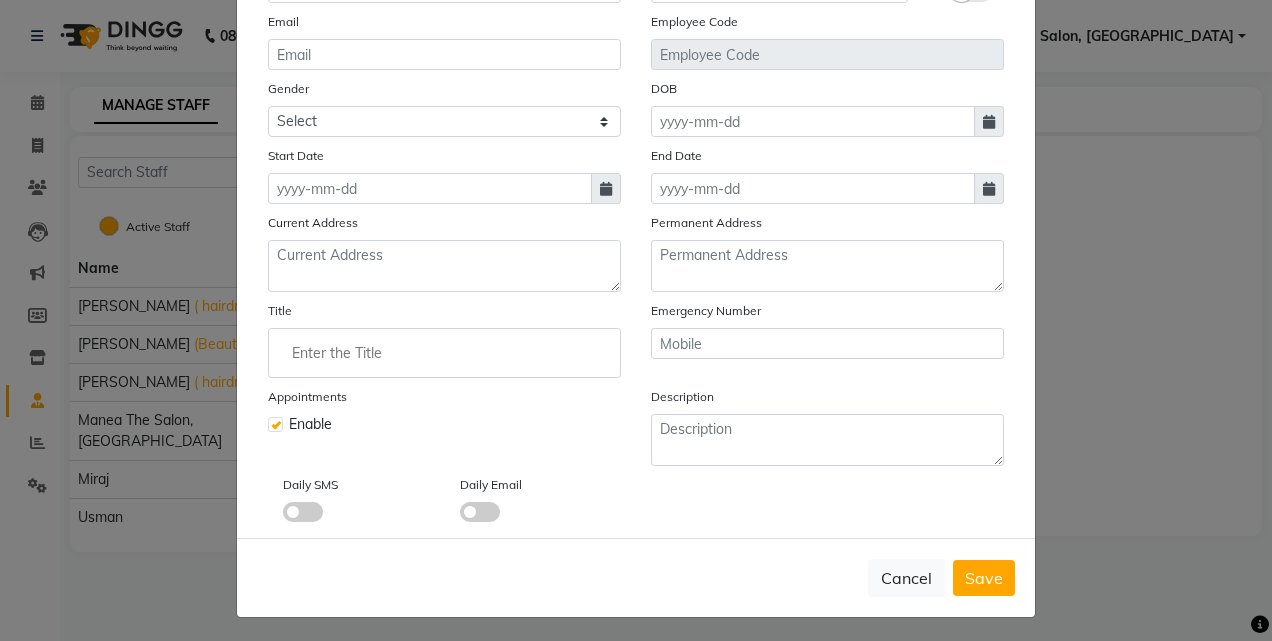 click 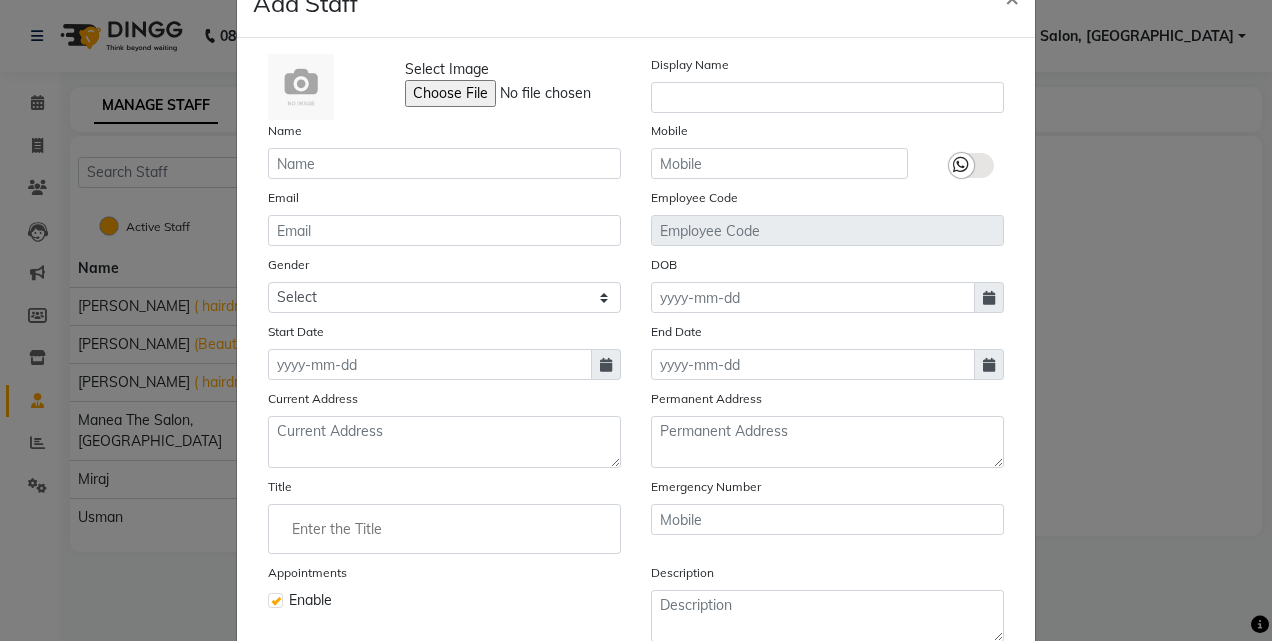 scroll, scrollTop: 58, scrollLeft: 0, axis: vertical 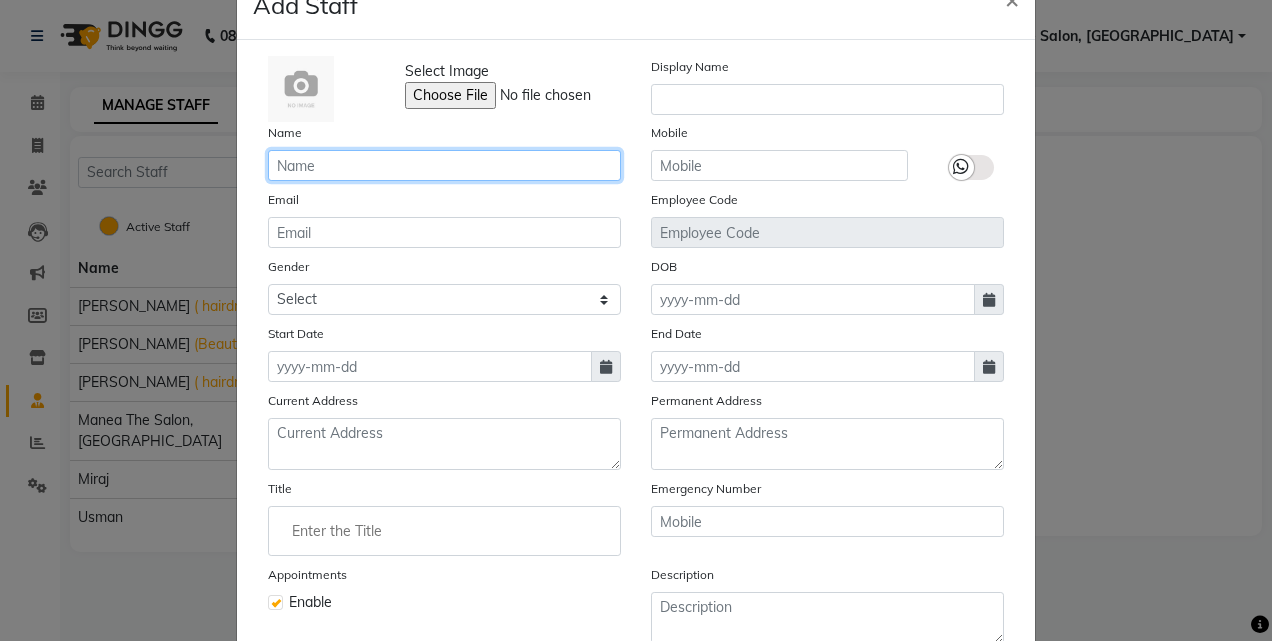 click 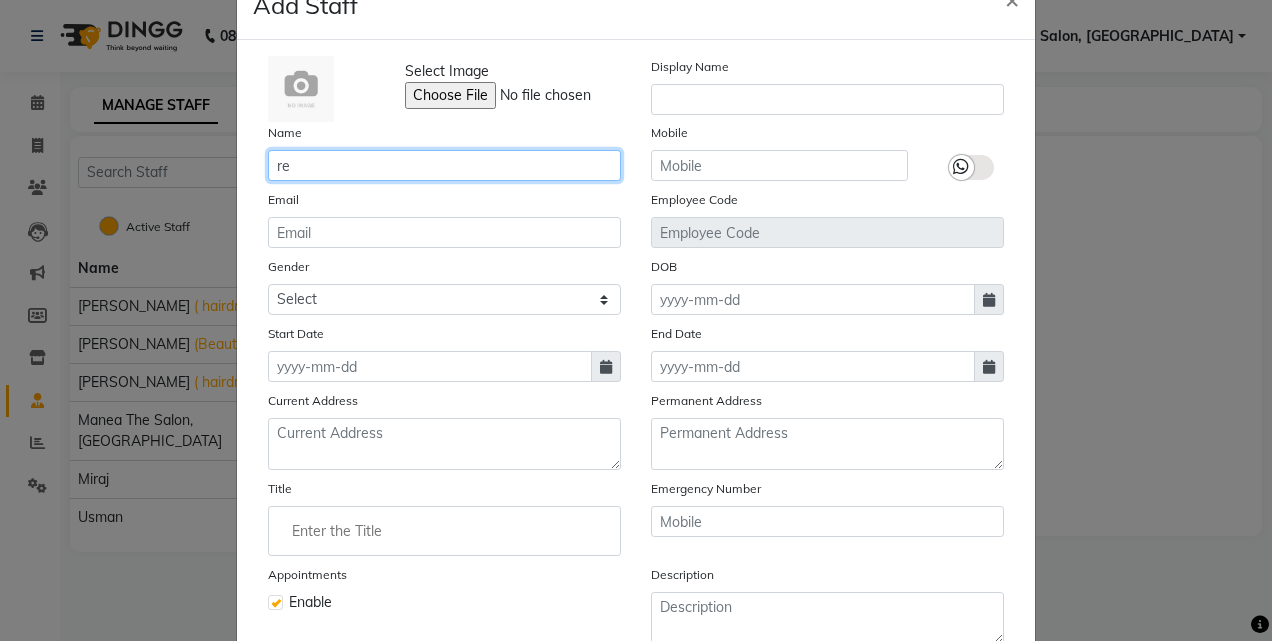 type on "r" 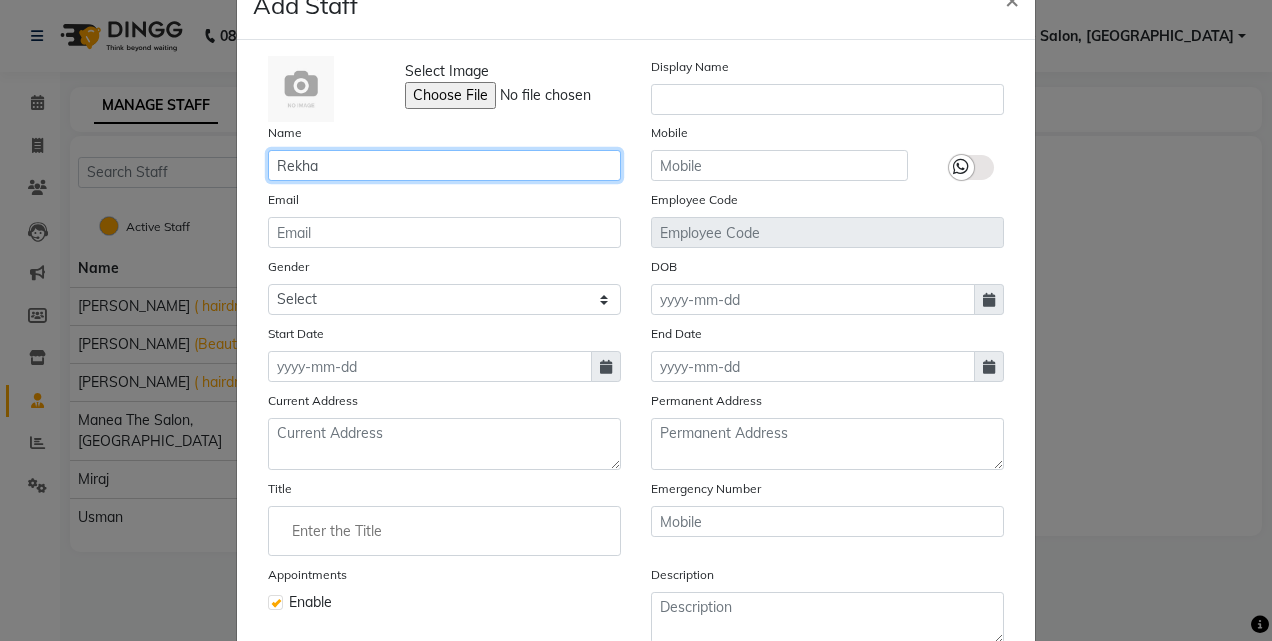 type on "Rekha" 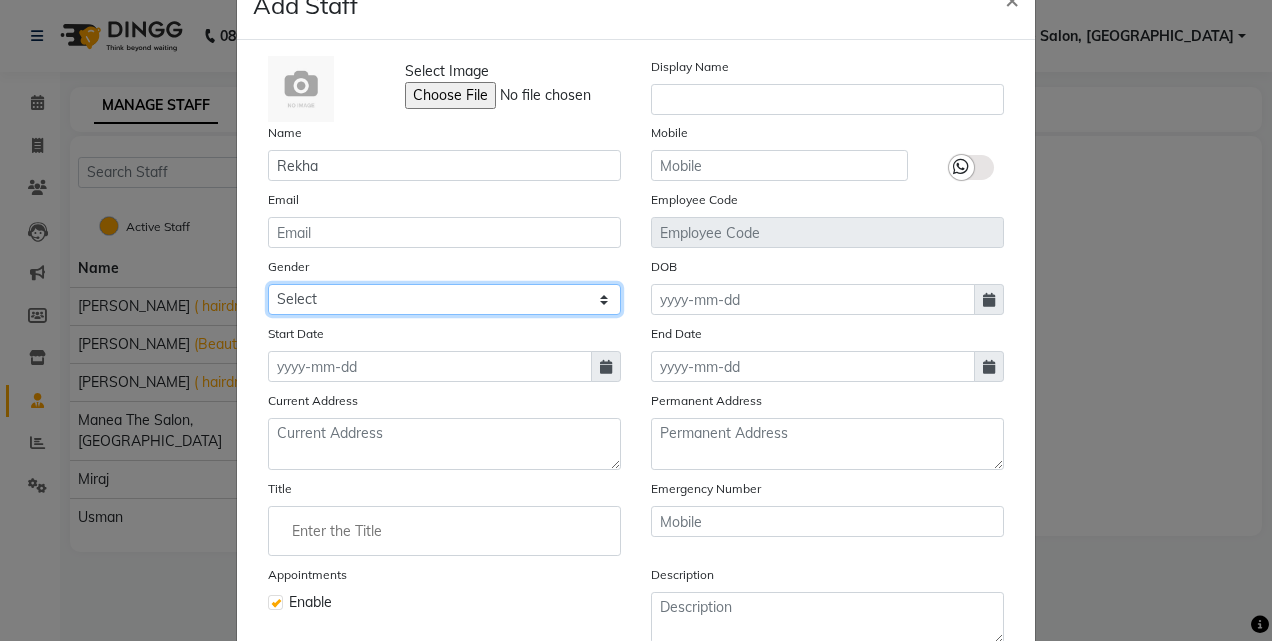 click on "Select Male Female Other Prefer Not To Say" 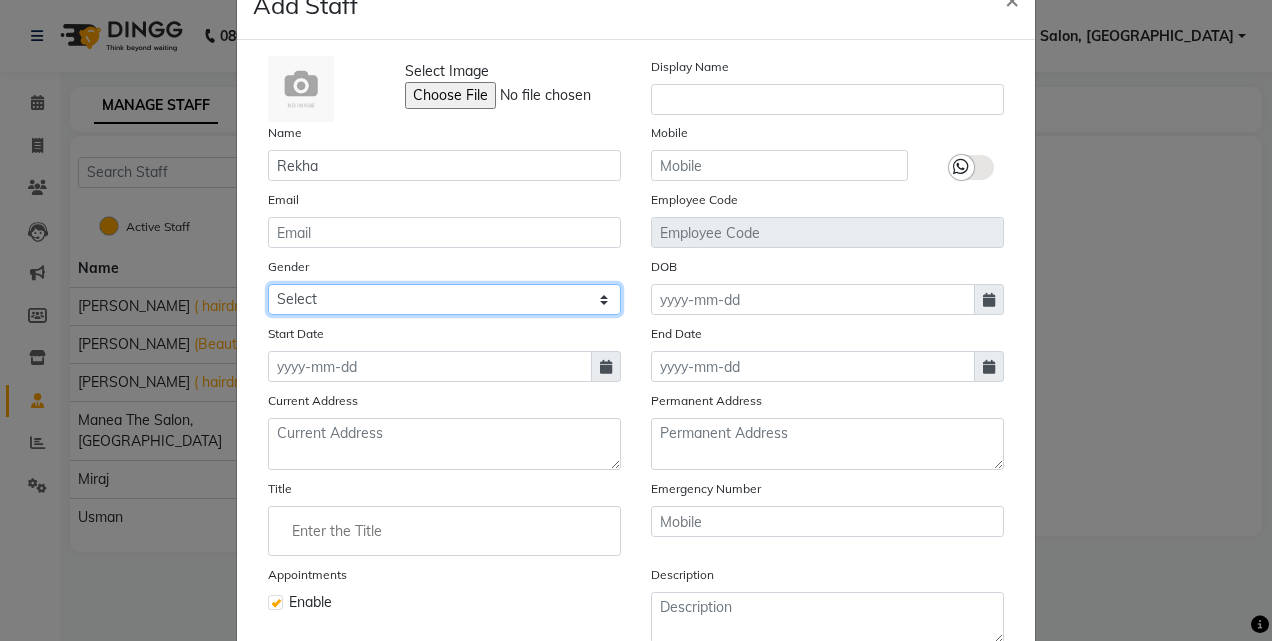 select on "female" 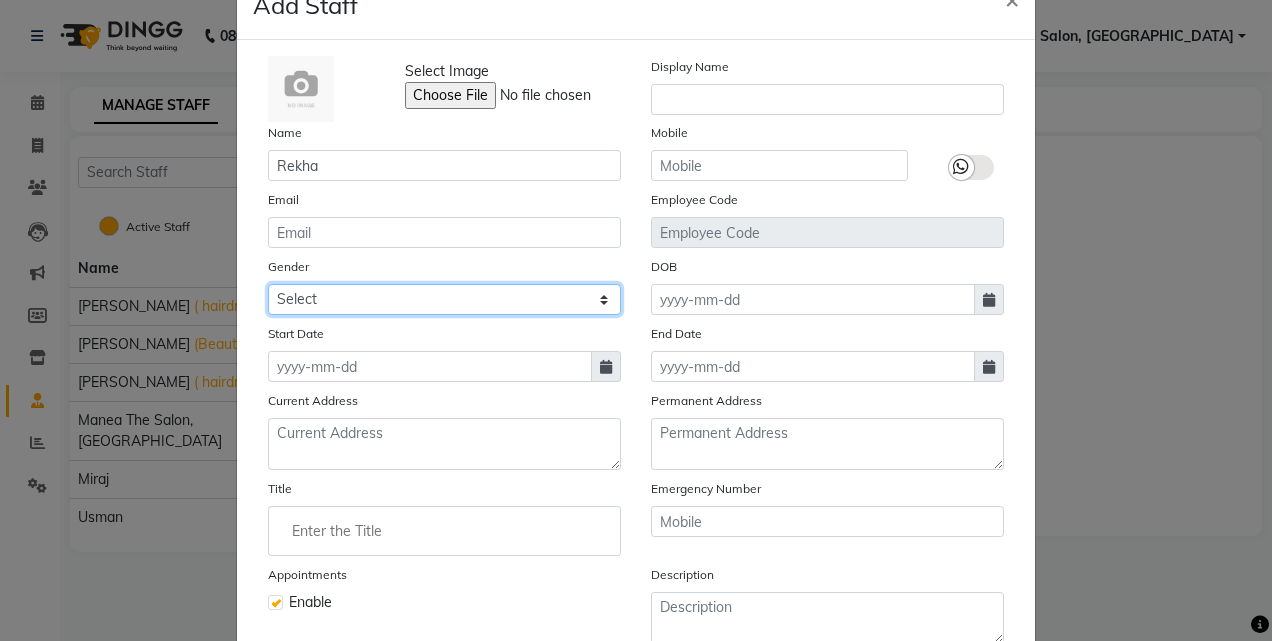 click on "Select Male Female Other Prefer Not To Say" 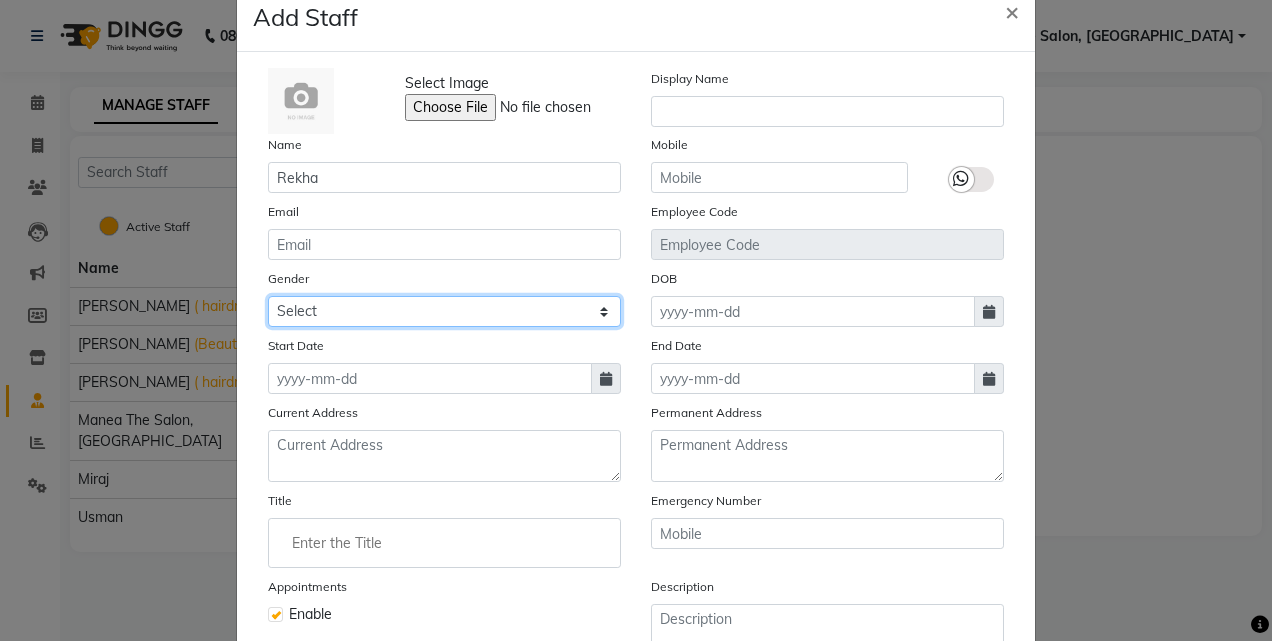 scroll, scrollTop: 44, scrollLeft: 0, axis: vertical 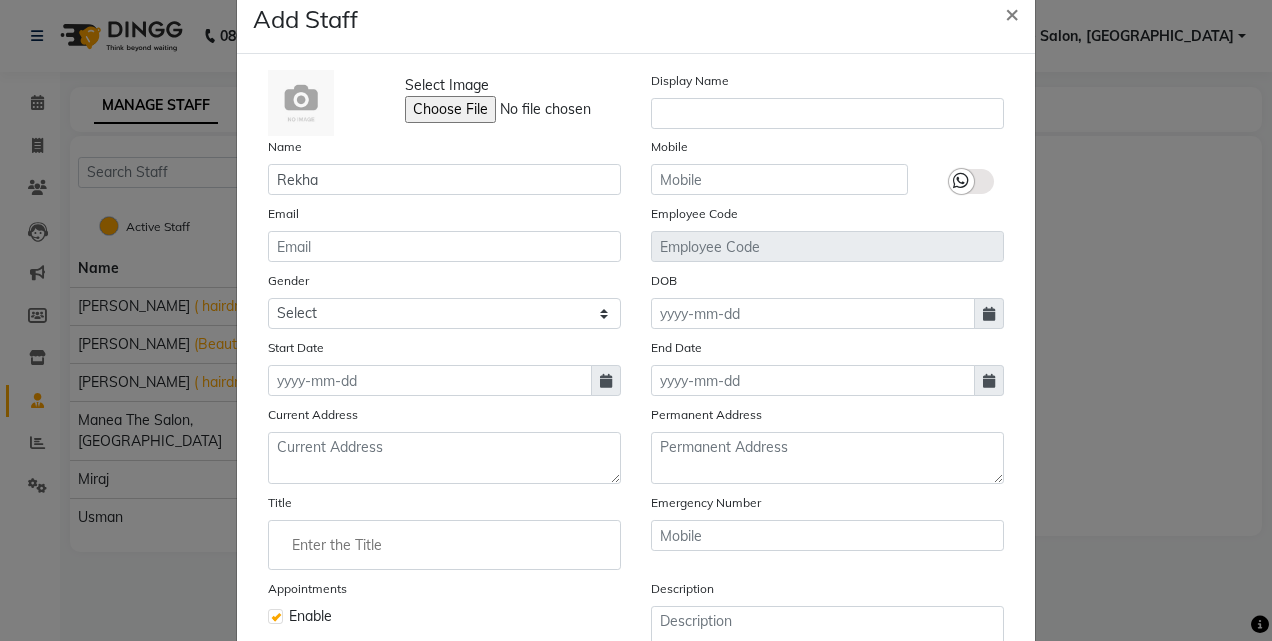 click 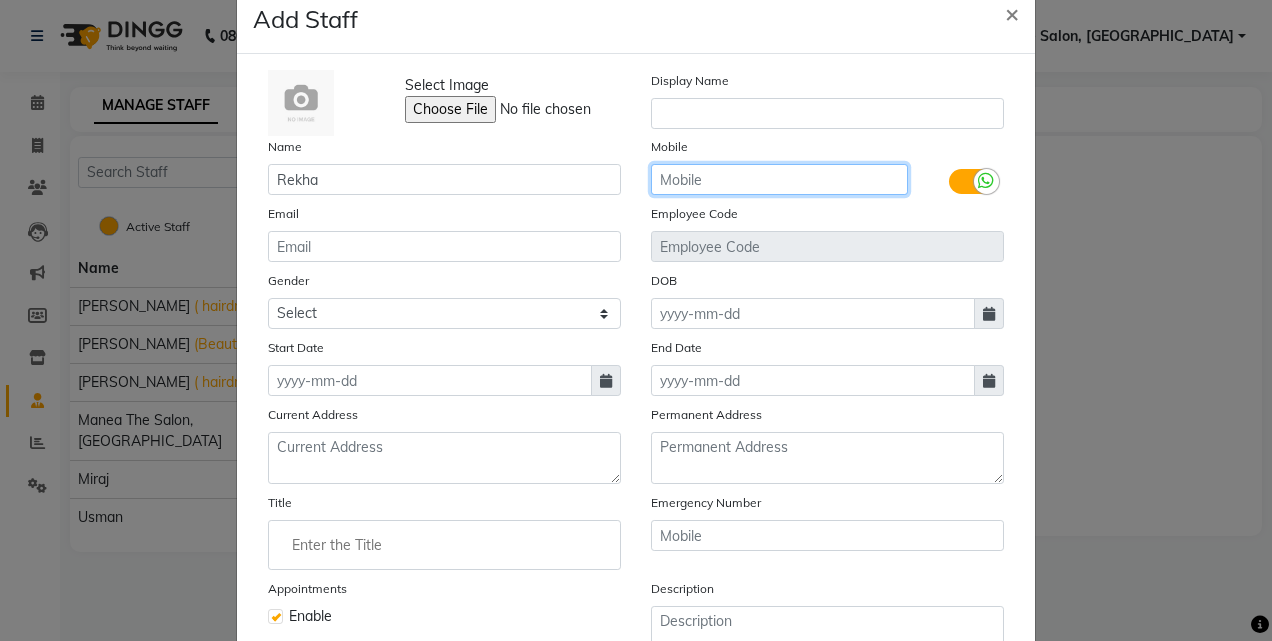 click 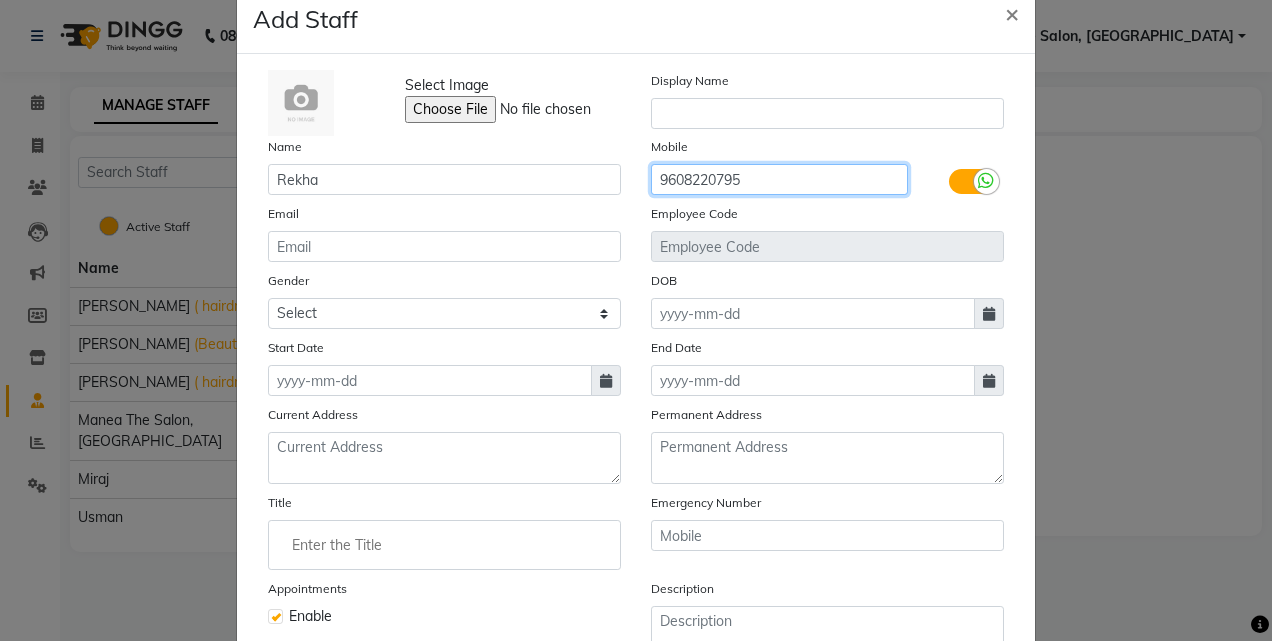type on "9608220795" 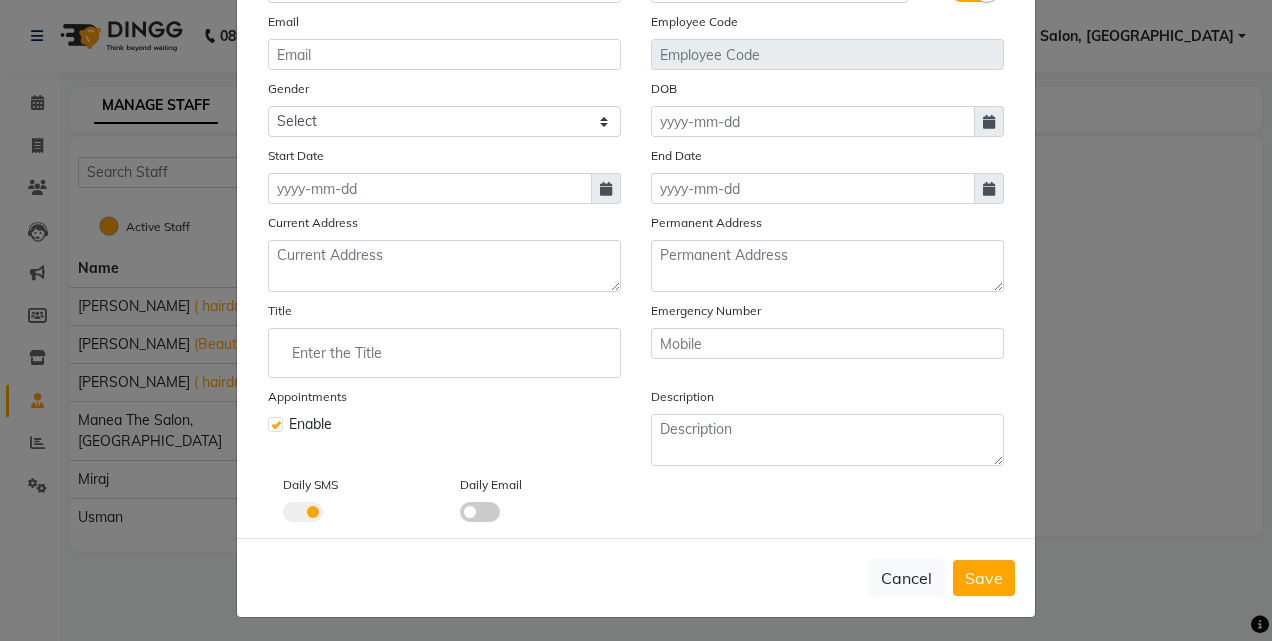 scroll, scrollTop: 236, scrollLeft: 0, axis: vertical 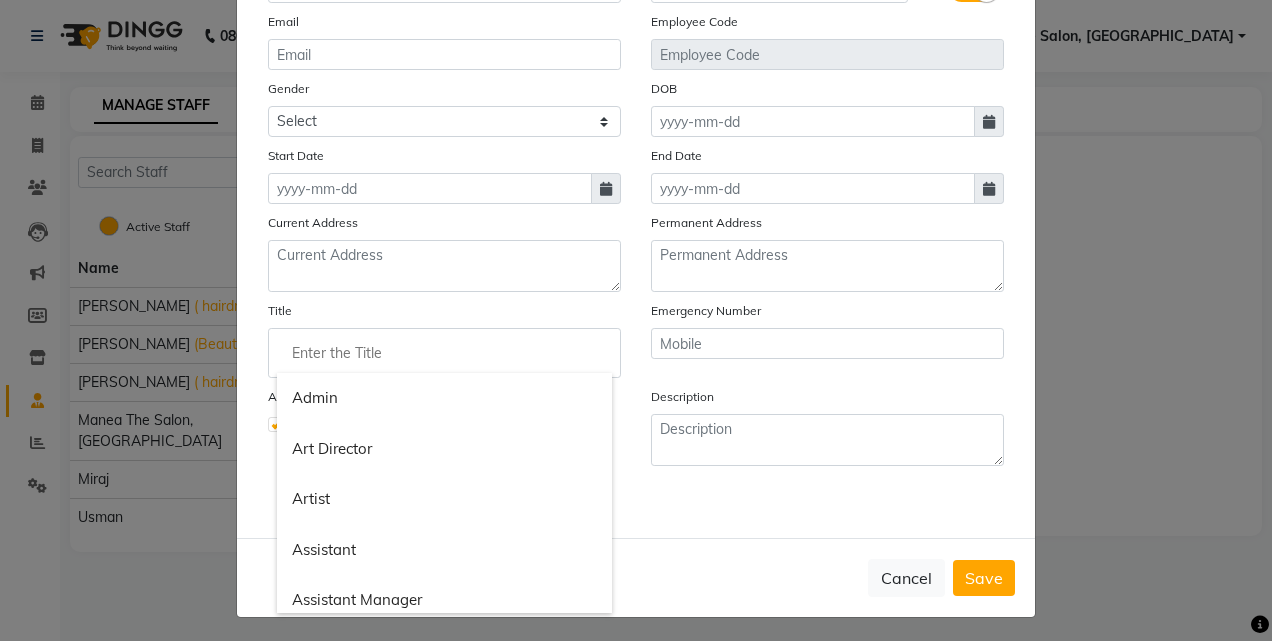 click 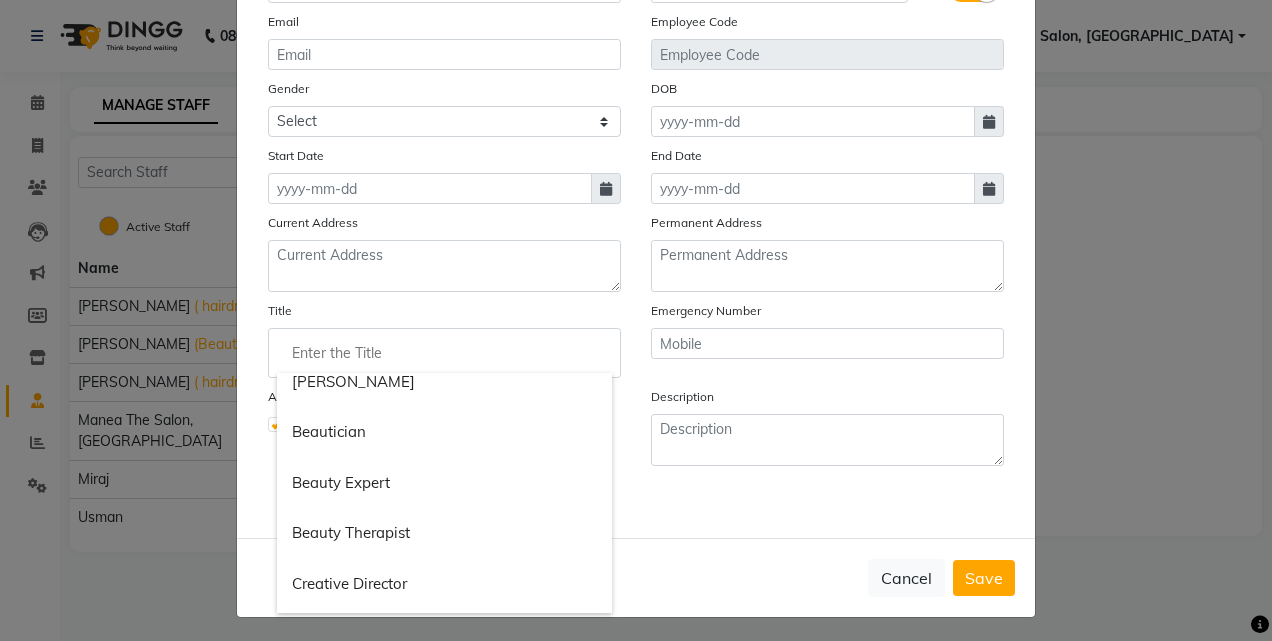 scroll, scrollTop: 270, scrollLeft: 0, axis: vertical 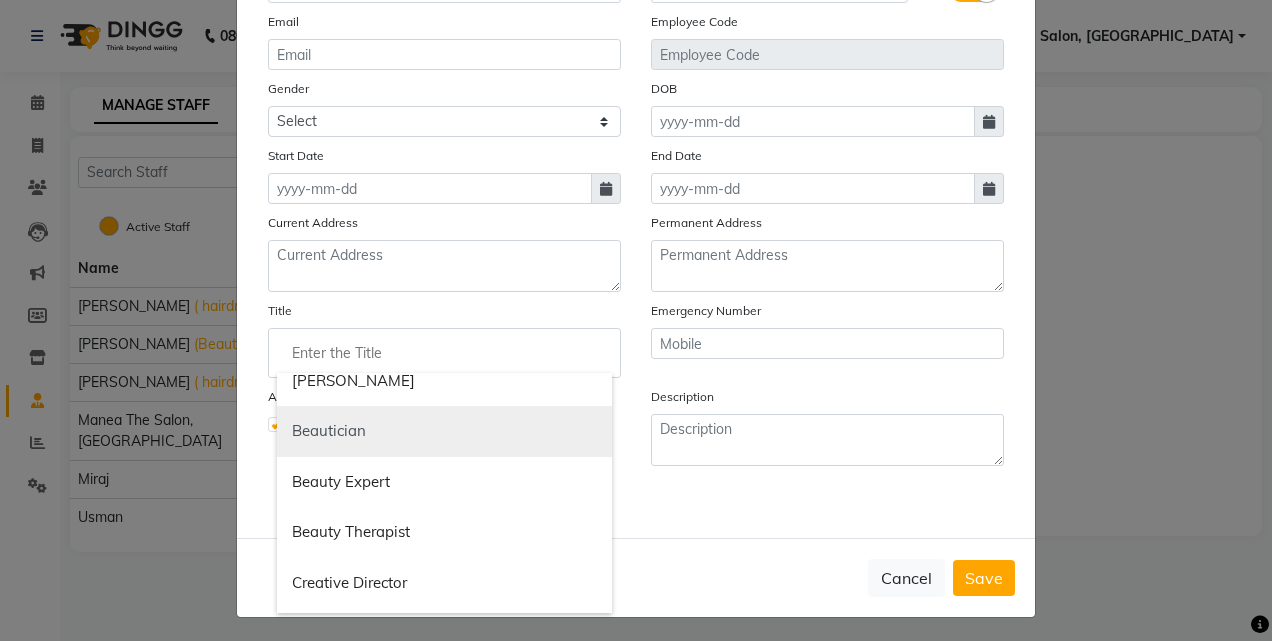click on "Beautician" at bounding box center (444, 431) 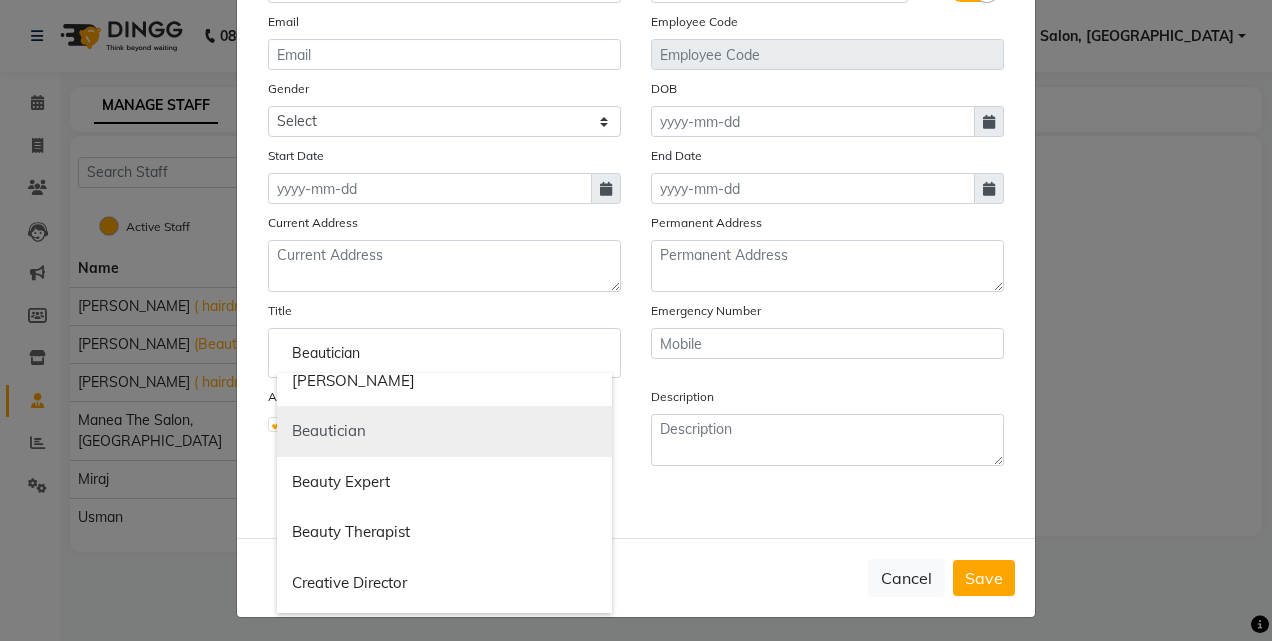 scroll, scrollTop: 0, scrollLeft: 0, axis: both 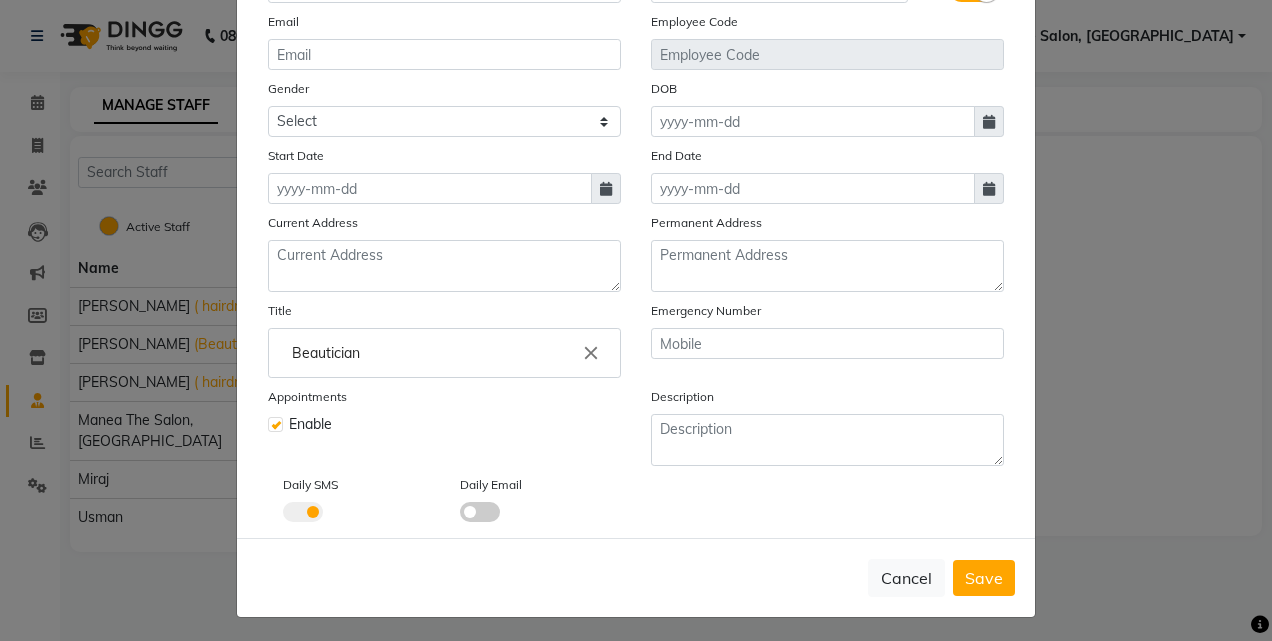 click on "Beautician" 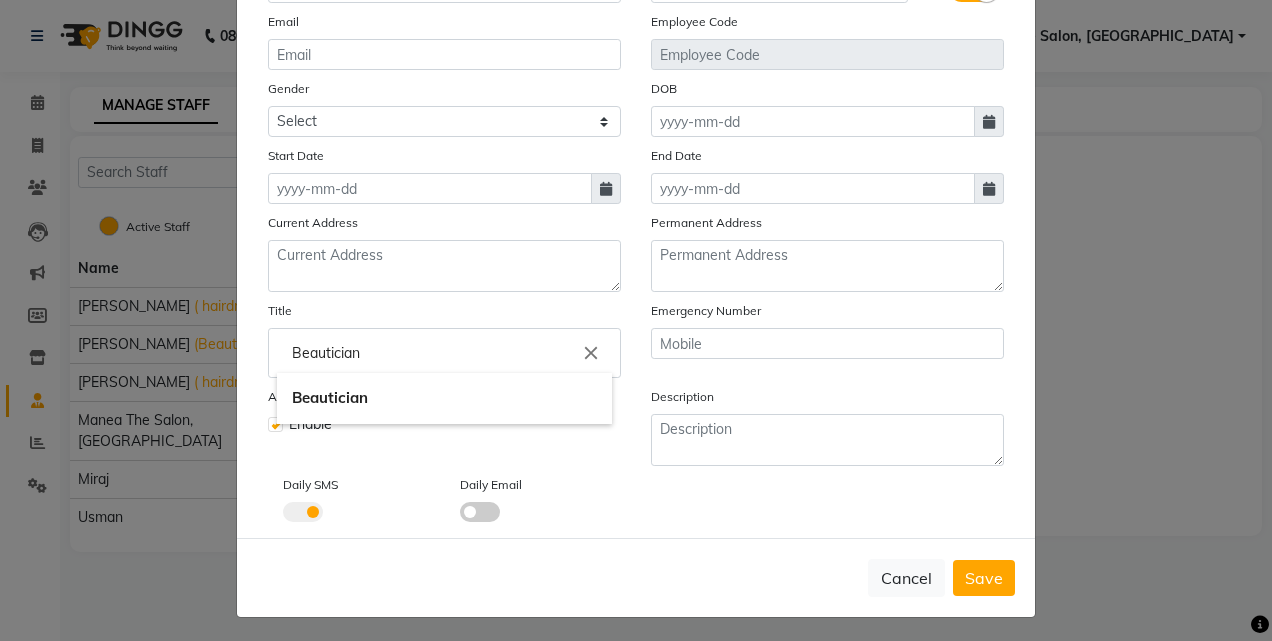 click 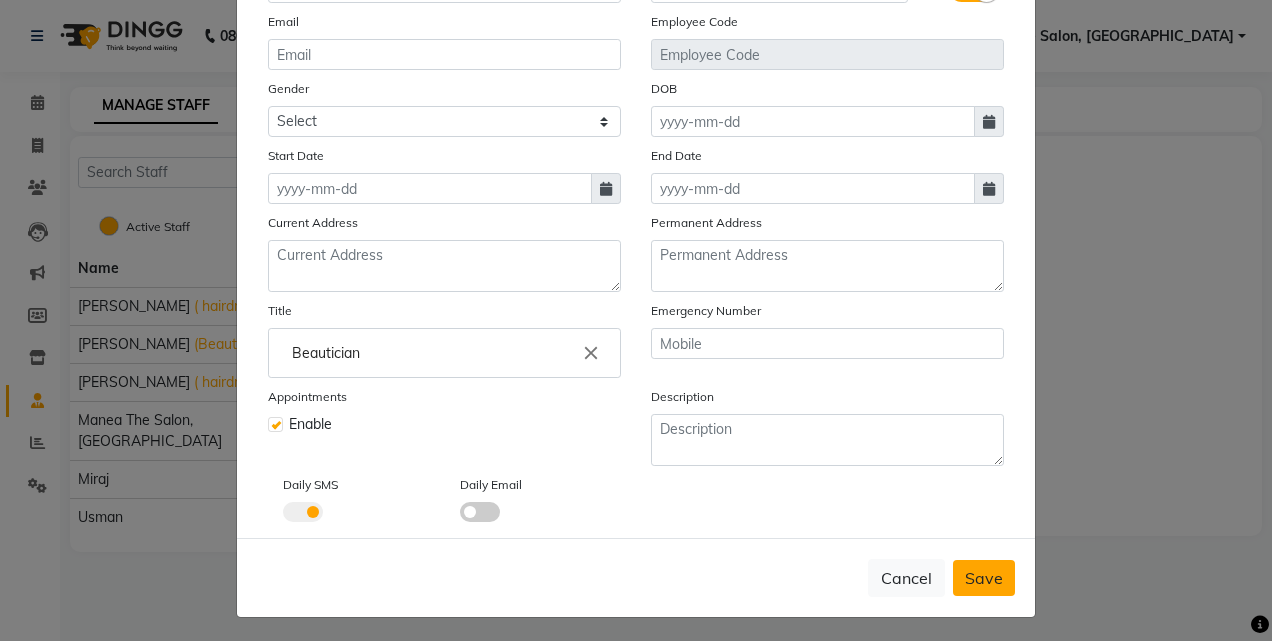 click on "Save" at bounding box center (984, 578) 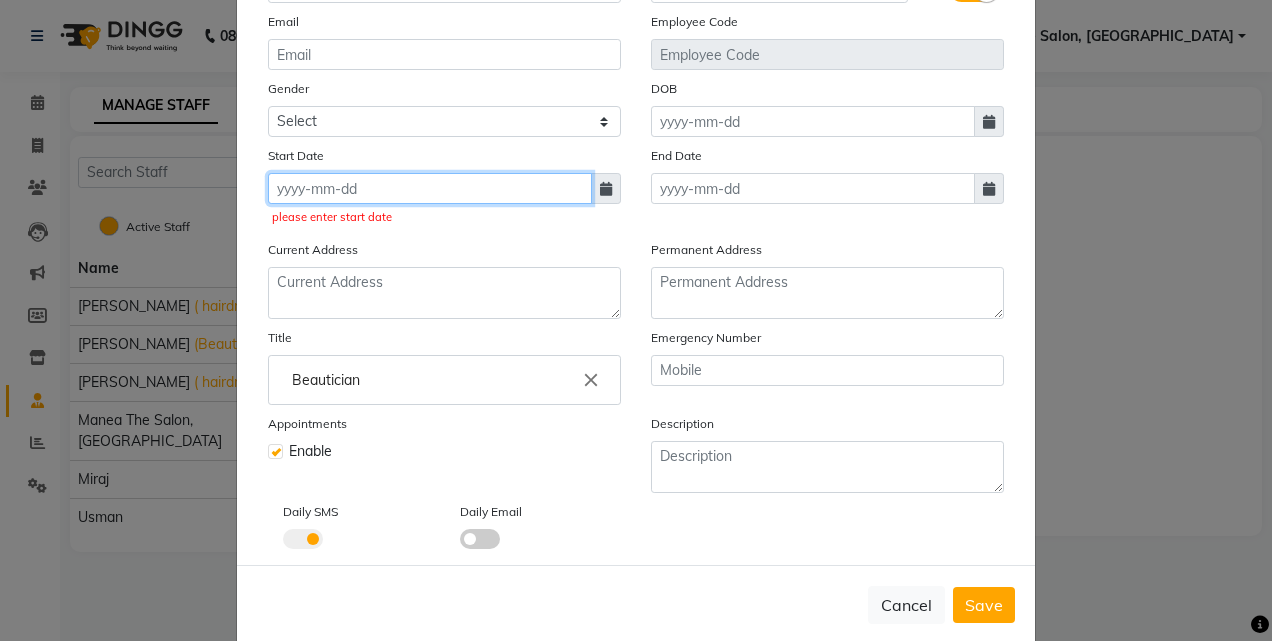 click 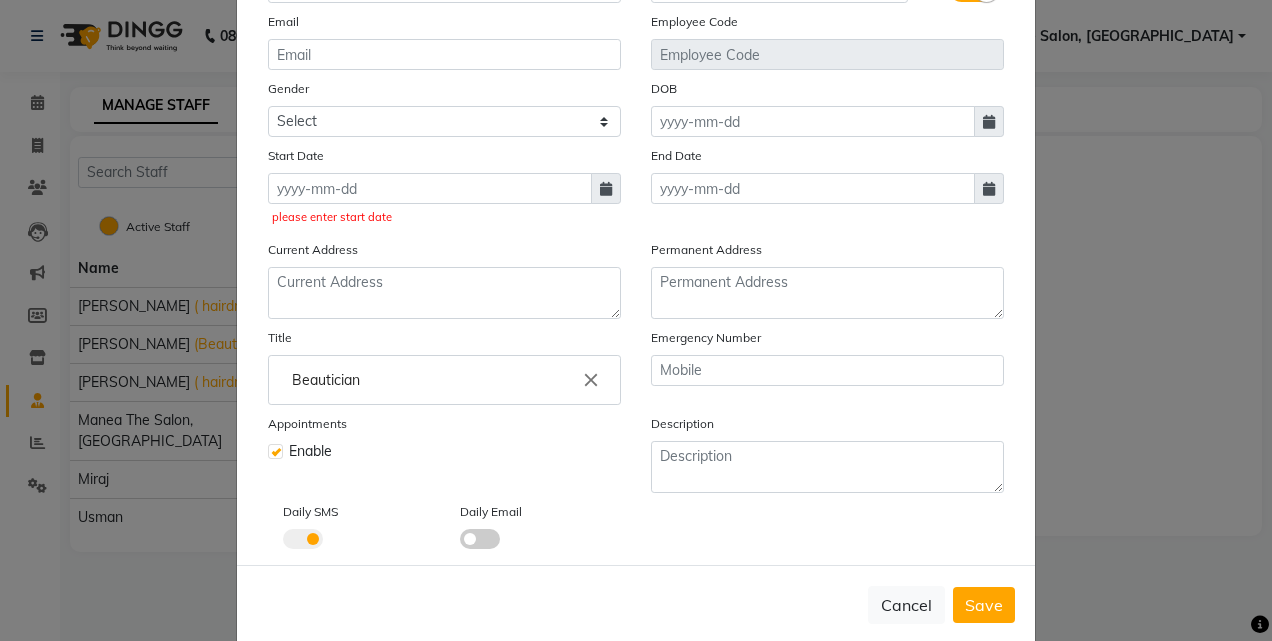 select on "7" 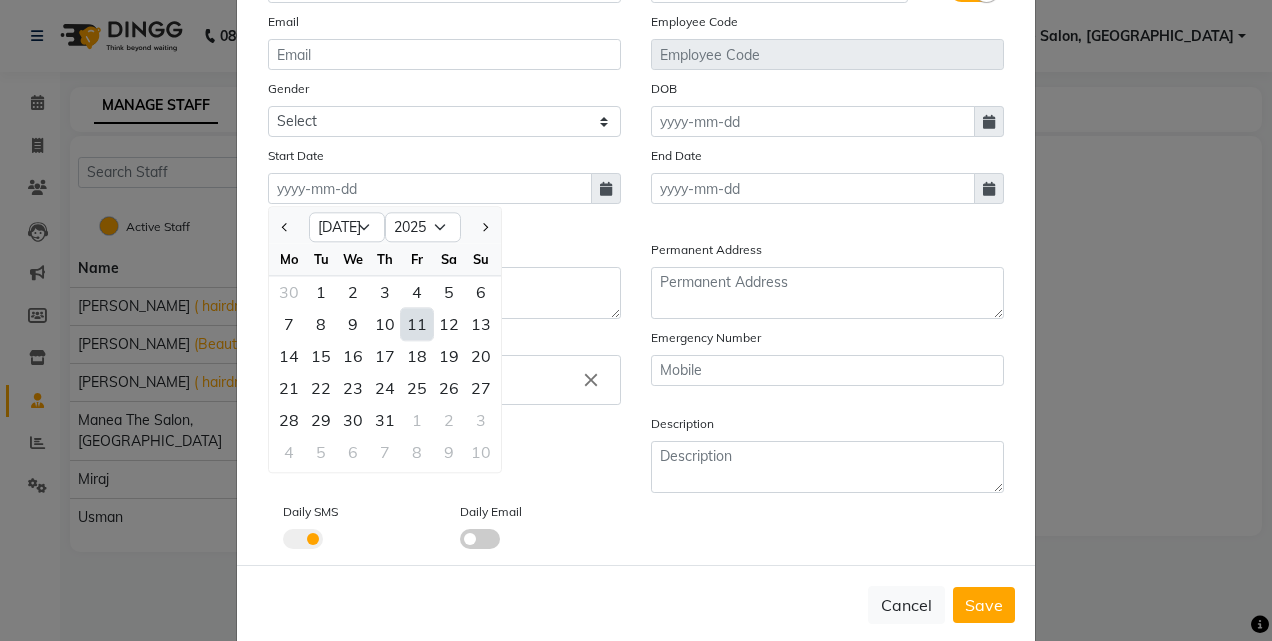 click on "11" 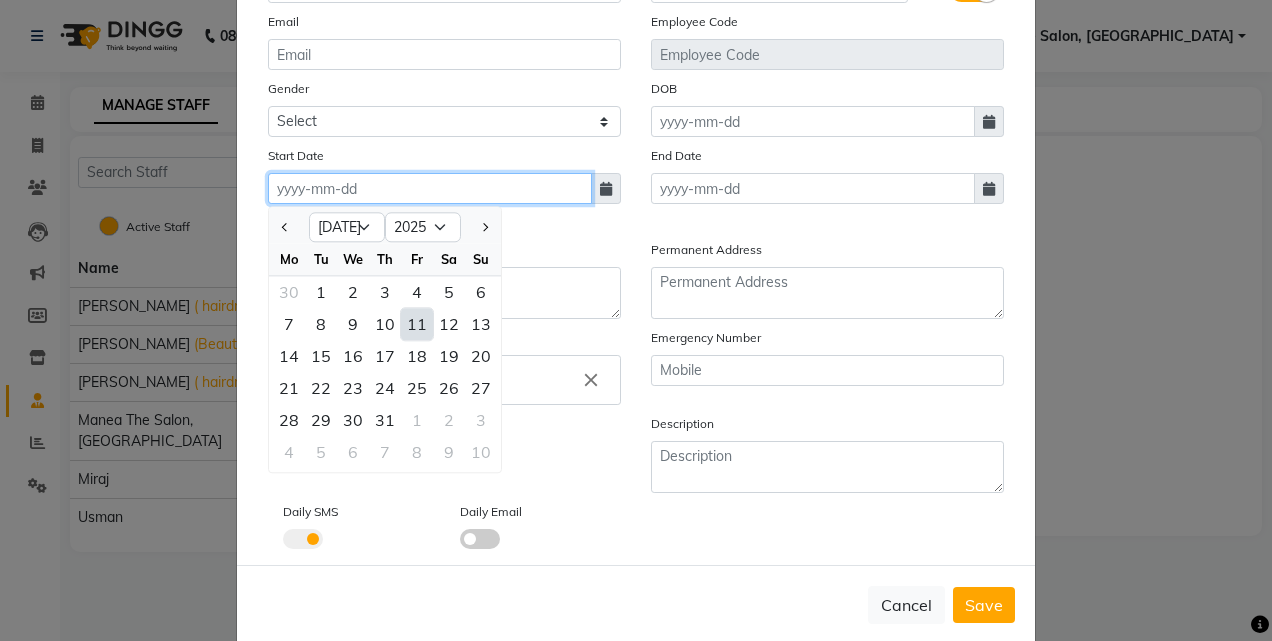 type on "[DATE]" 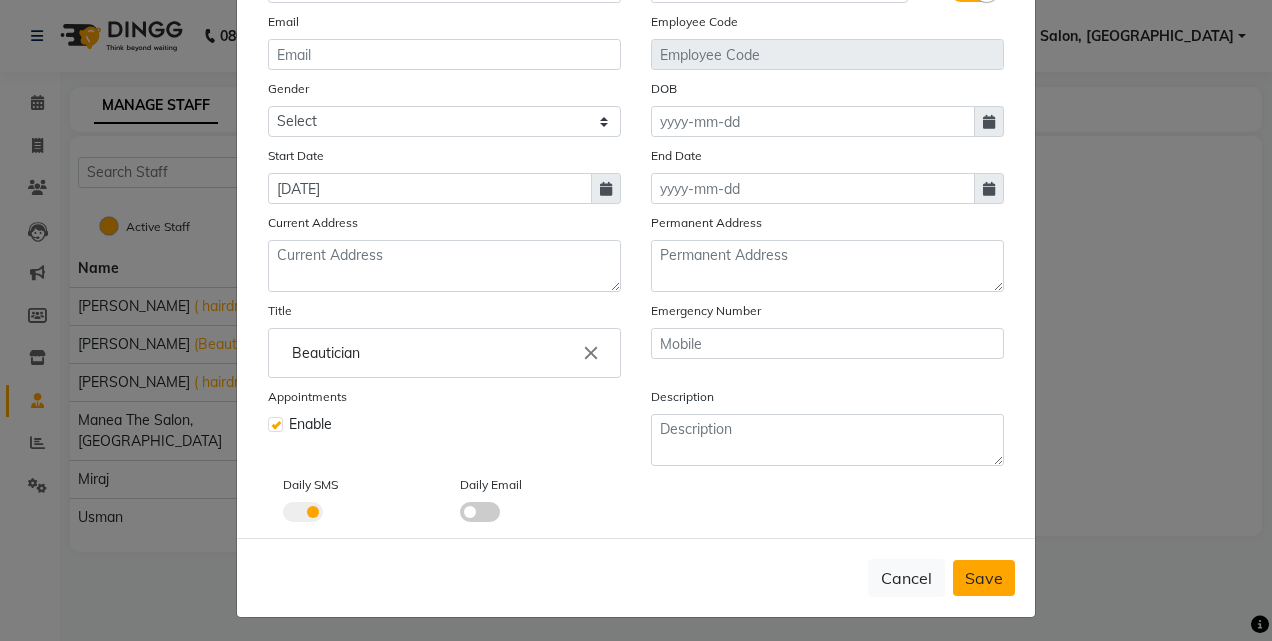 click on "Save" at bounding box center [984, 578] 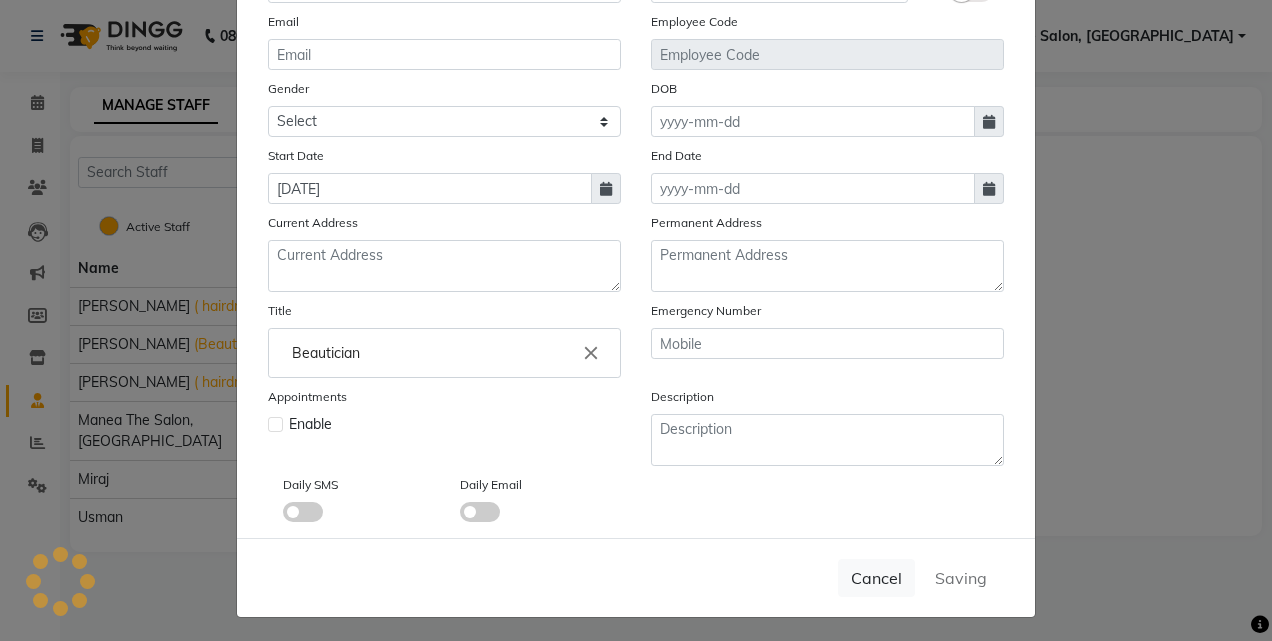 type 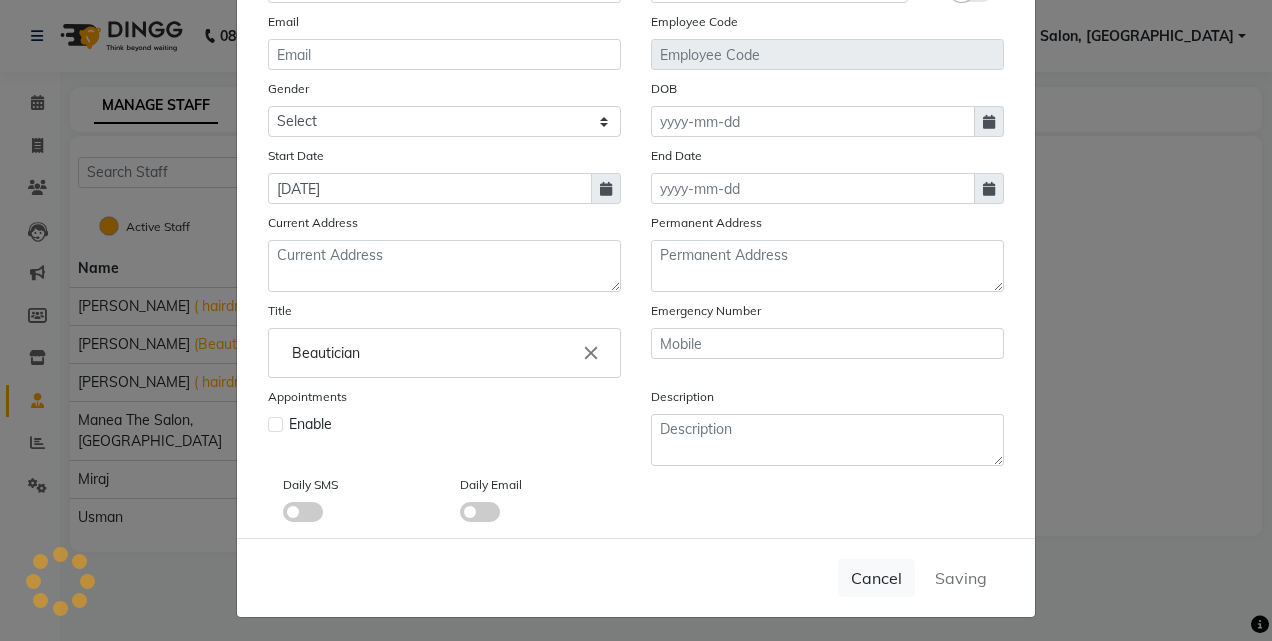 type 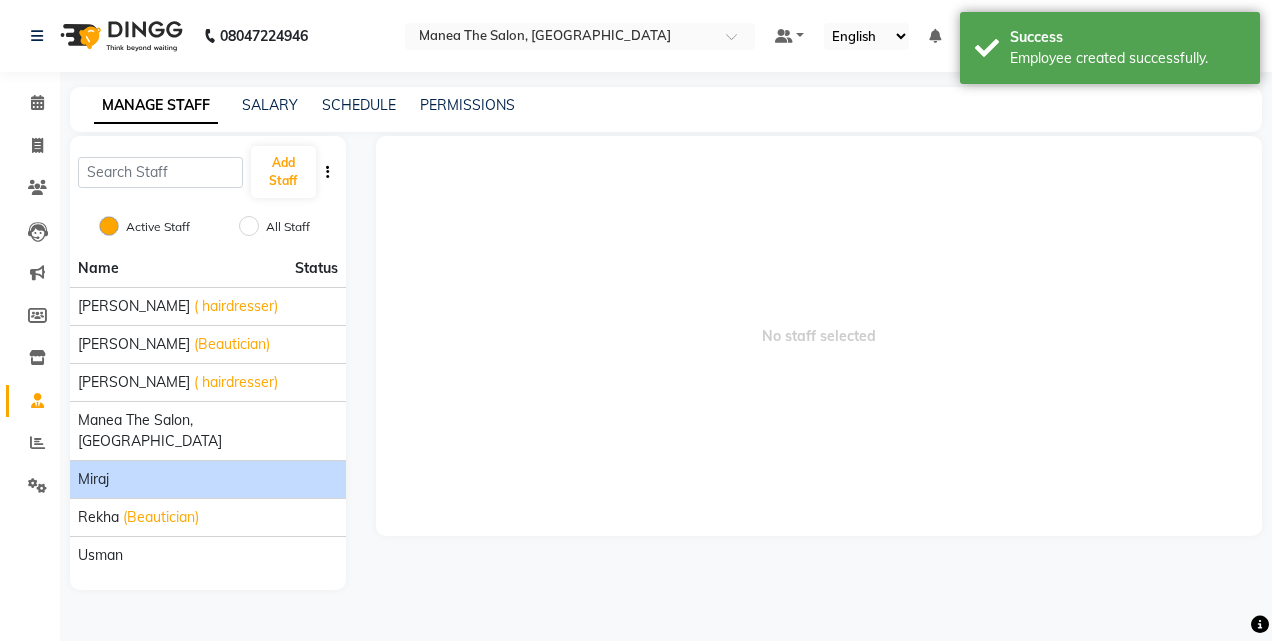 click on "miraj" 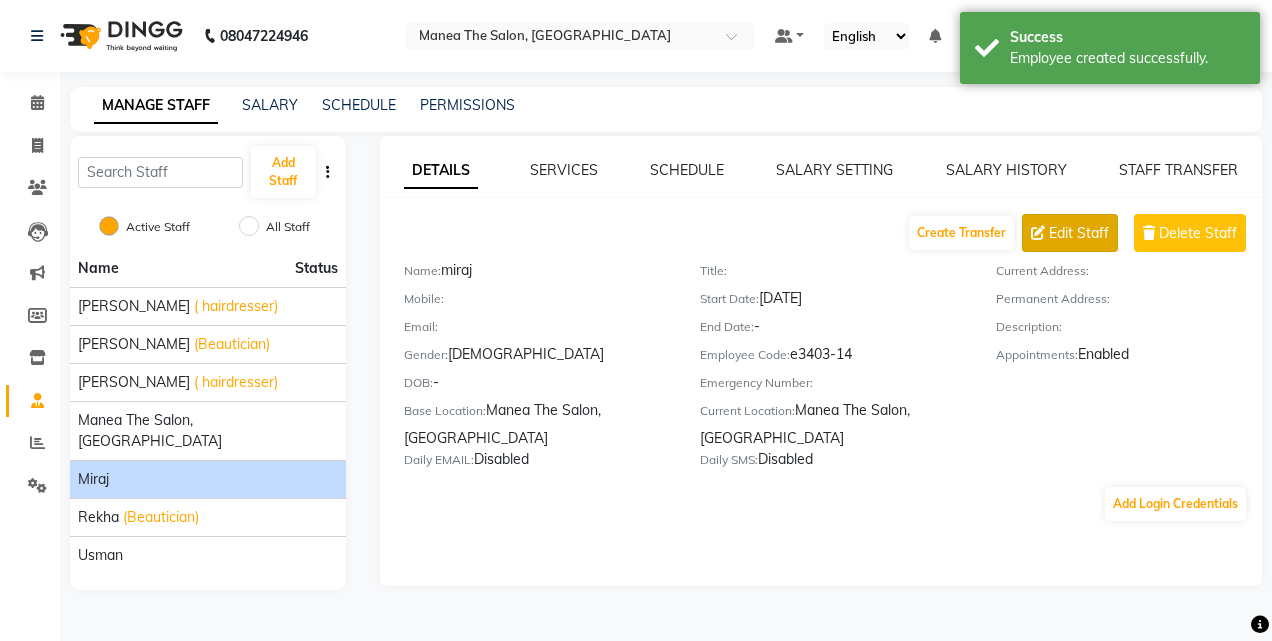 click on "Edit Staff" 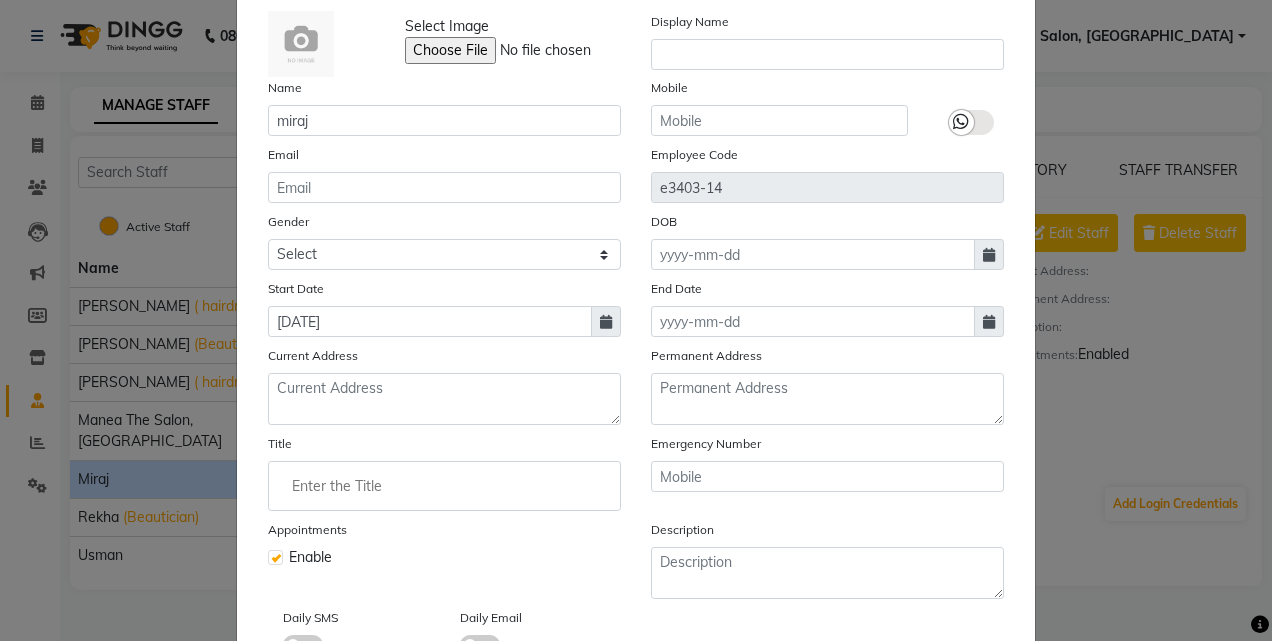 scroll, scrollTop: 104, scrollLeft: 0, axis: vertical 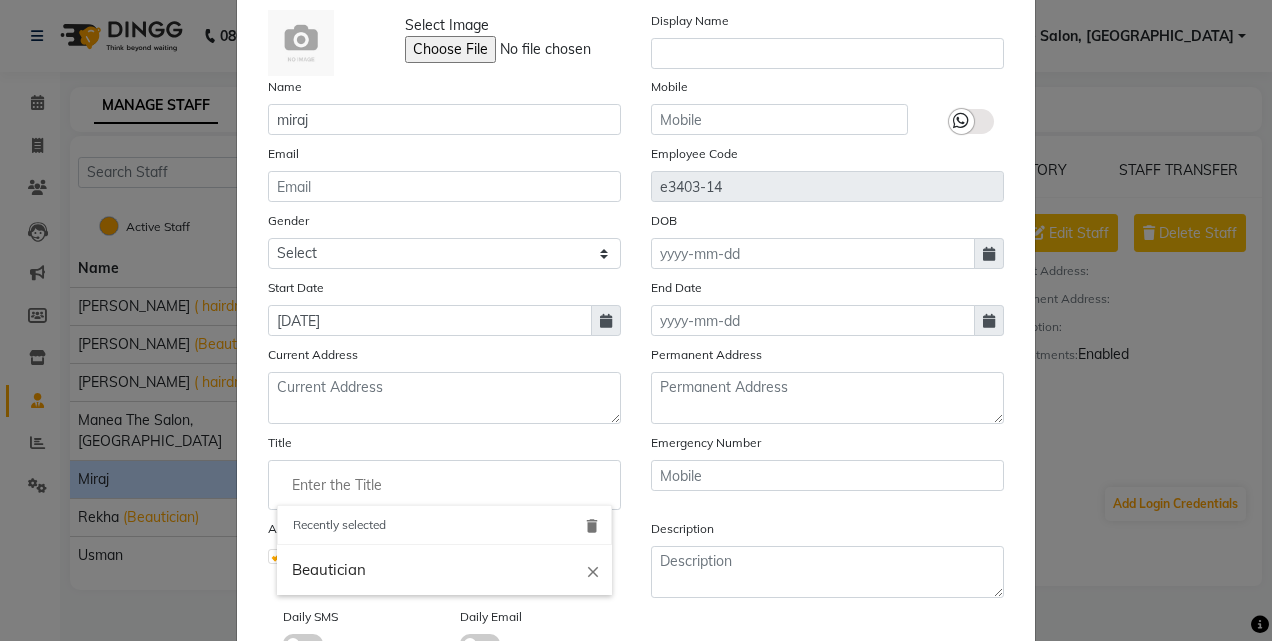 click 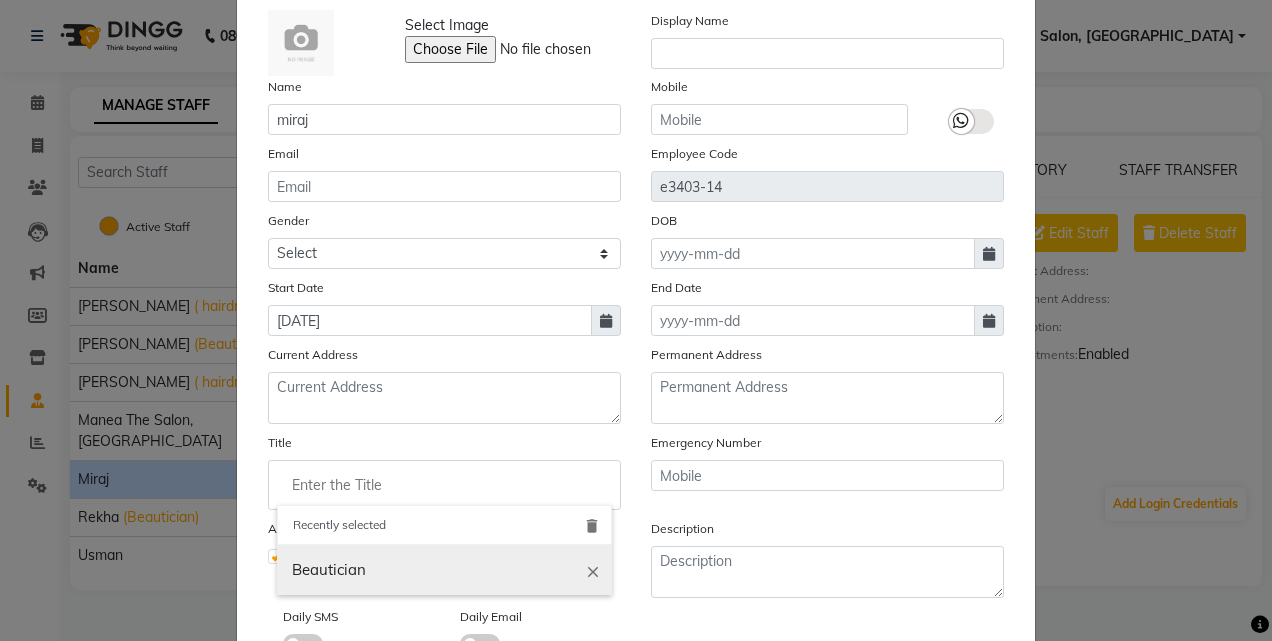 click on "close" at bounding box center [593, 571] 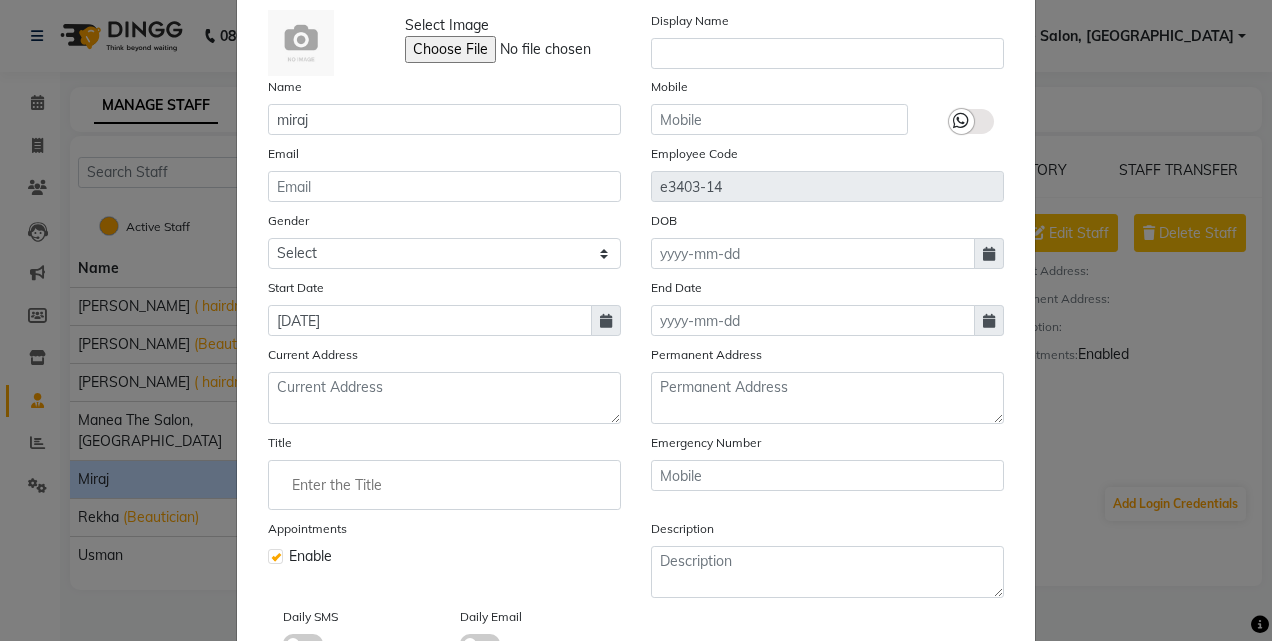 click 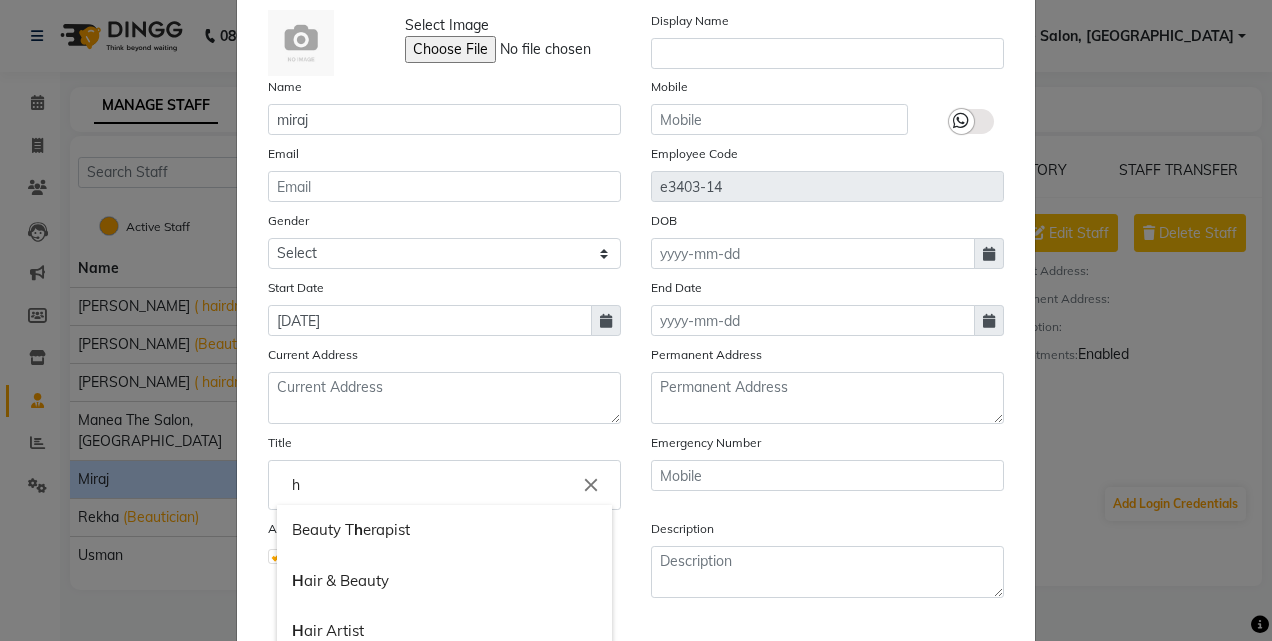 scroll, scrollTop: 236, scrollLeft: 0, axis: vertical 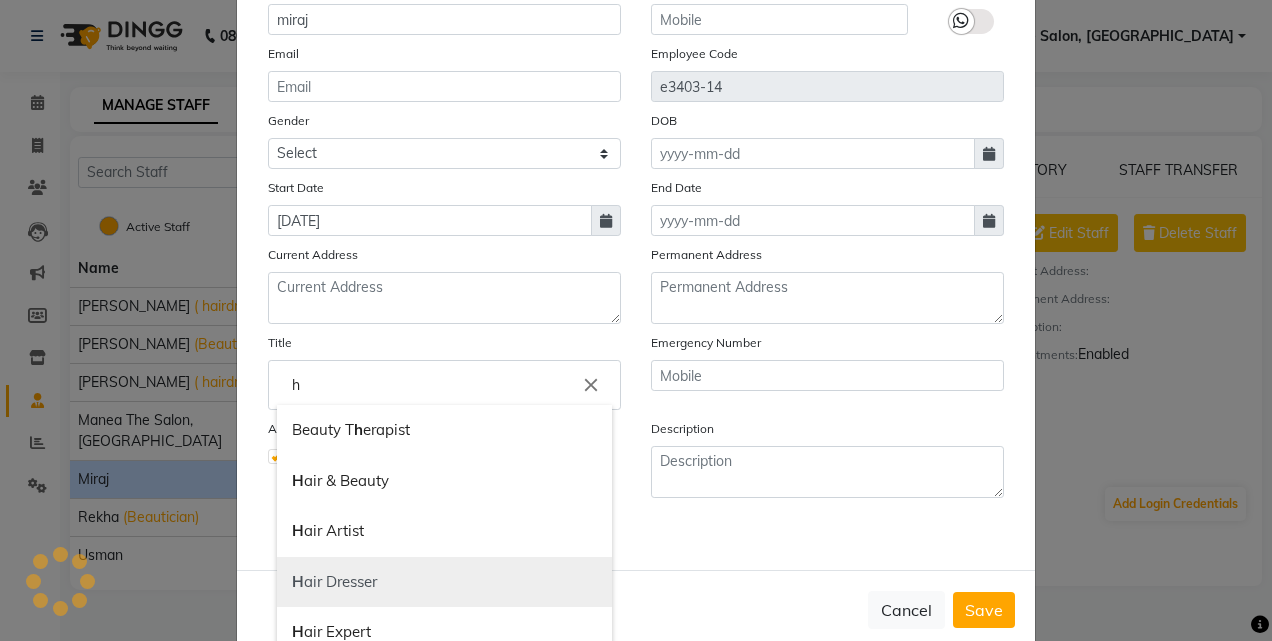 click on "H air Dresser" at bounding box center (444, 582) 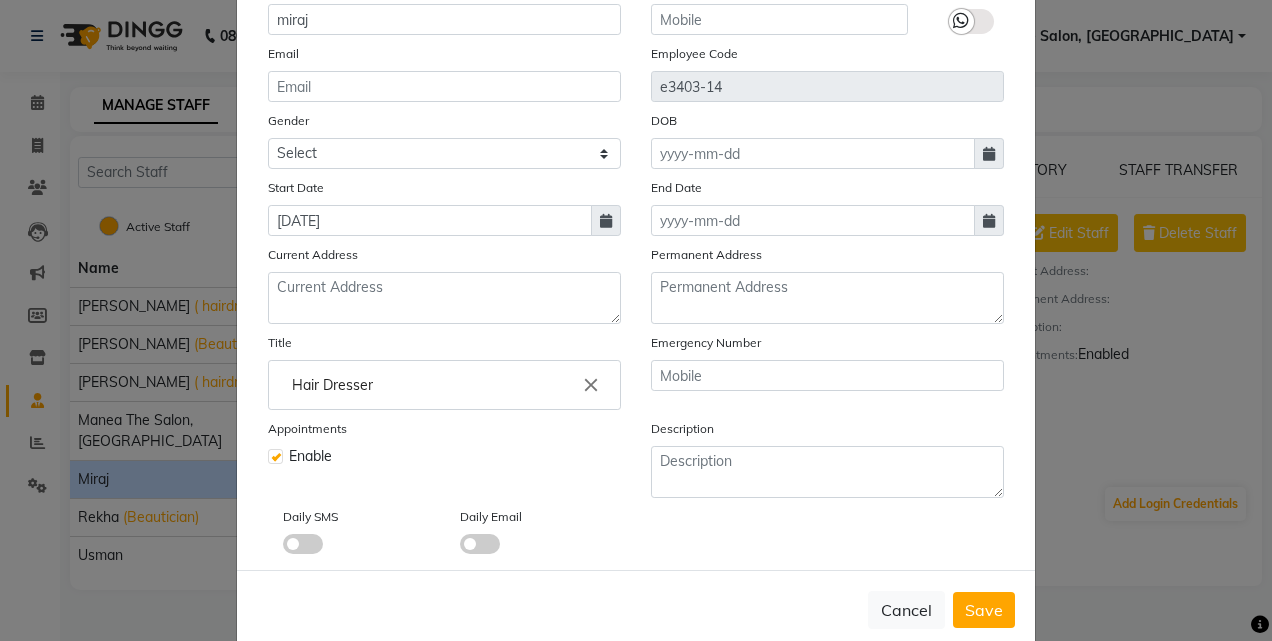 click on "Hair Dresser close" 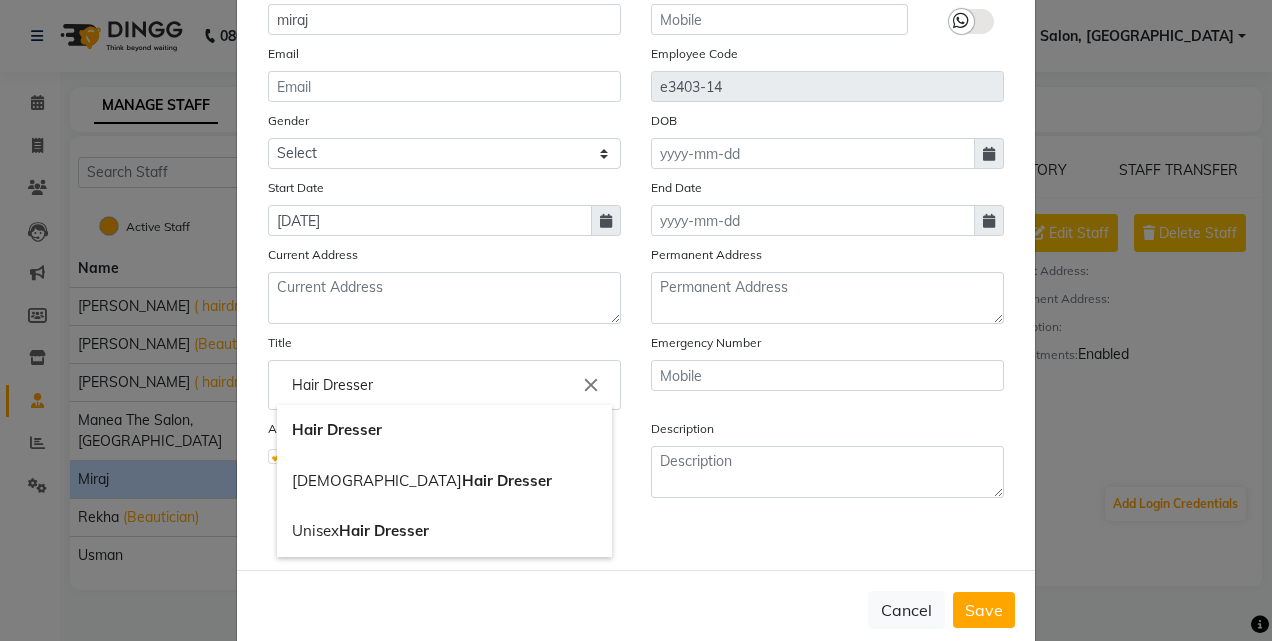 click on "Hair Dresser" 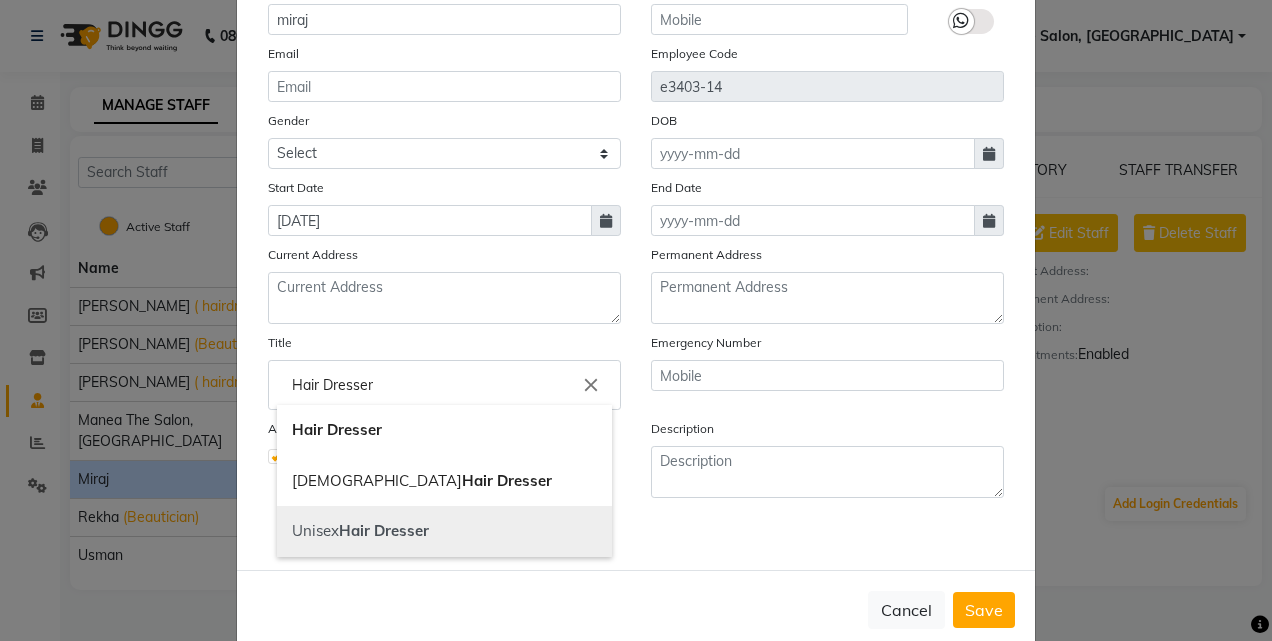 click on "Dresser" at bounding box center (401, 530) 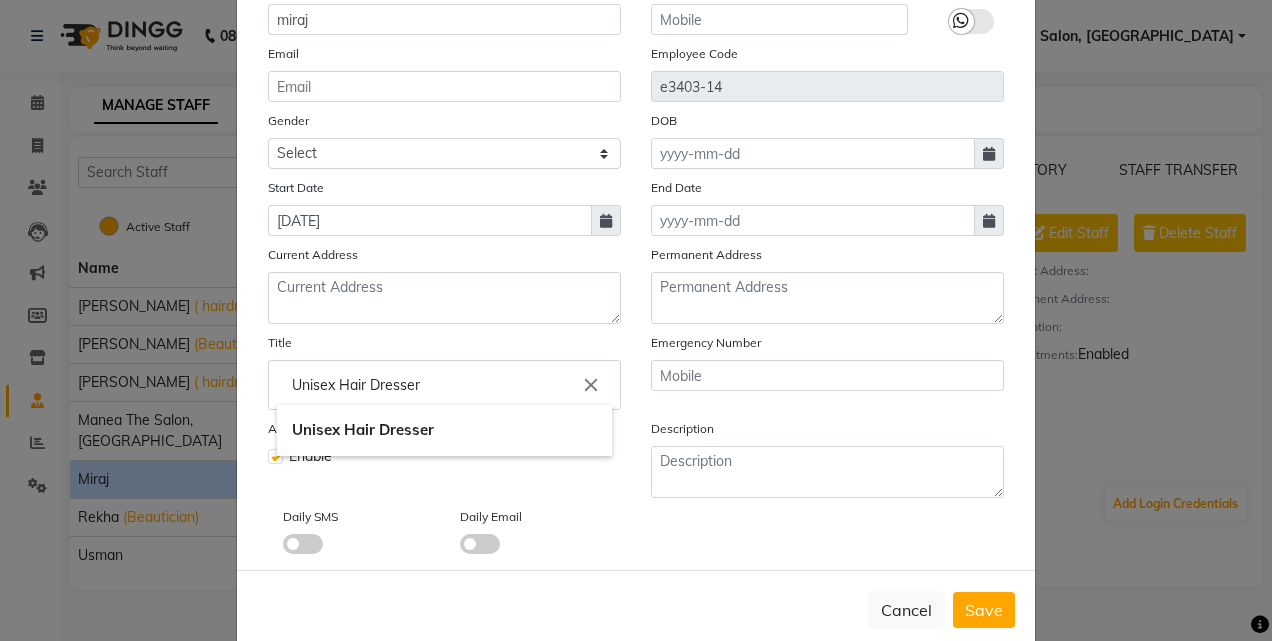 click on "Unisex Hair Dresser" 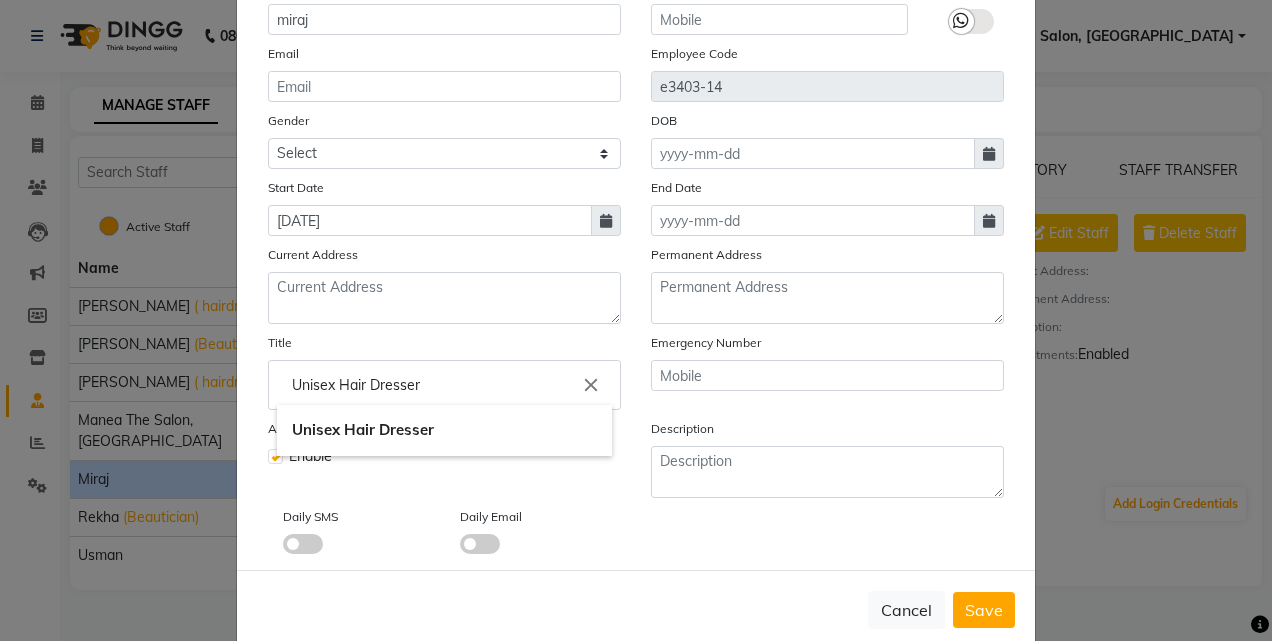 click 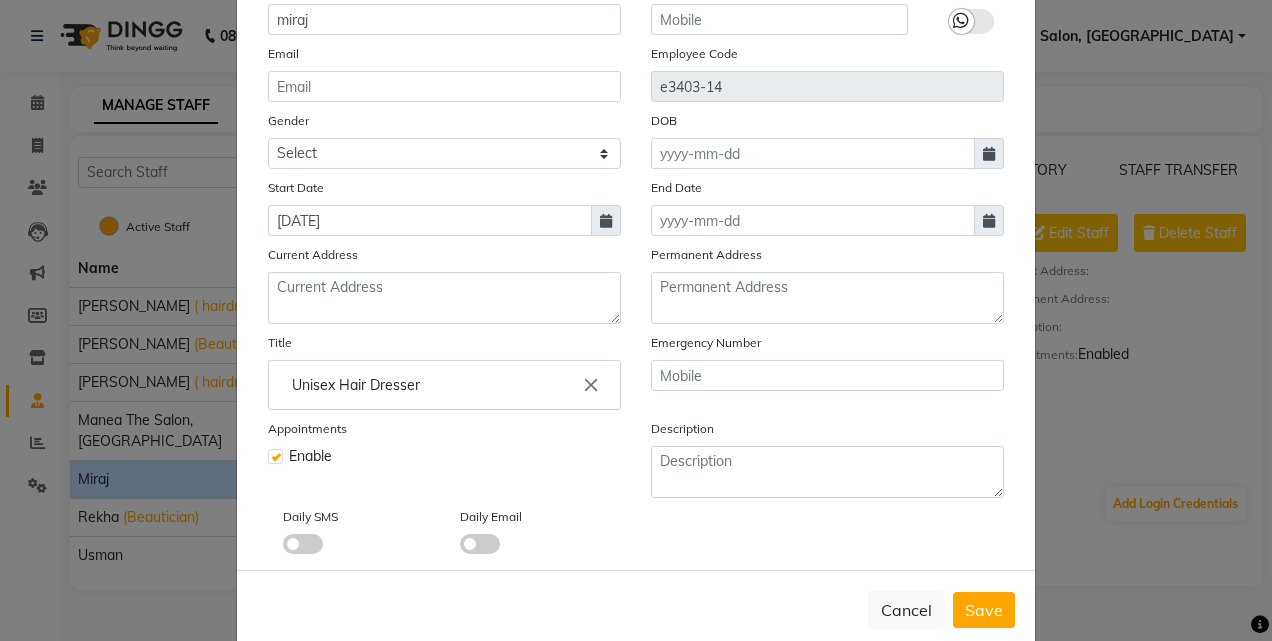 click 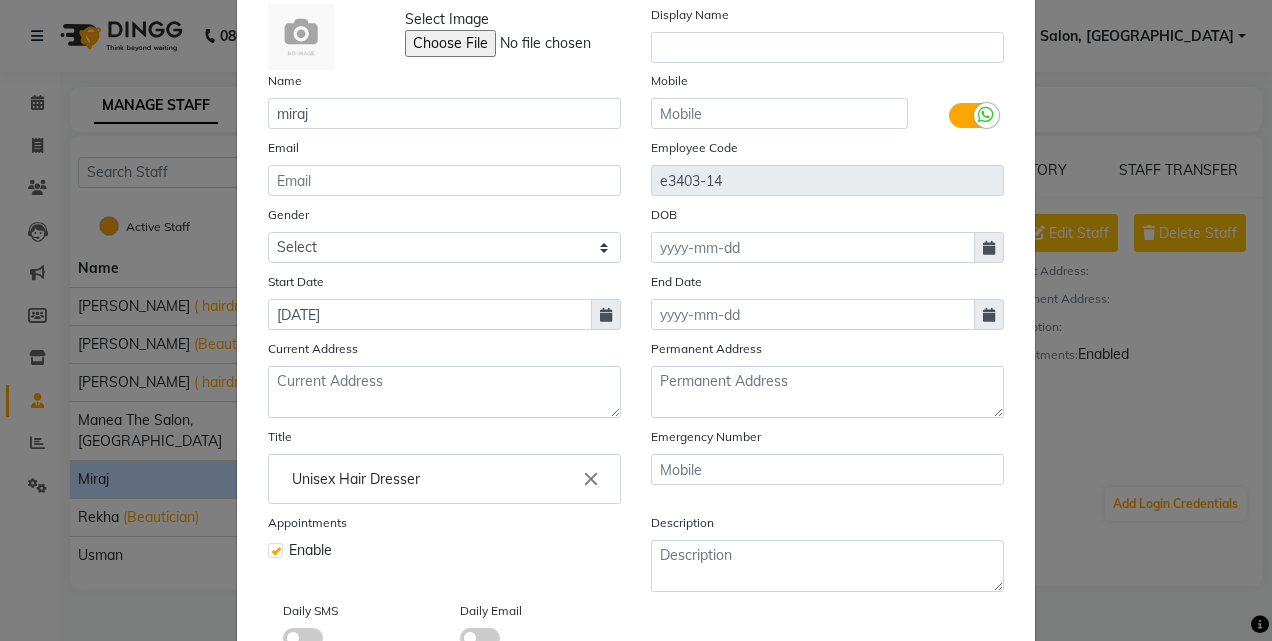 scroll, scrollTop: 76, scrollLeft: 0, axis: vertical 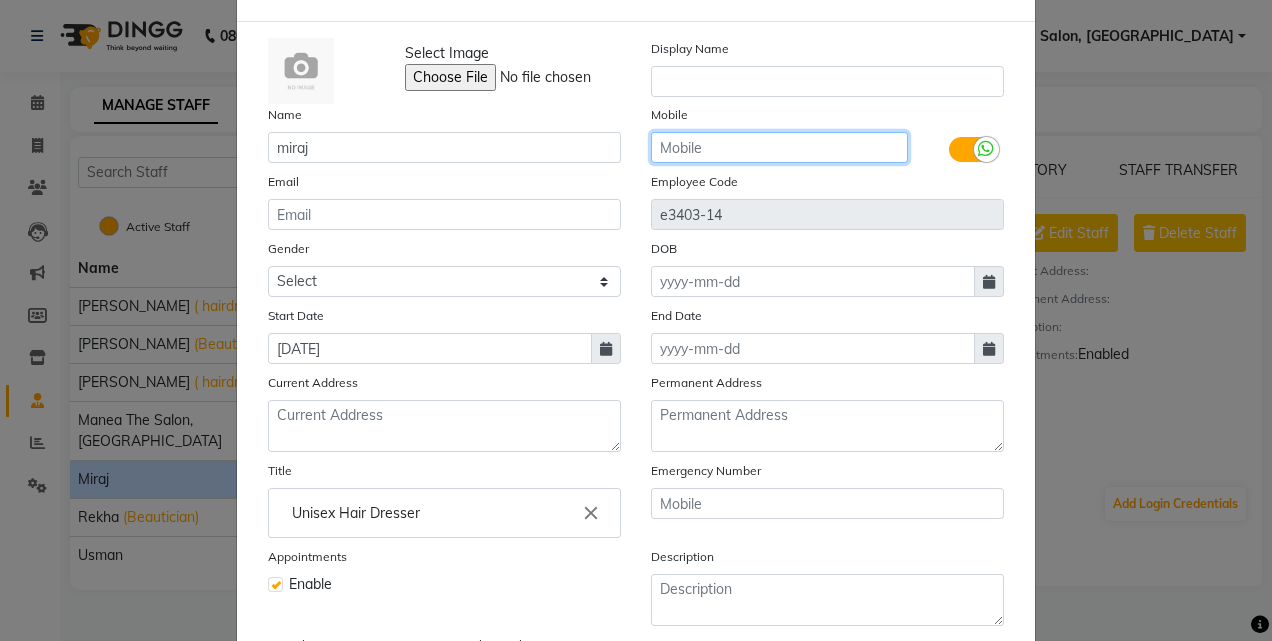 click 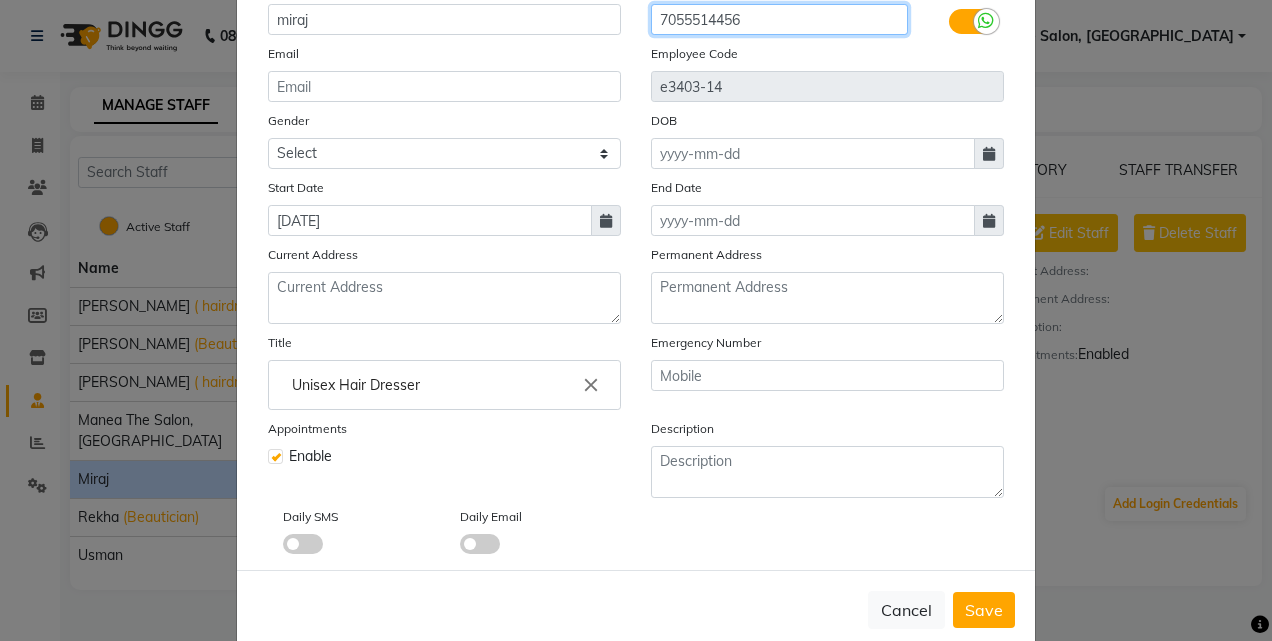 scroll, scrollTop: 236, scrollLeft: 0, axis: vertical 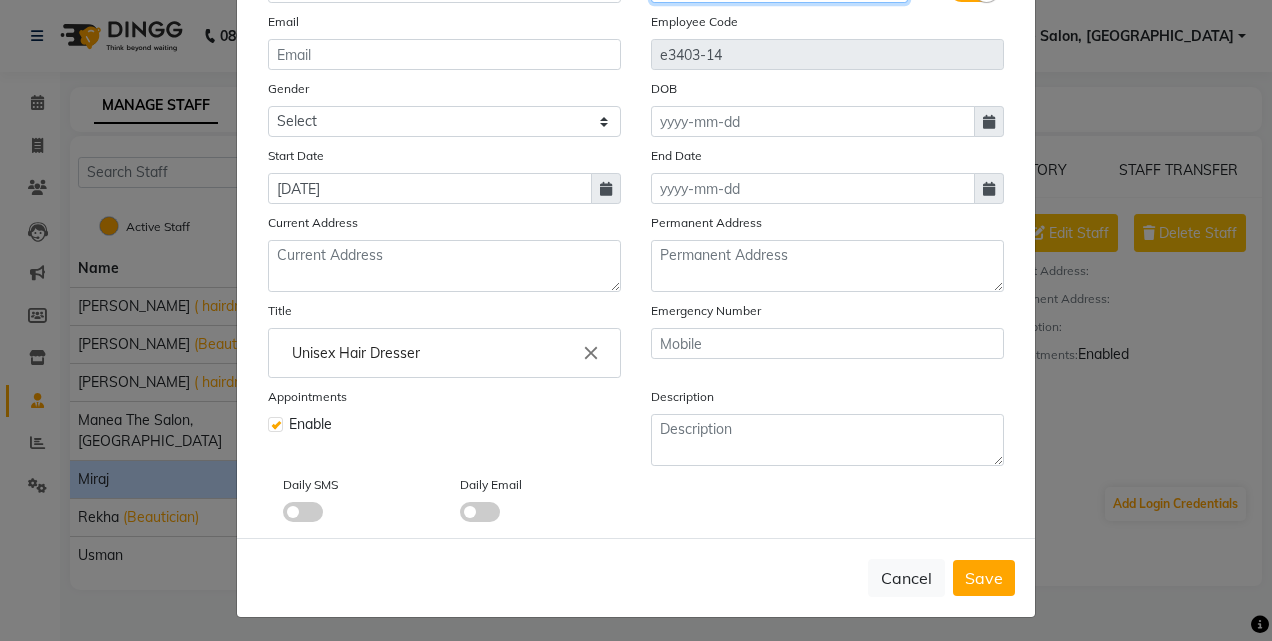 type on "7055514456" 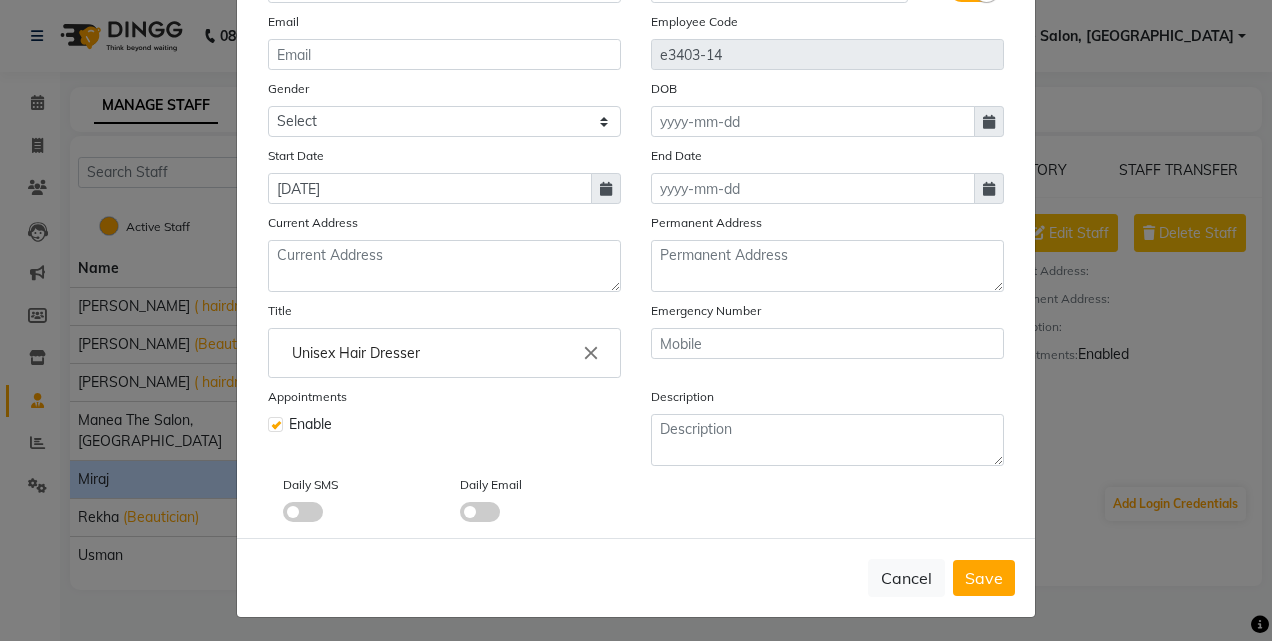 click 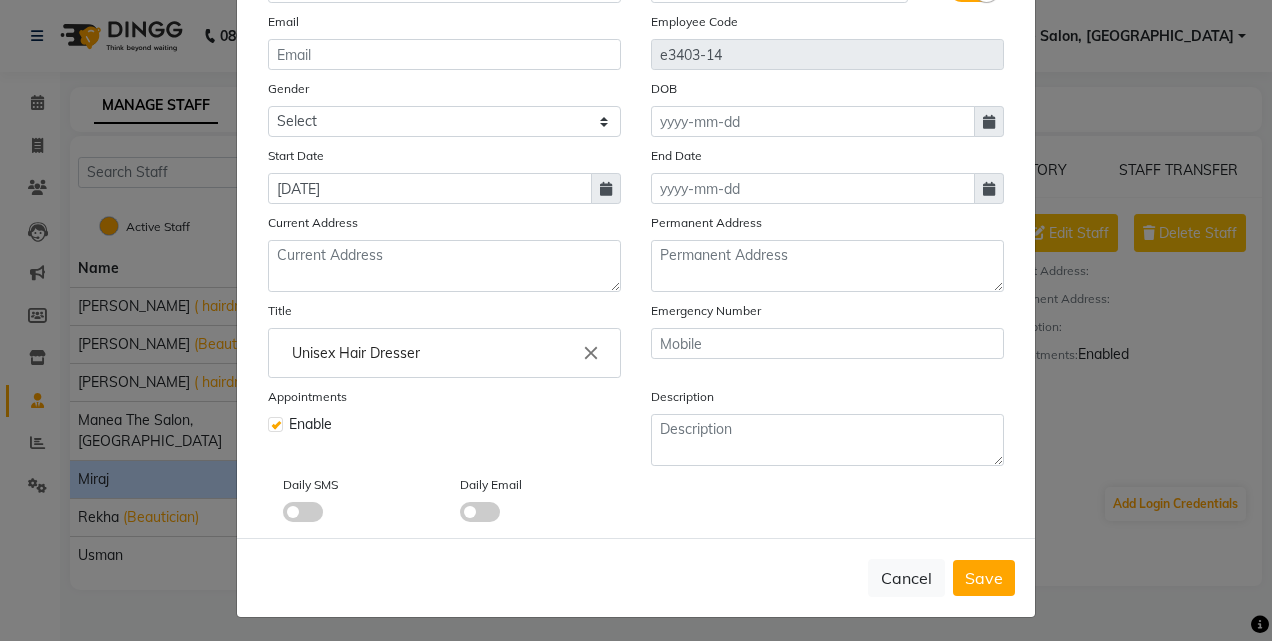 click 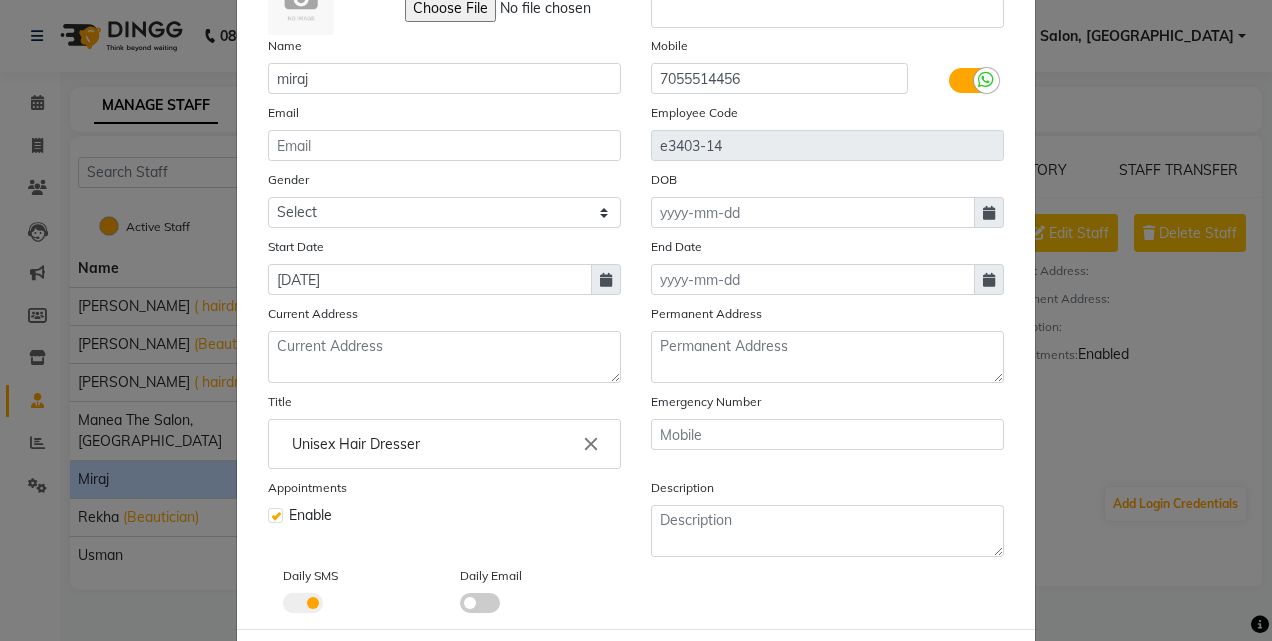 scroll, scrollTop: 236, scrollLeft: 0, axis: vertical 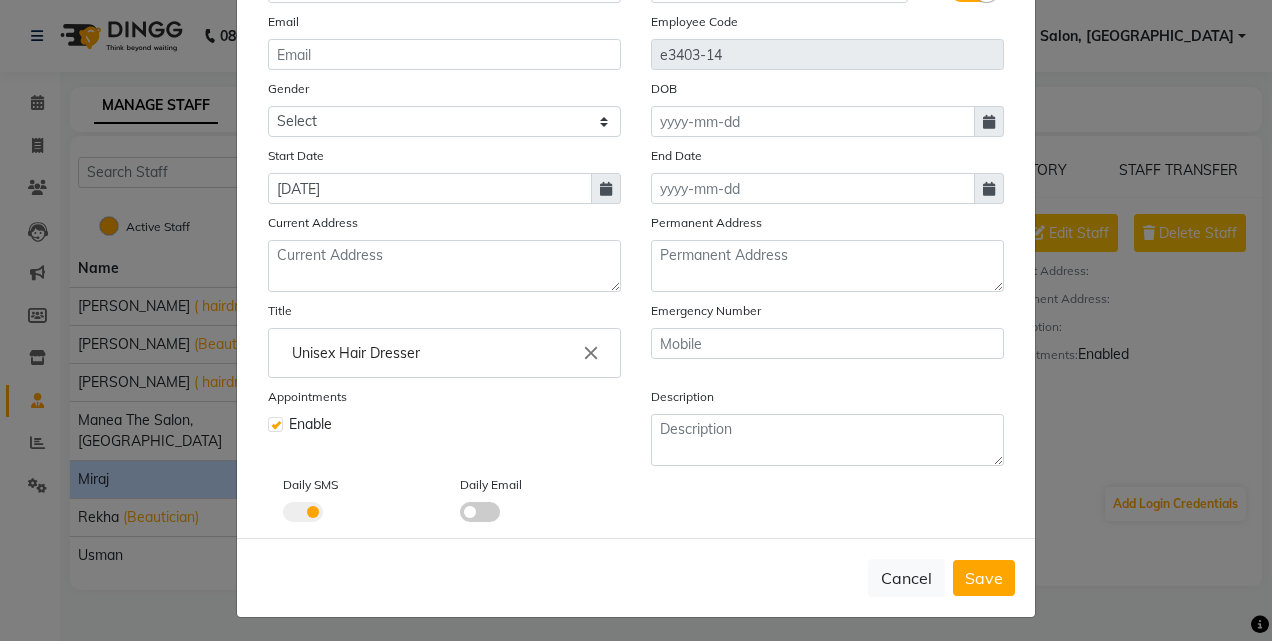 click 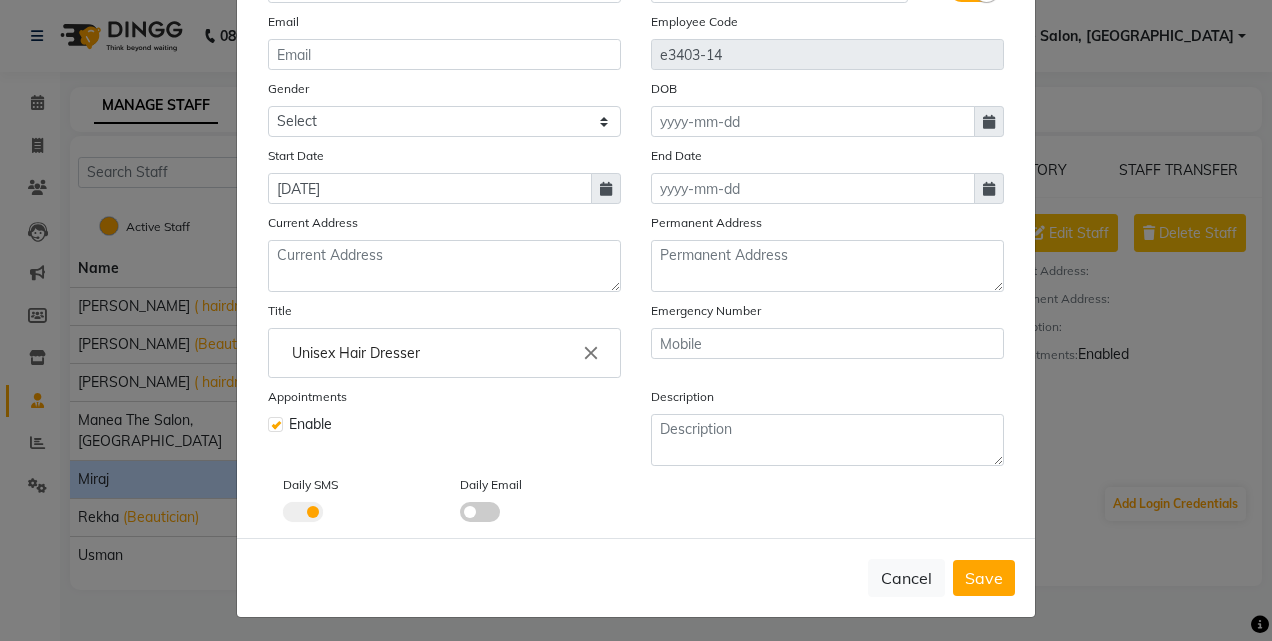 click 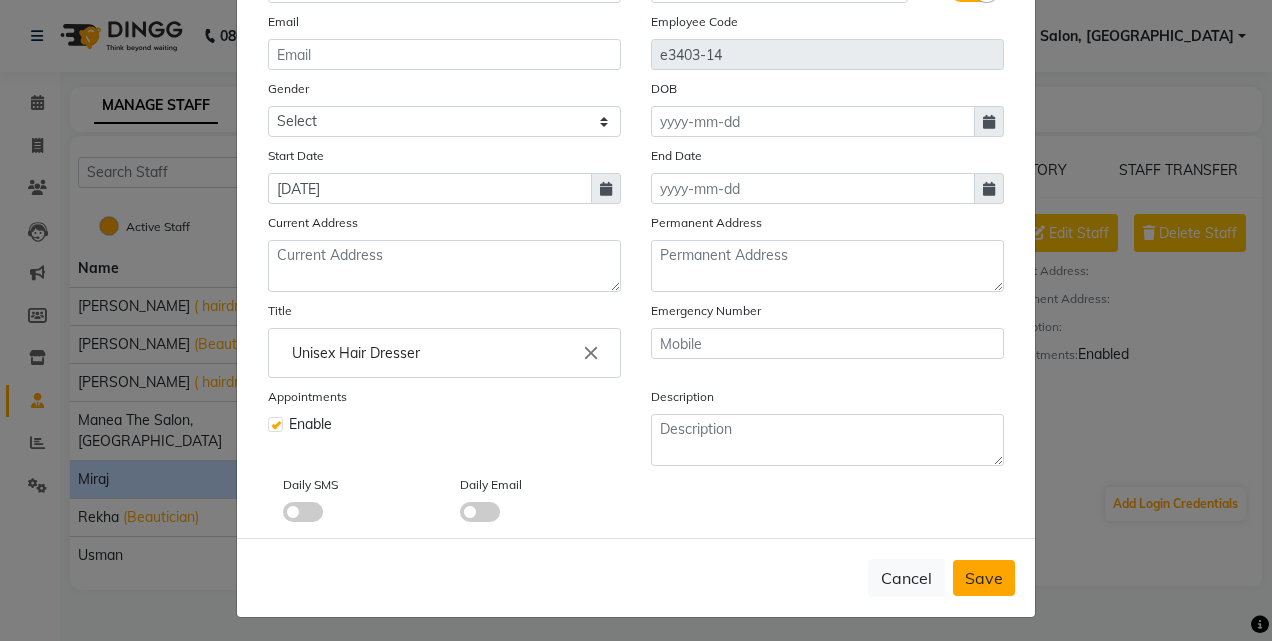 click on "Save" at bounding box center [984, 578] 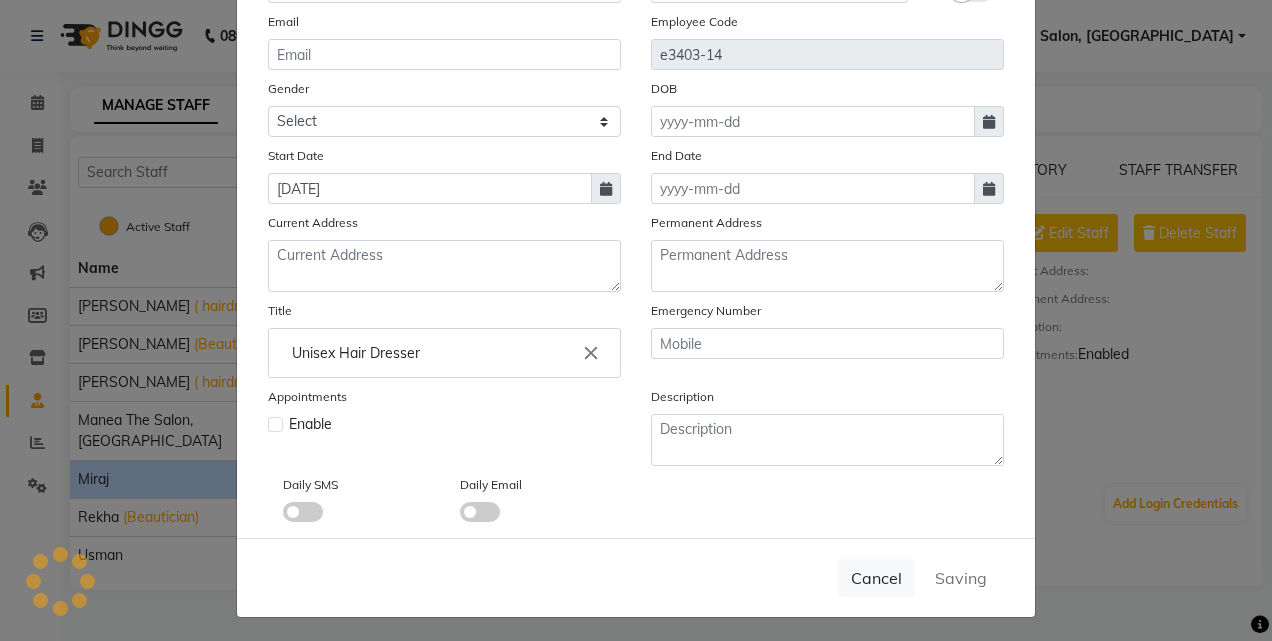 type 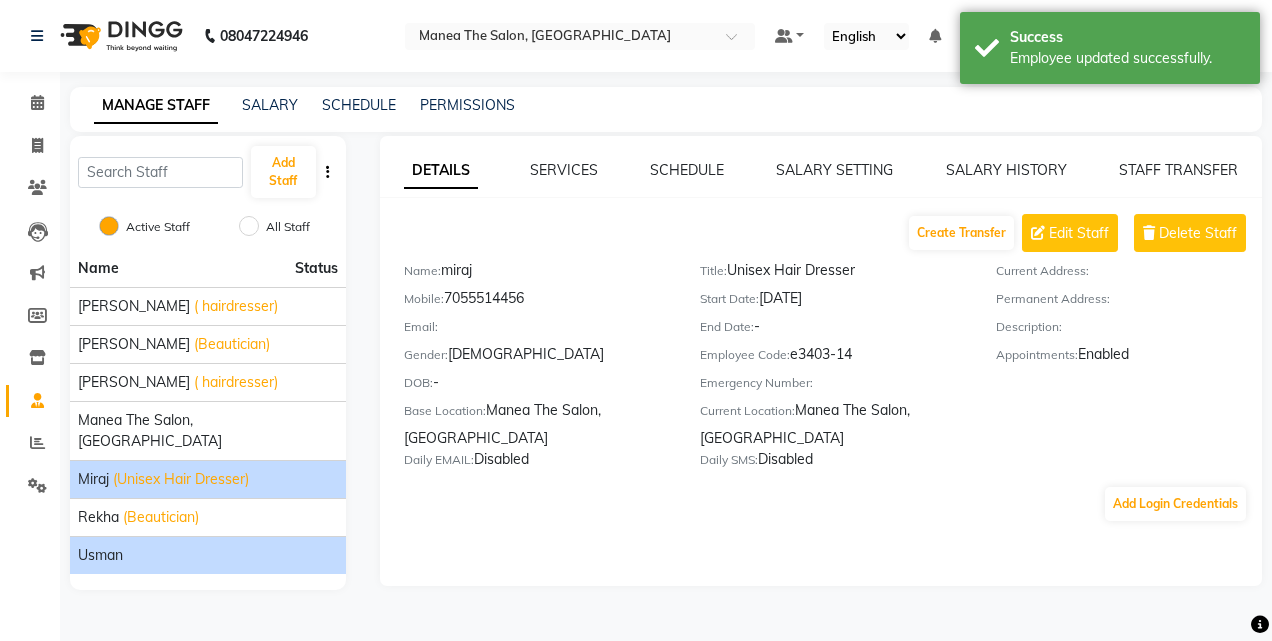 click on "usman" 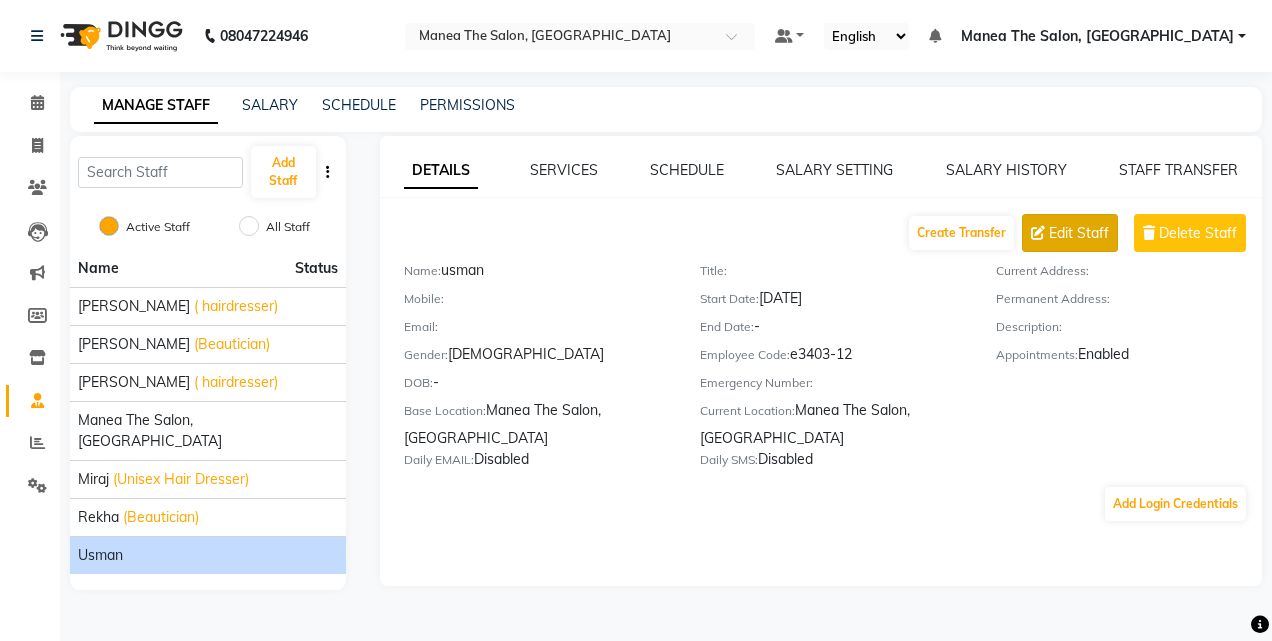 click on "Edit Staff" 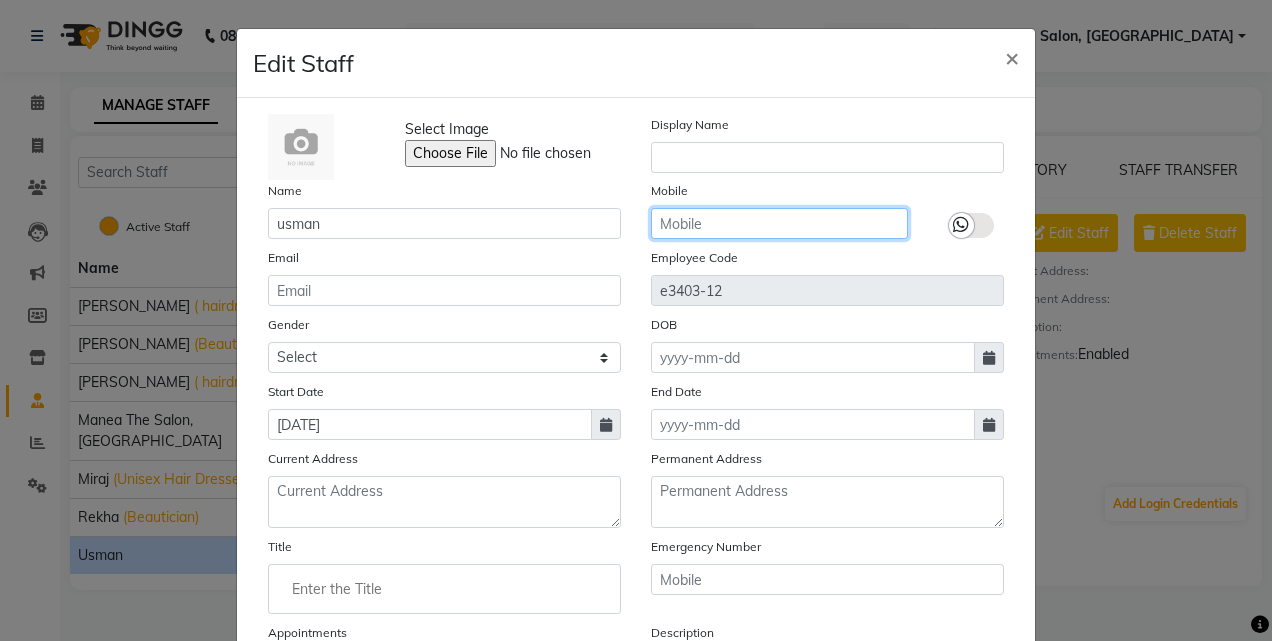 click 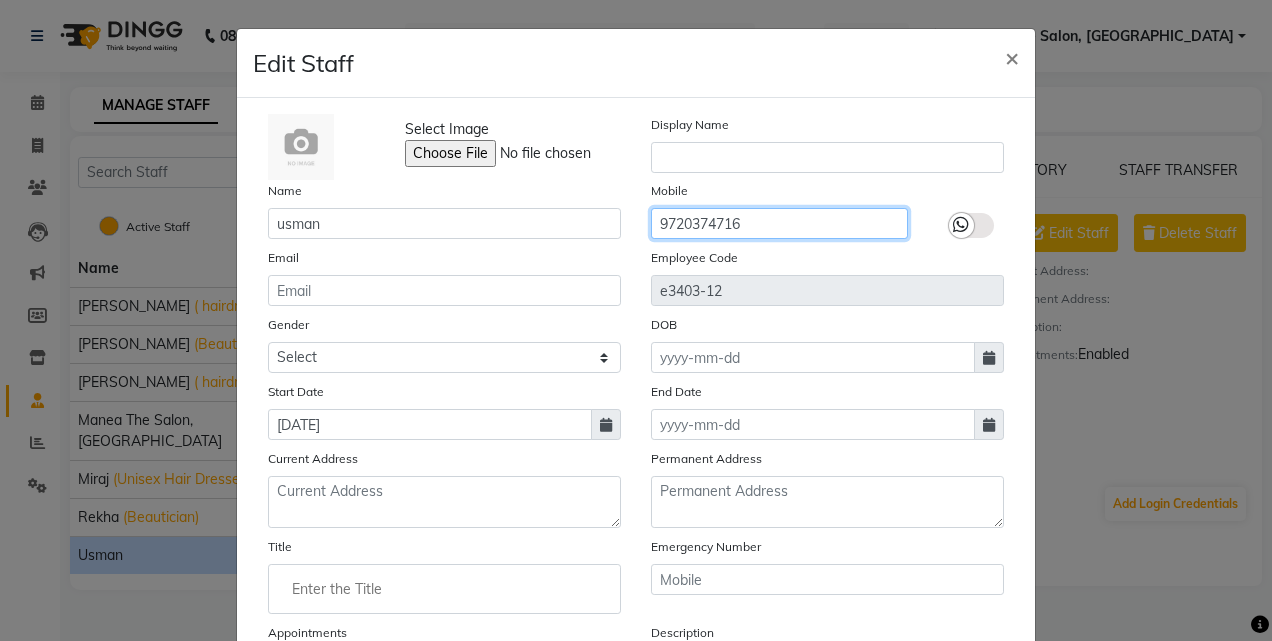 type on "9720374716" 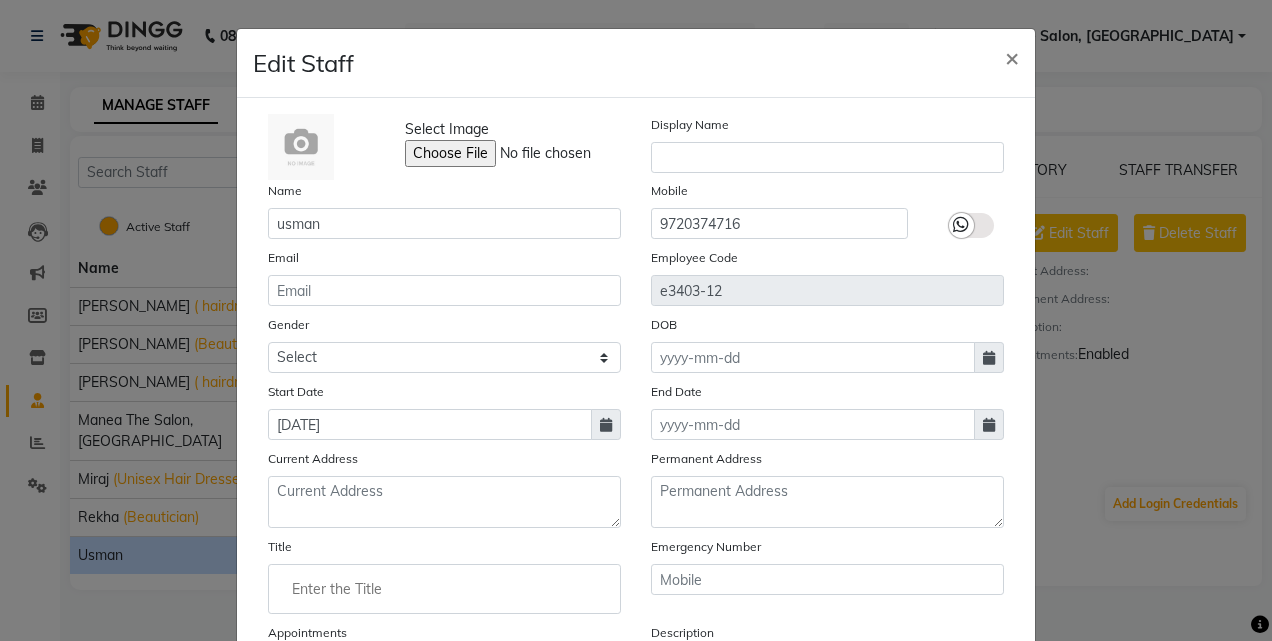 click 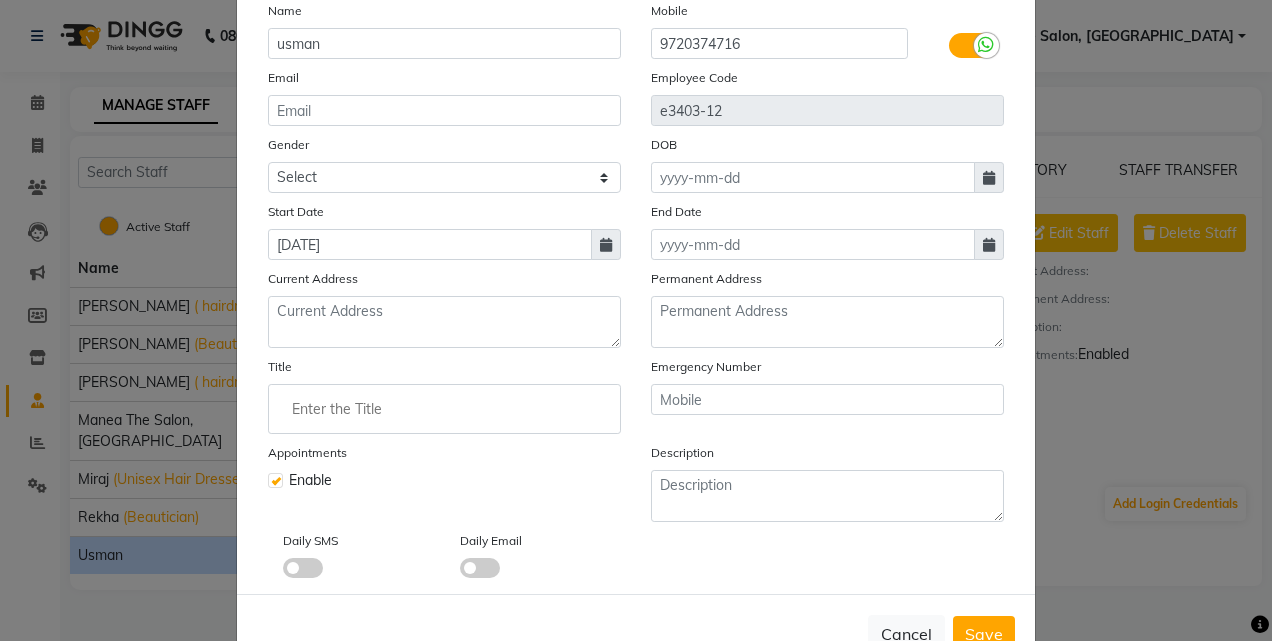 scroll, scrollTop: 195, scrollLeft: 0, axis: vertical 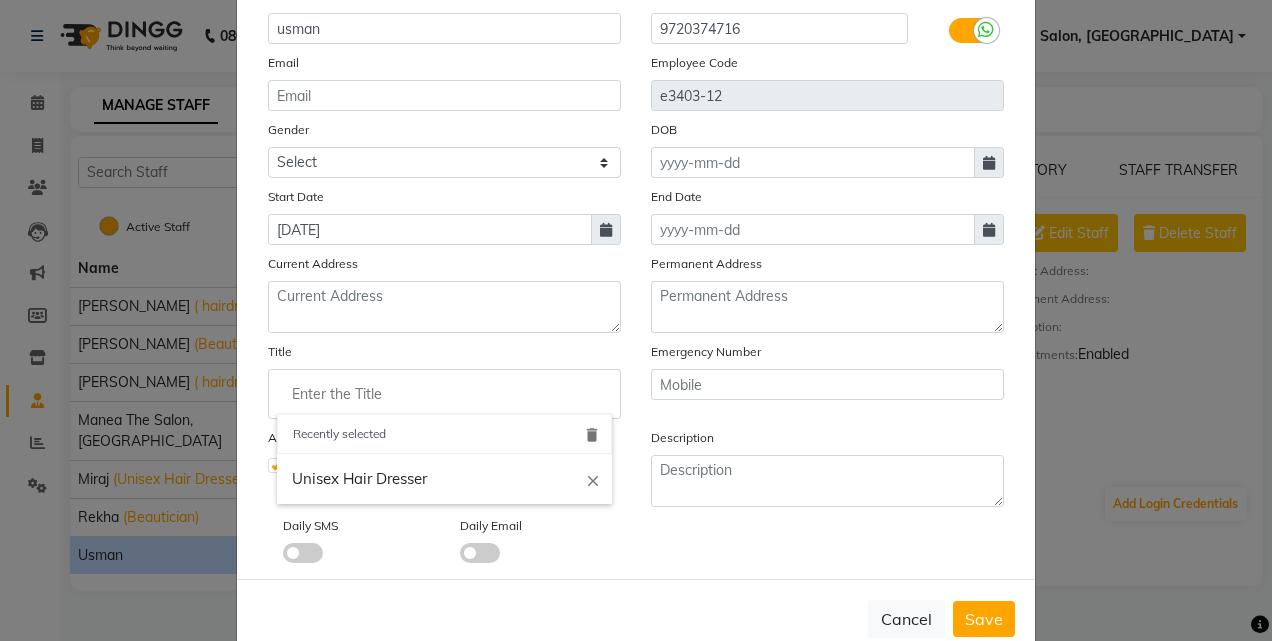 click 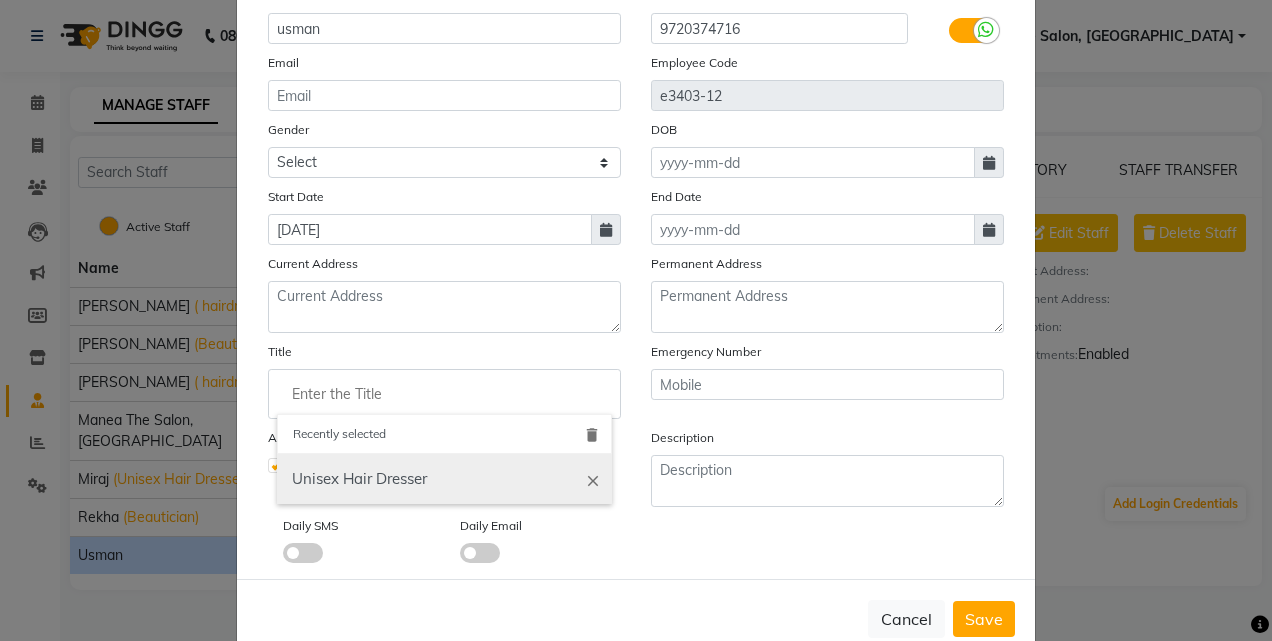 click on "Unisex Hair Dresser" at bounding box center [444, 479] 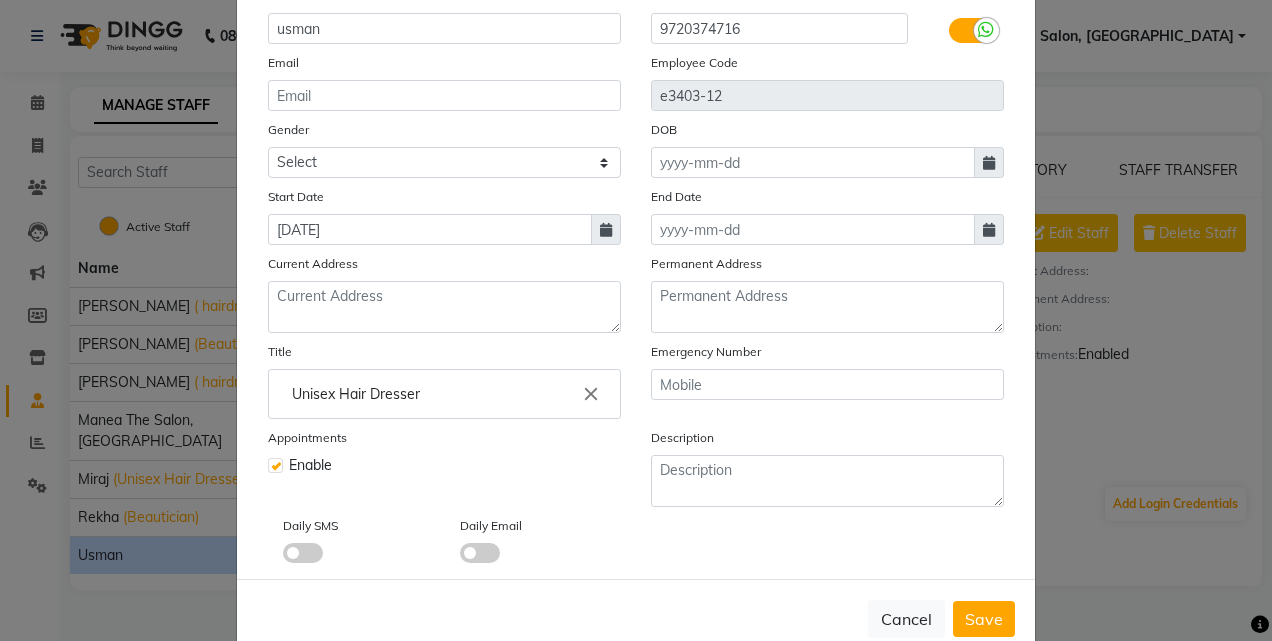 scroll, scrollTop: 236, scrollLeft: 0, axis: vertical 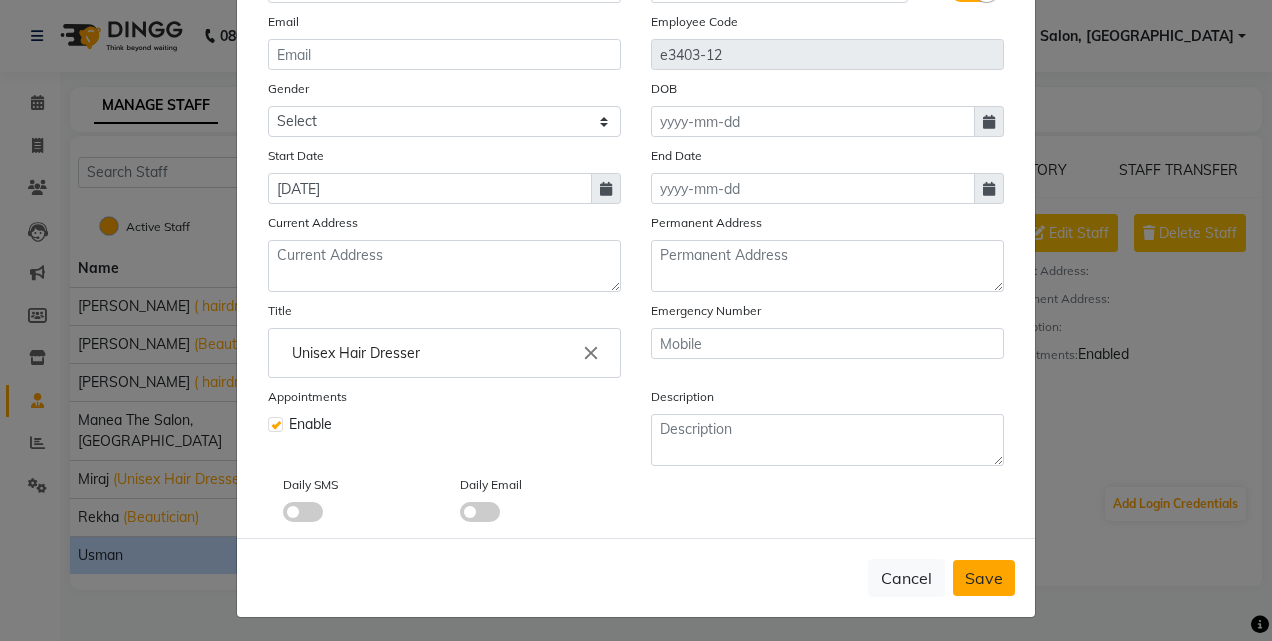 click on "Save" at bounding box center [984, 578] 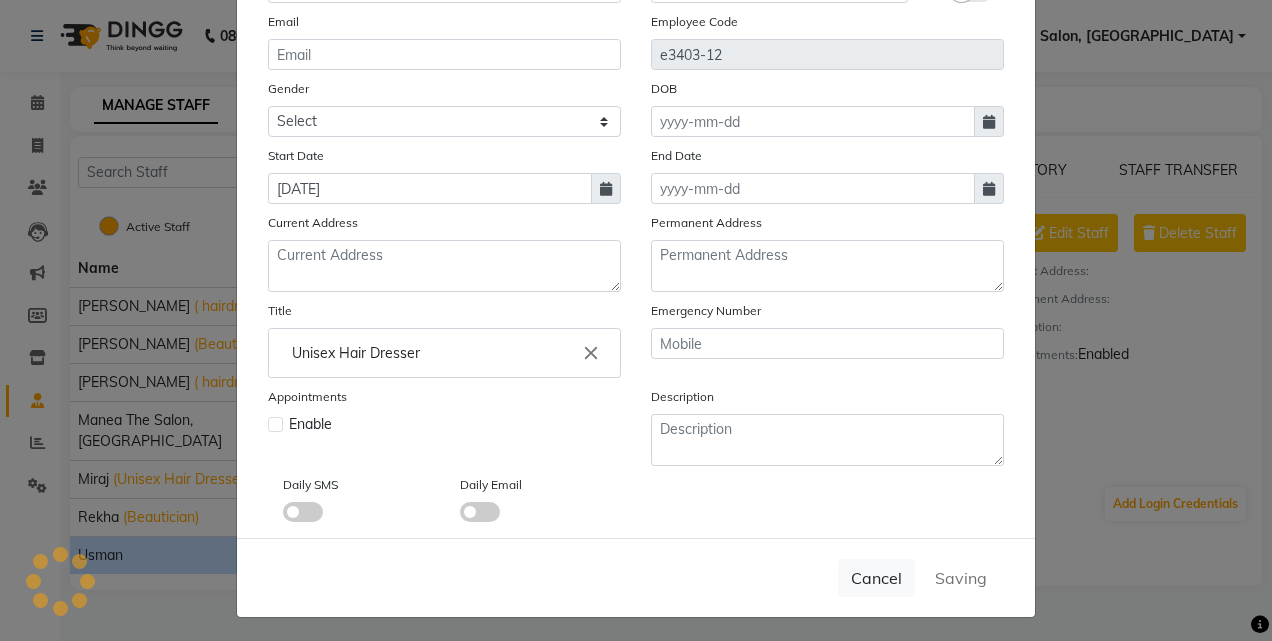 type 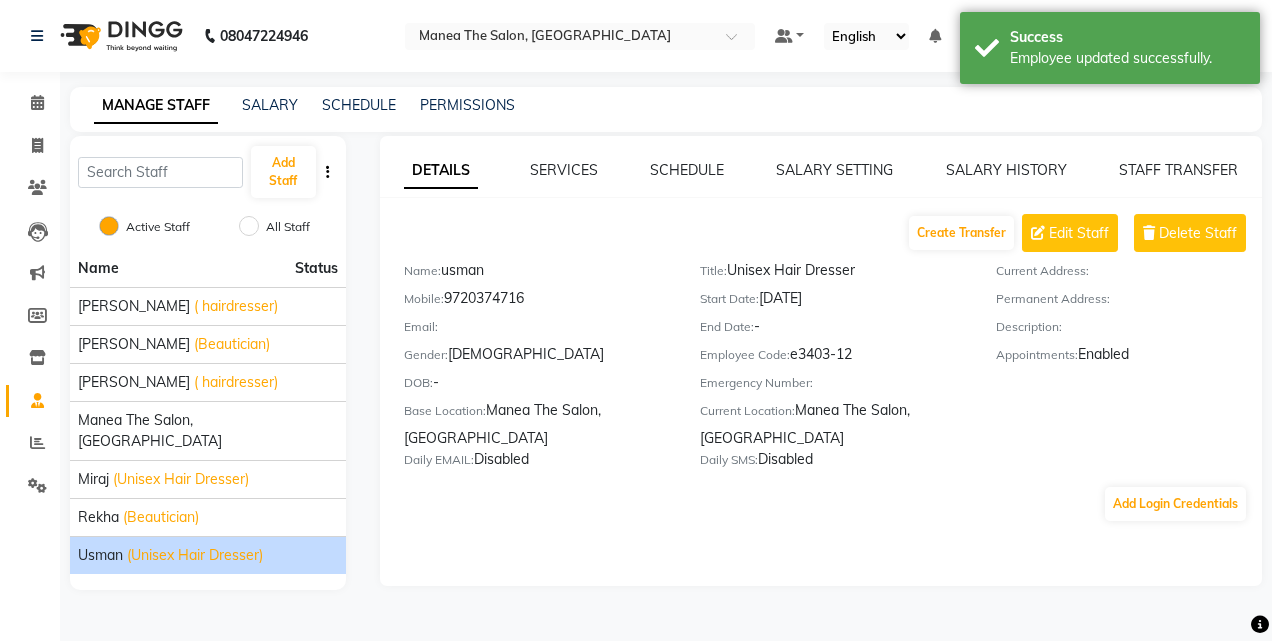 click on "(Unisex Hair Dresser)" 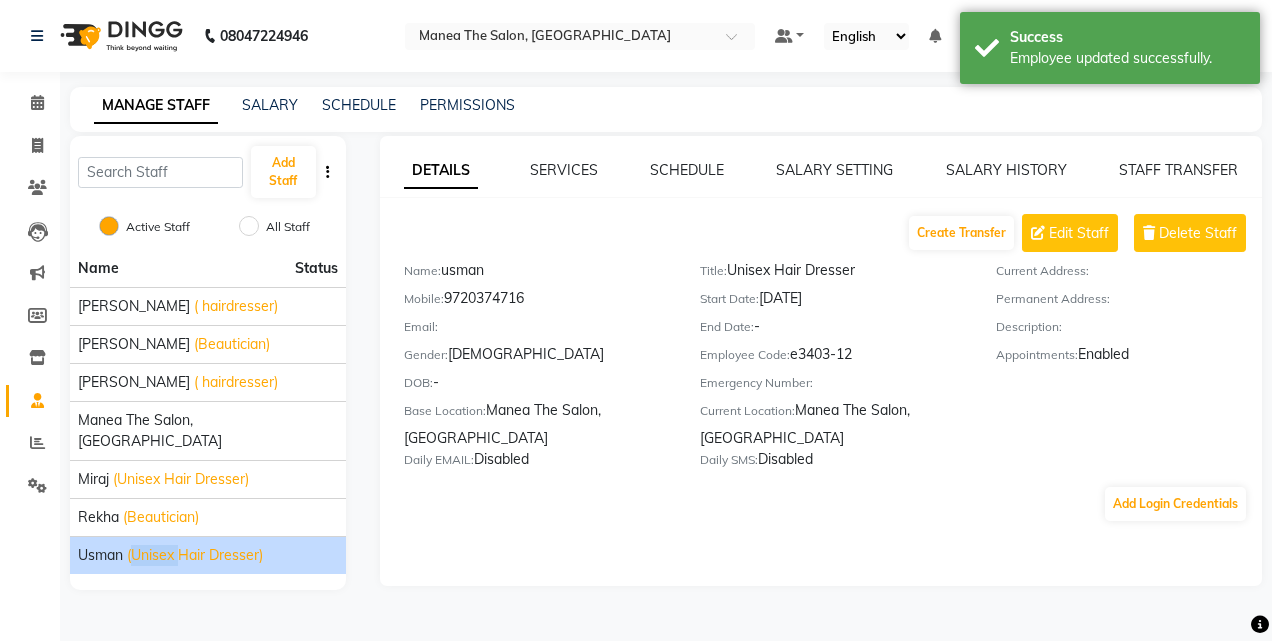 click on "(Unisex Hair Dresser)" 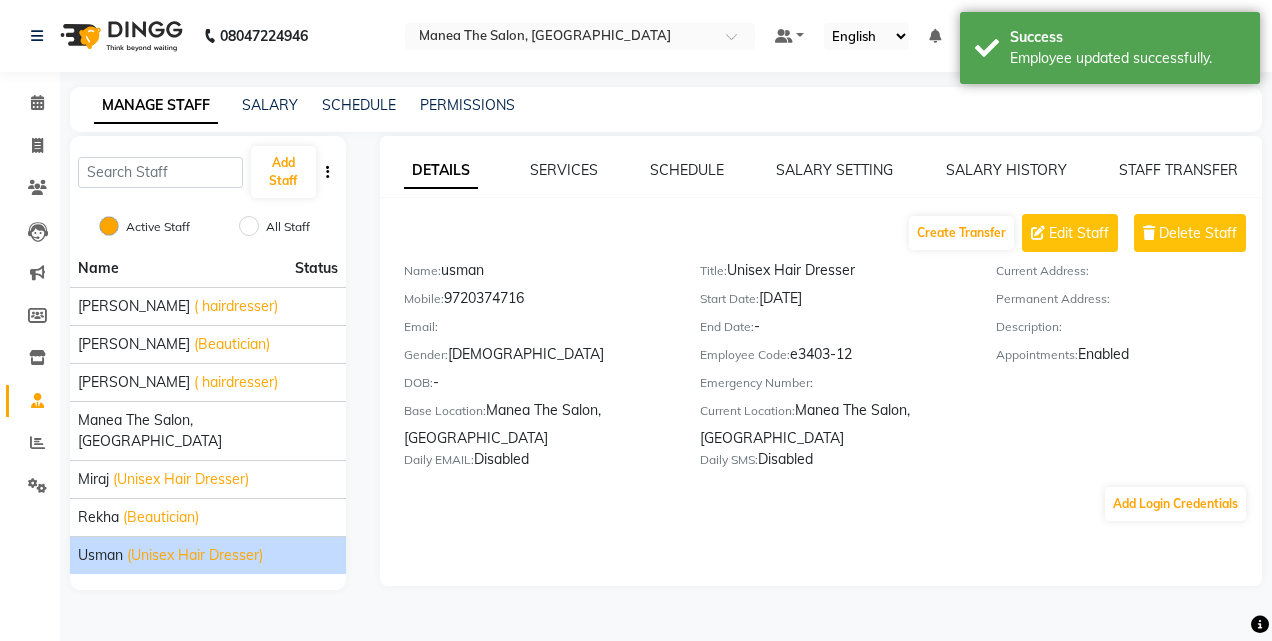 drag, startPoint x: 163, startPoint y: 526, endPoint x: 483, endPoint y: 516, distance: 320.15622 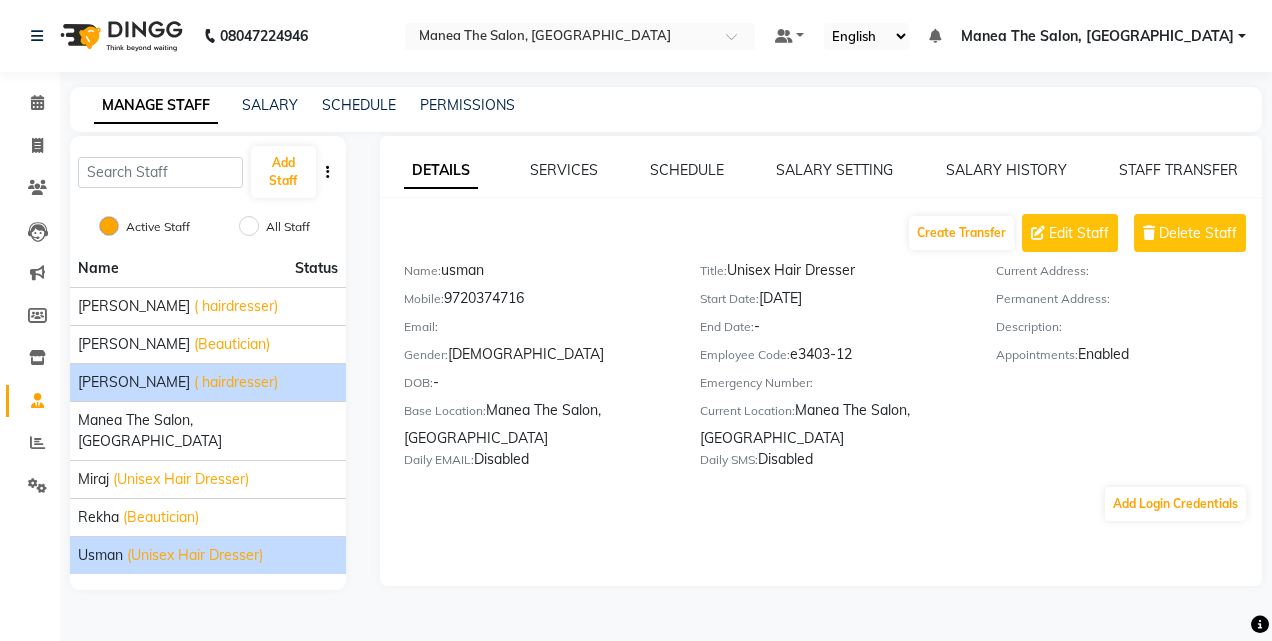 click on "Adil  ( hairdresser)" 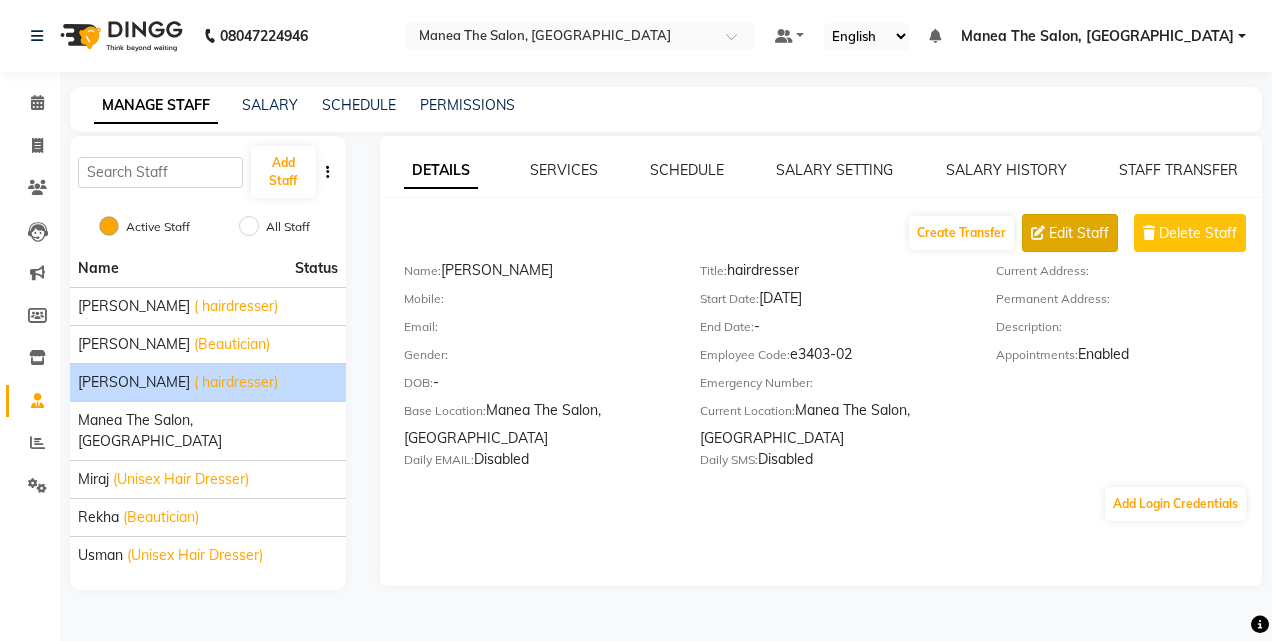 click on "Edit Staff" 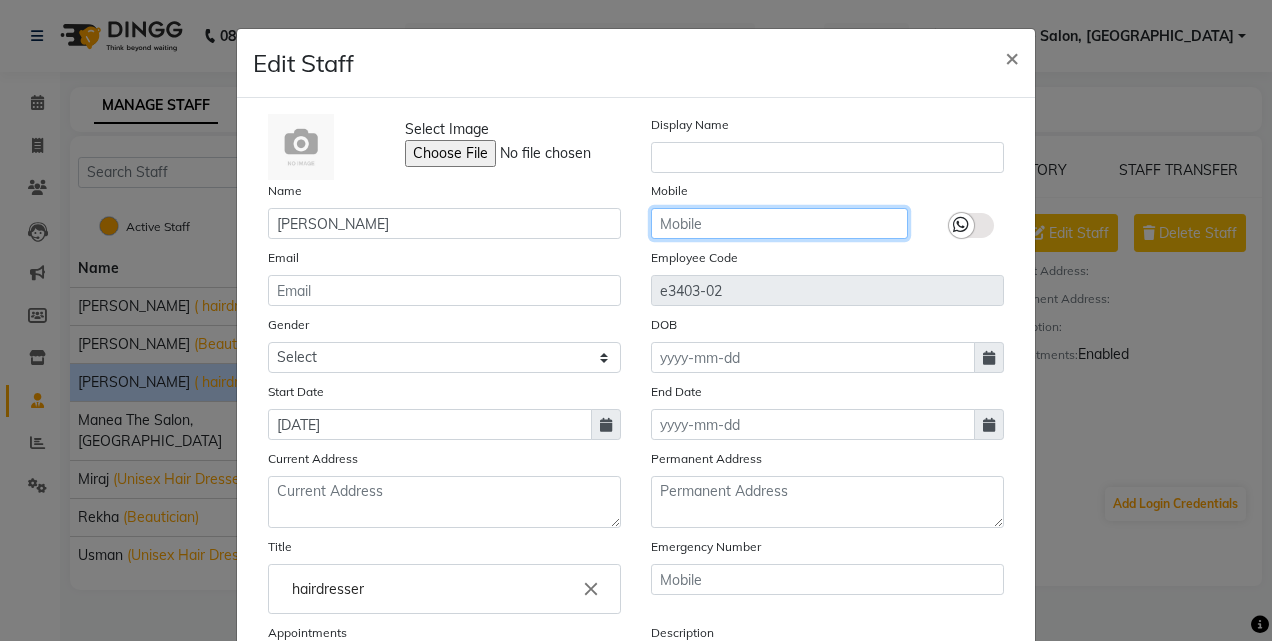 click 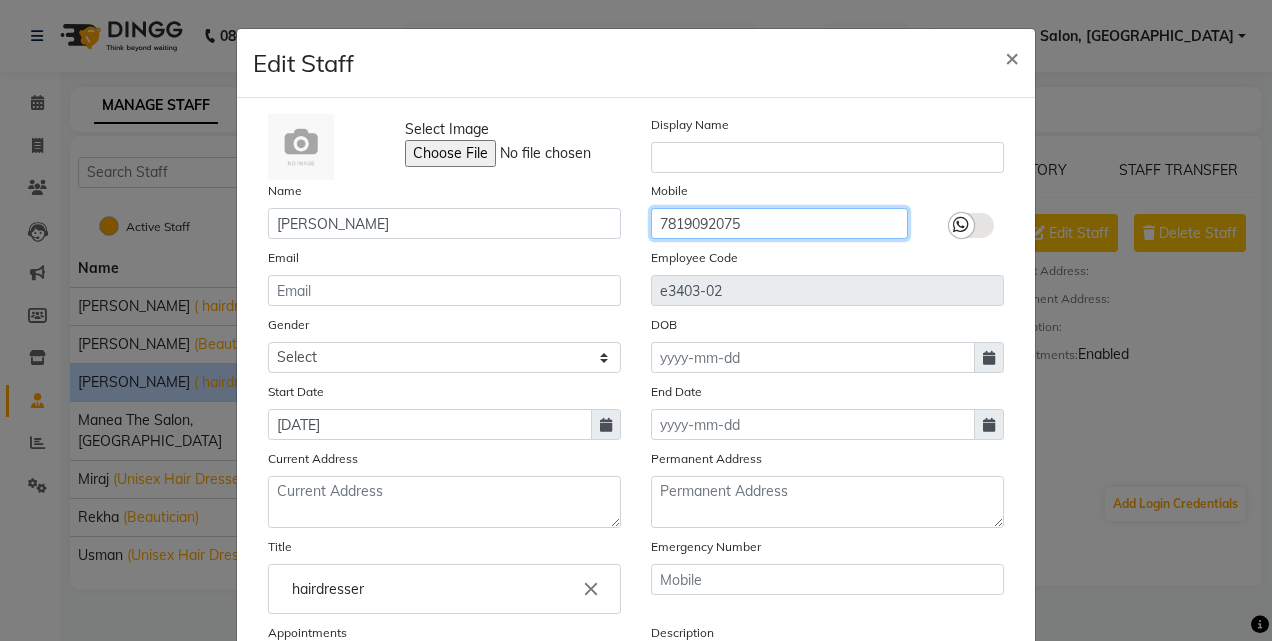 type on "7819092075" 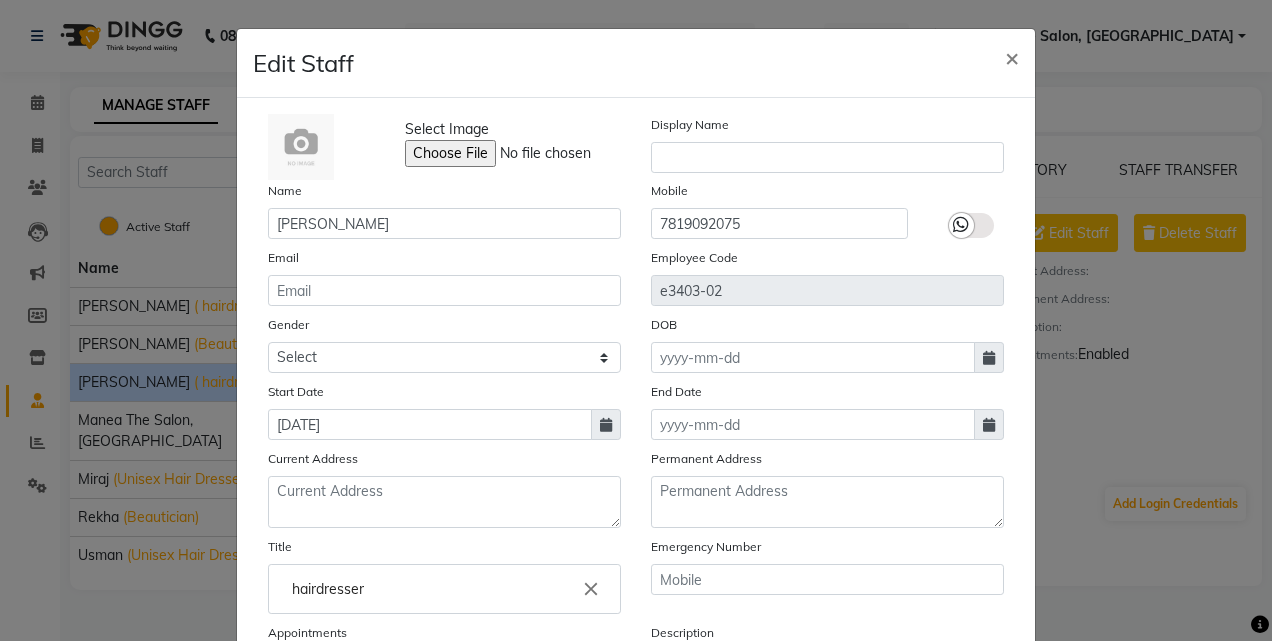 click 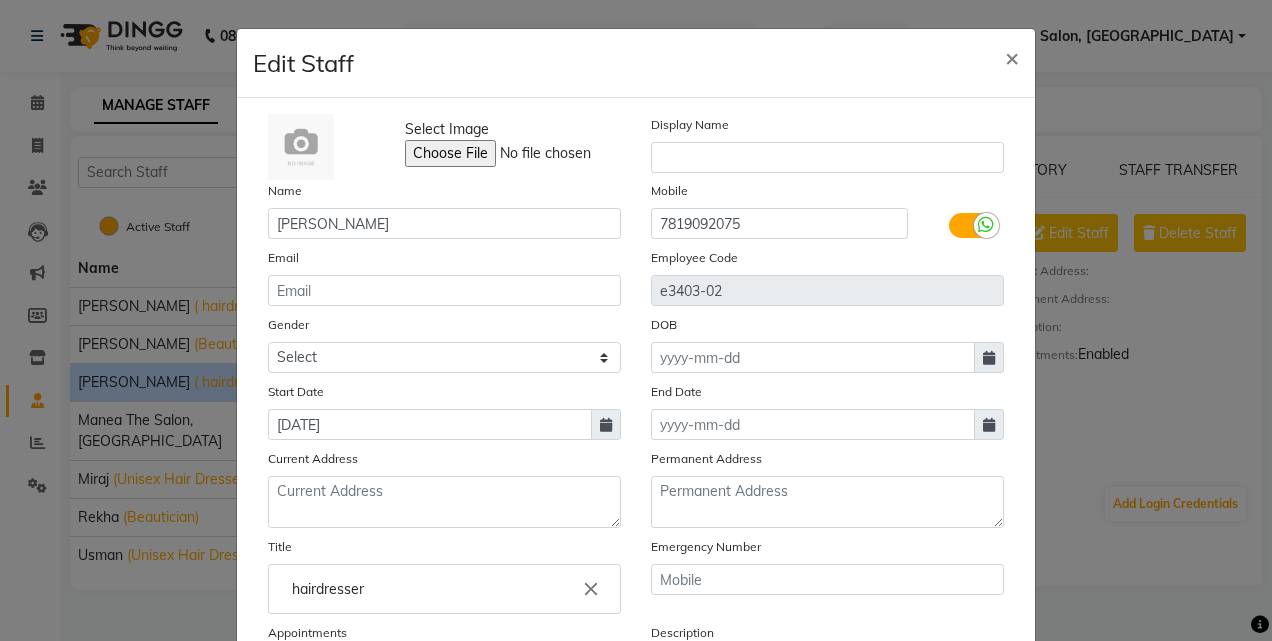 scroll, scrollTop: 236, scrollLeft: 0, axis: vertical 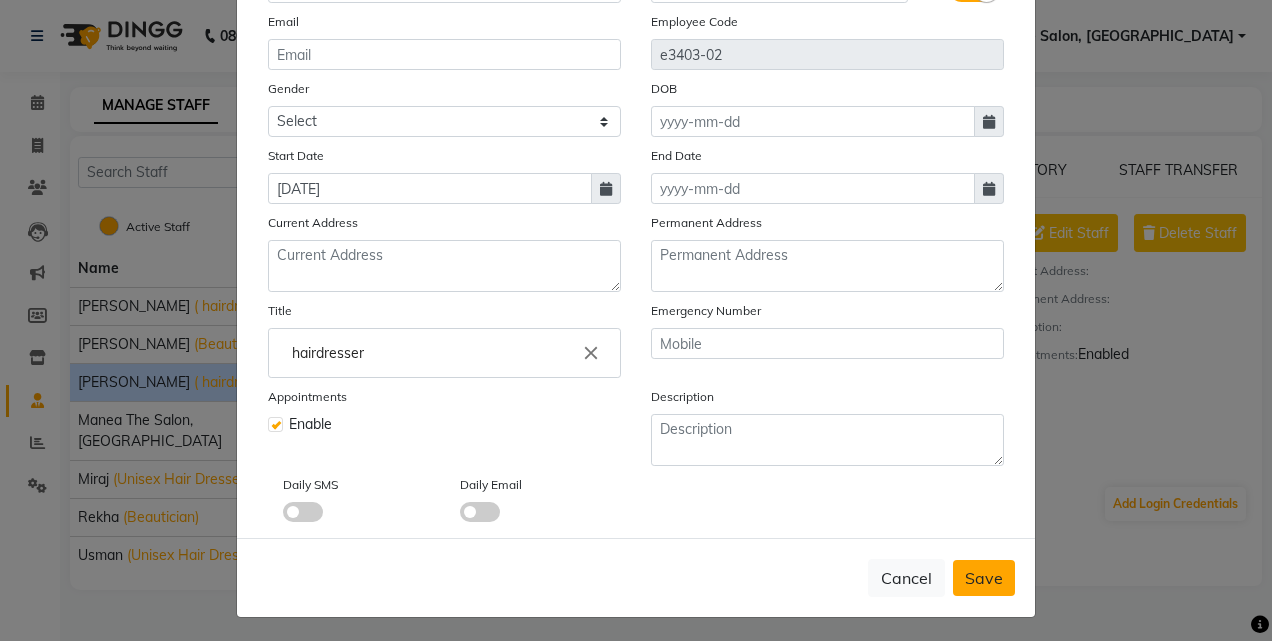 click on "Save" at bounding box center [984, 578] 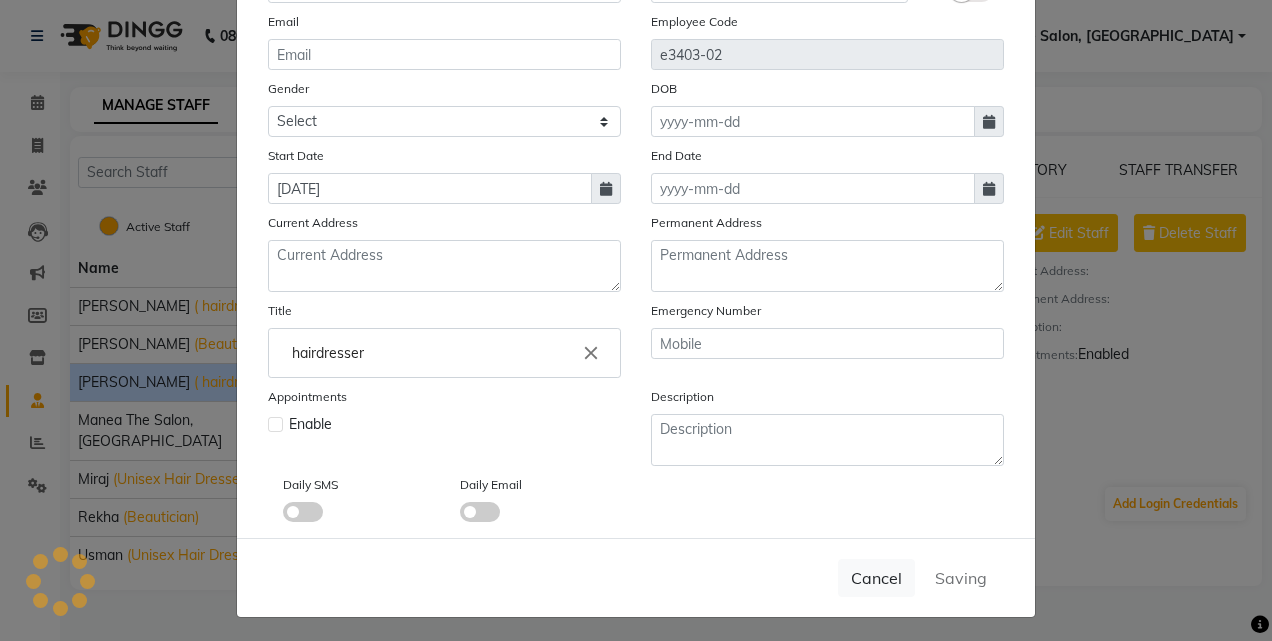 type 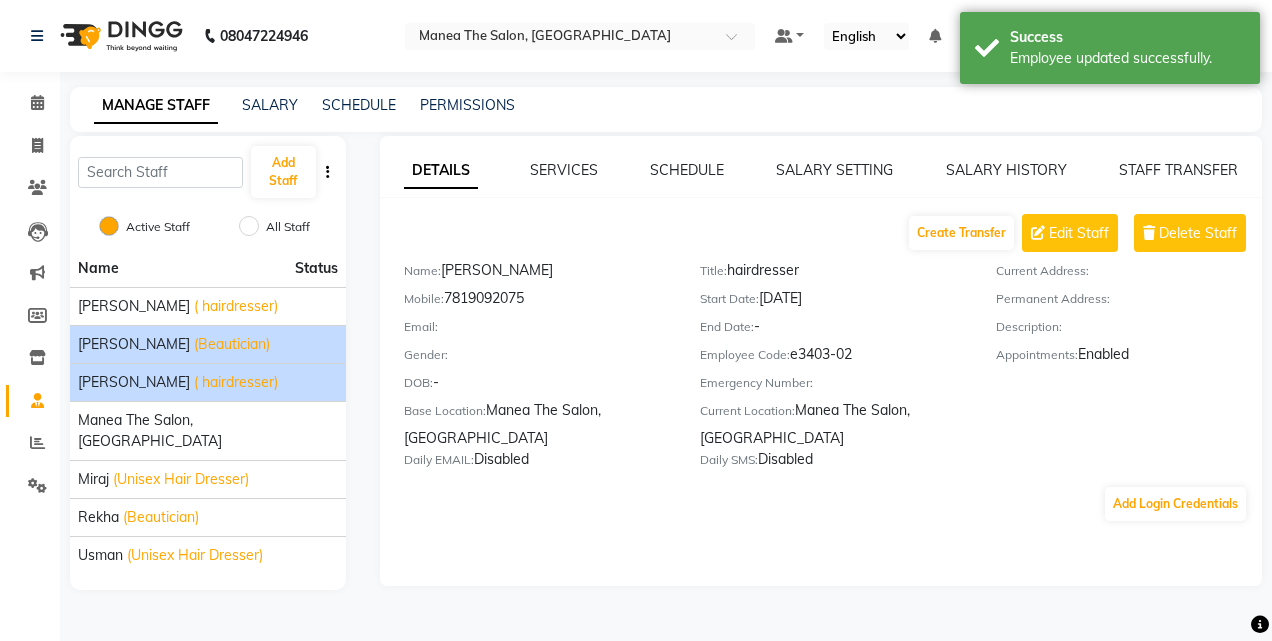 click on "aashu (Beautician)" 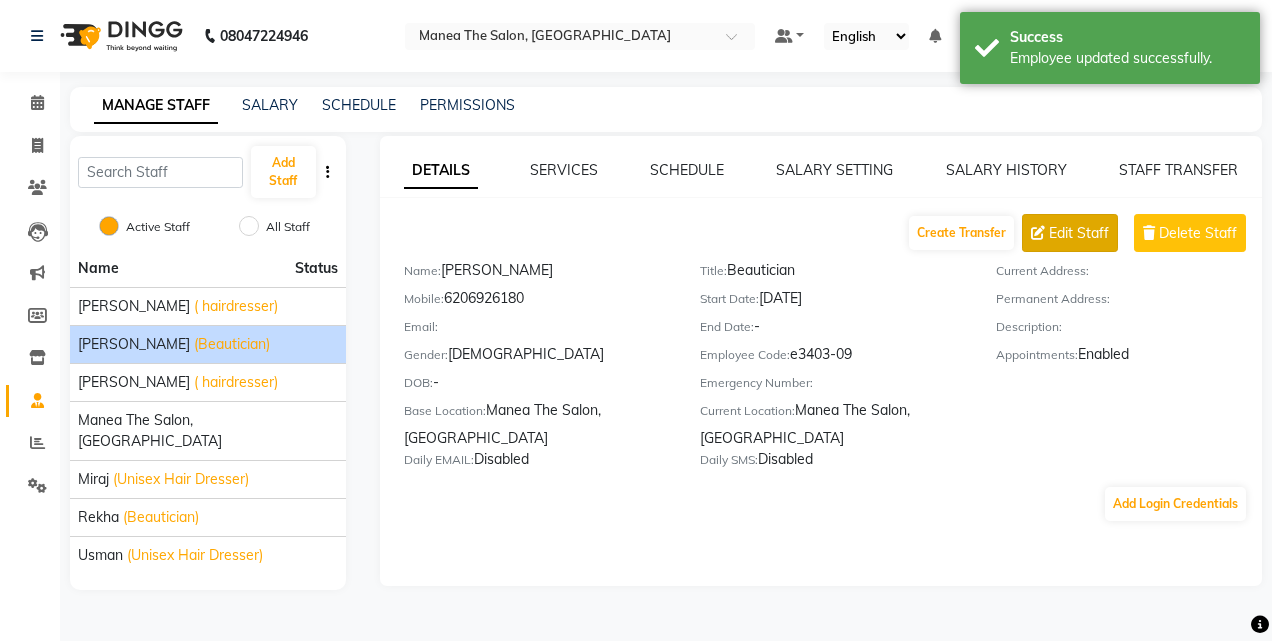 click on "Edit Staff" 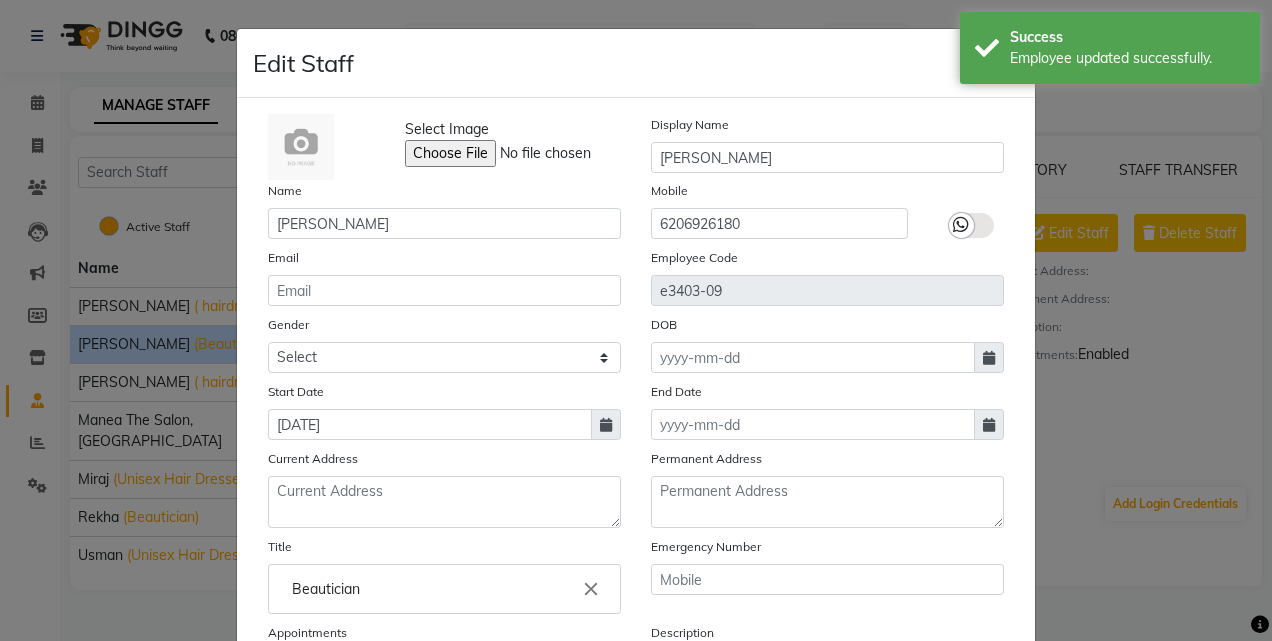 click 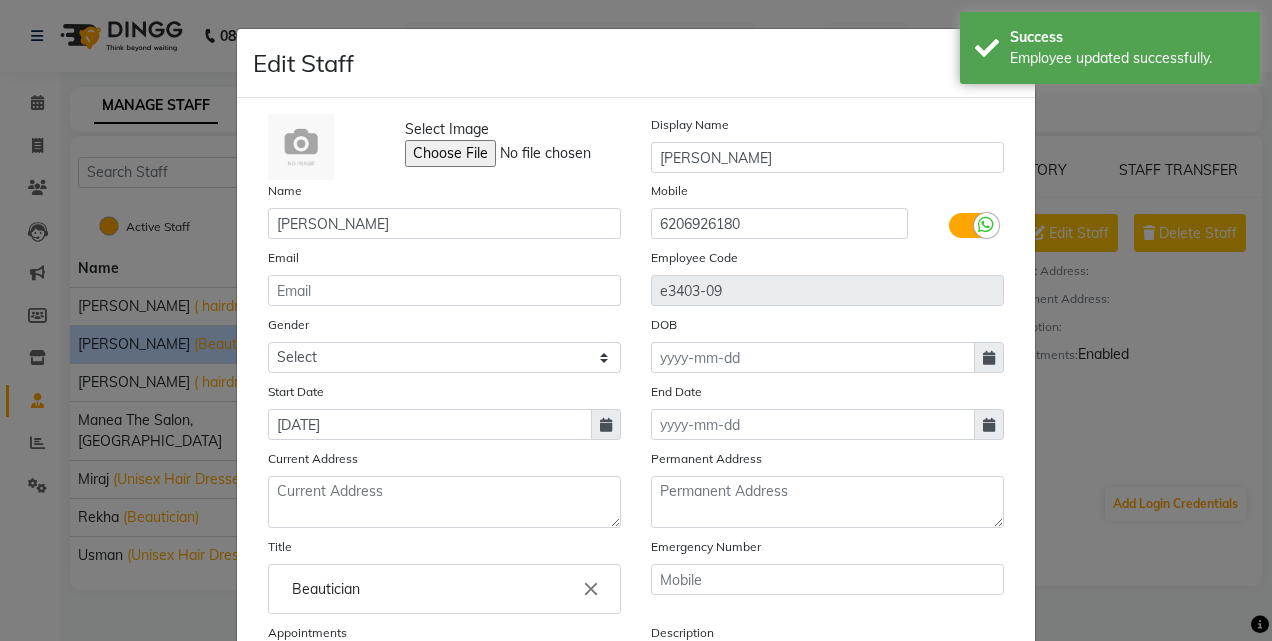 scroll, scrollTop: 236, scrollLeft: 0, axis: vertical 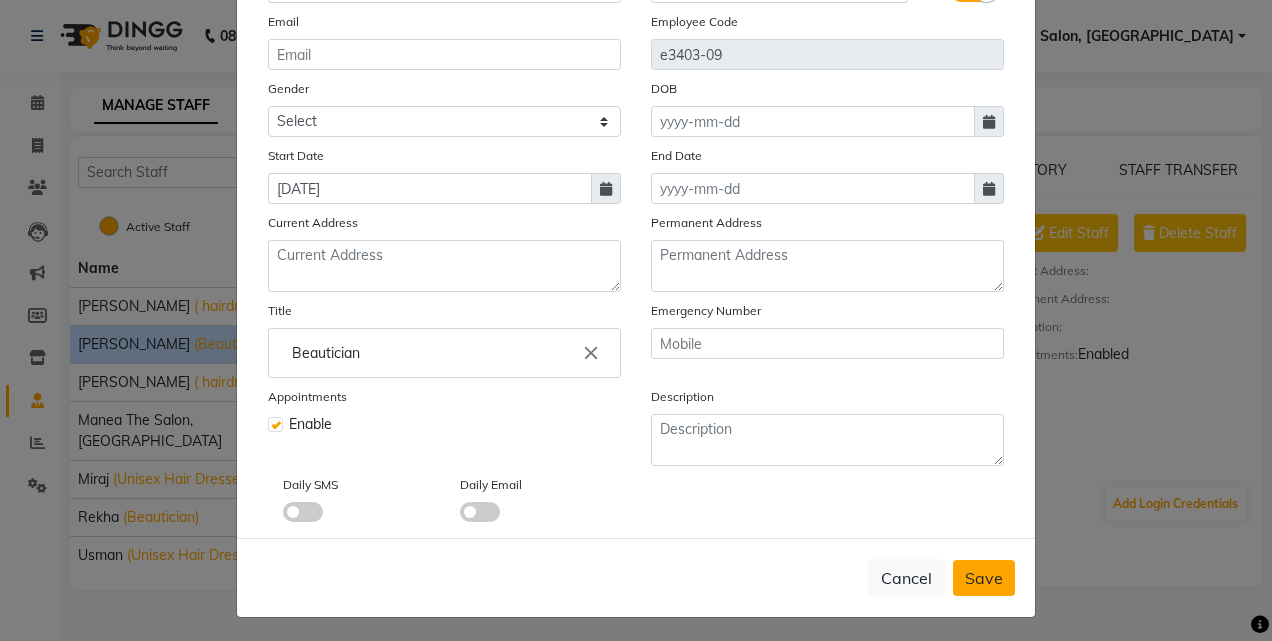 click on "Save" at bounding box center [984, 578] 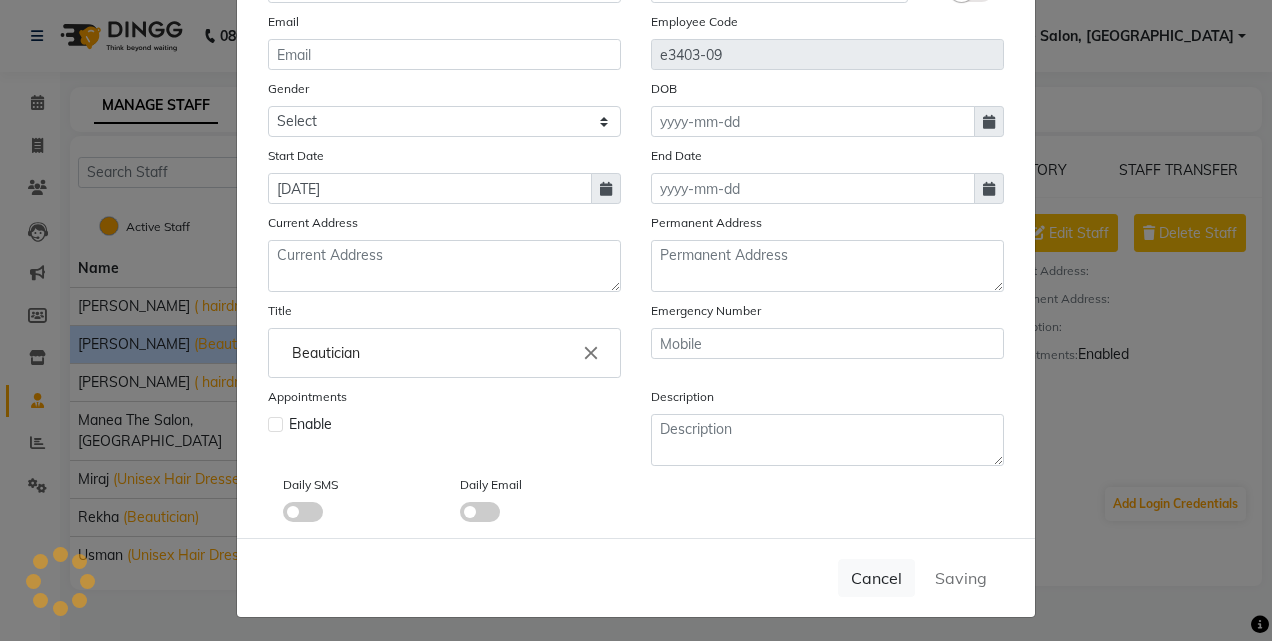 type 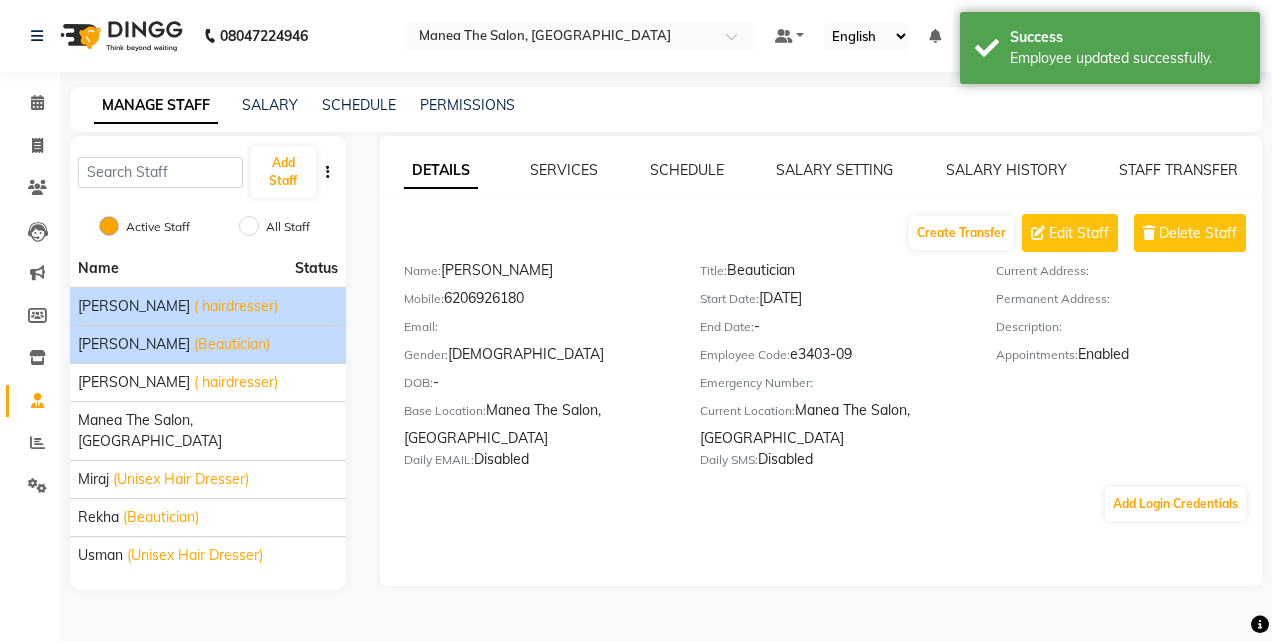 click on "( hairdresser)" 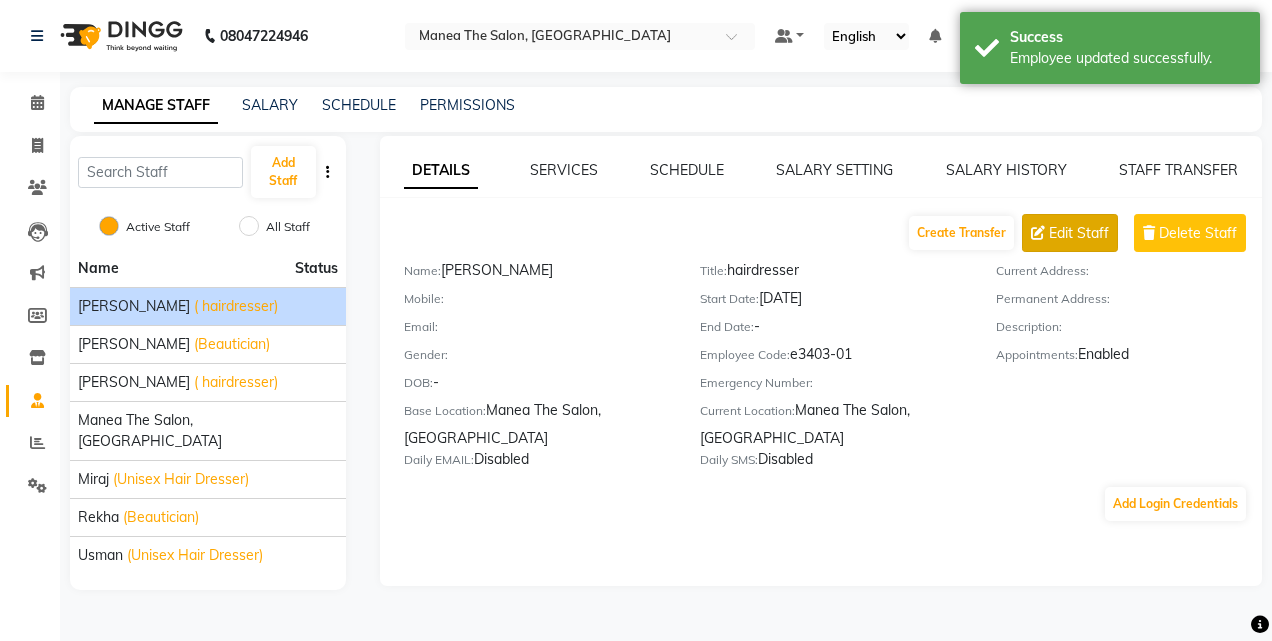 click on "Edit Staff" 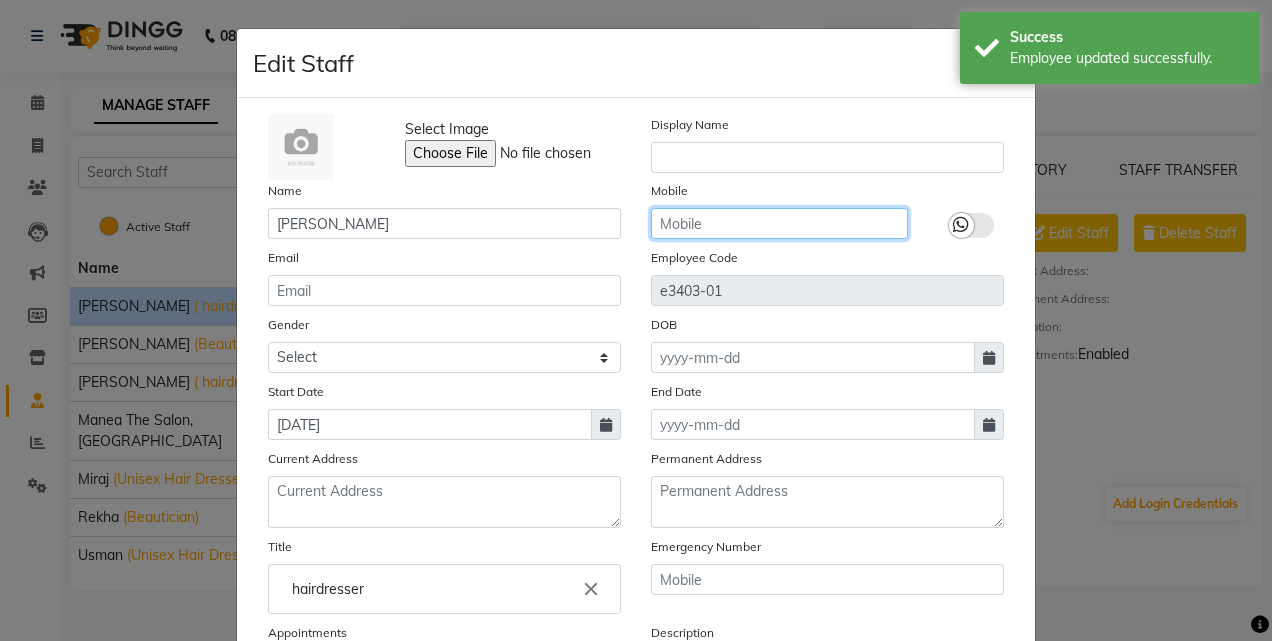 click 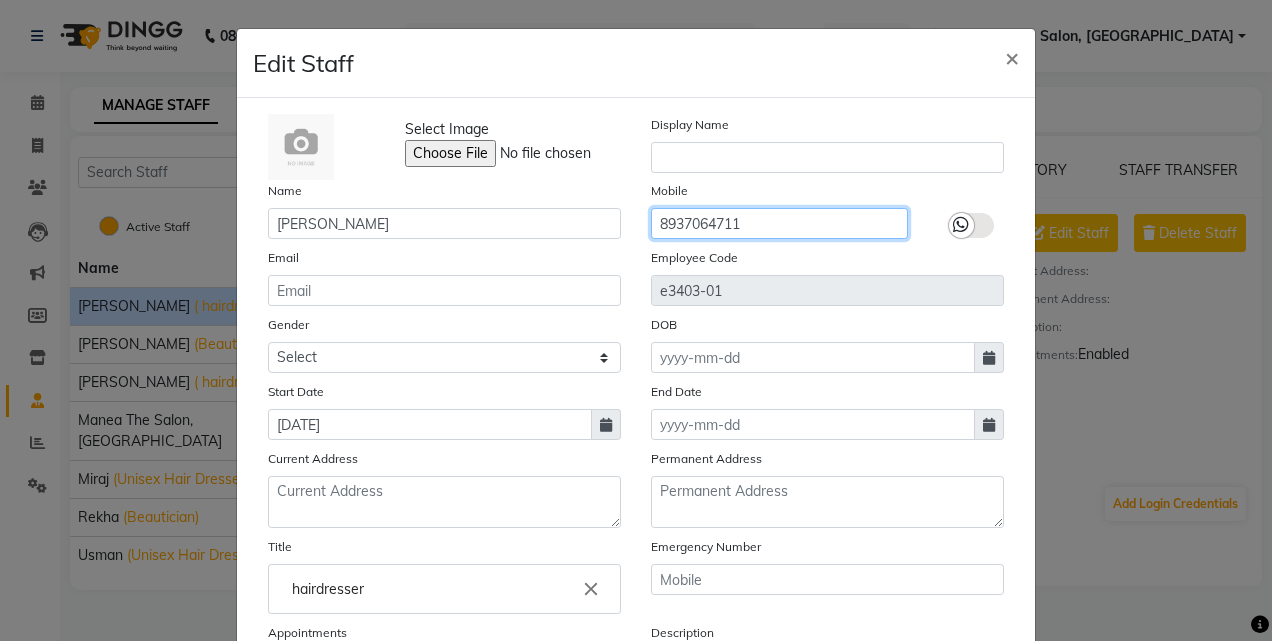 type on "8937064711" 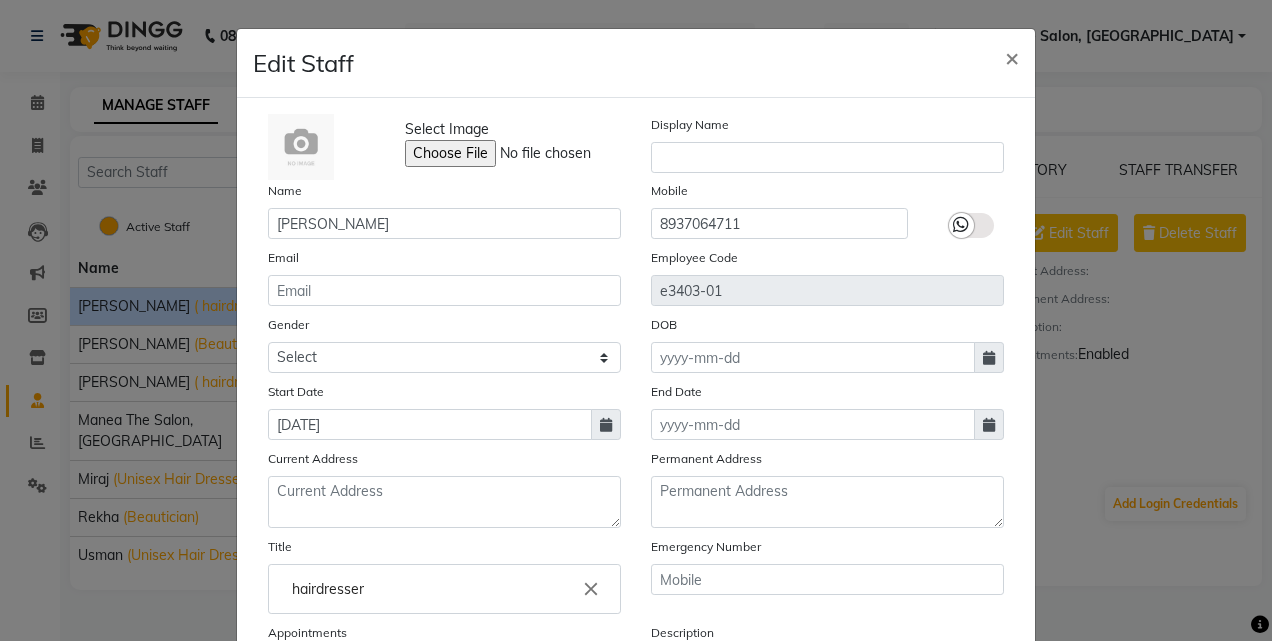click 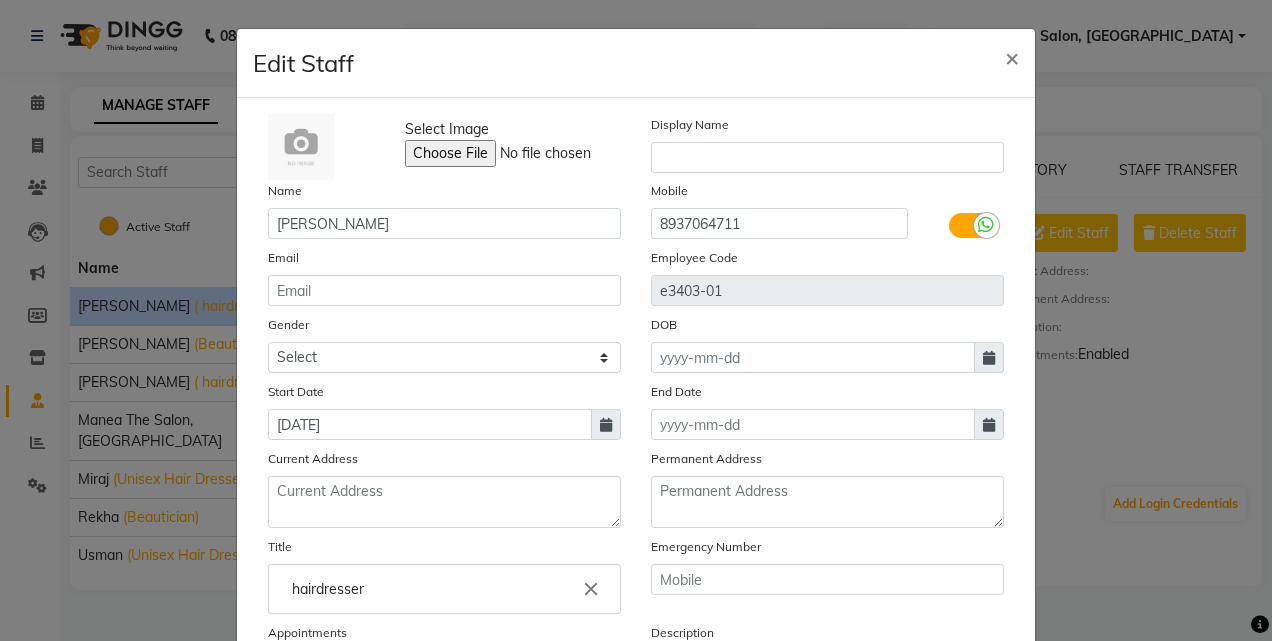 scroll, scrollTop: 236, scrollLeft: 0, axis: vertical 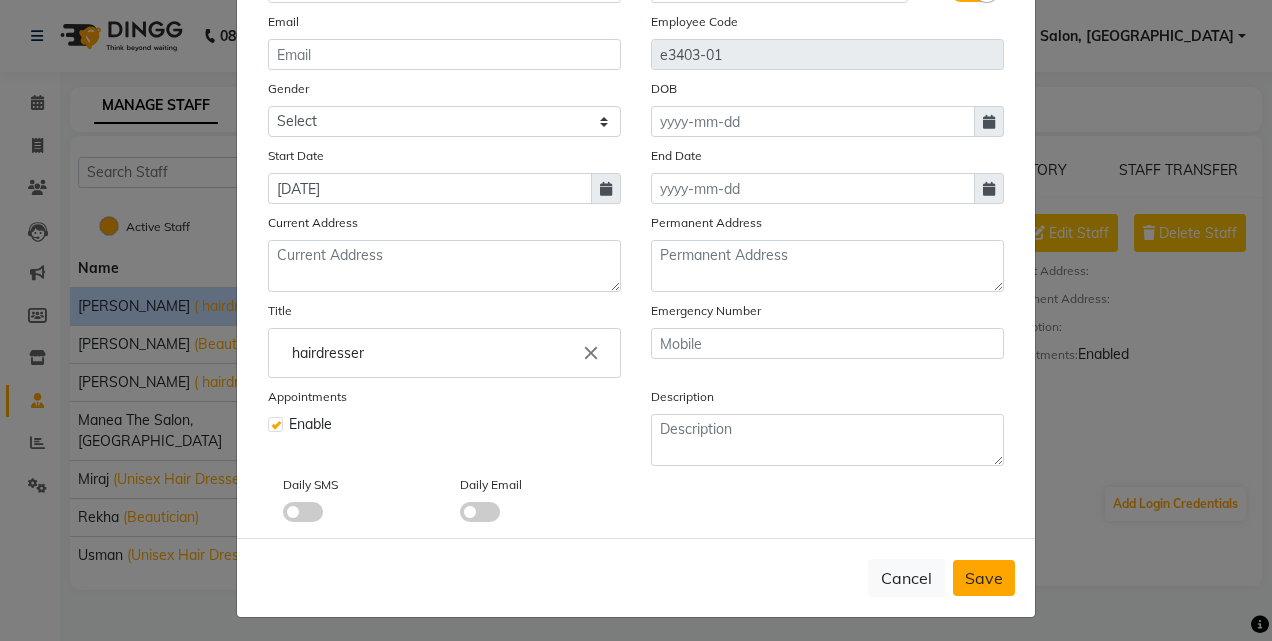 click on "Save" at bounding box center (984, 578) 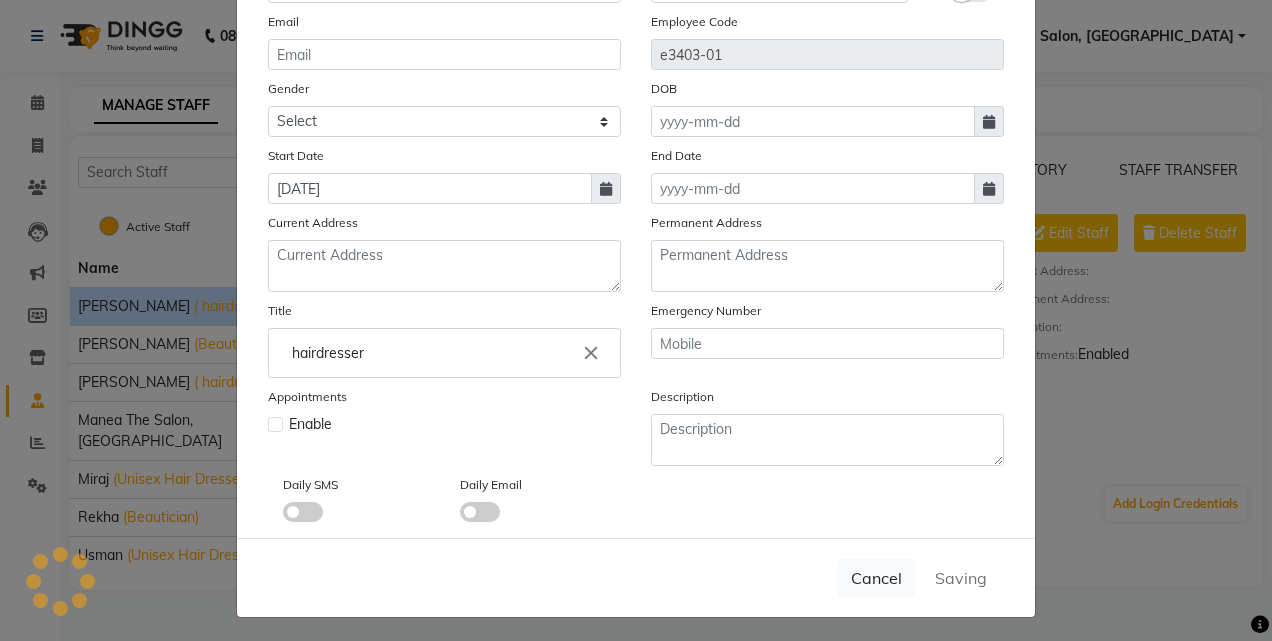 type 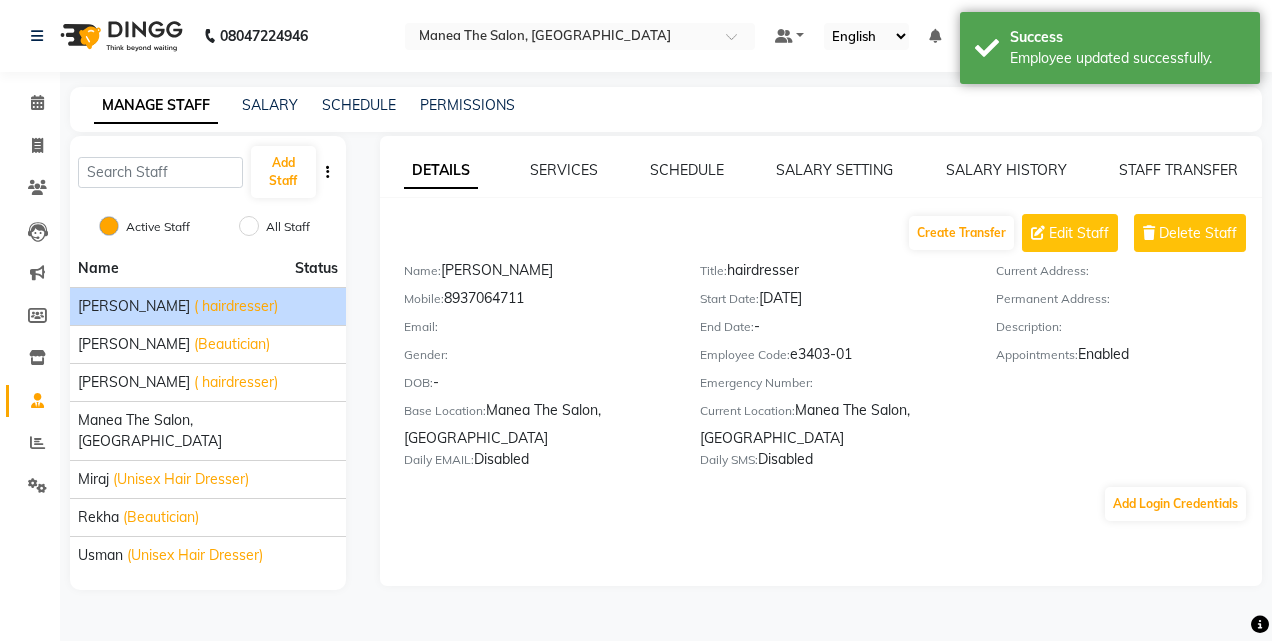 click on "SALARY SETTING" 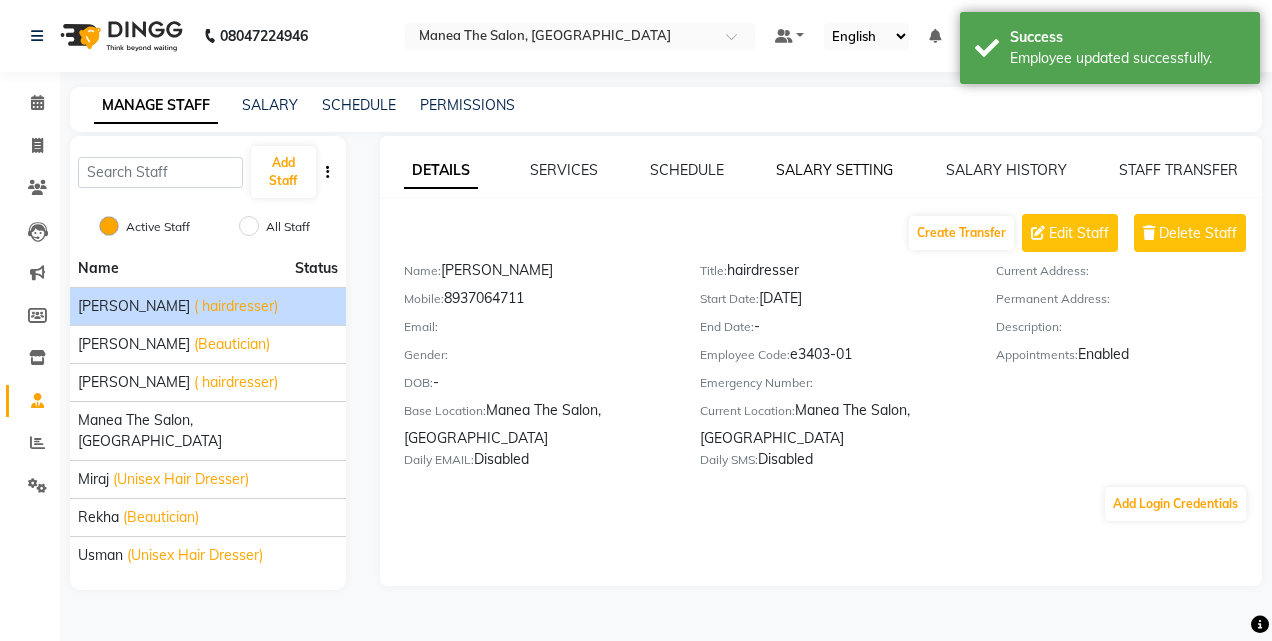 click on "SALARY SETTING" 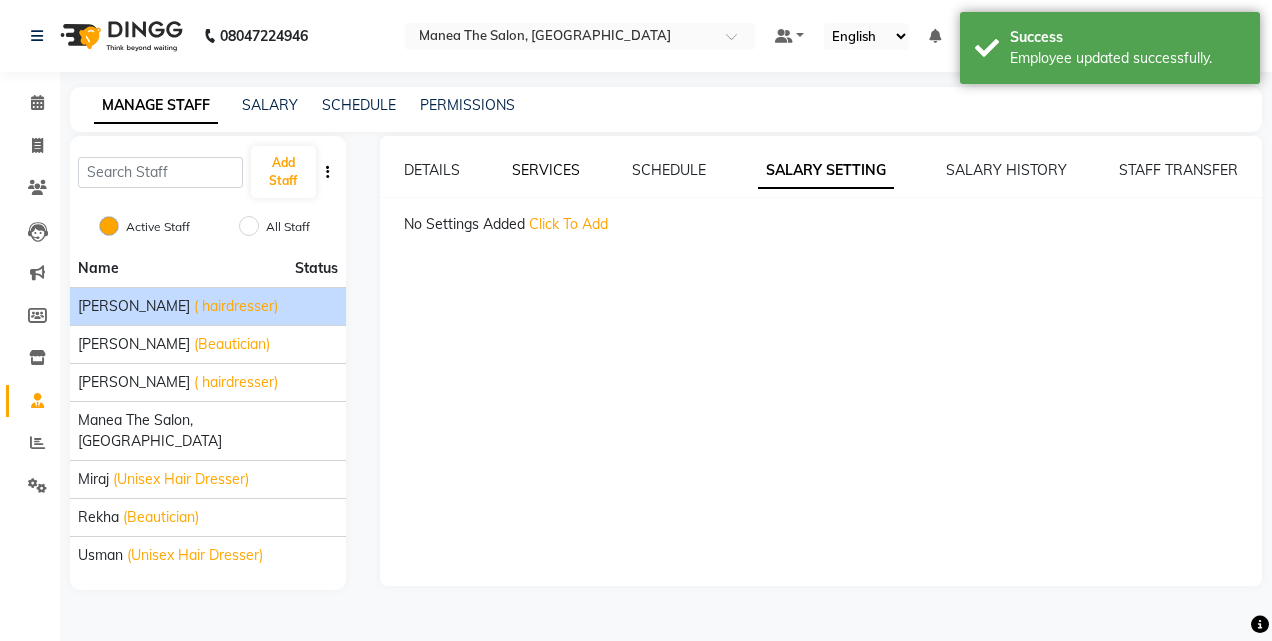 click on "SERVICES" 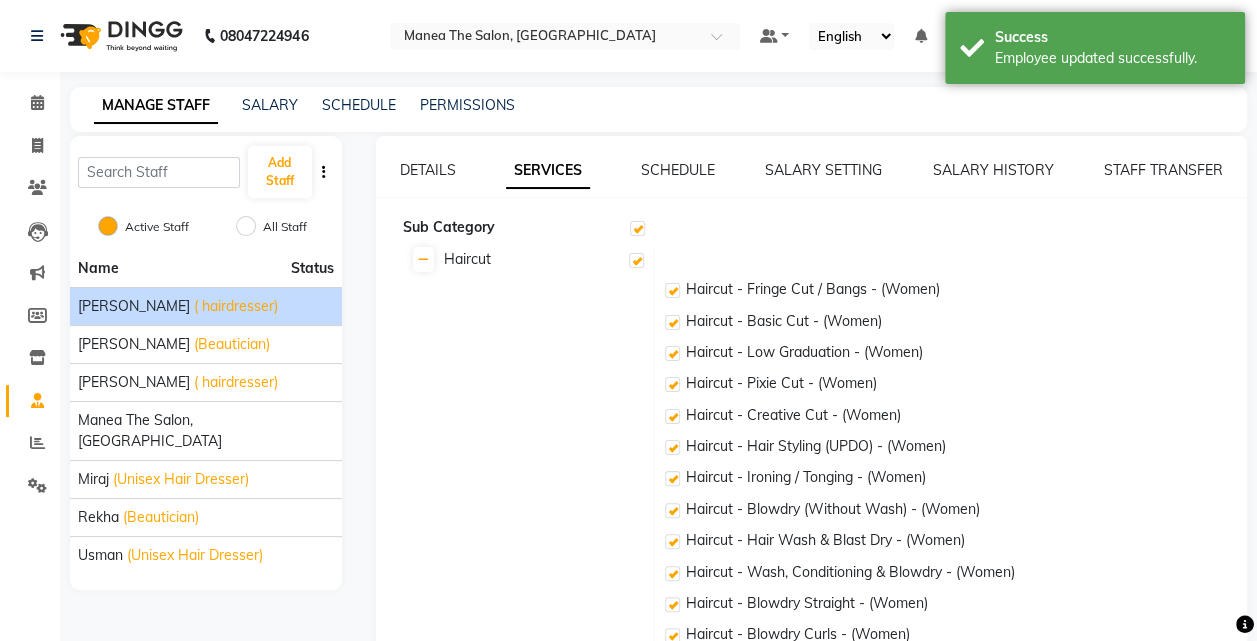 checkbox on "true" 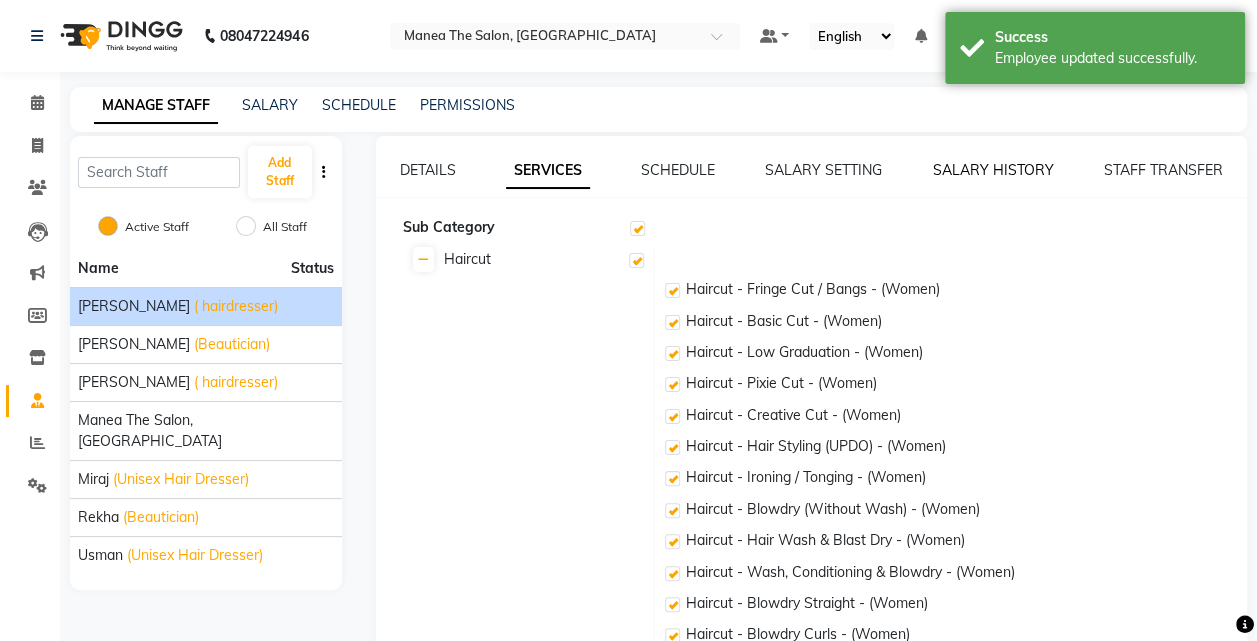 click on "SALARY HISTORY" 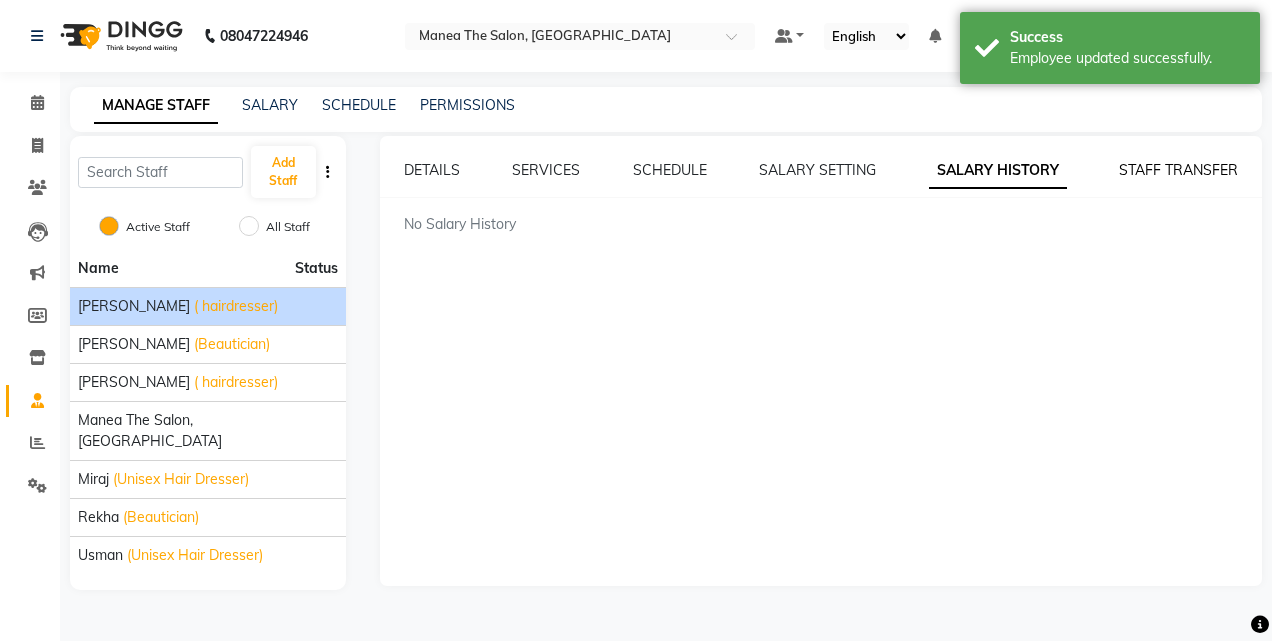 click on "STAFF TRANSFER" 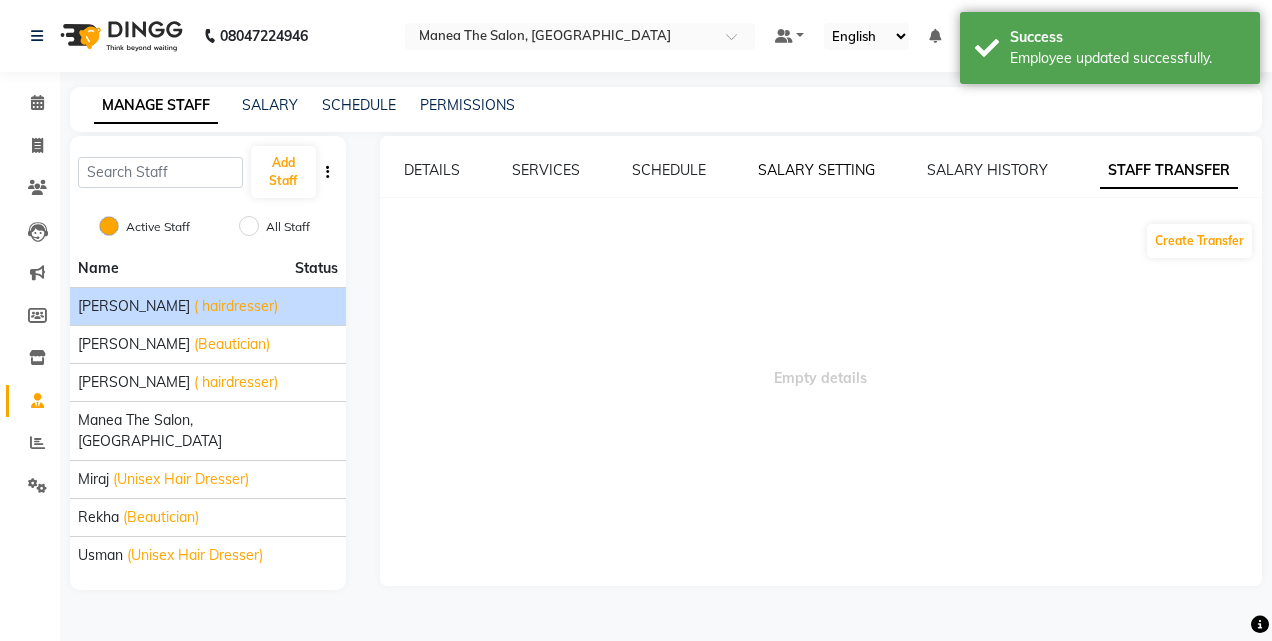 click on "SALARY SETTING" 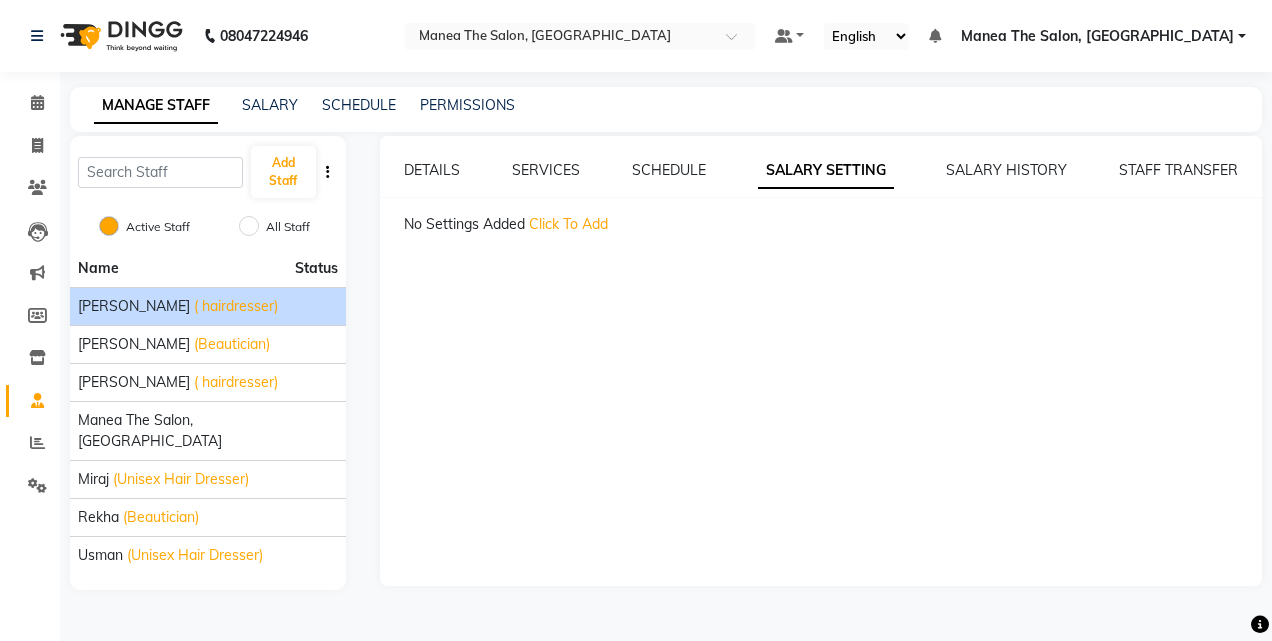 click on "Click To Add" 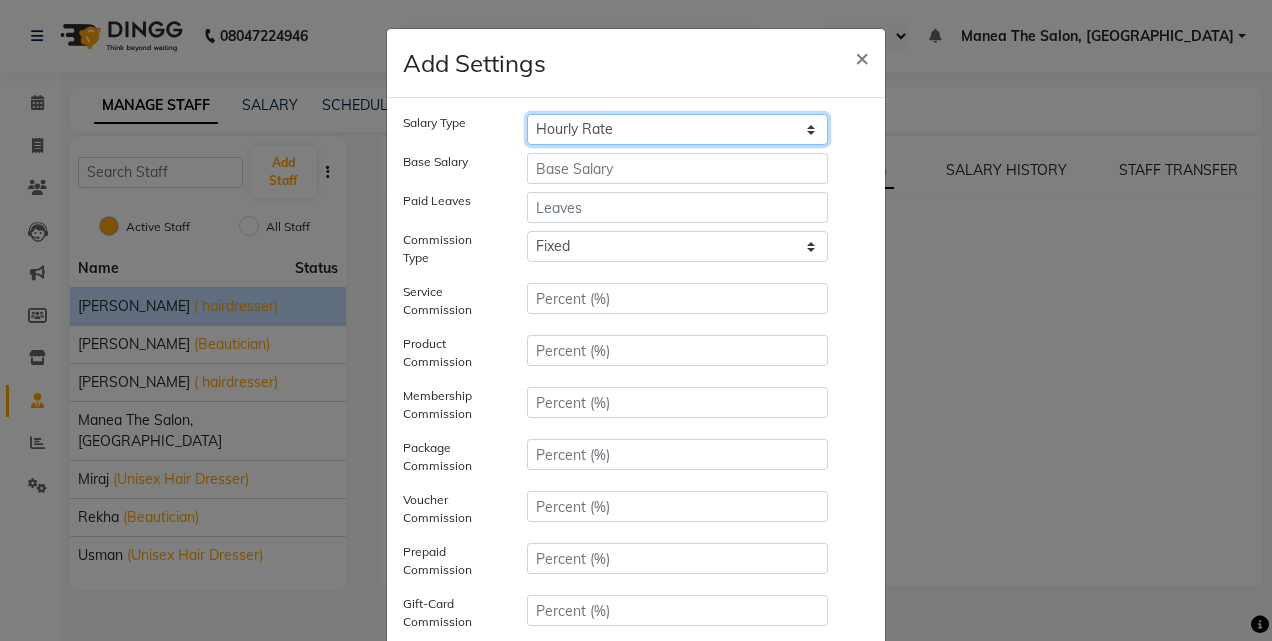 click on "Hourly Rate Bi-Weekly Twice Monthly Monthly Yearly" 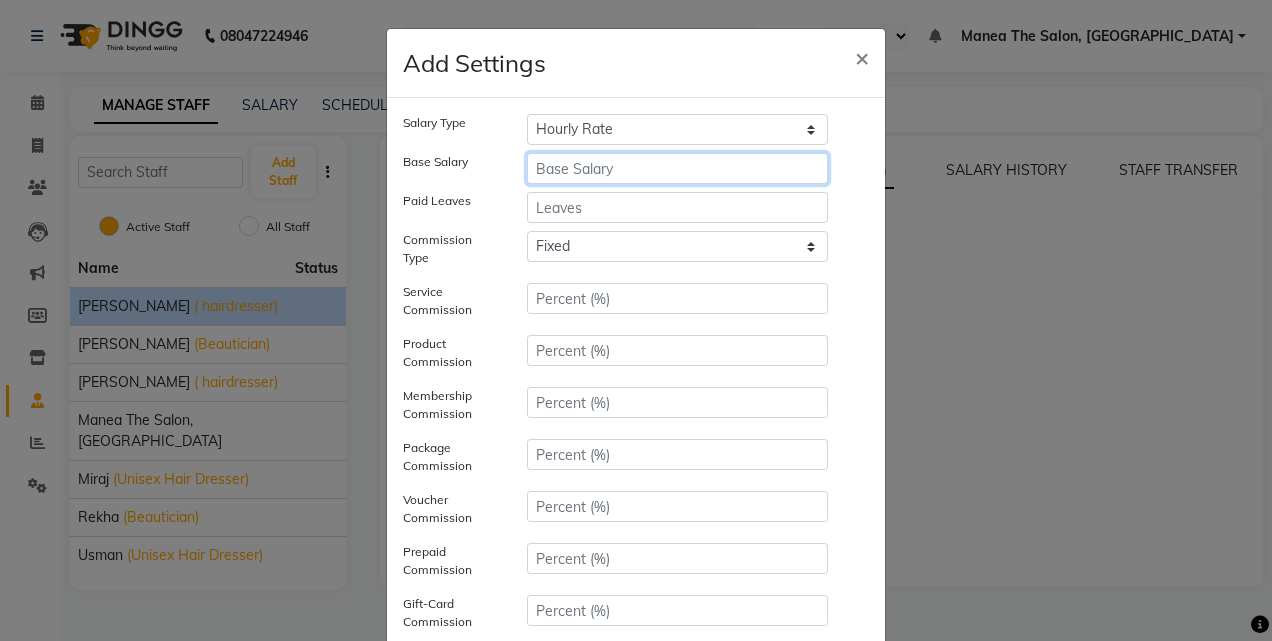 click 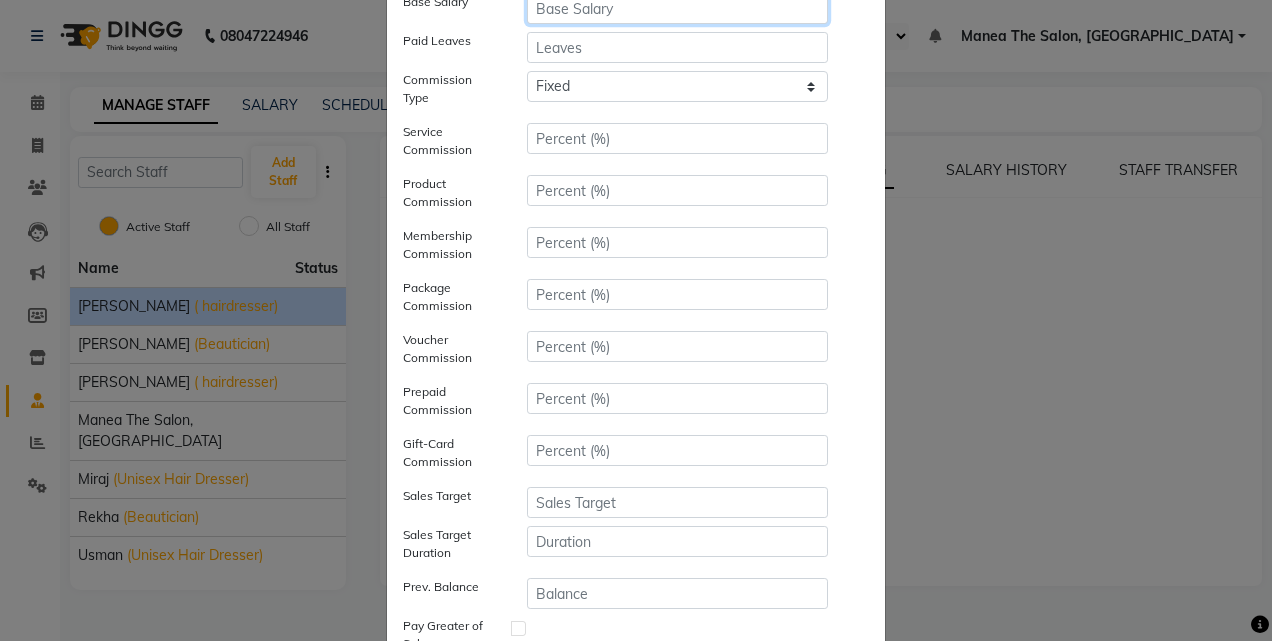 scroll, scrollTop: 142, scrollLeft: 0, axis: vertical 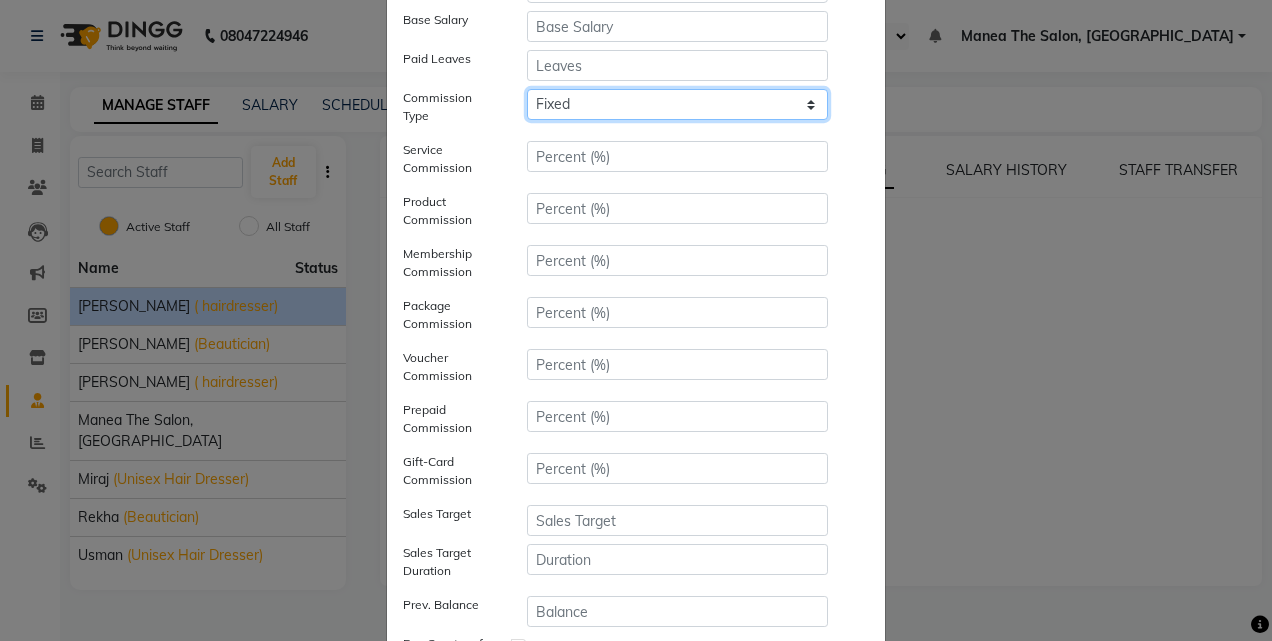 click on "Fixed" 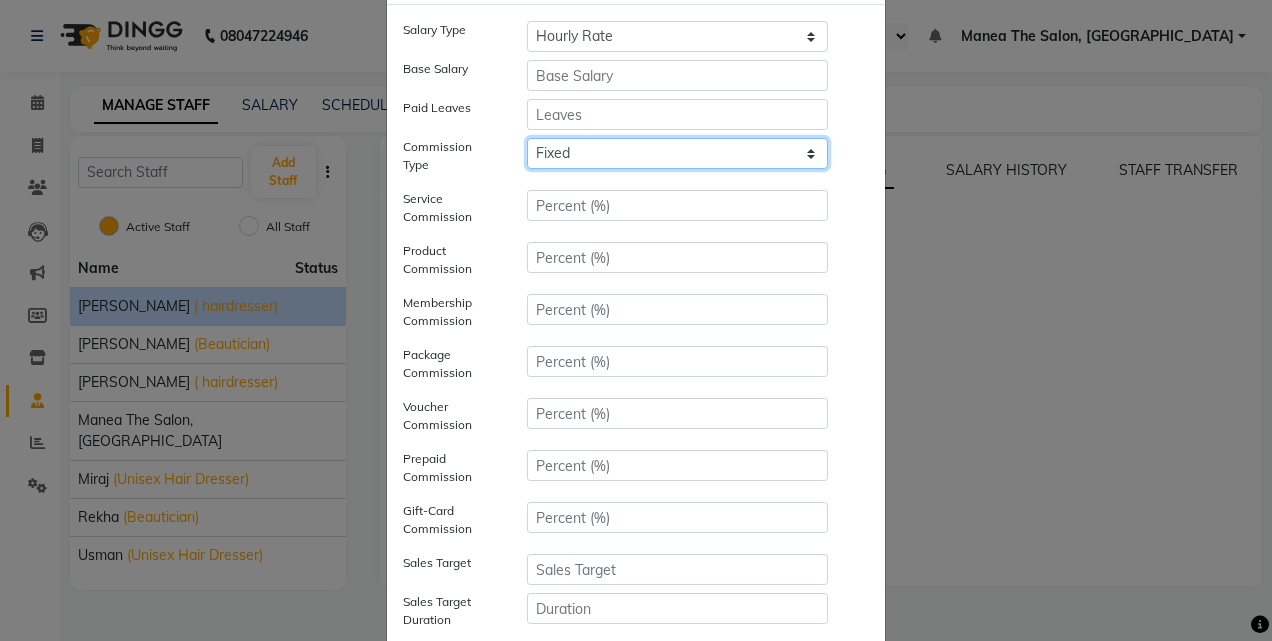 scroll, scrollTop: 94, scrollLeft: 0, axis: vertical 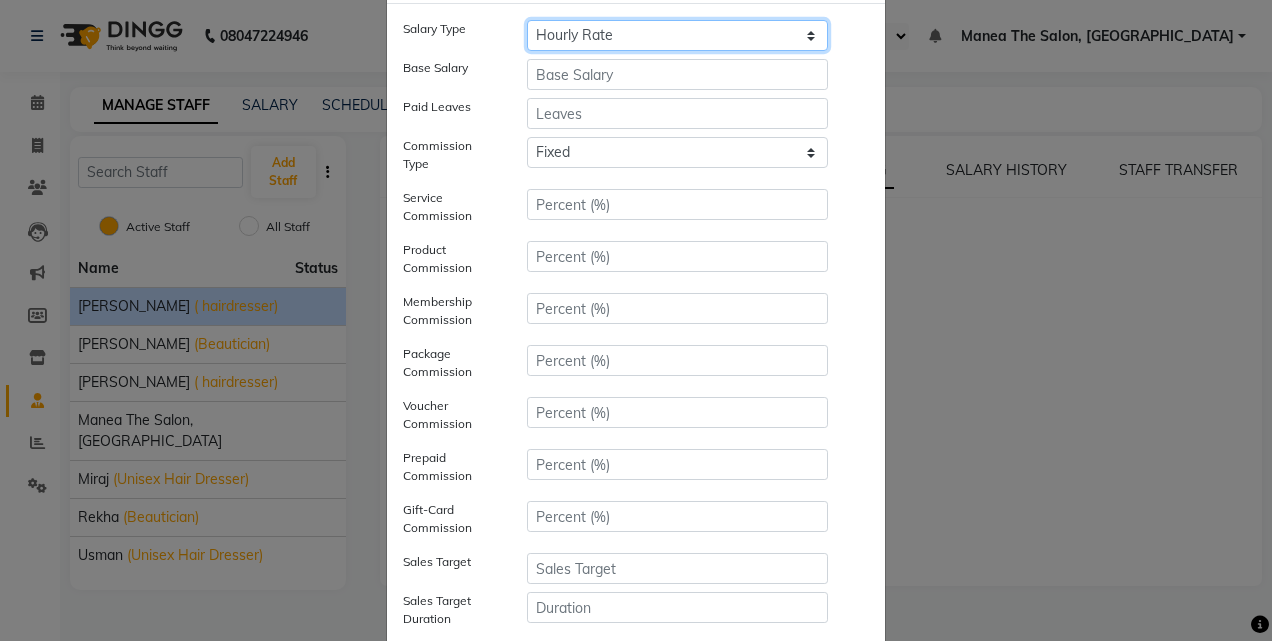 click on "Hourly Rate Bi-Weekly Twice Monthly Monthly Yearly" 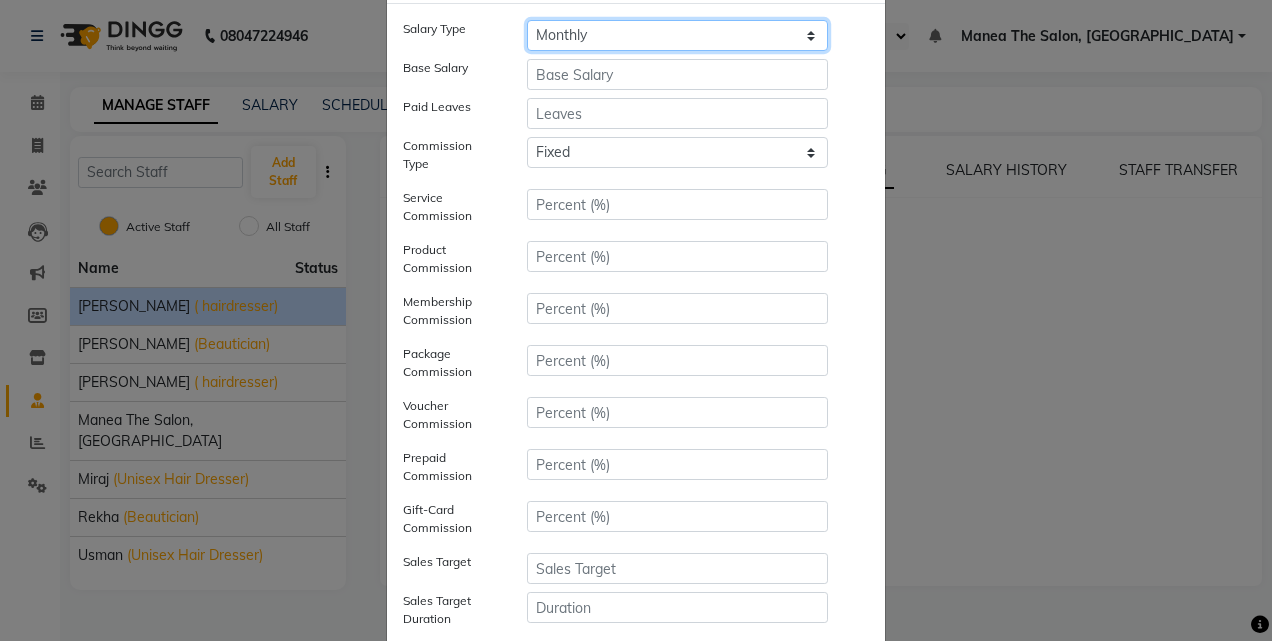 click on "Hourly Rate Bi-Weekly Twice Monthly Monthly Yearly" 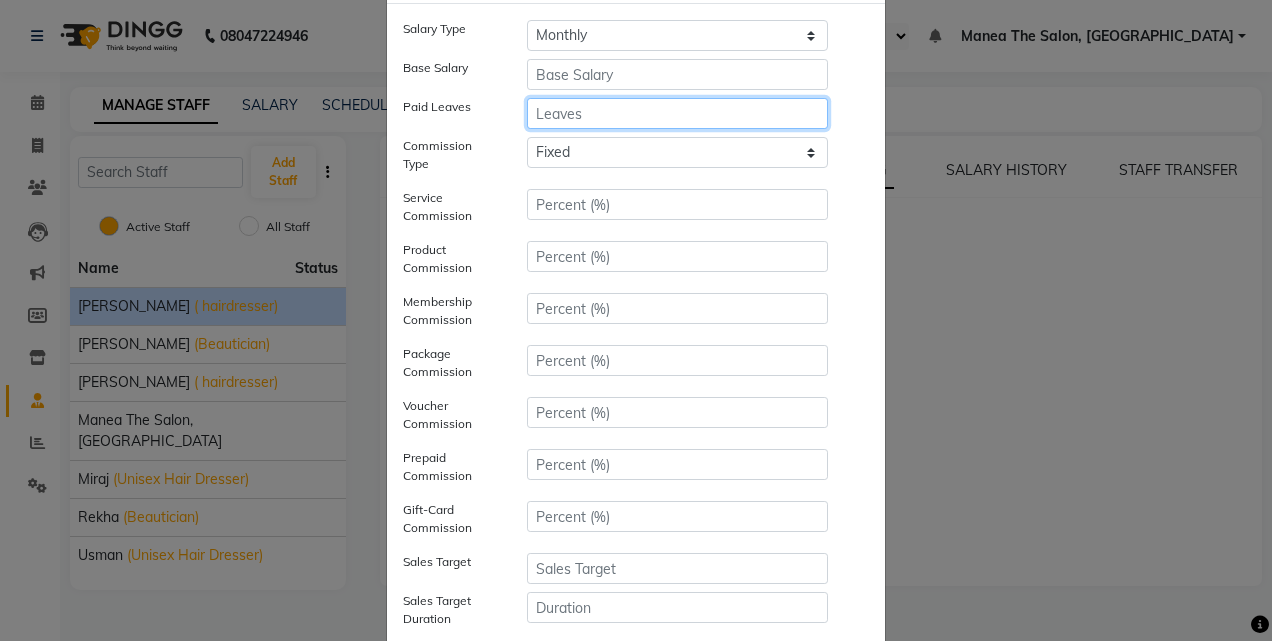click 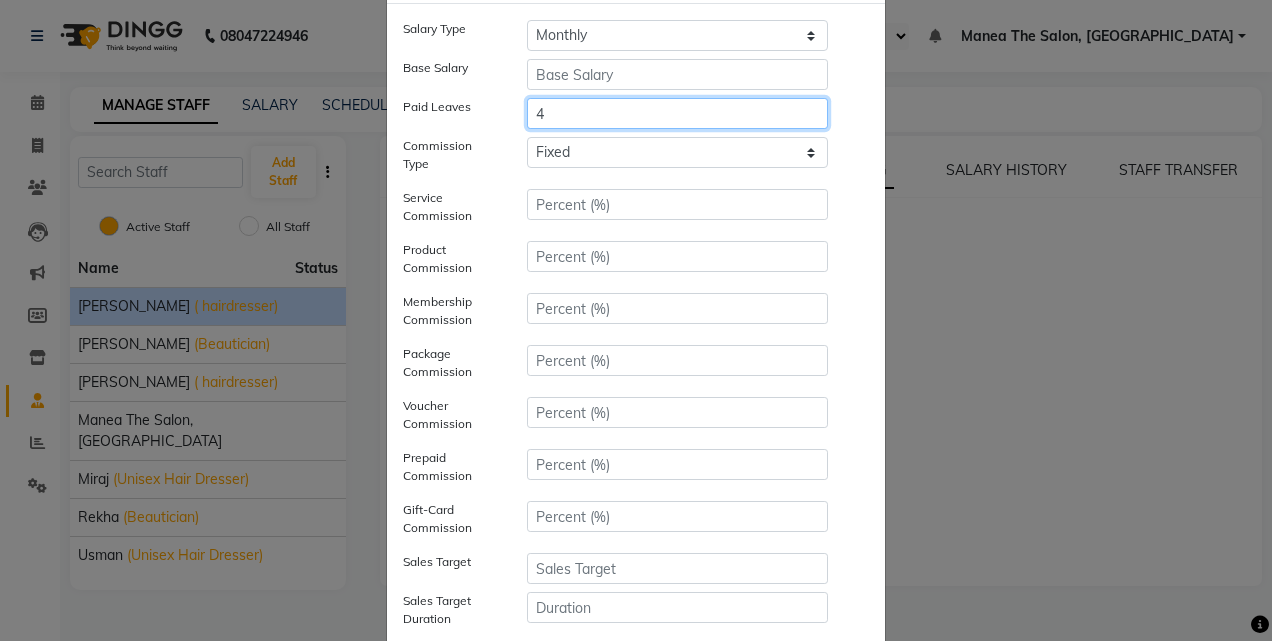 type on "4" 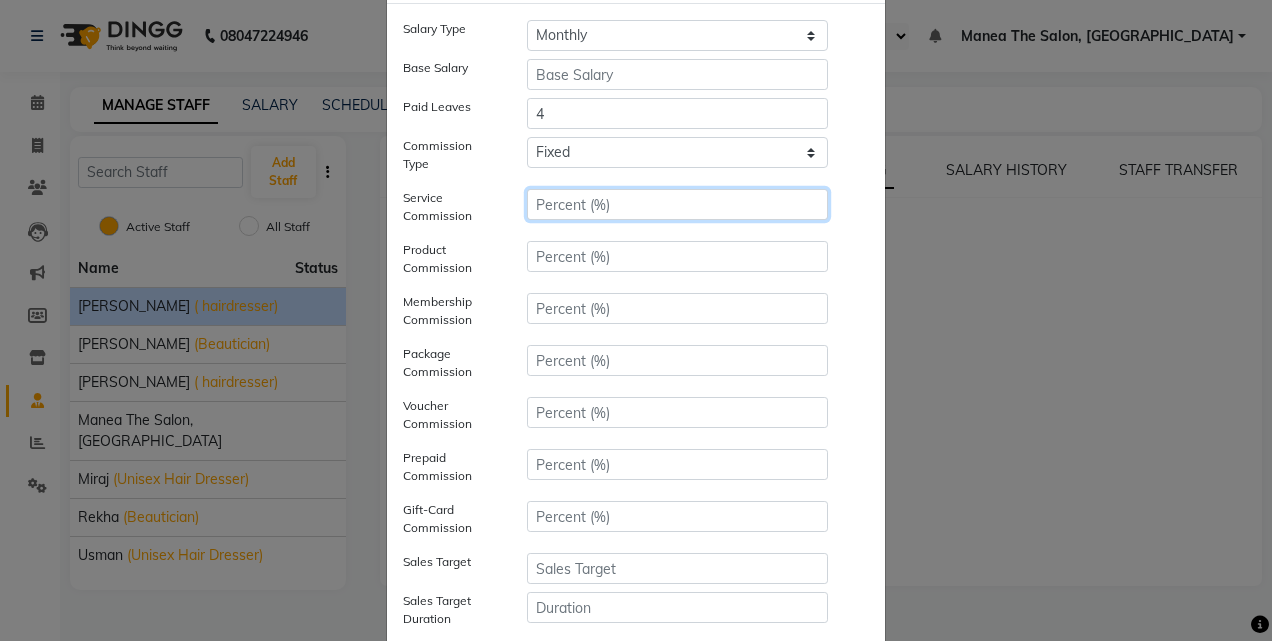 click 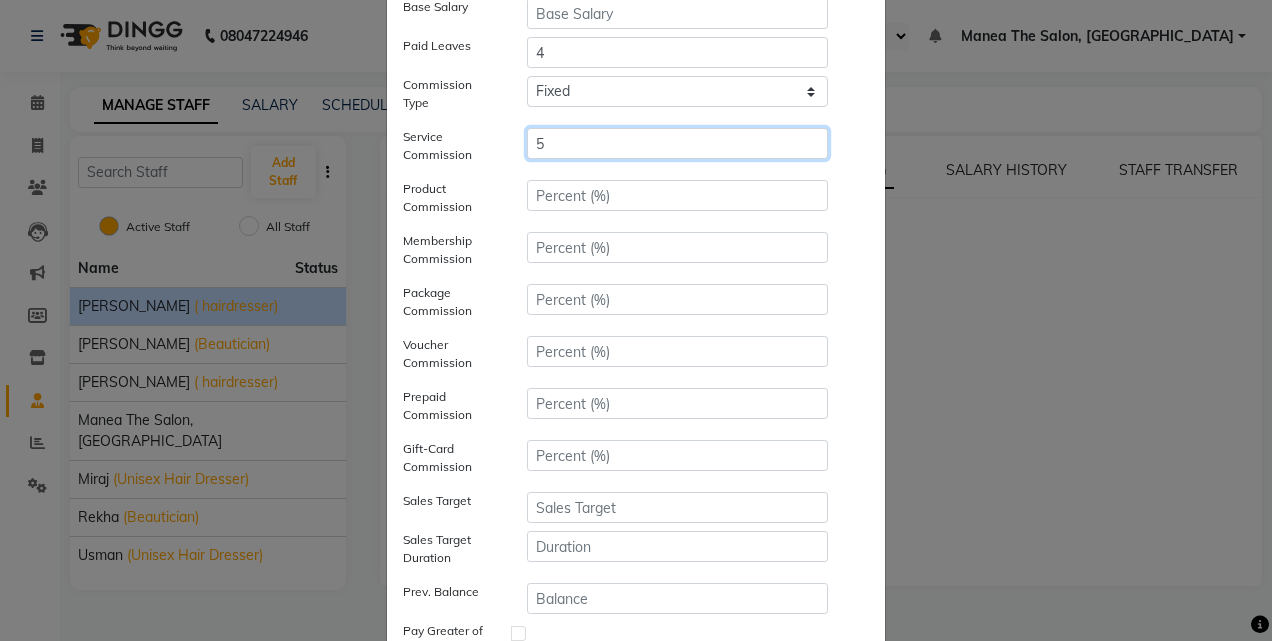 scroll, scrollTop: 157, scrollLeft: 0, axis: vertical 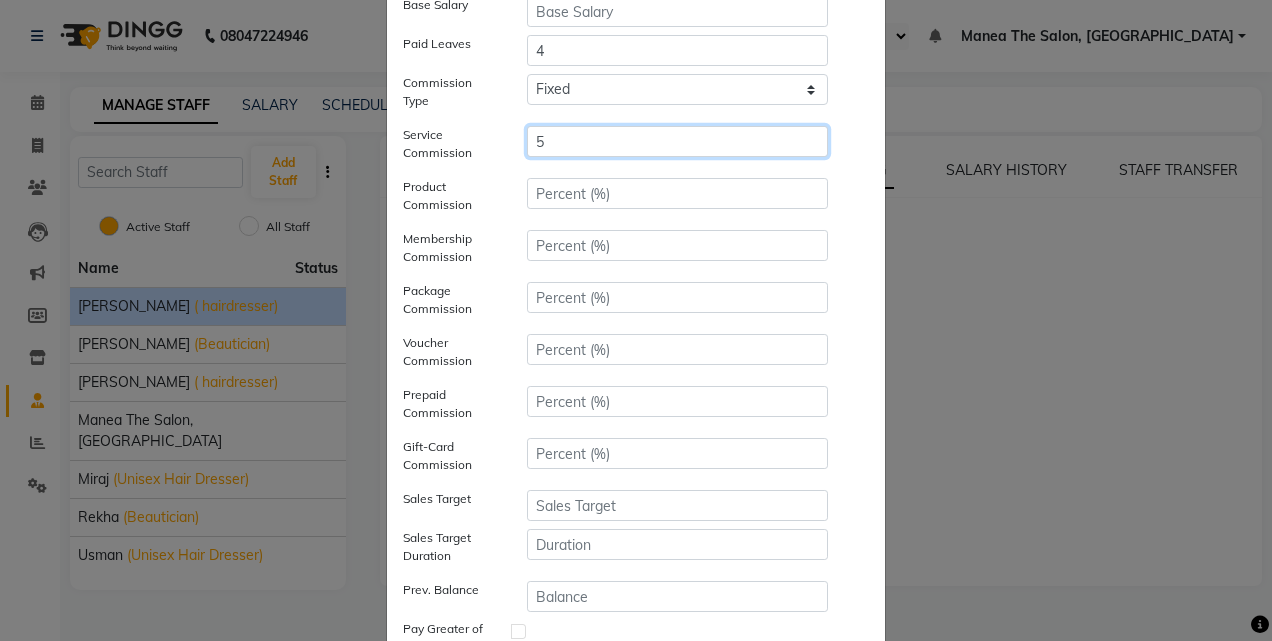 type on "5" 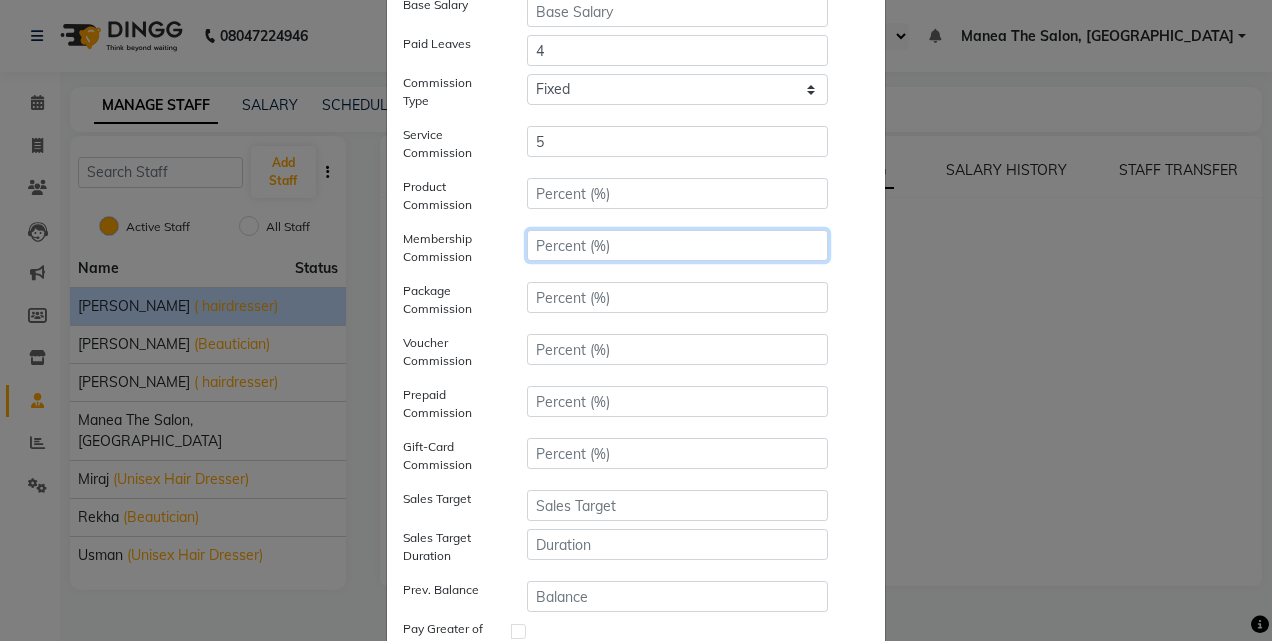 click 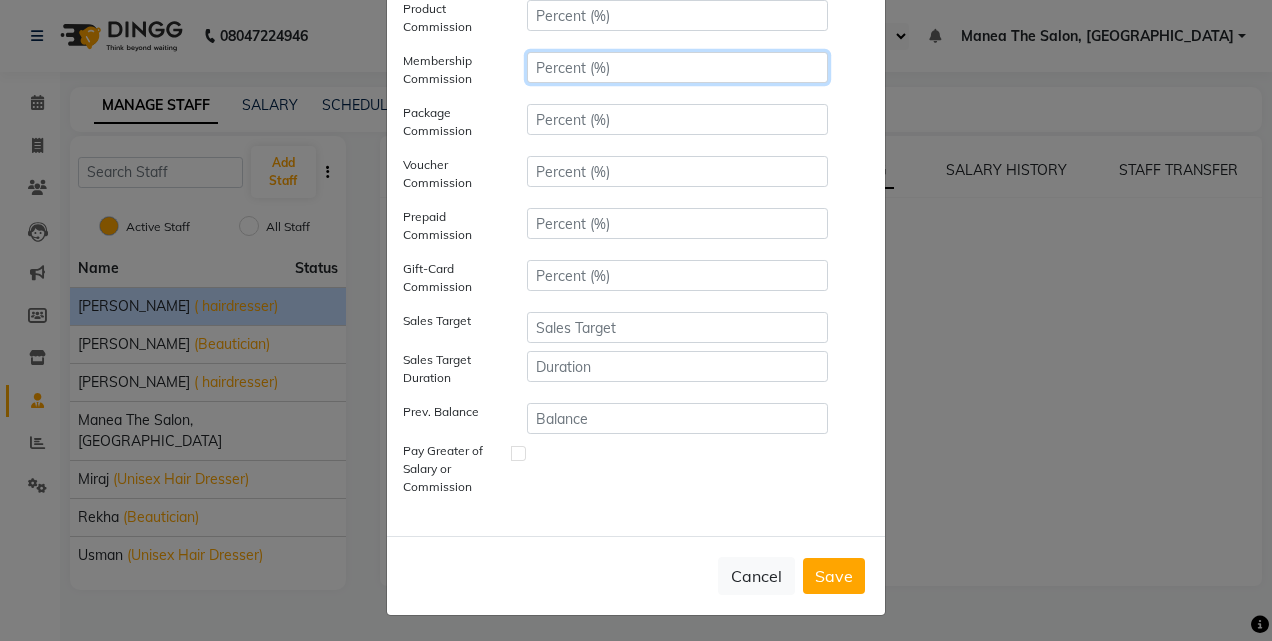 scroll, scrollTop: 336, scrollLeft: 0, axis: vertical 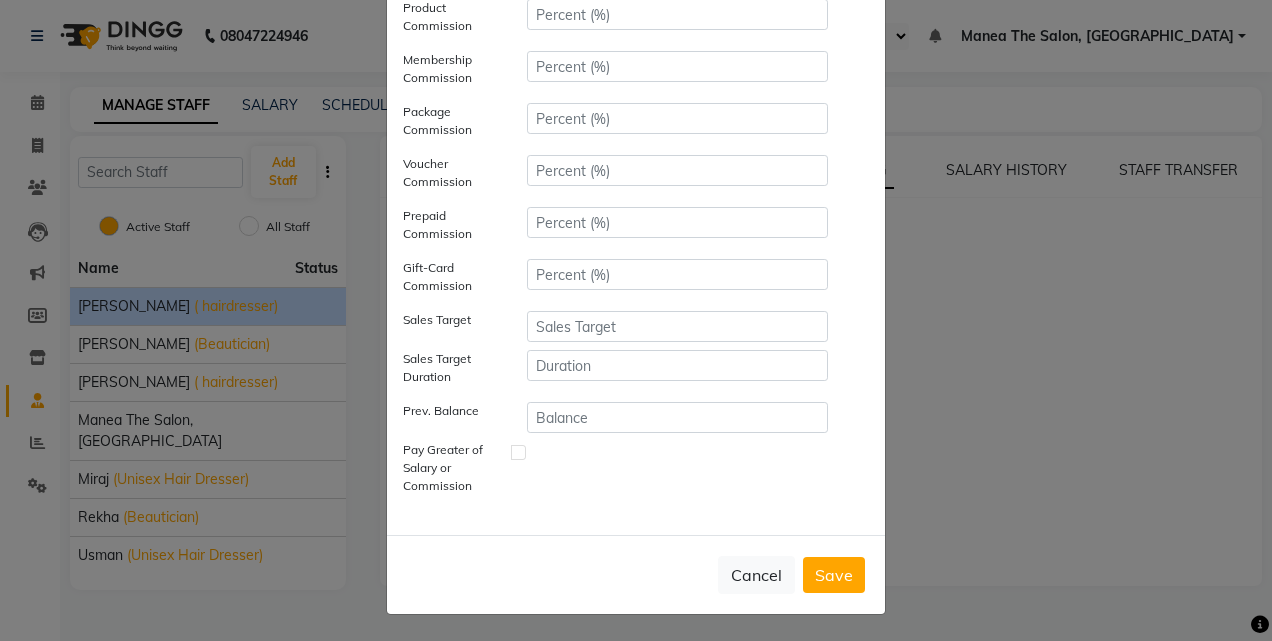 click 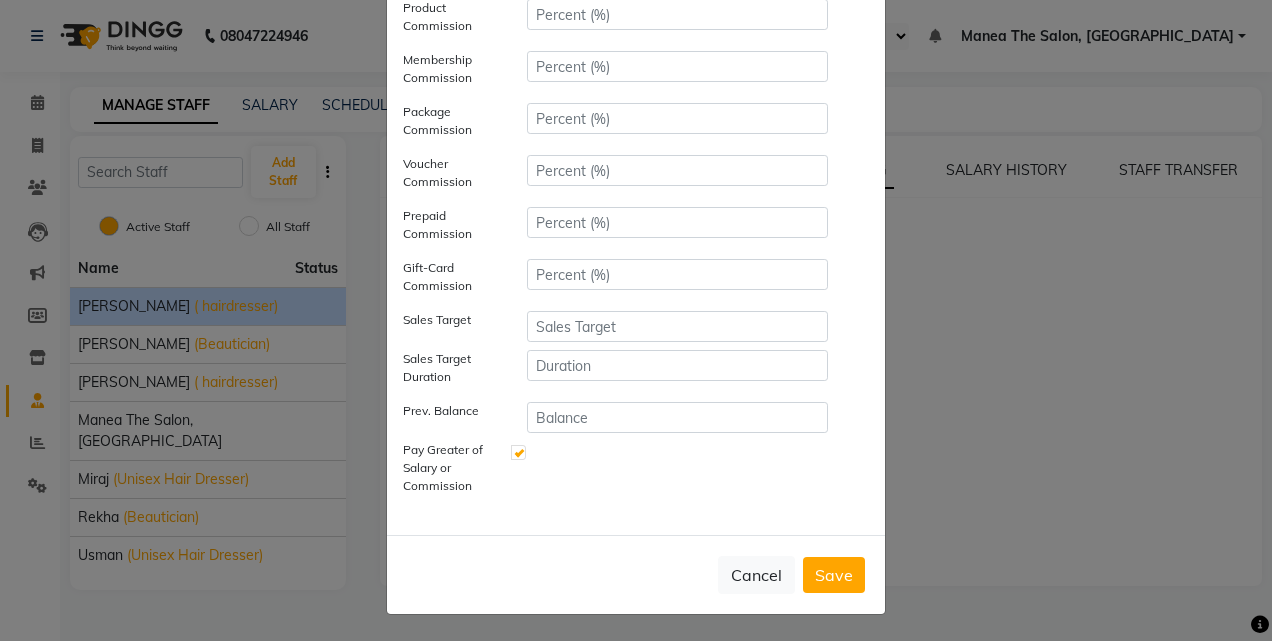 click on "Save" 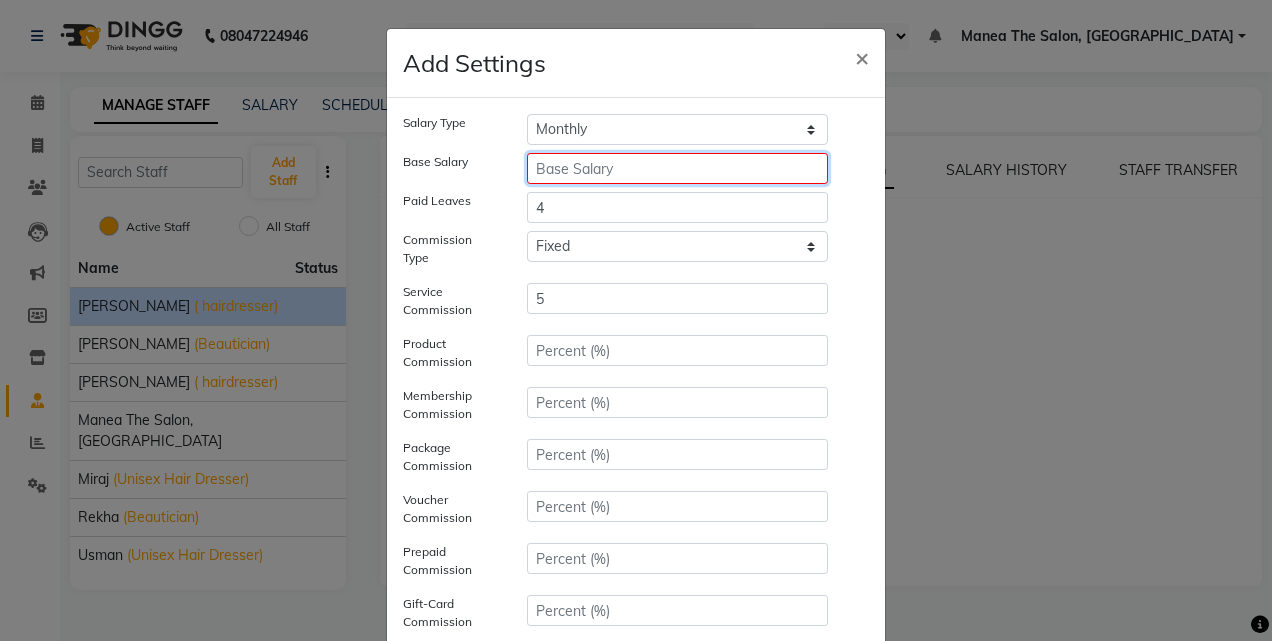 click 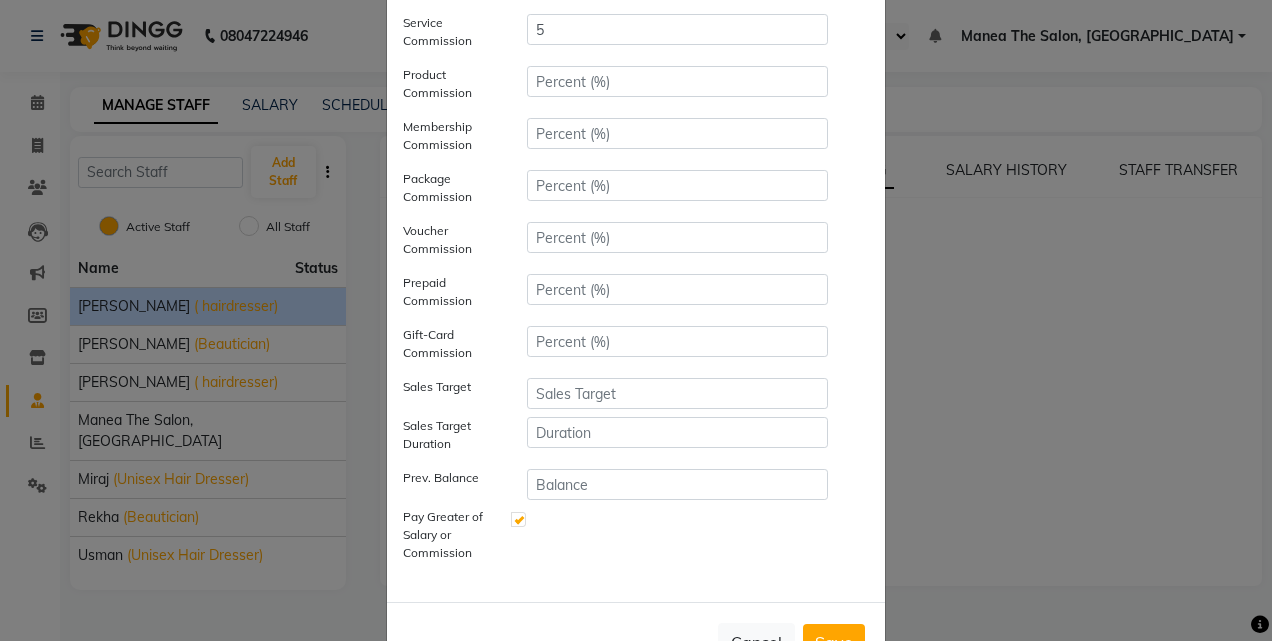 scroll, scrollTop: 336, scrollLeft: 0, axis: vertical 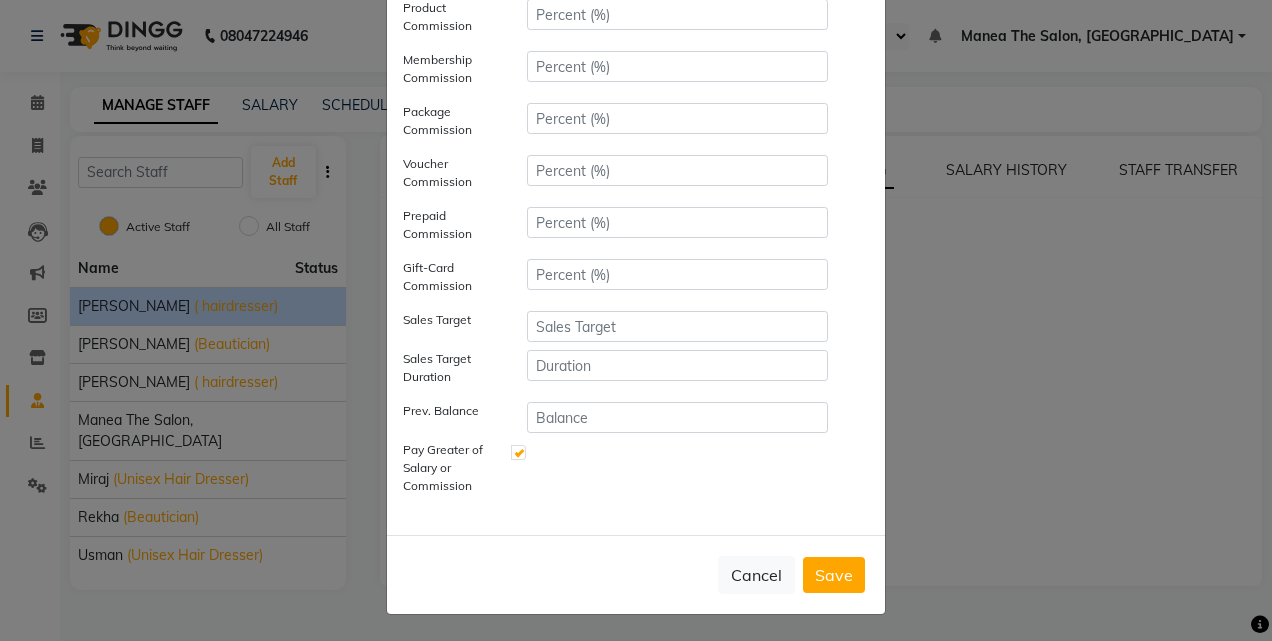 type on "25000" 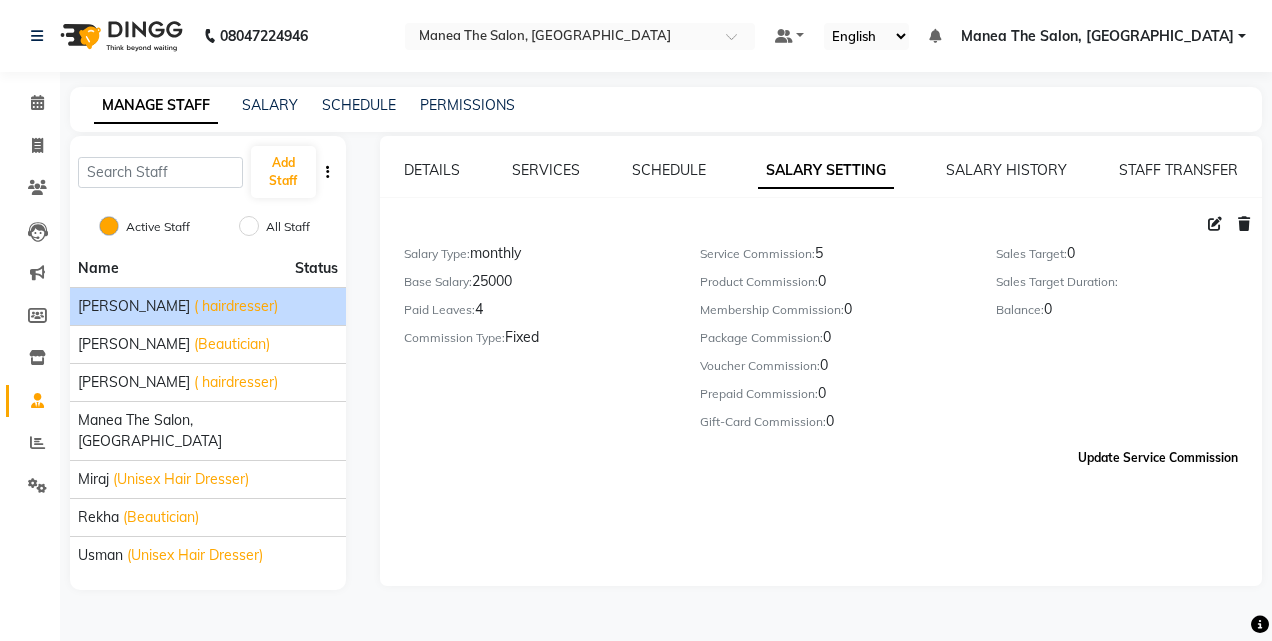 click on "Update Service Commission" 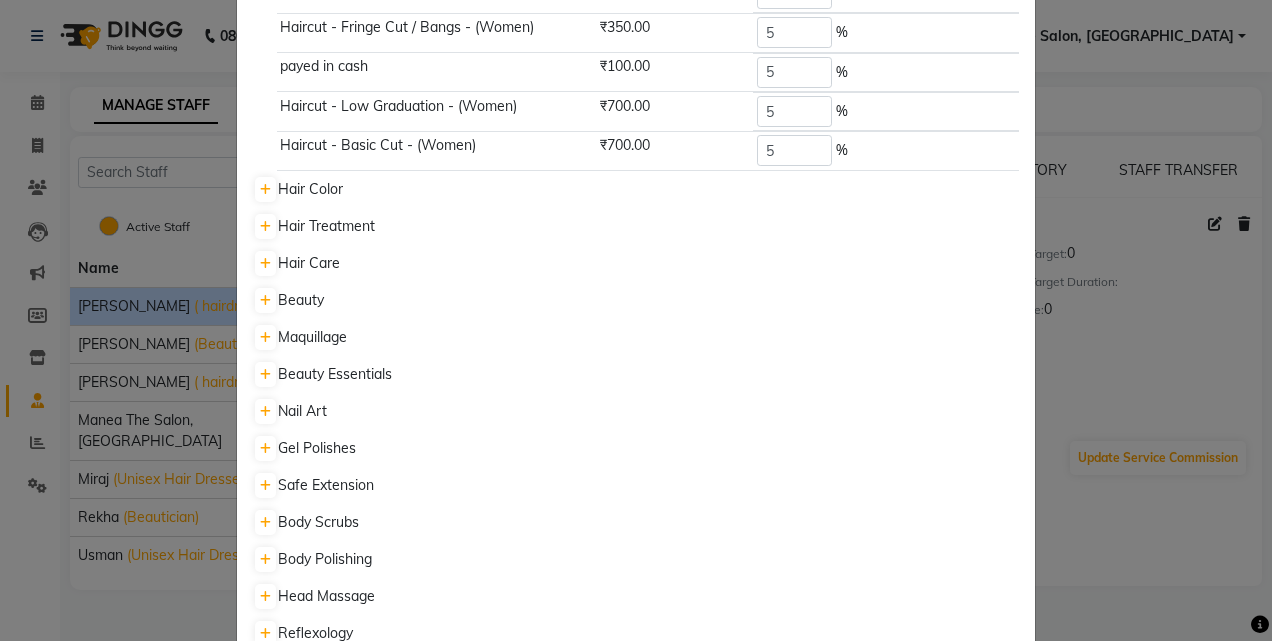 scroll, scrollTop: 889, scrollLeft: 0, axis: vertical 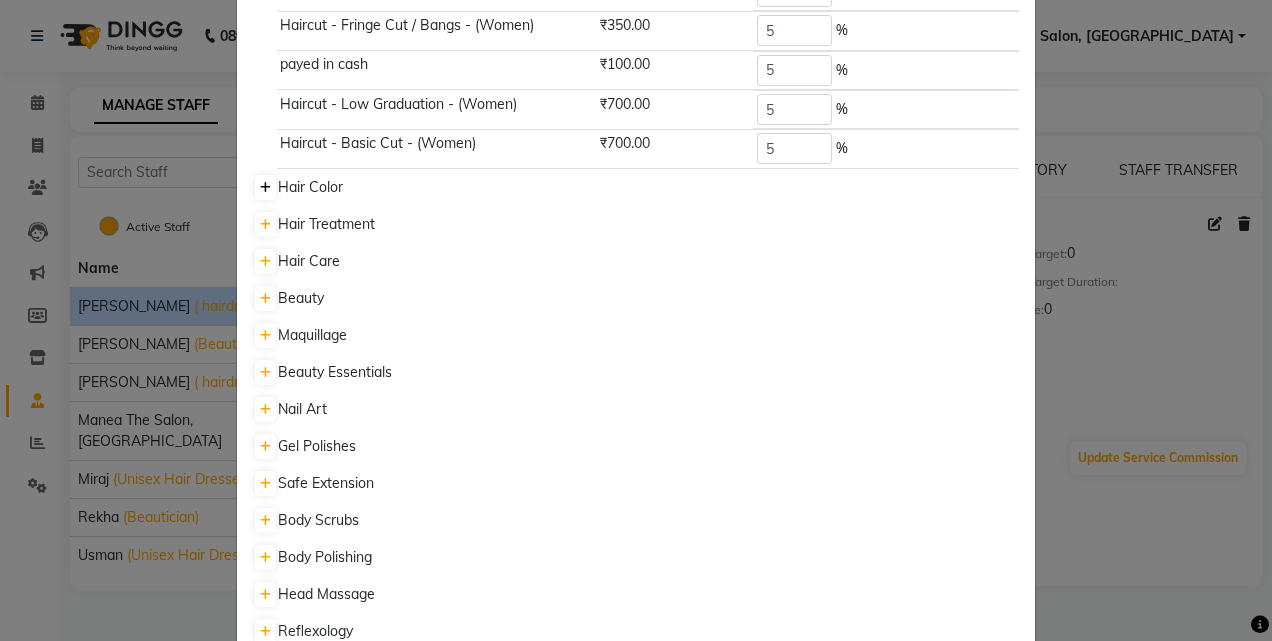 click 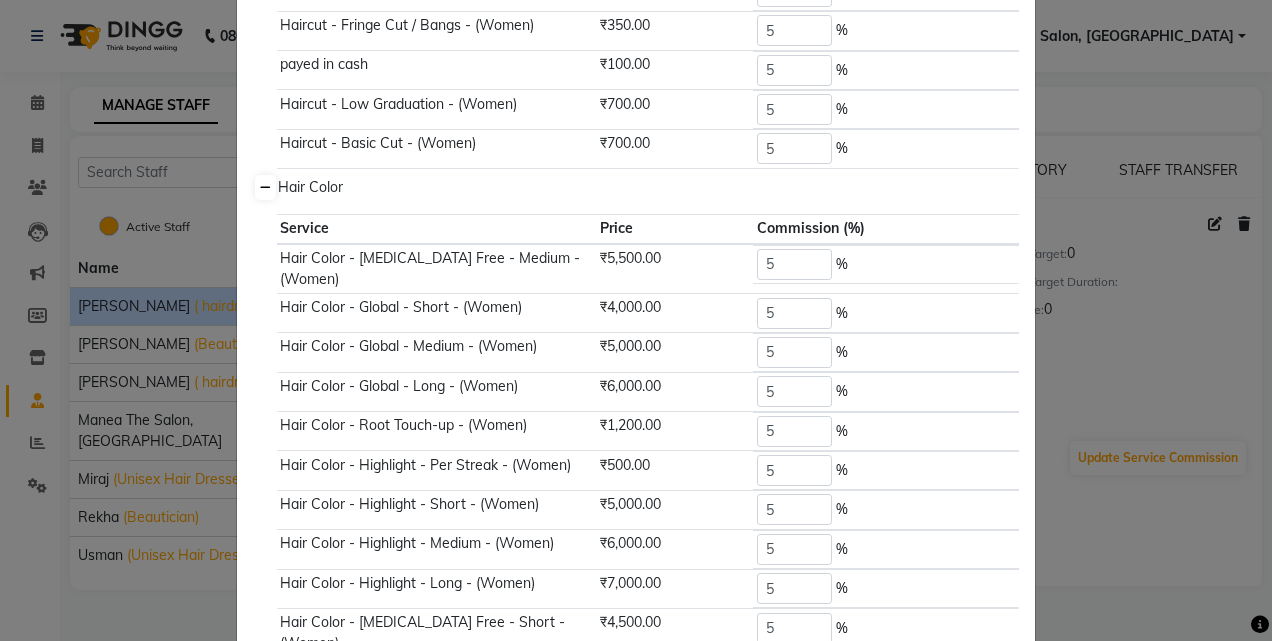 scroll, scrollTop: 0, scrollLeft: 0, axis: both 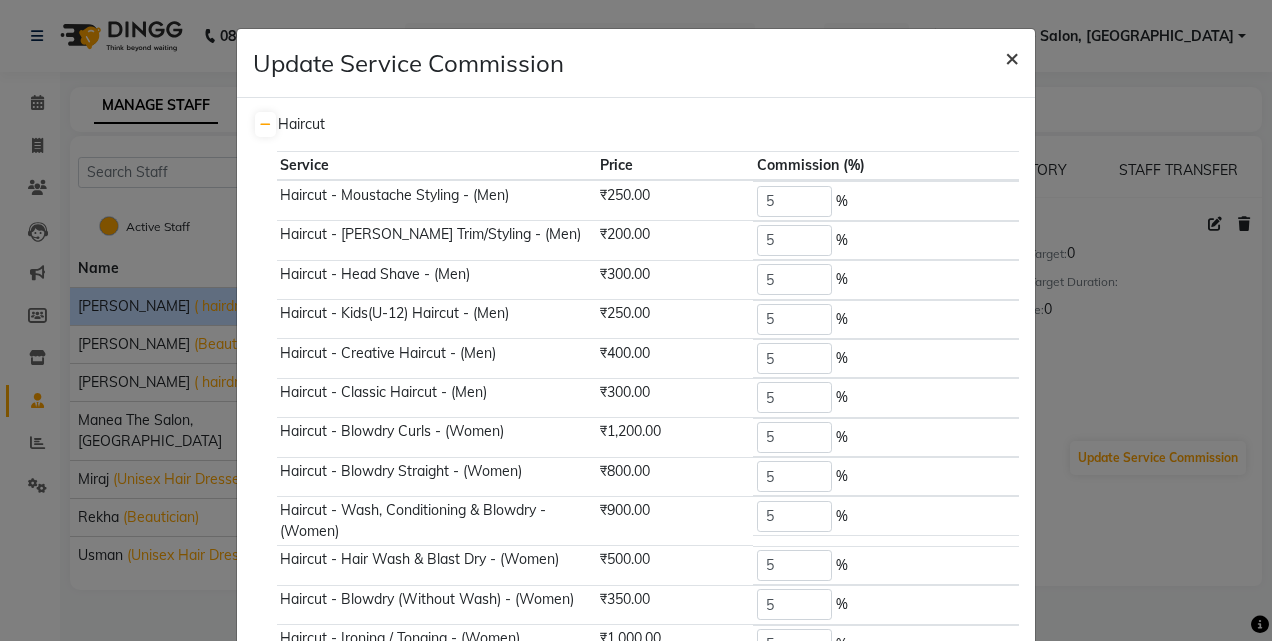 click on "×" 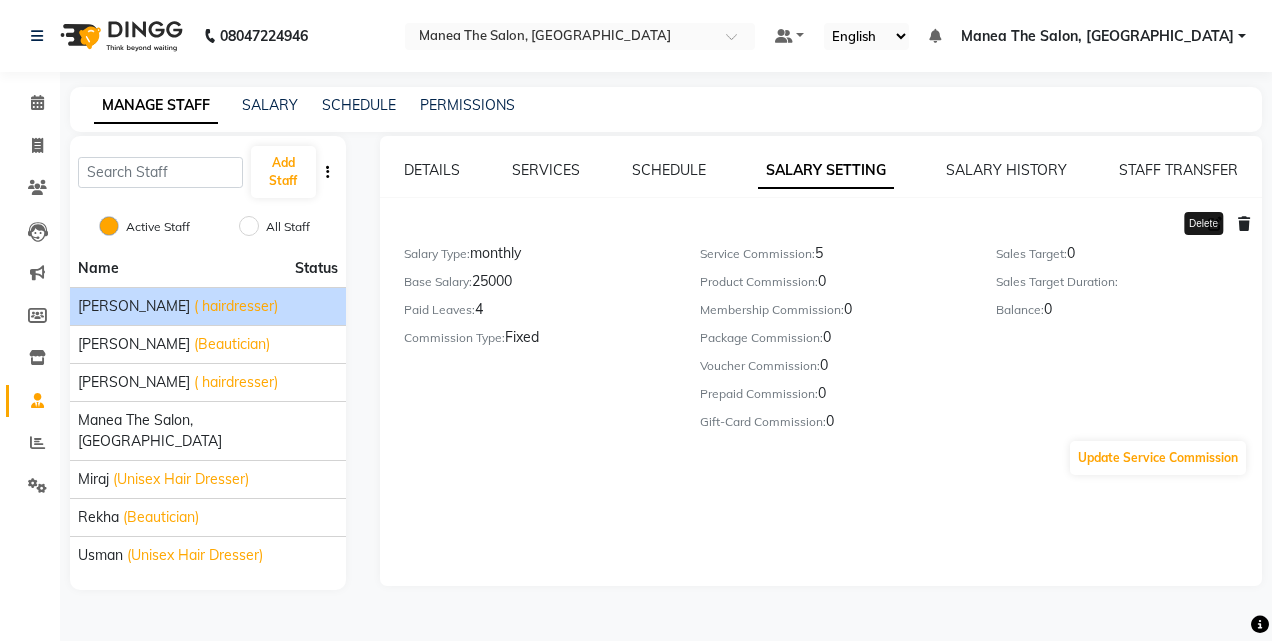 click 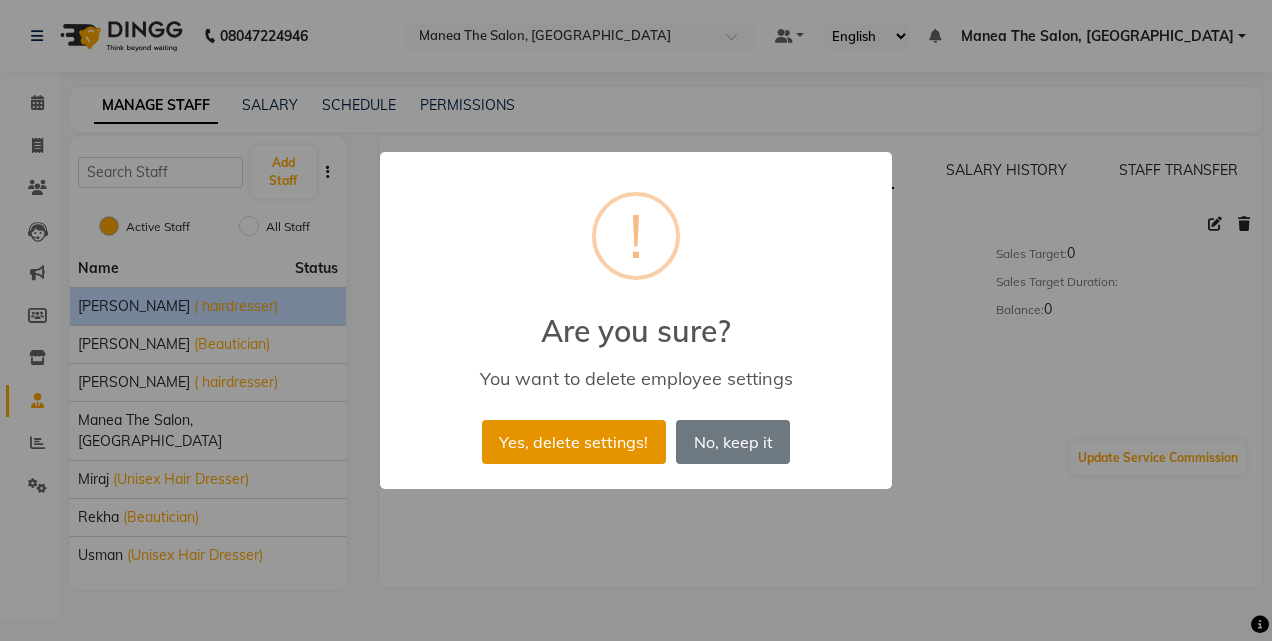click on "Yes, delete settings!" at bounding box center (574, 442) 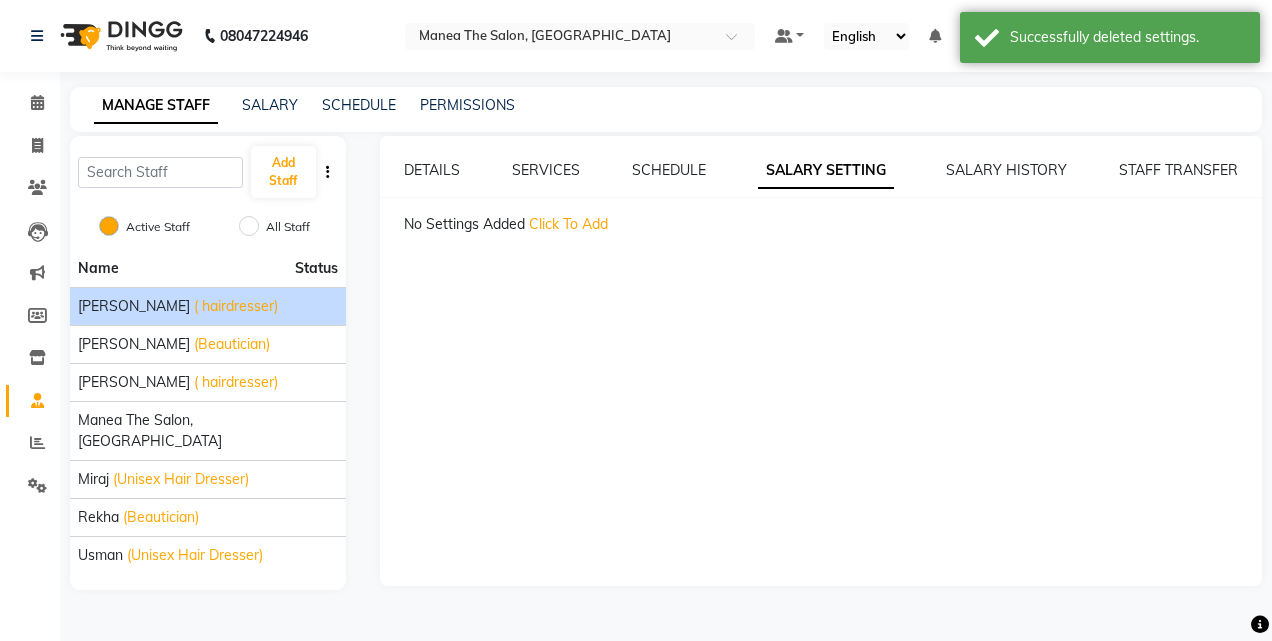 click on "( hairdresser)" 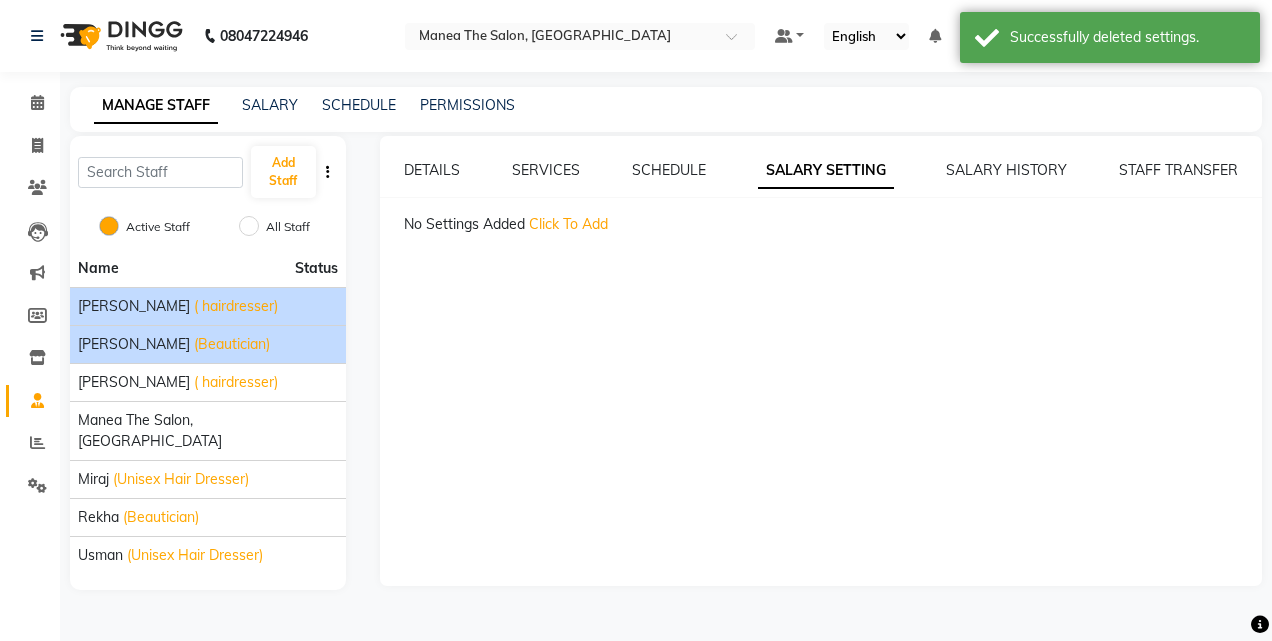 click on "aashu (Beautician)" 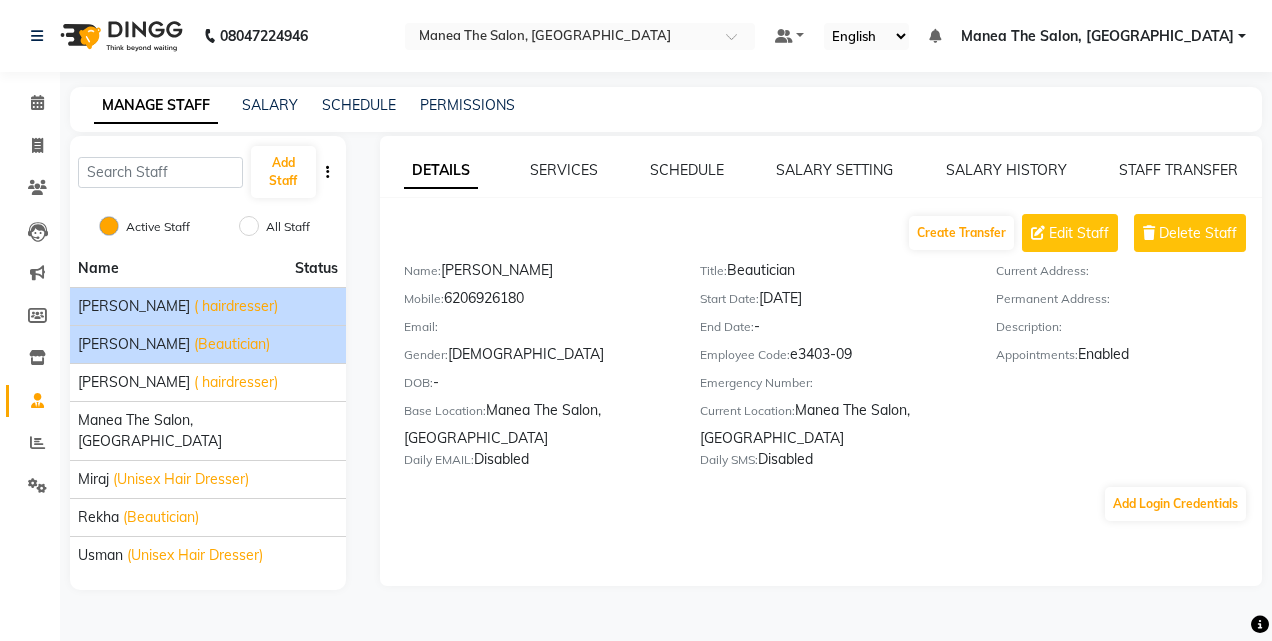 click on "aalam mahfuz ( hairdresser)" 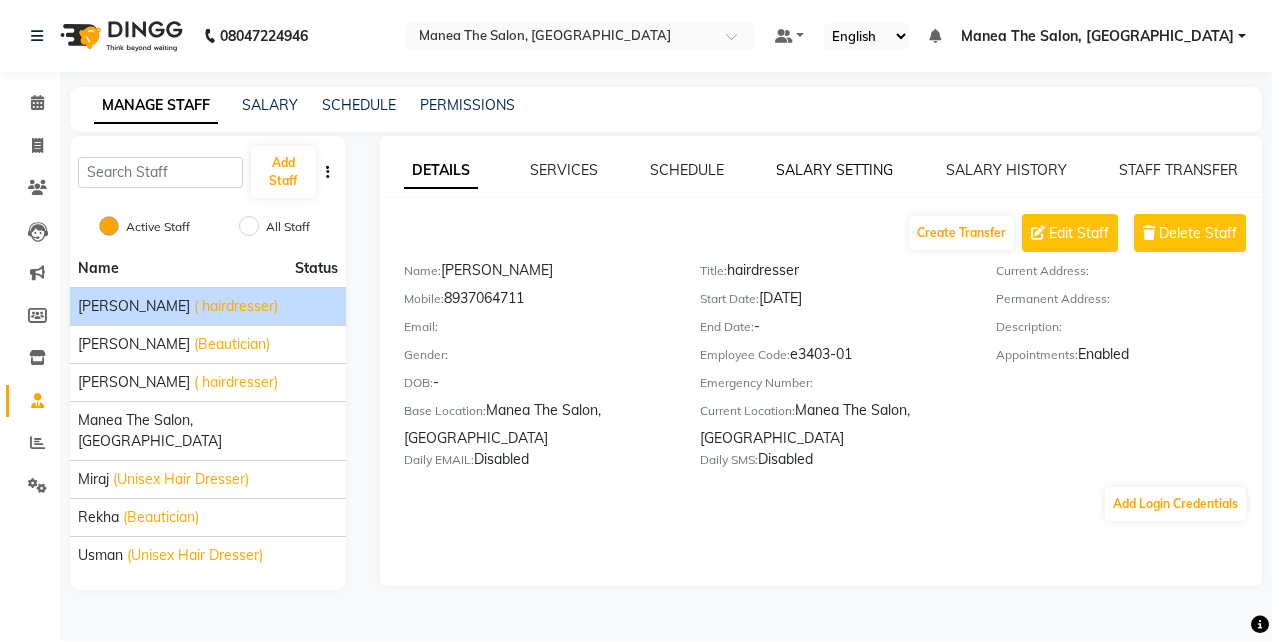 click on "SALARY SETTING" 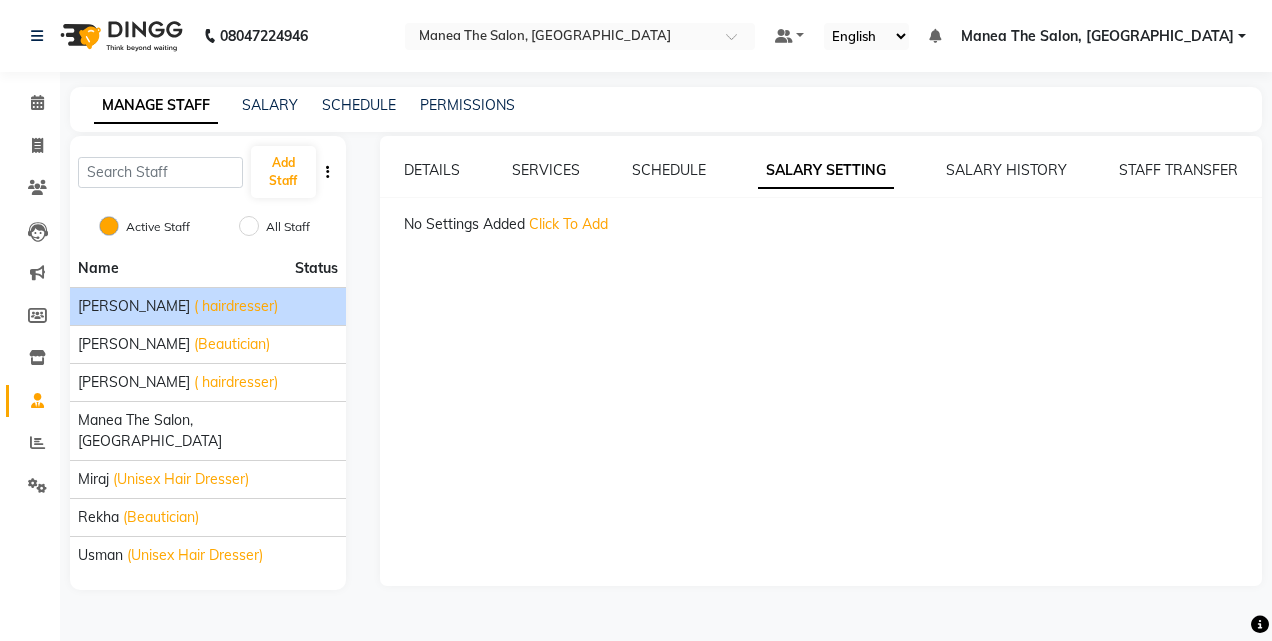 click on "Click To Add" 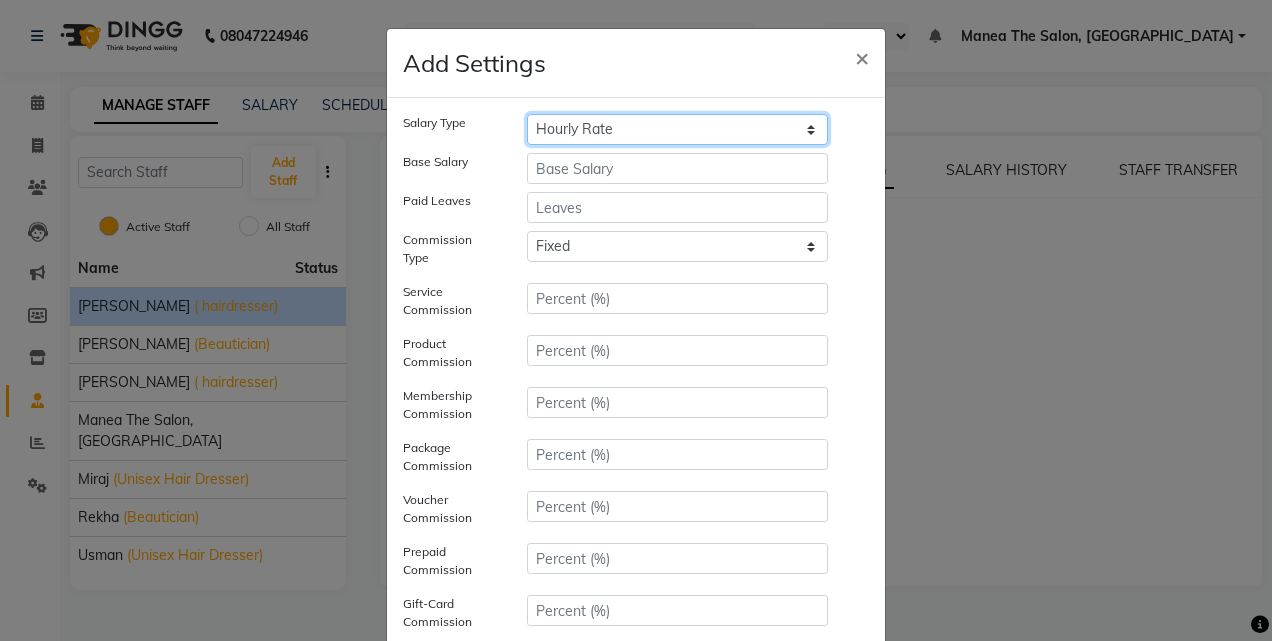 click on "Hourly Rate Bi-Weekly Twice Monthly Monthly Yearly" 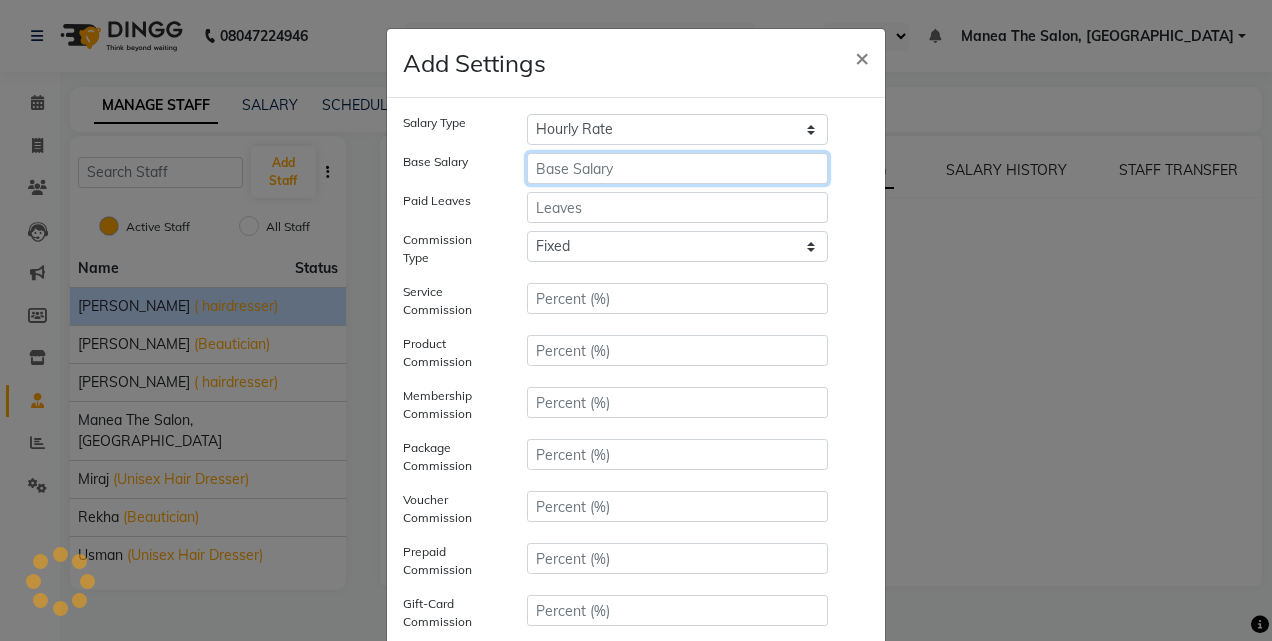 click 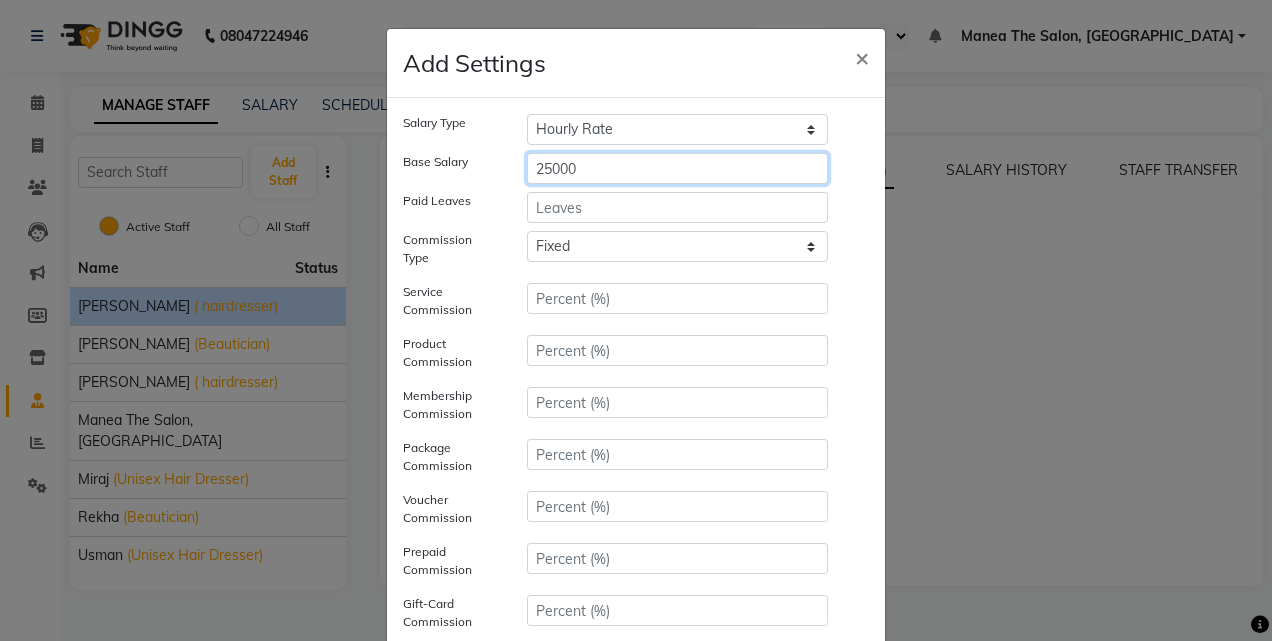type on "25000" 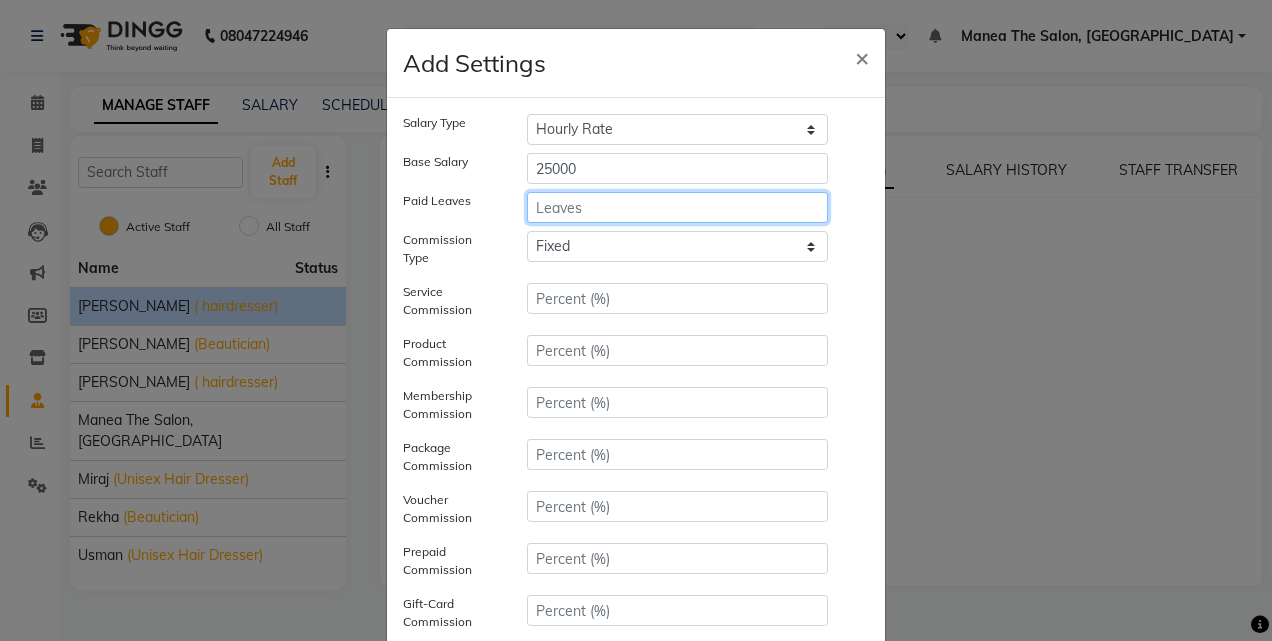 click 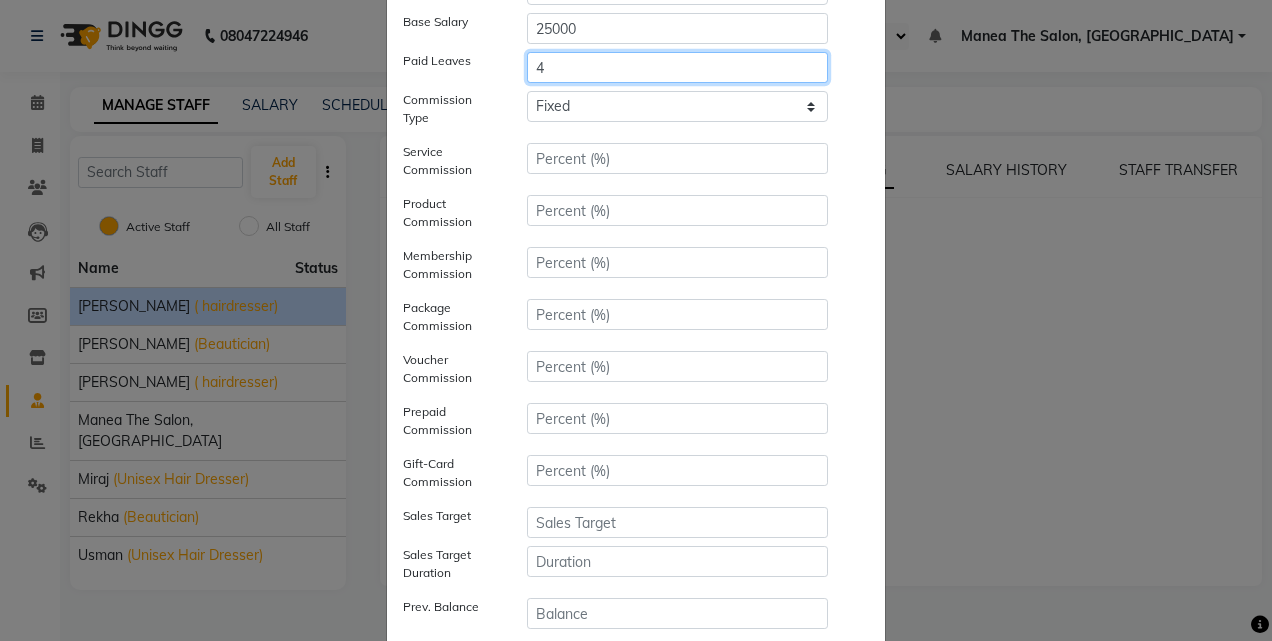 scroll, scrollTop: 142, scrollLeft: 0, axis: vertical 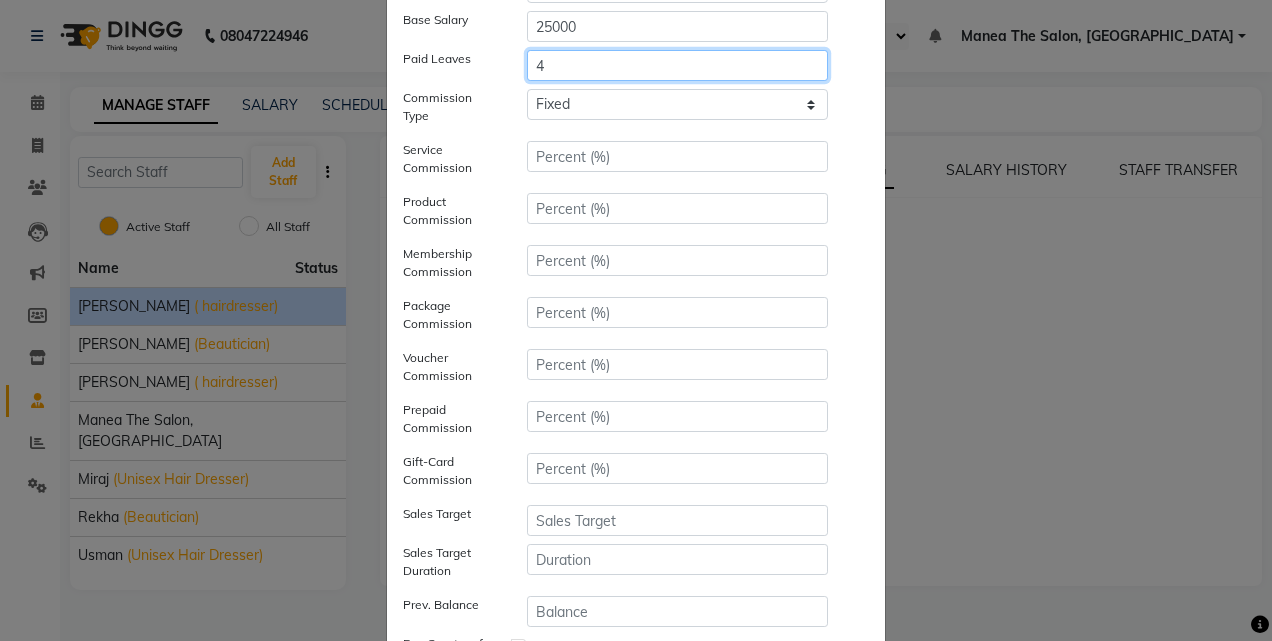 type on "4" 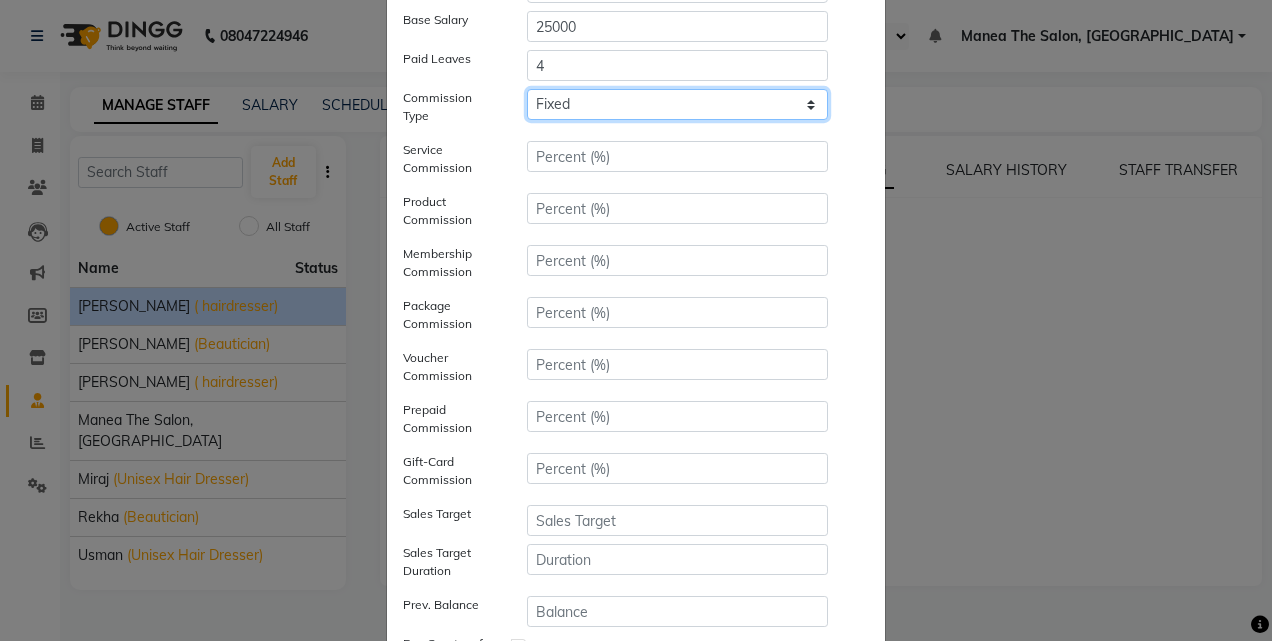 click on "Fixed" 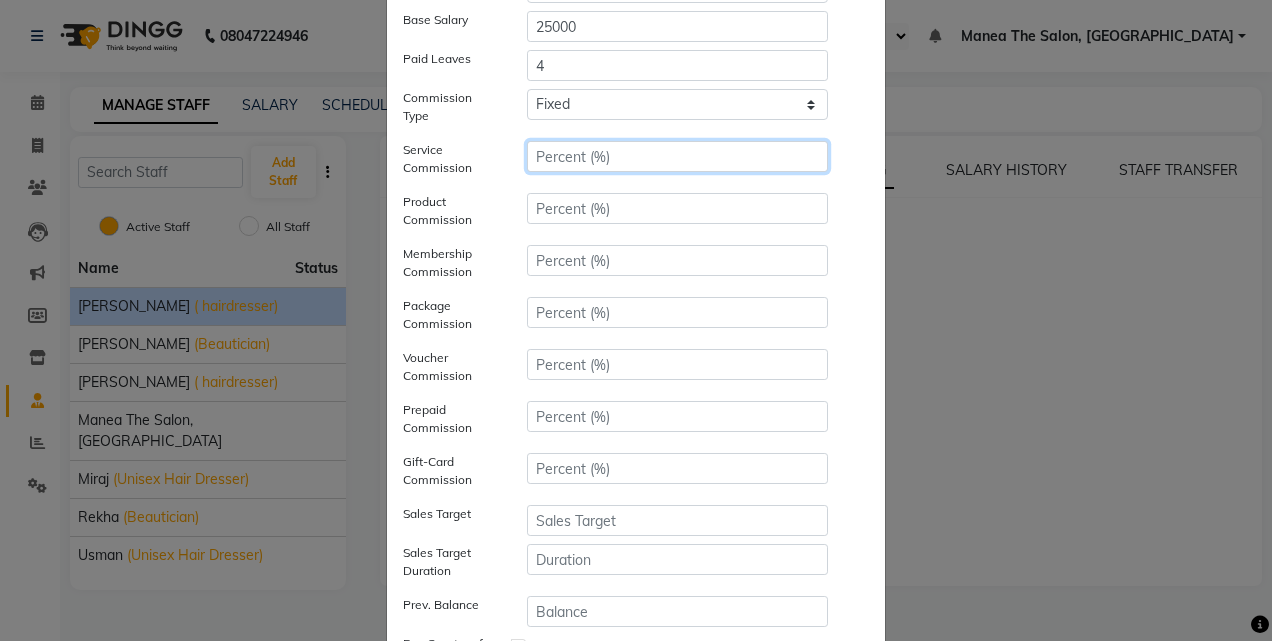 click 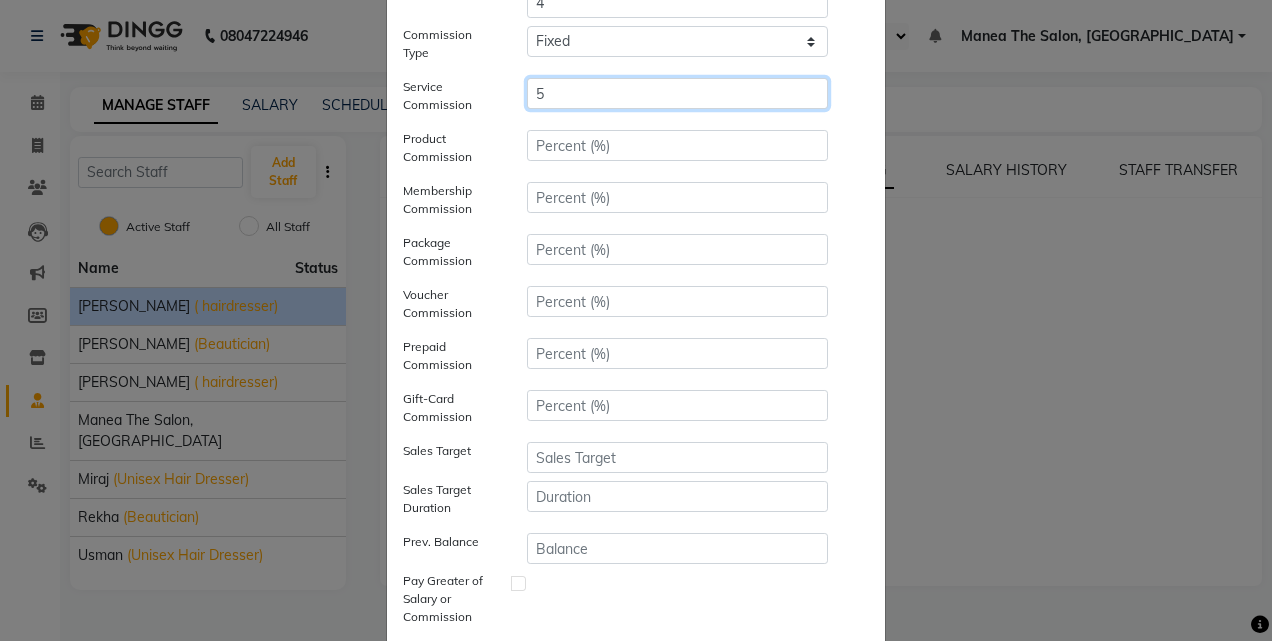 scroll, scrollTop: 207, scrollLeft: 0, axis: vertical 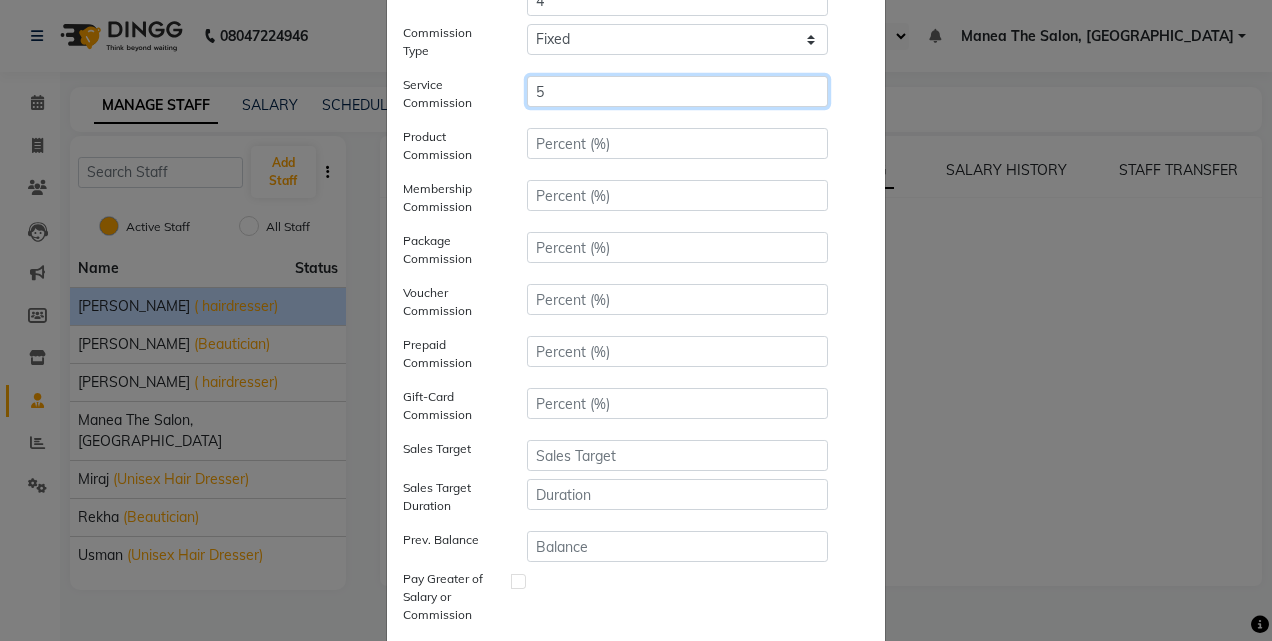 type on "5" 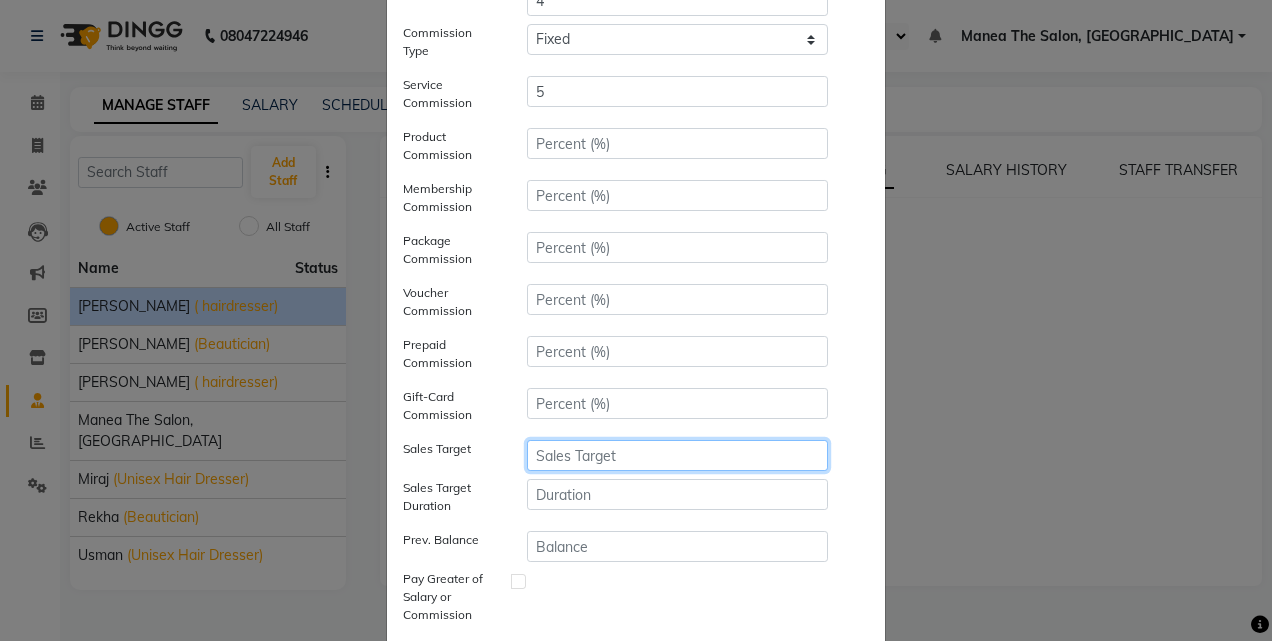 click 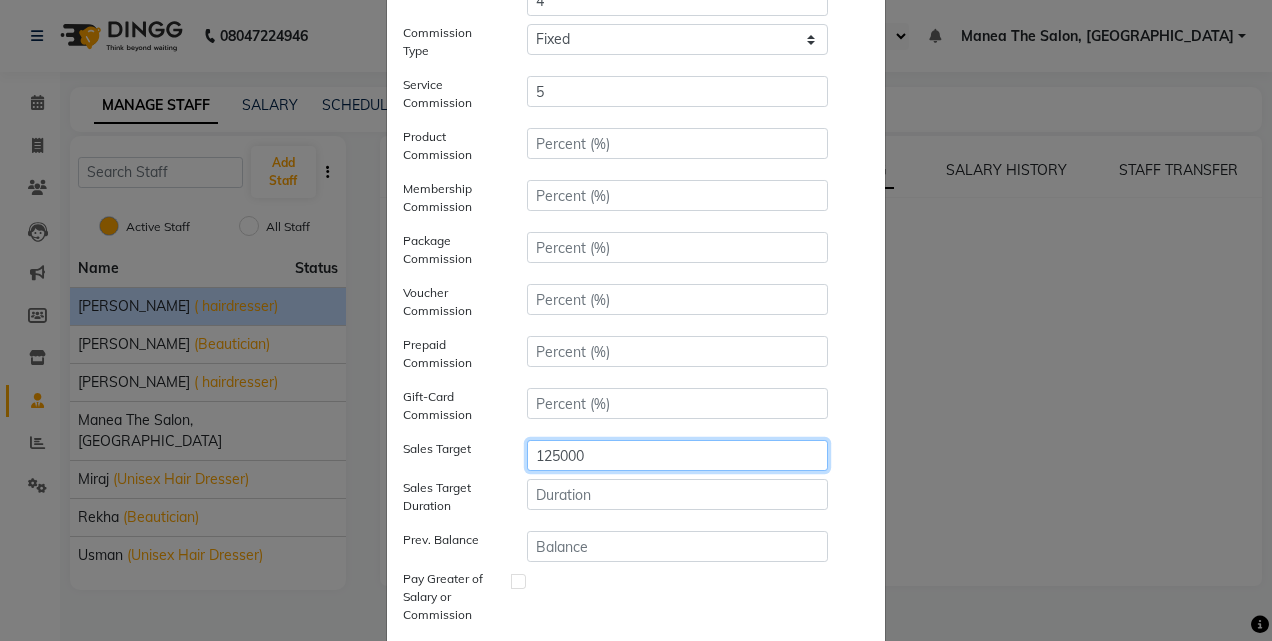 type on "125000" 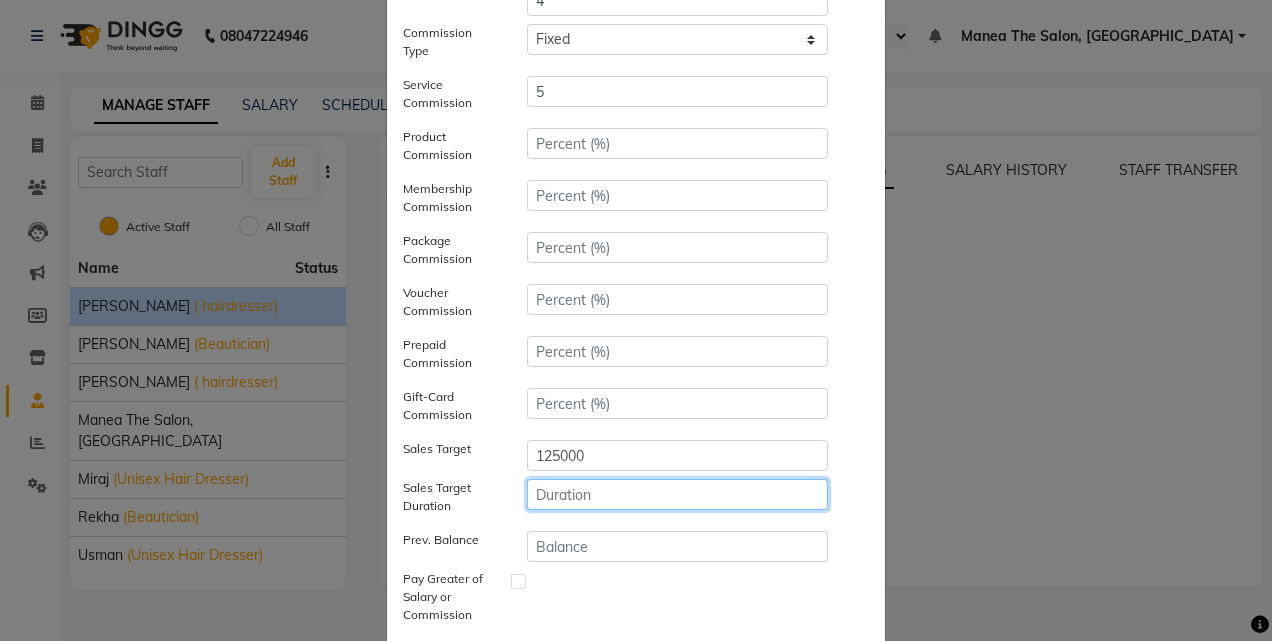 click 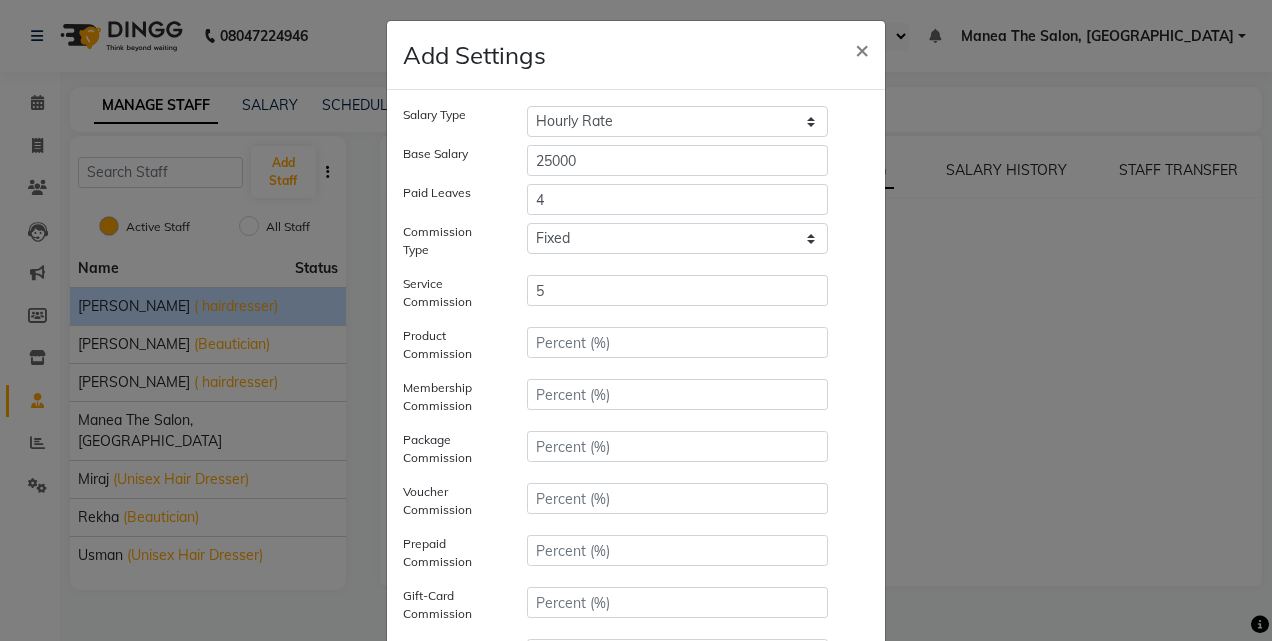 scroll, scrollTop: 0, scrollLeft: 0, axis: both 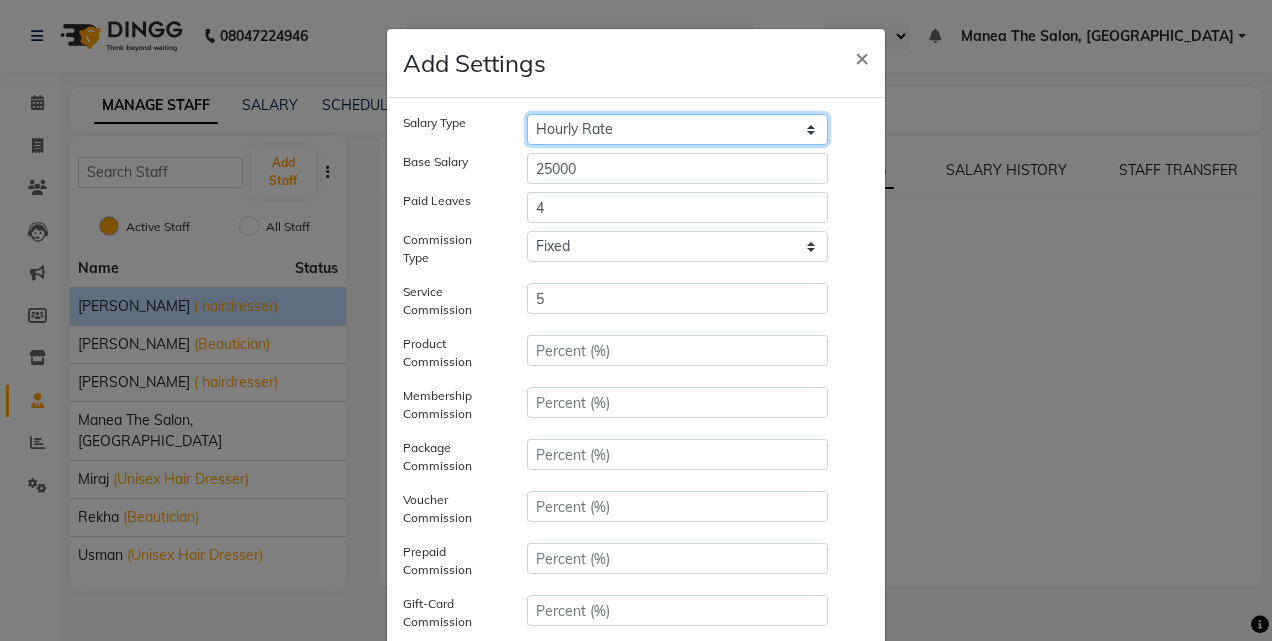 click on "Hourly Rate Bi-Weekly Twice Monthly Monthly Yearly" 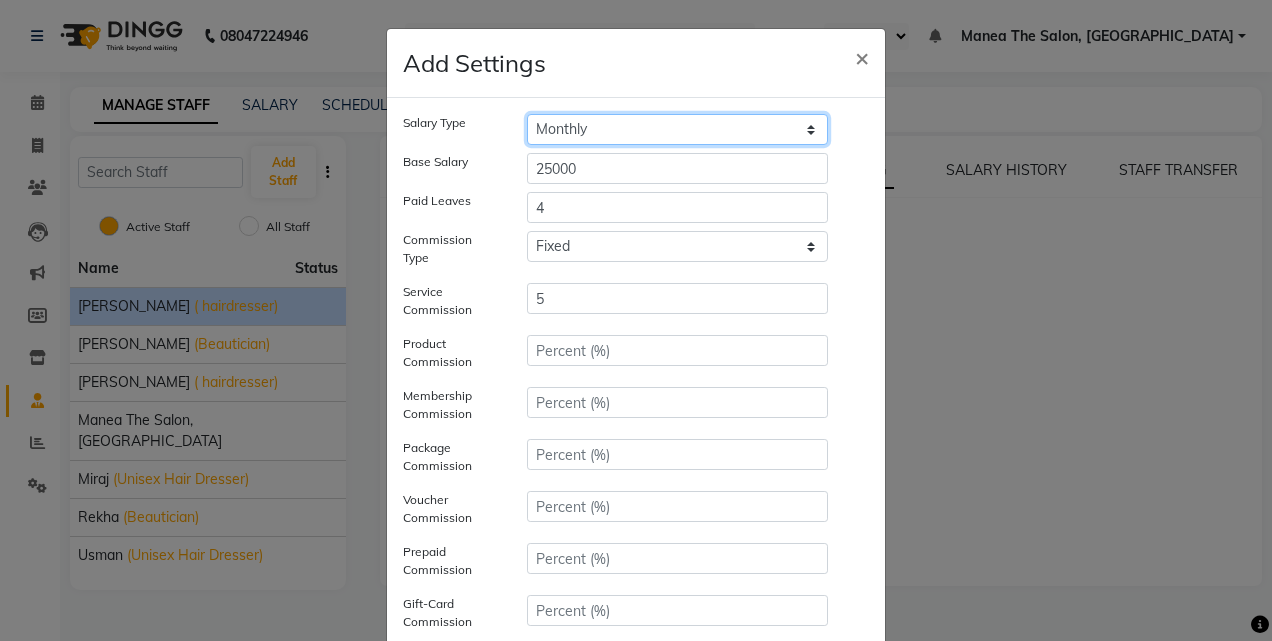 click on "Hourly Rate Bi-Weekly Twice Monthly Monthly Yearly" 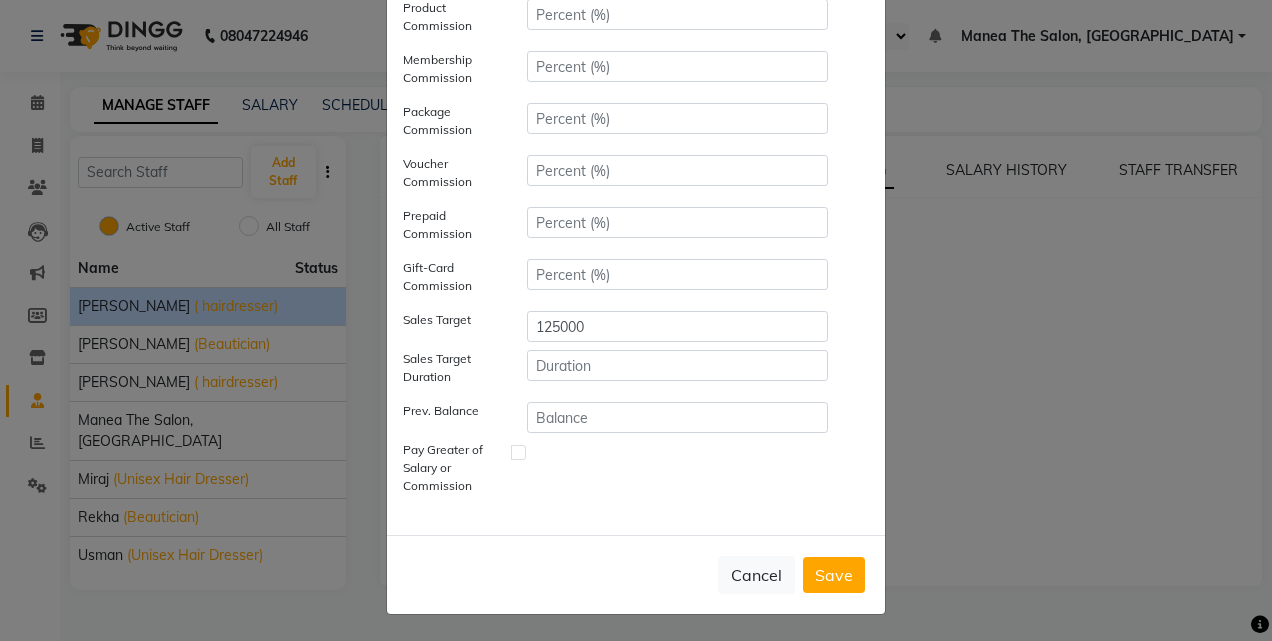 click on "Save" 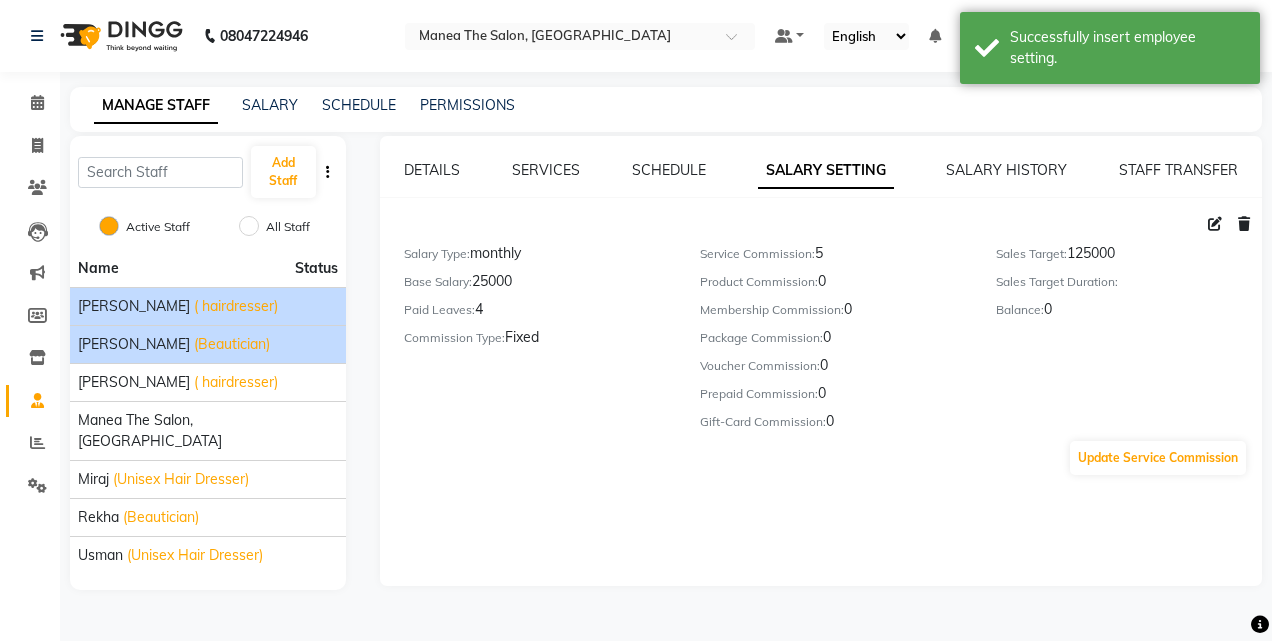 click on "aashu (Beautician)" 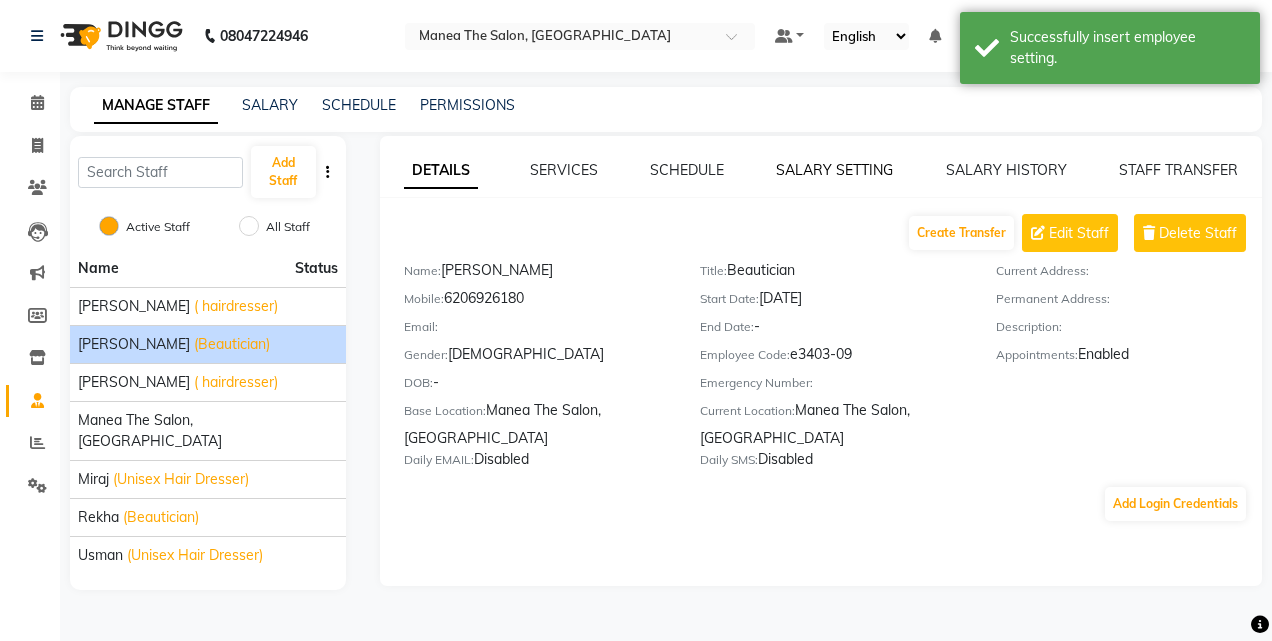 click on "SALARY SETTING" 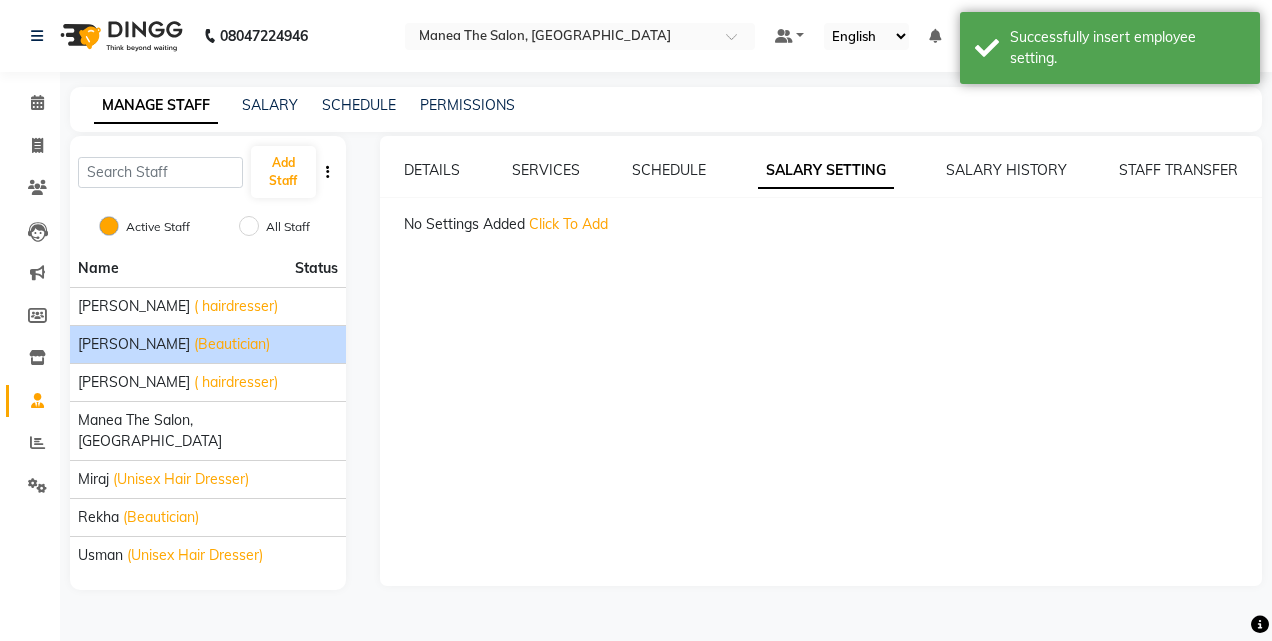 click on "Click To Add" 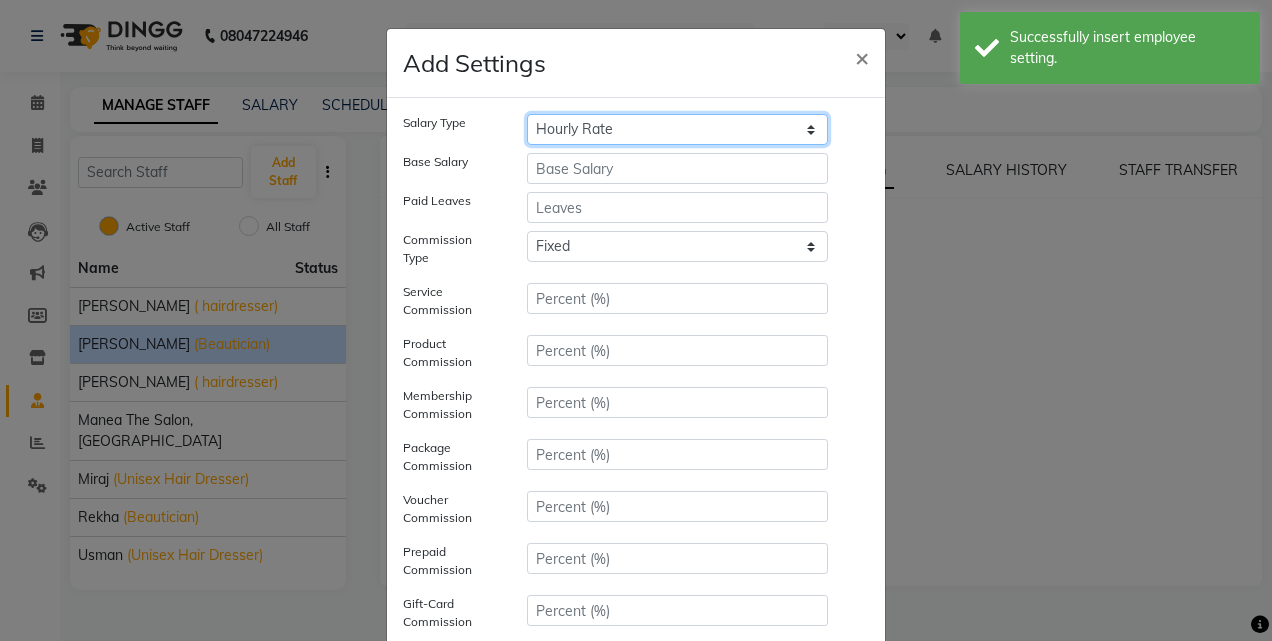 click on "Hourly Rate Bi-Weekly Twice Monthly Monthly Yearly" 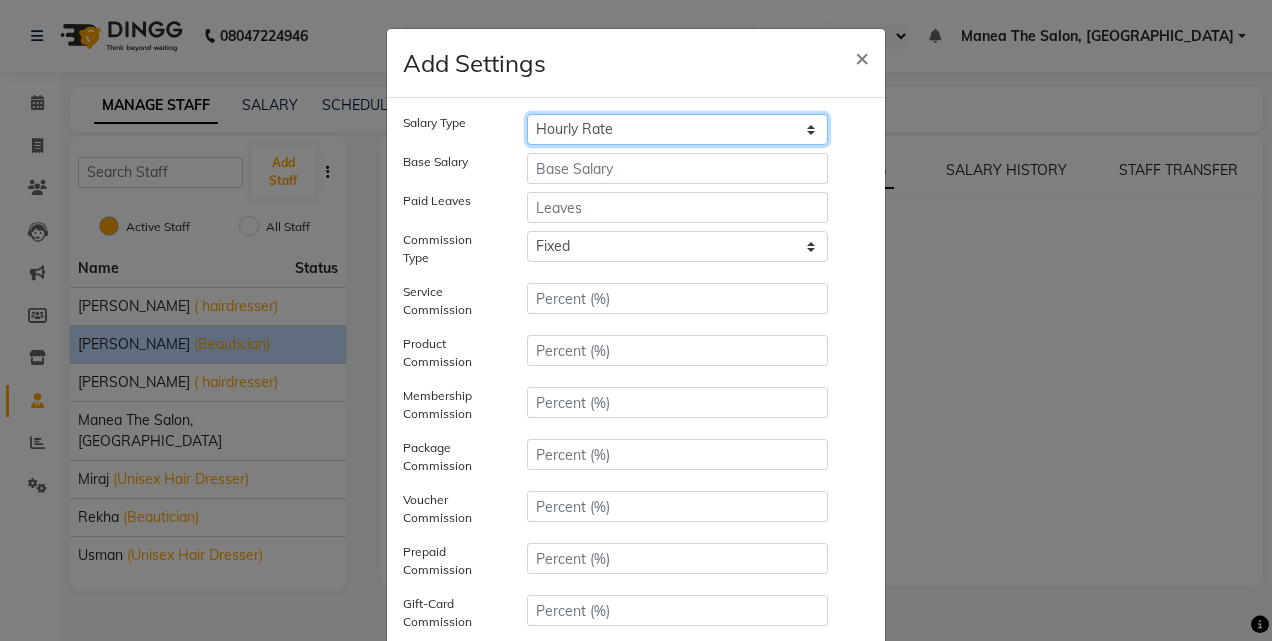 drag, startPoint x: 651, startPoint y: 129, endPoint x: 578, endPoint y: 246, distance: 137.90576 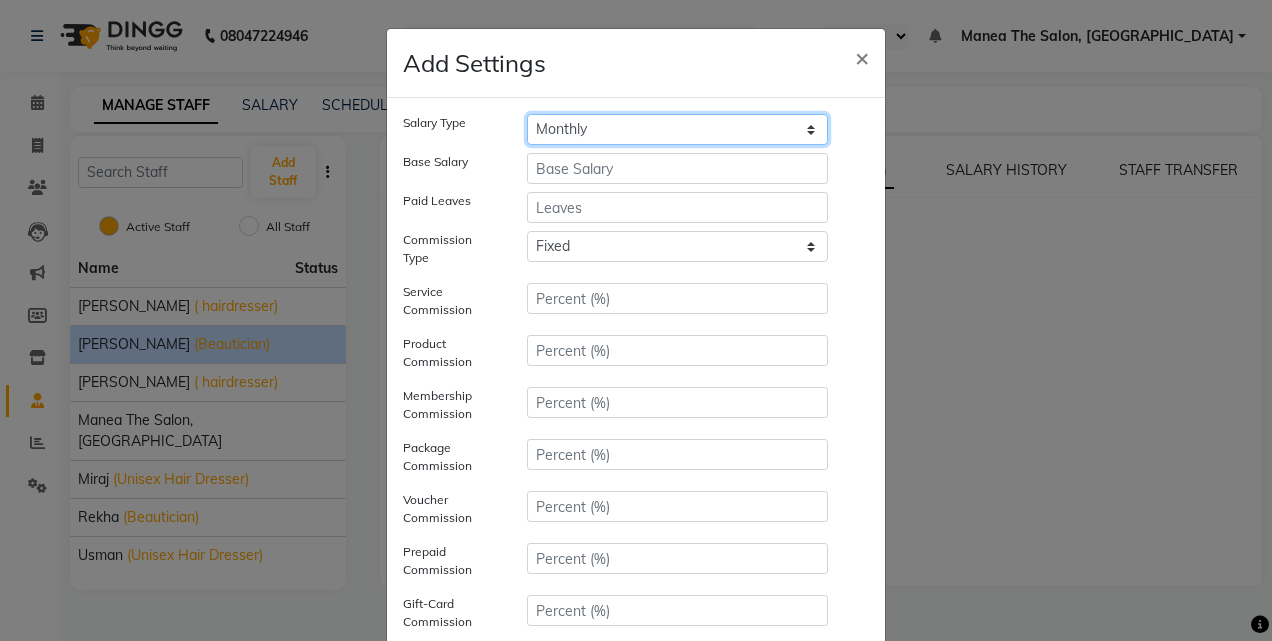 click on "Hourly Rate Bi-Weekly Twice Monthly Monthly Yearly" 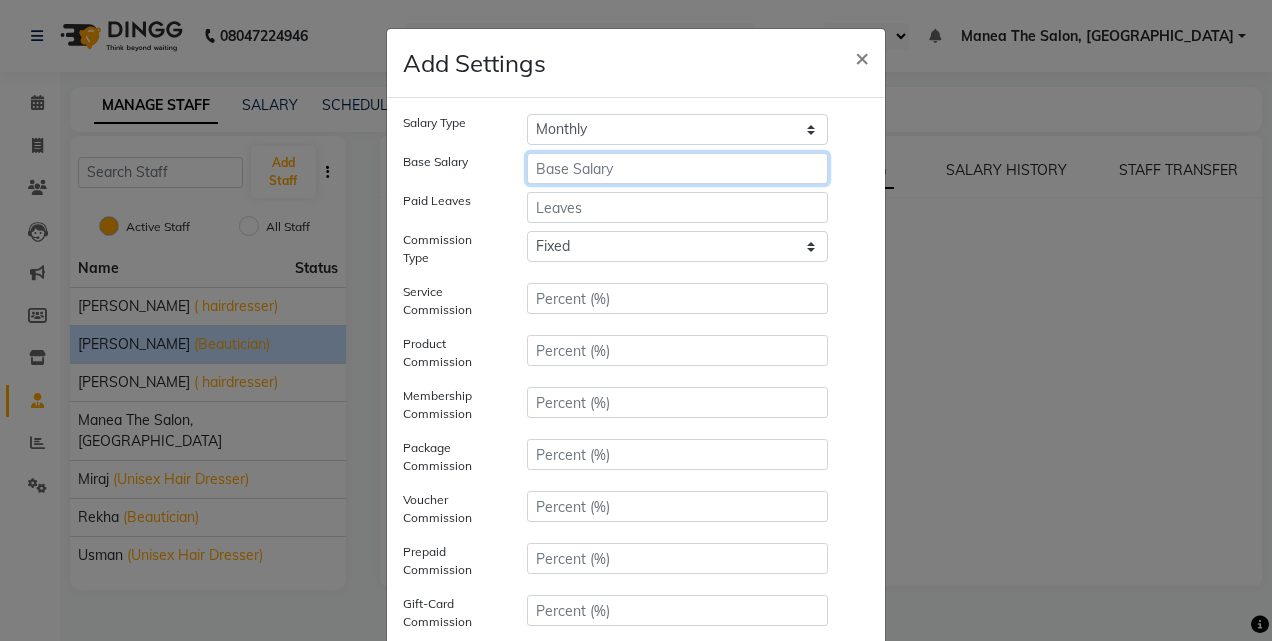 click 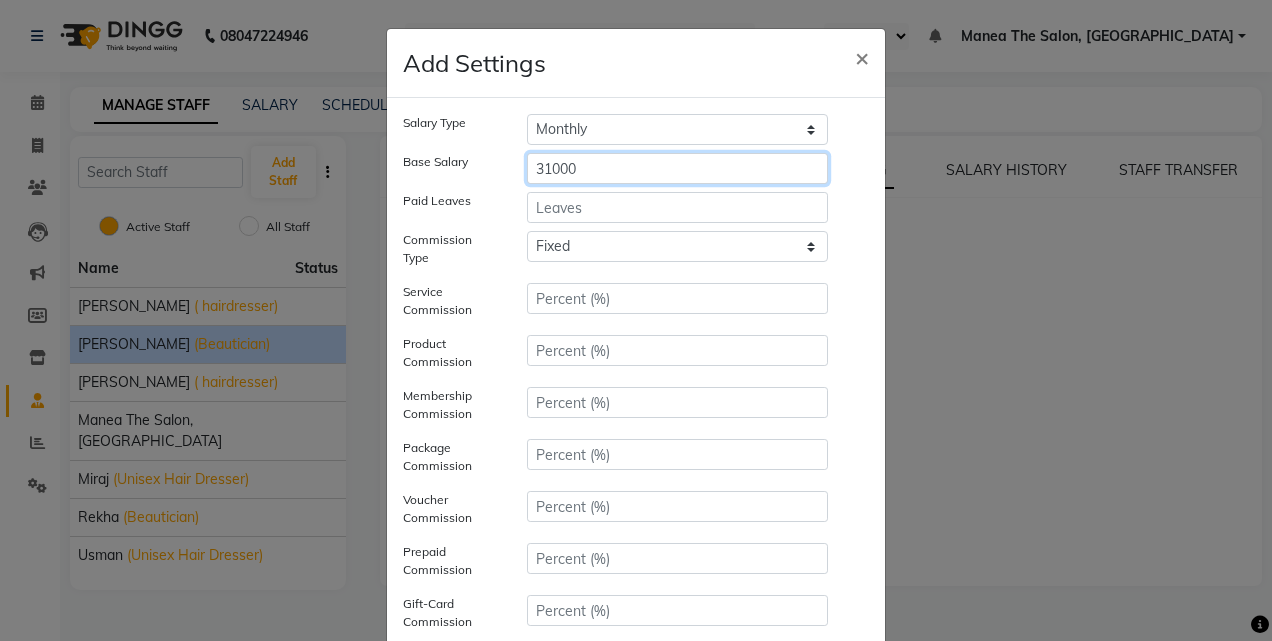 type on "31000" 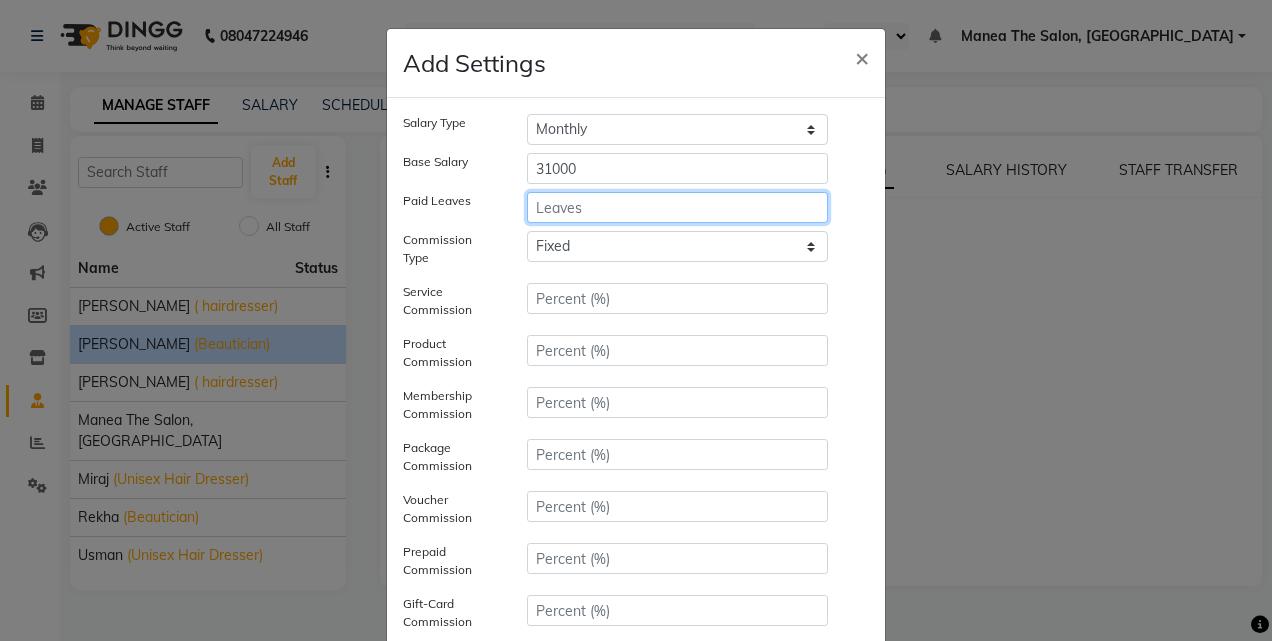 click 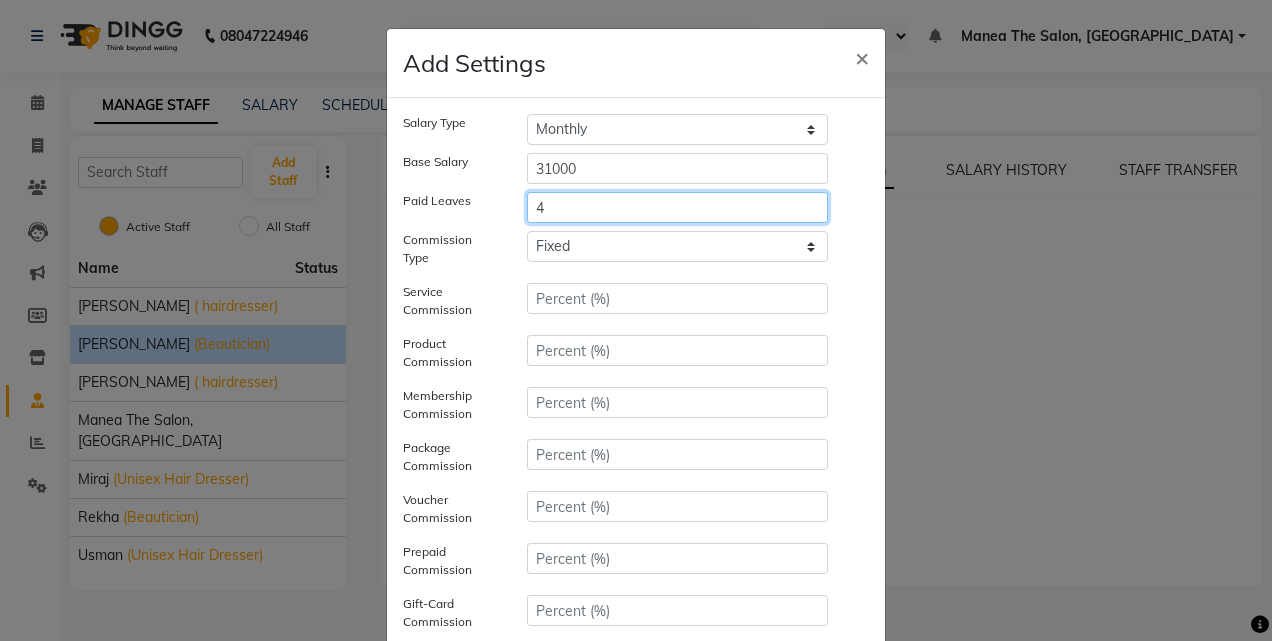type on "4" 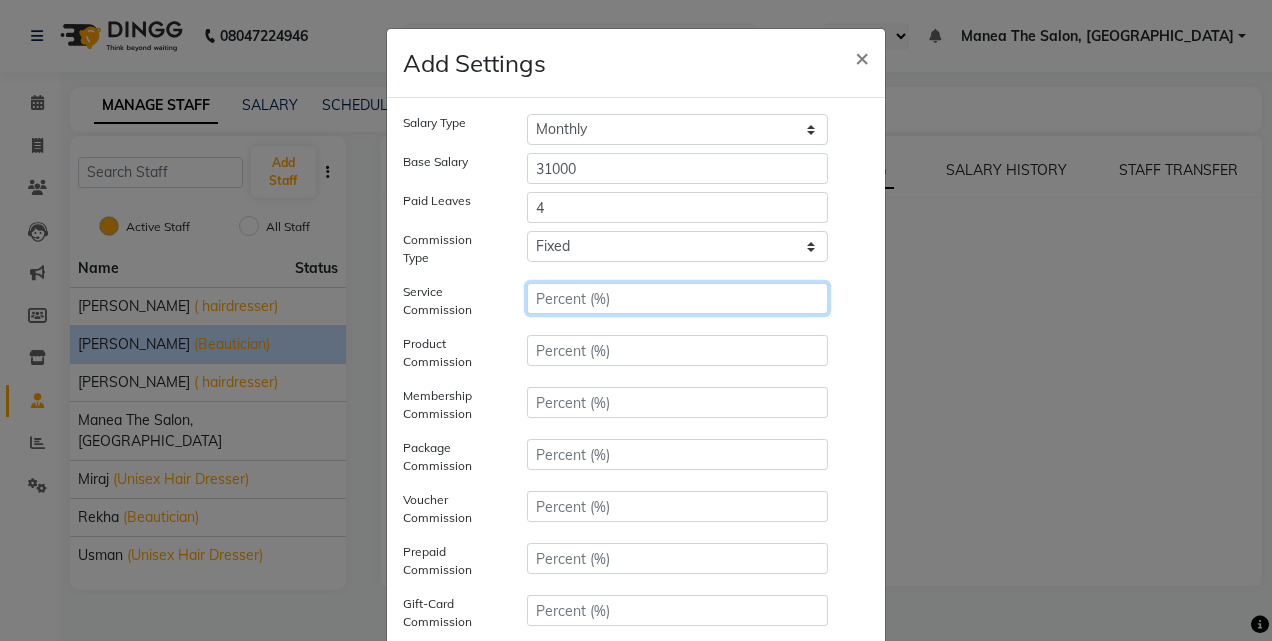 click 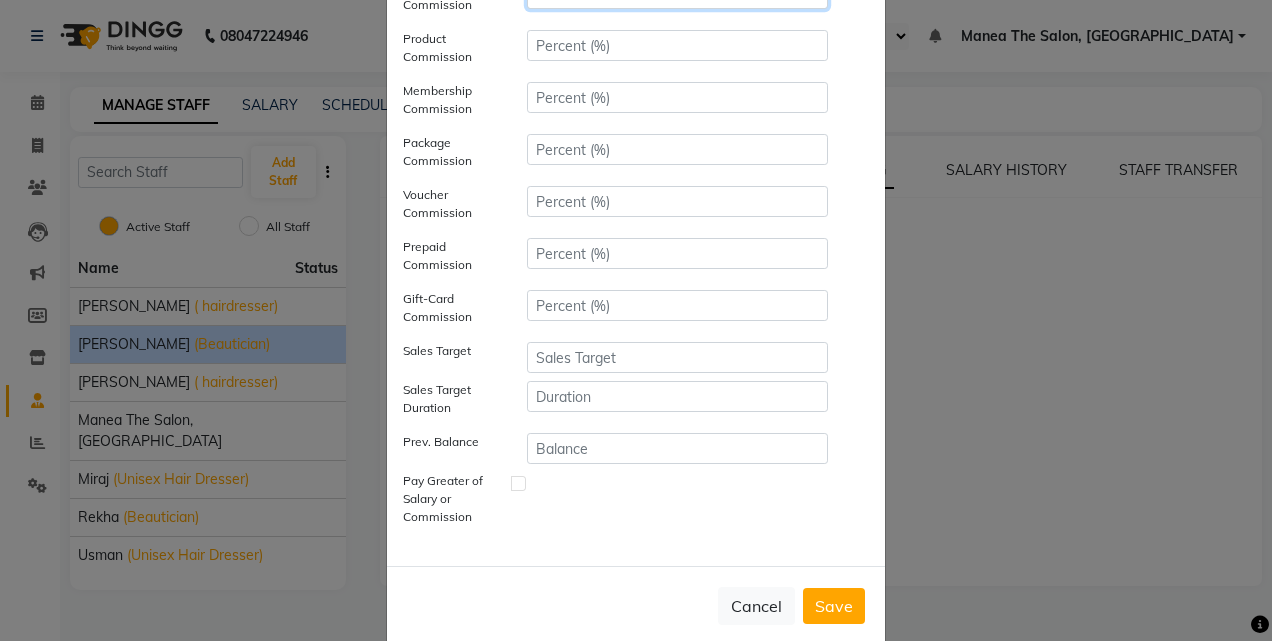 scroll, scrollTop: 336, scrollLeft: 0, axis: vertical 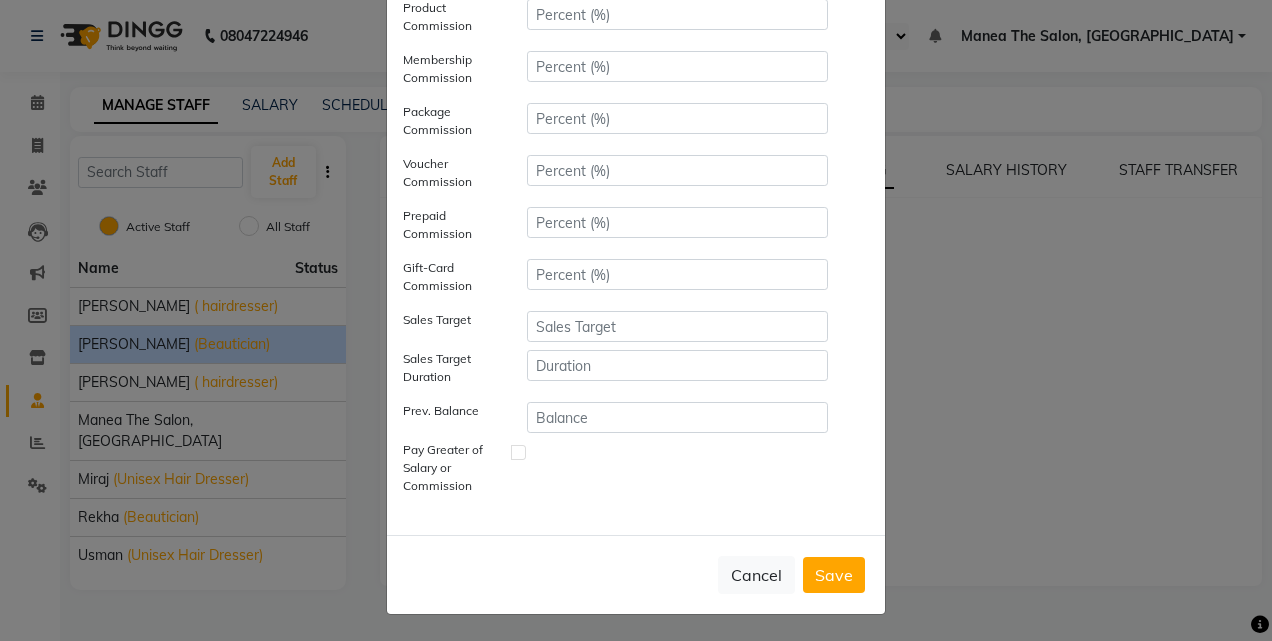 type on "5" 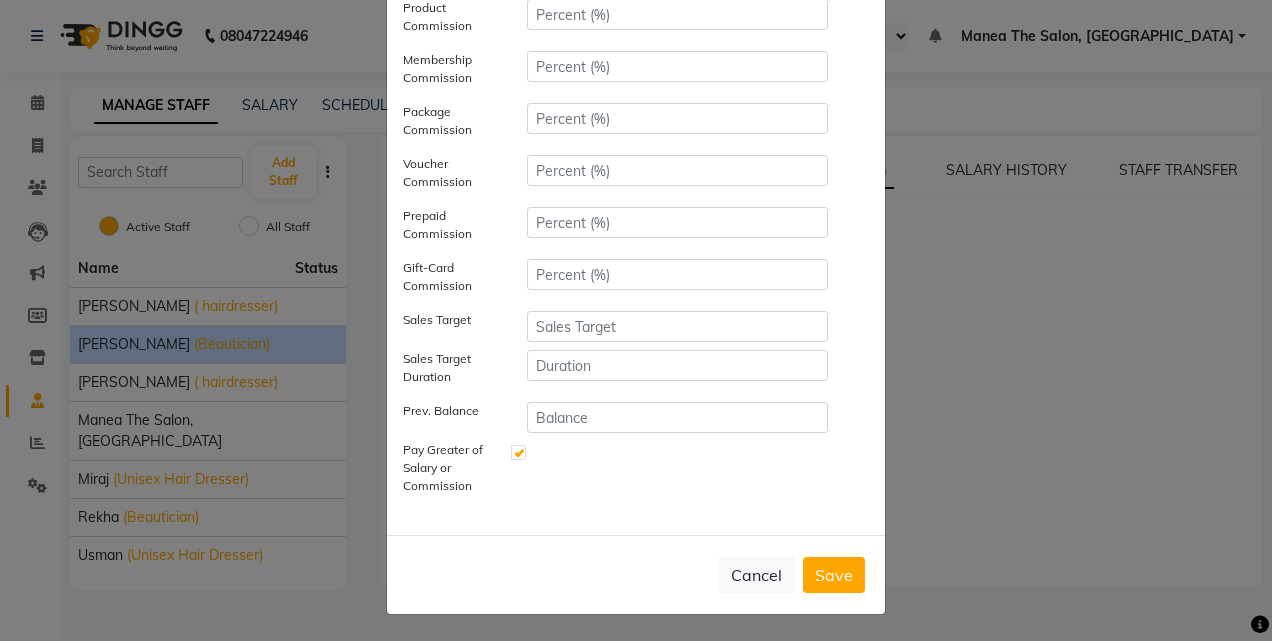 click on "Save" 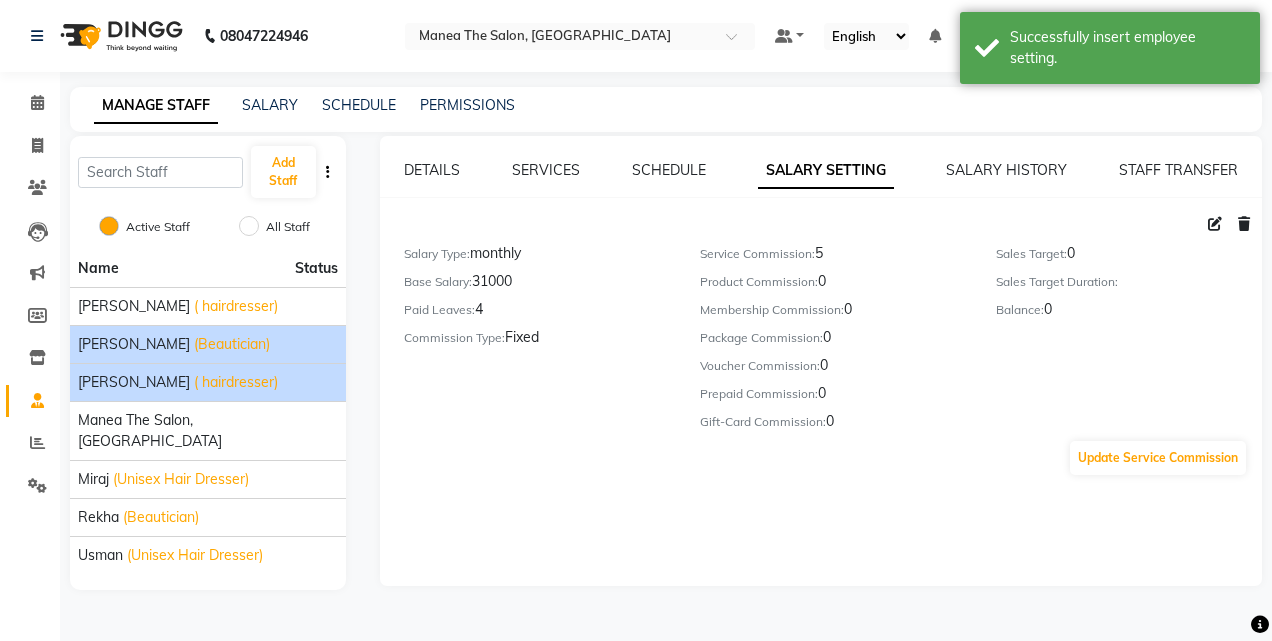 click on "Adil  ( hairdresser)" 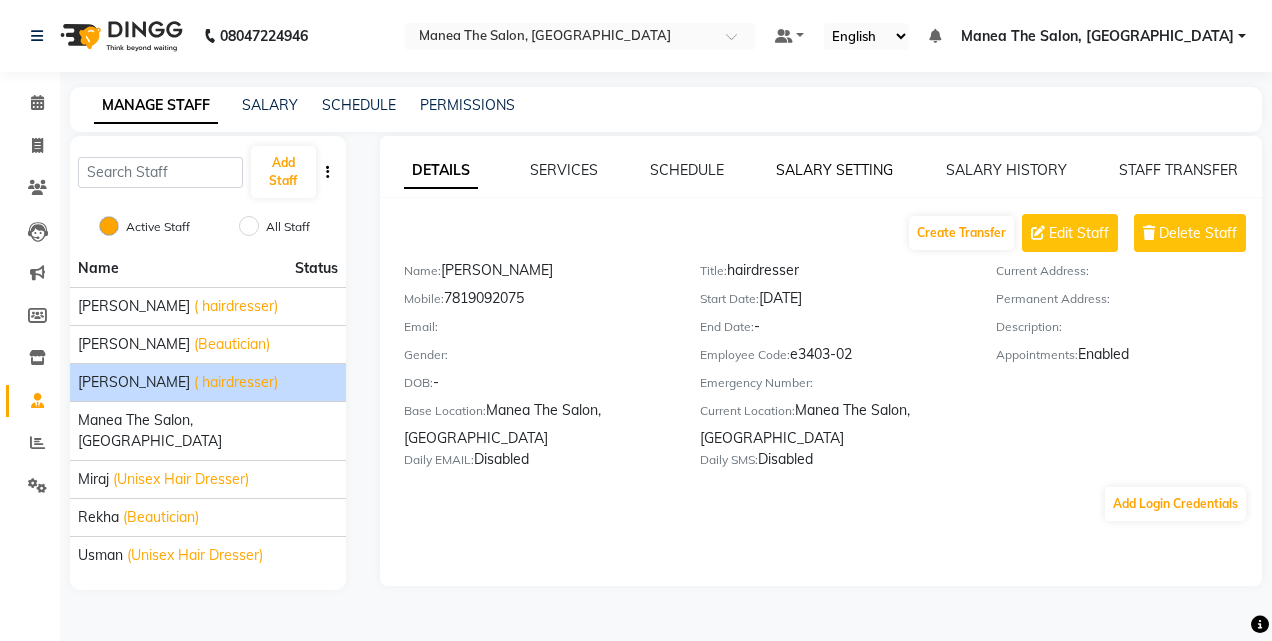 click on "SALARY SETTING" 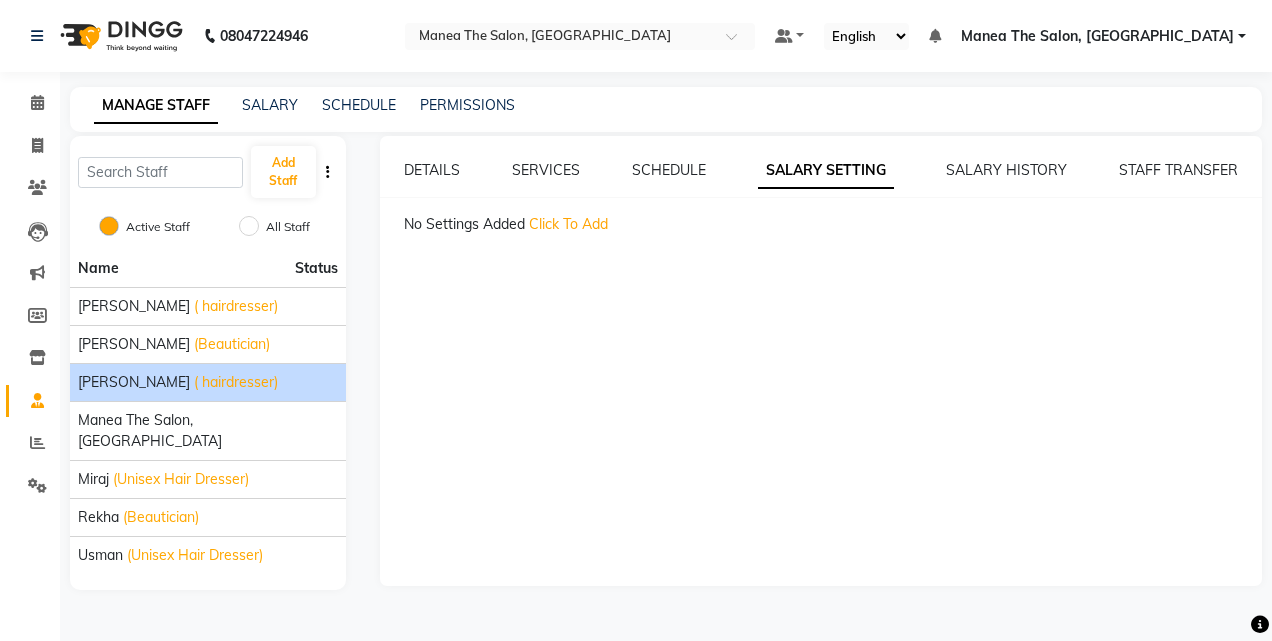 click on "Click To Add" 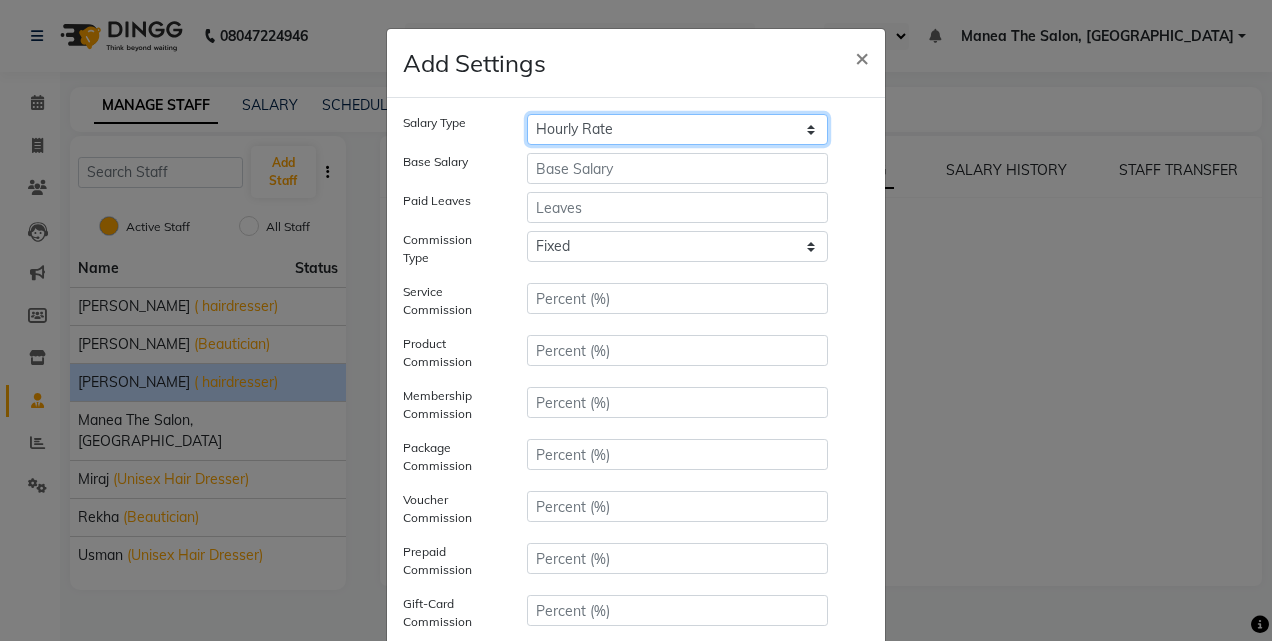 drag, startPoint x: 700, startPoint y: 132, endPoint x: 588, endPoint y: 249, distance: 161.96605 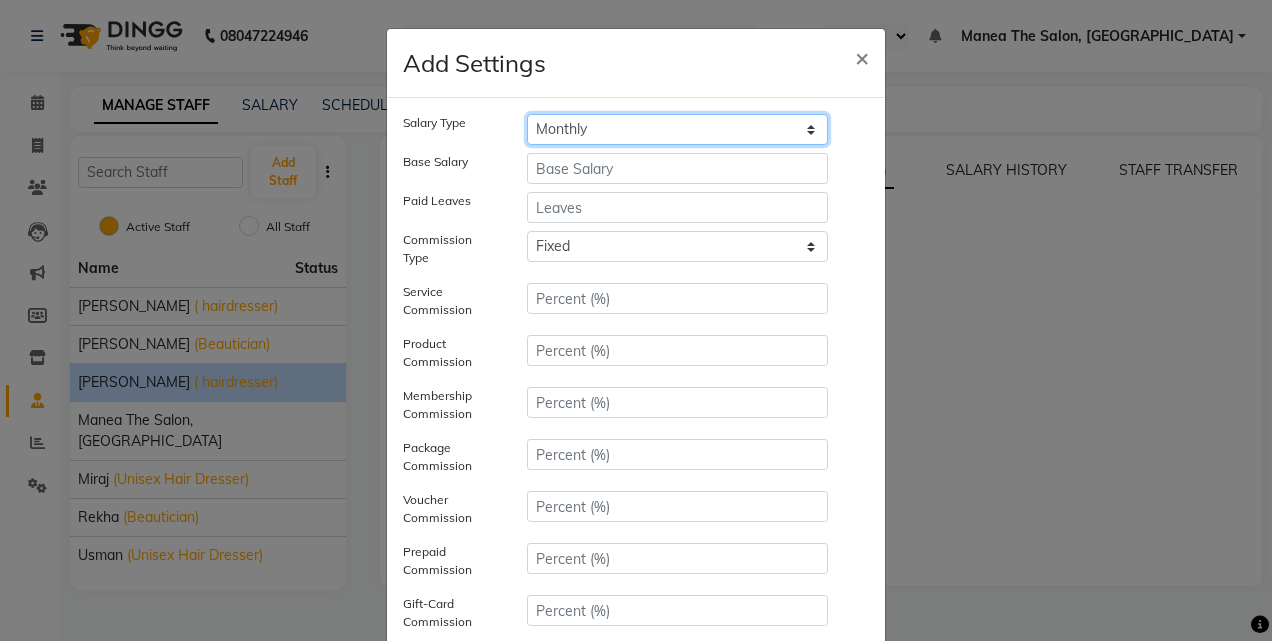 click on "Hourly Rate Bi-Weekly Twice Monthly Monthly Yearly" 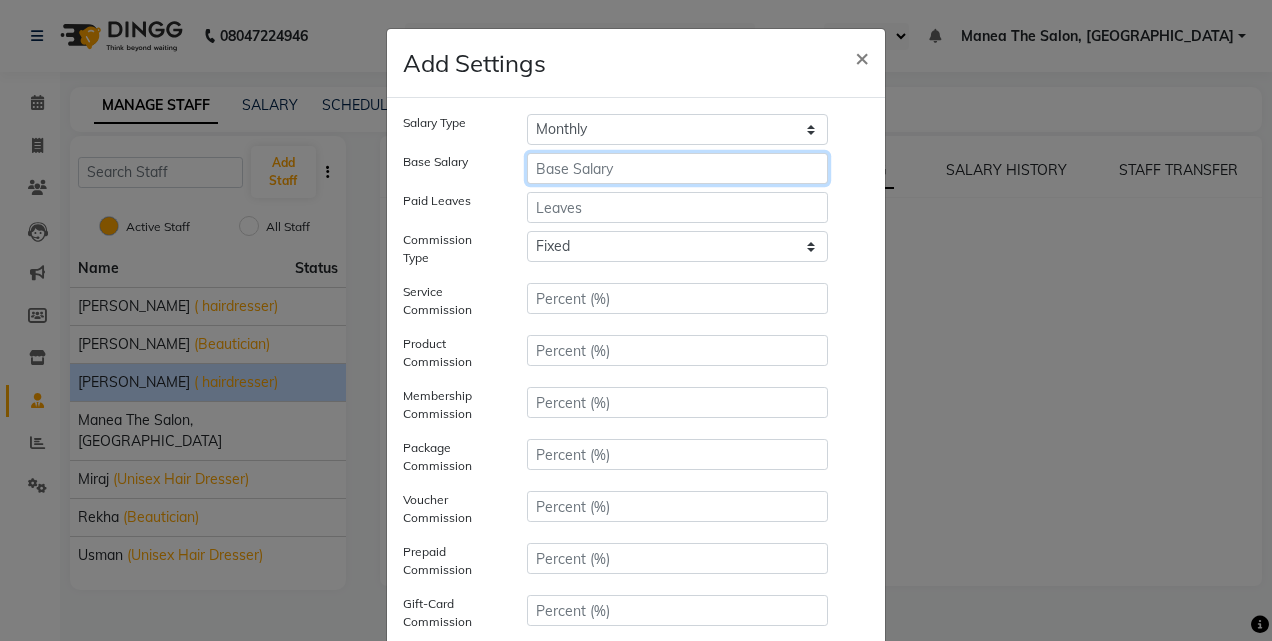 click 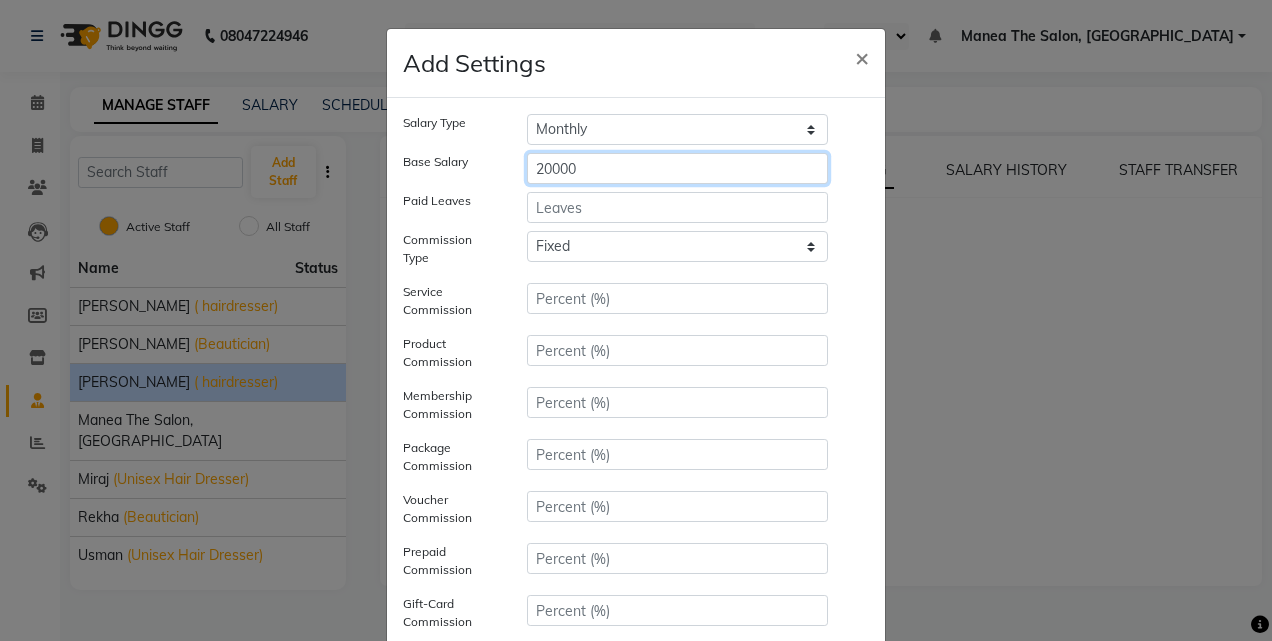 type on "20000" 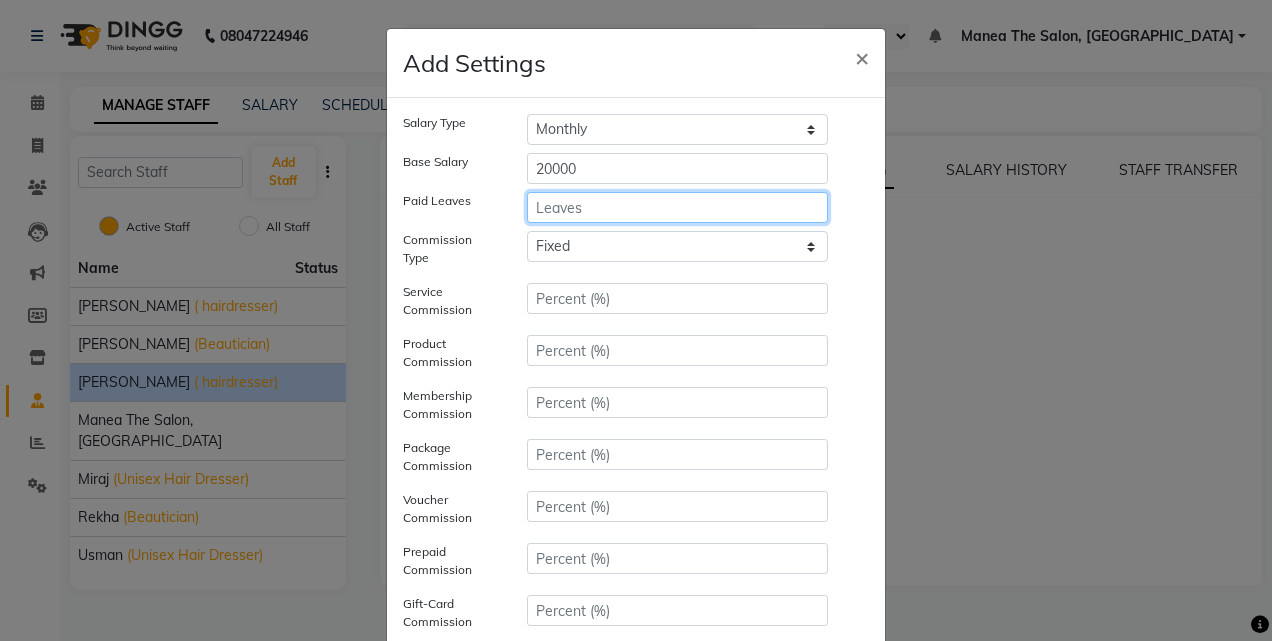click 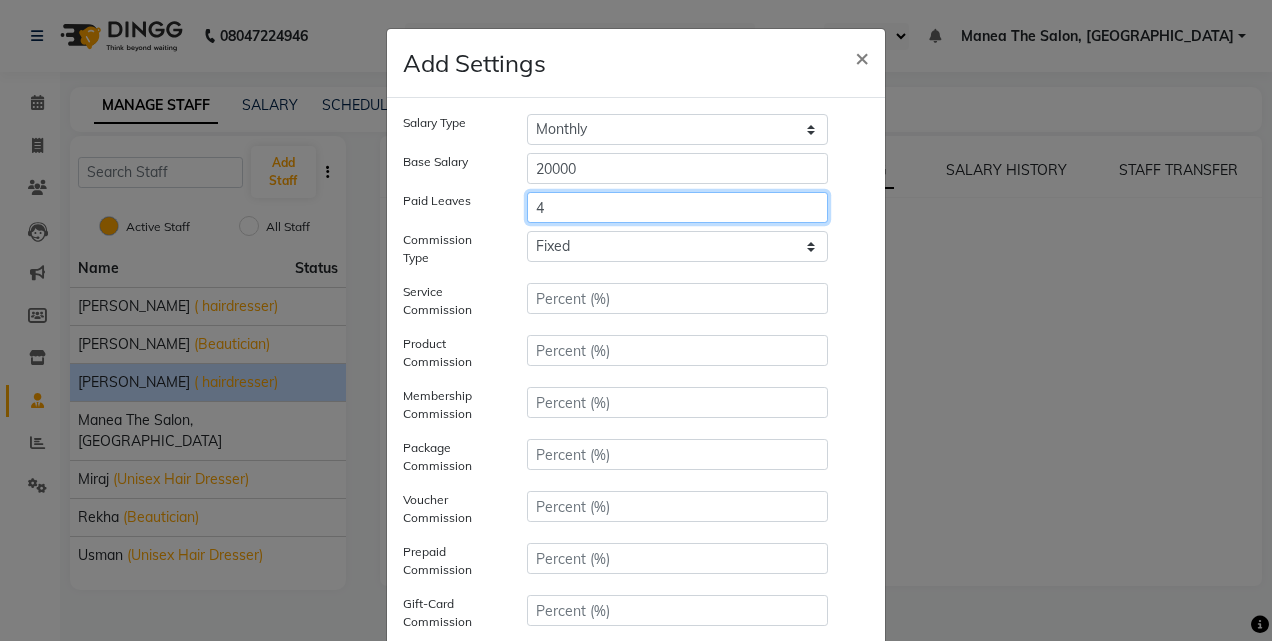type on "4" 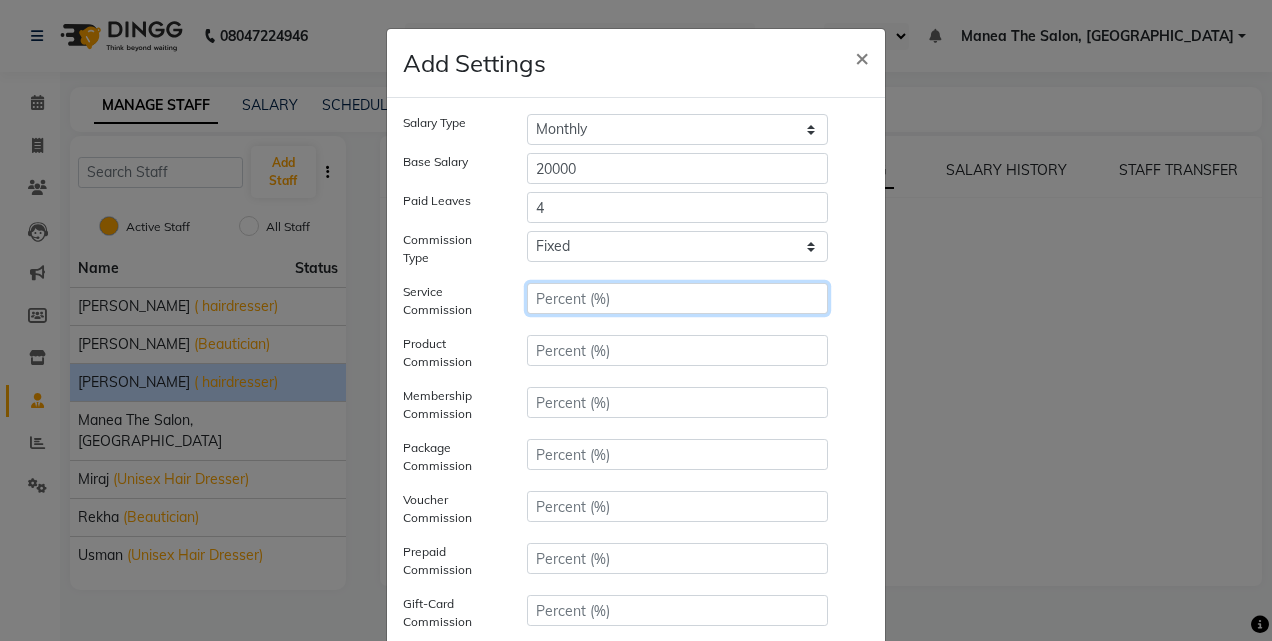 click 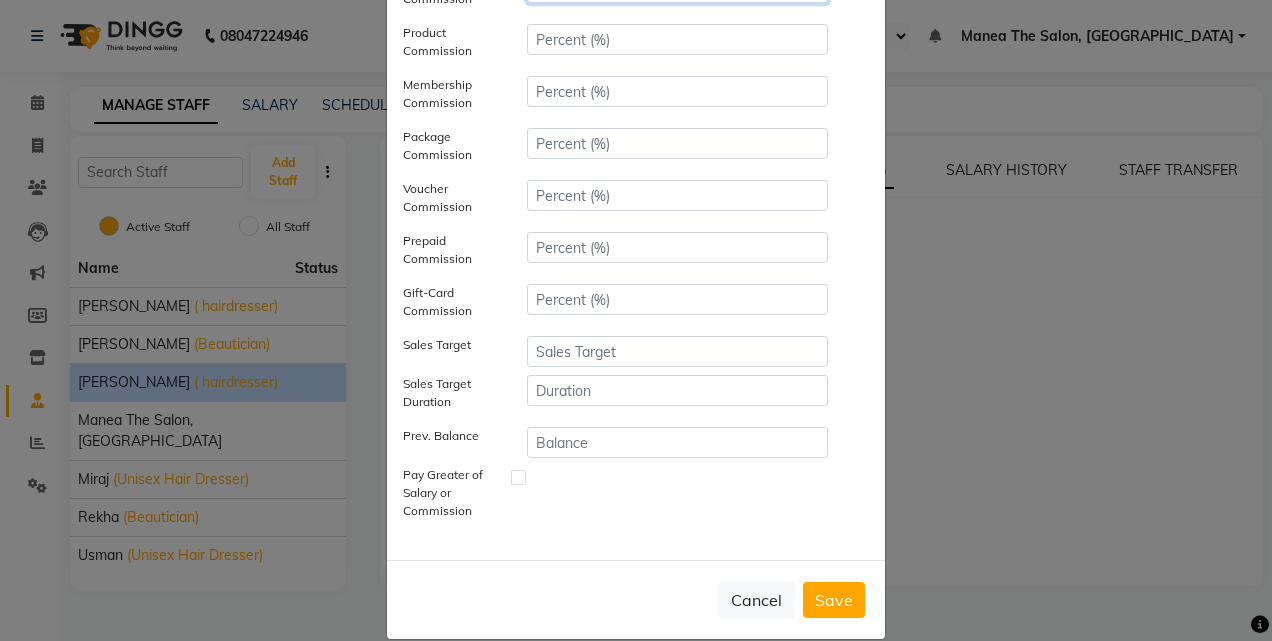scroll, scrollTop: 336, scrollLeft: 0, axis: vertical 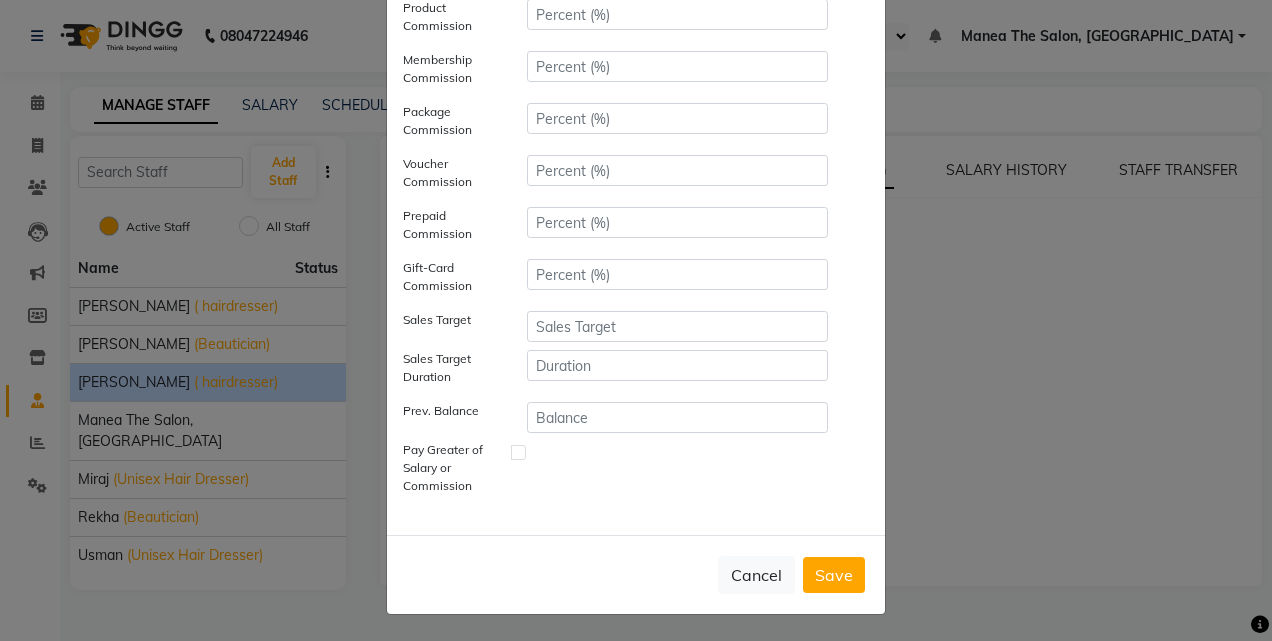 type on "5" 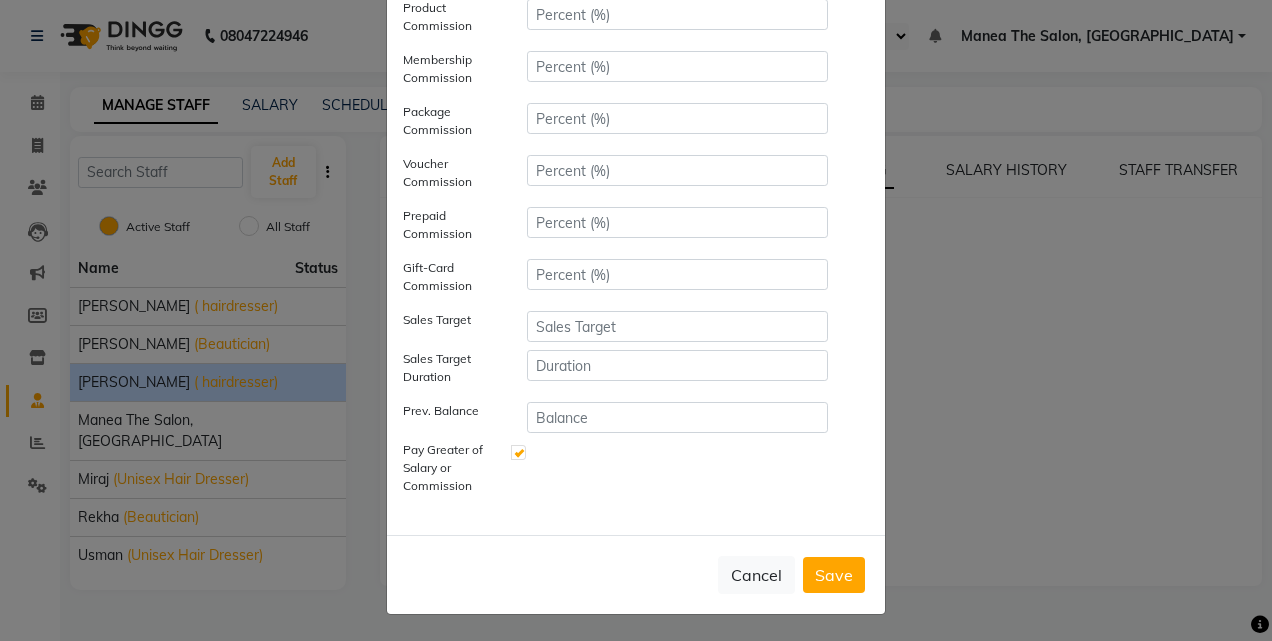 click on "Save" 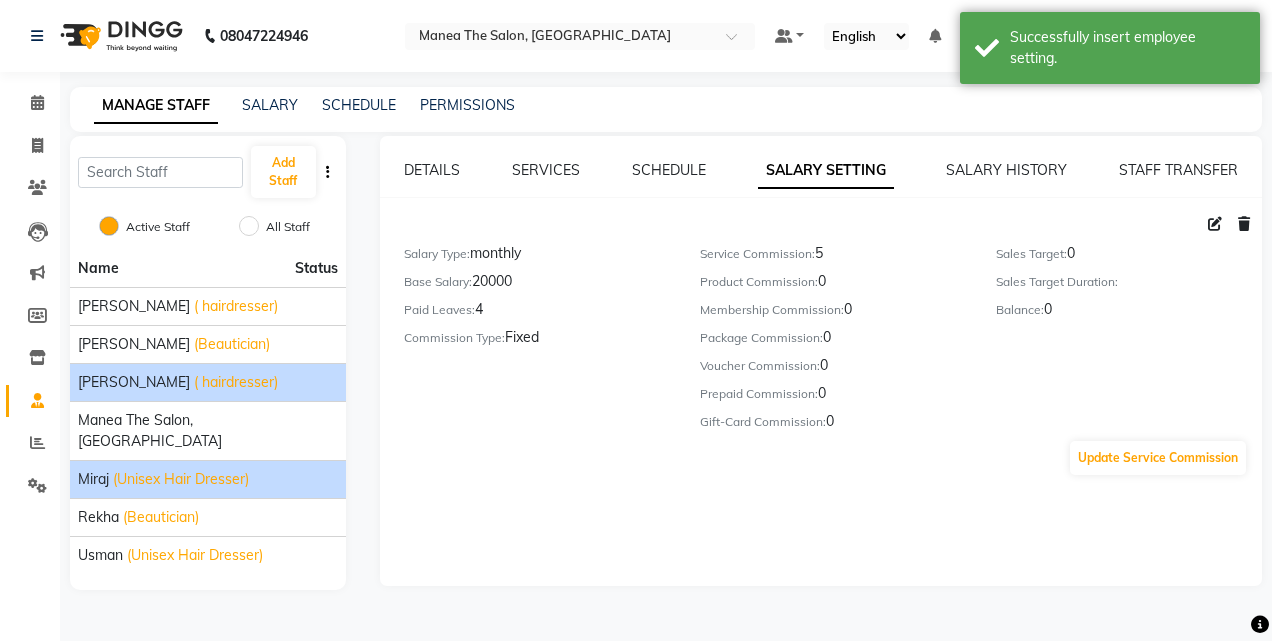 click on "(Unisex Hair Dresser)" 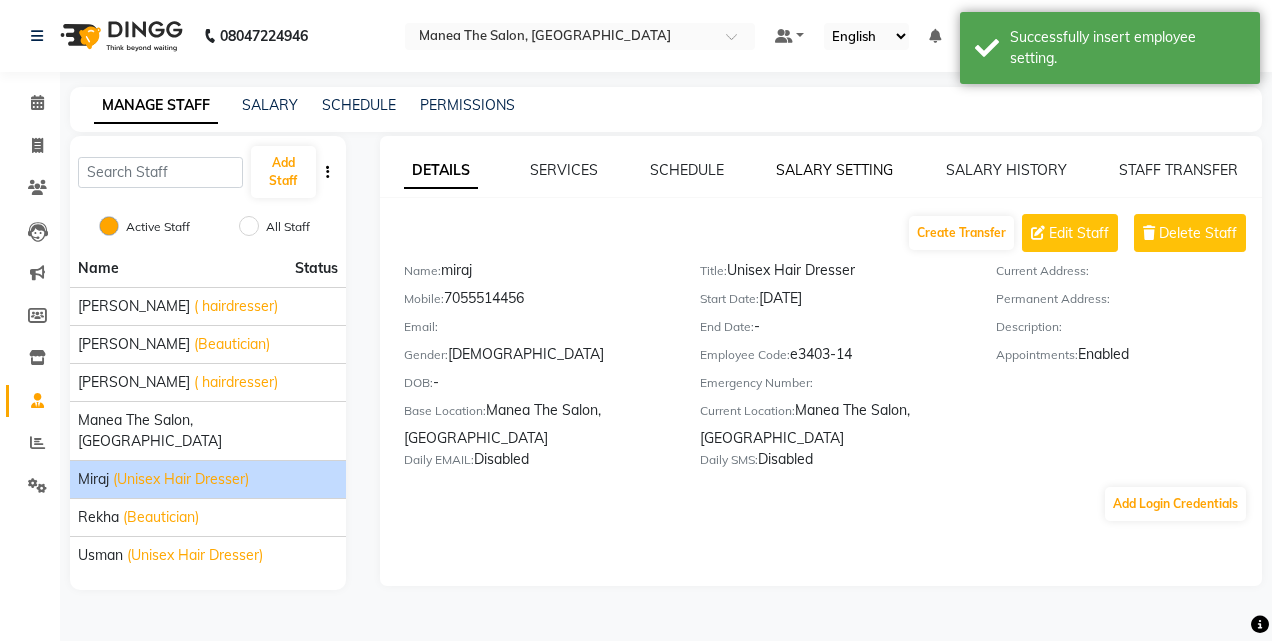 click on "SALARY SETTING" 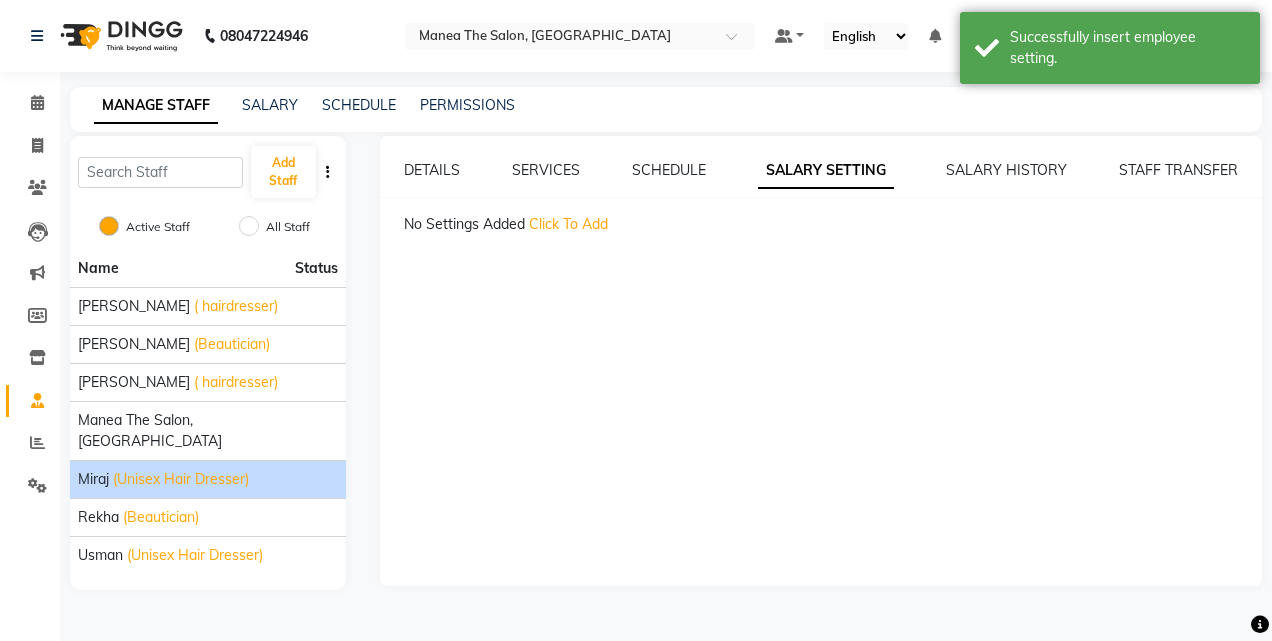click on "Click To Add" 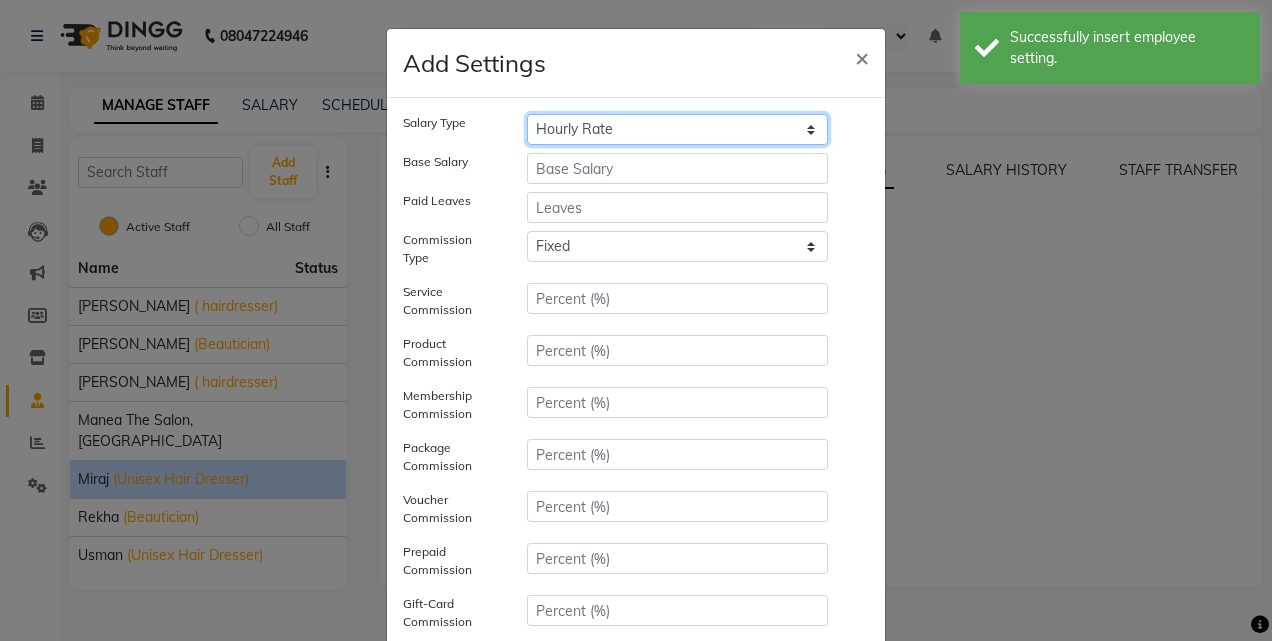 click on "Hourly Rate Bi-Weekly Twice Monthly Monthly Yearly" 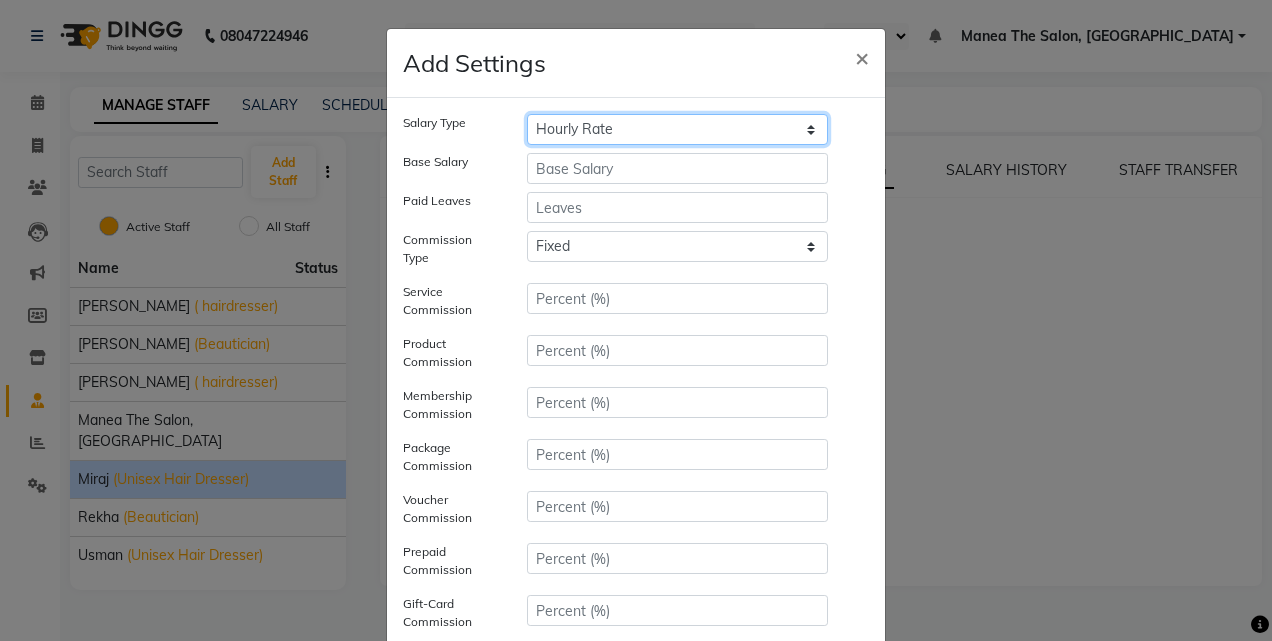 select on "monthly" 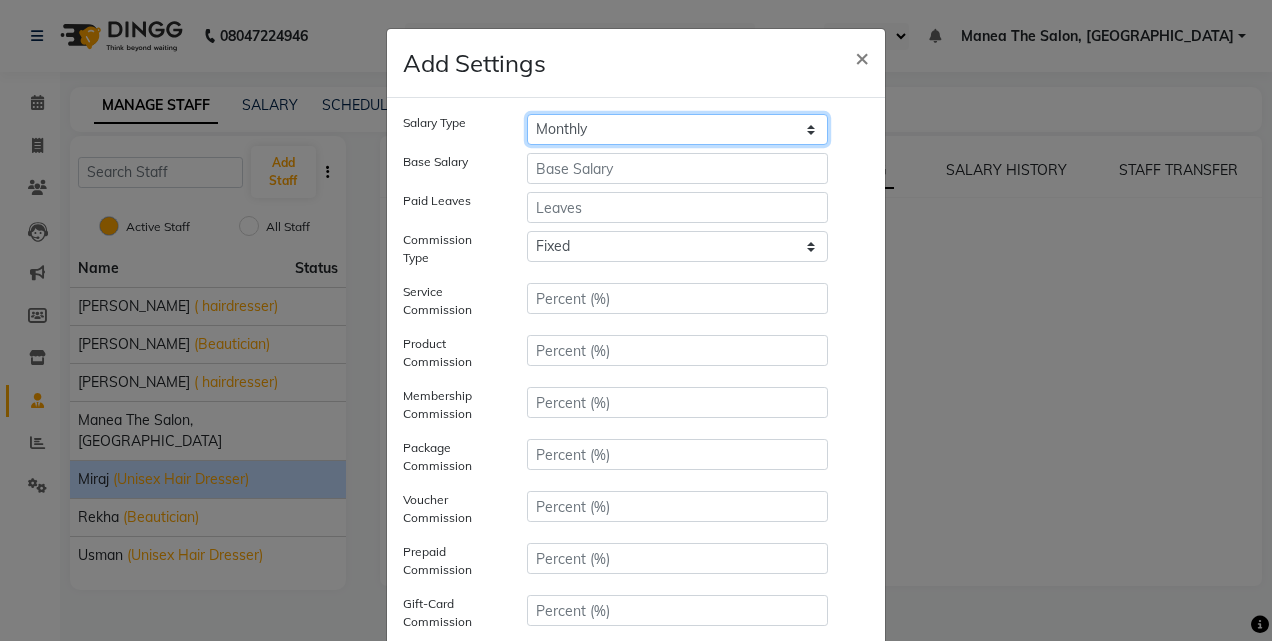 click on "Hourly Rate Bi-Weekly Twice Monthly Monthly Yearly" 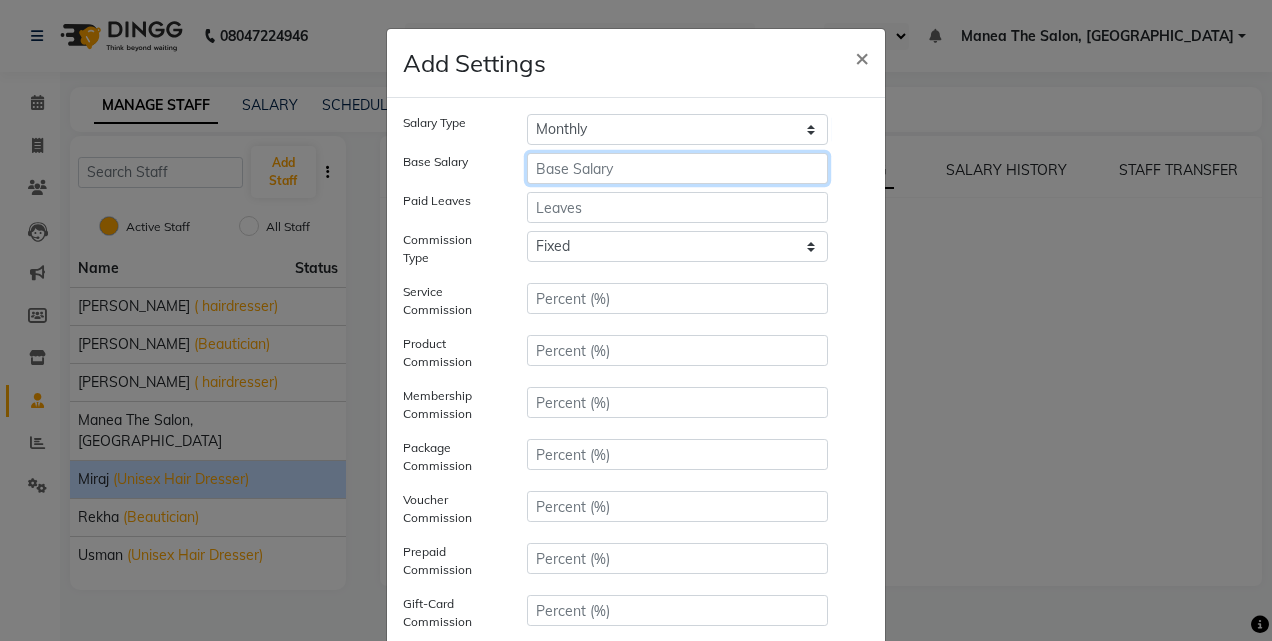 click 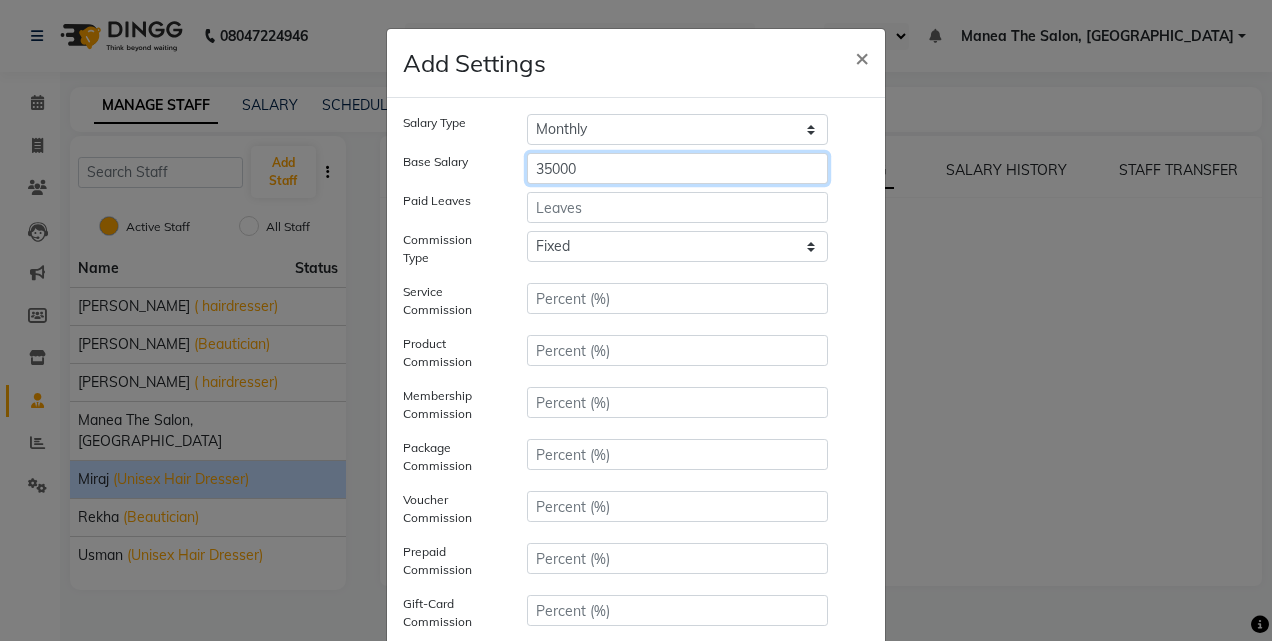 type on "35000" 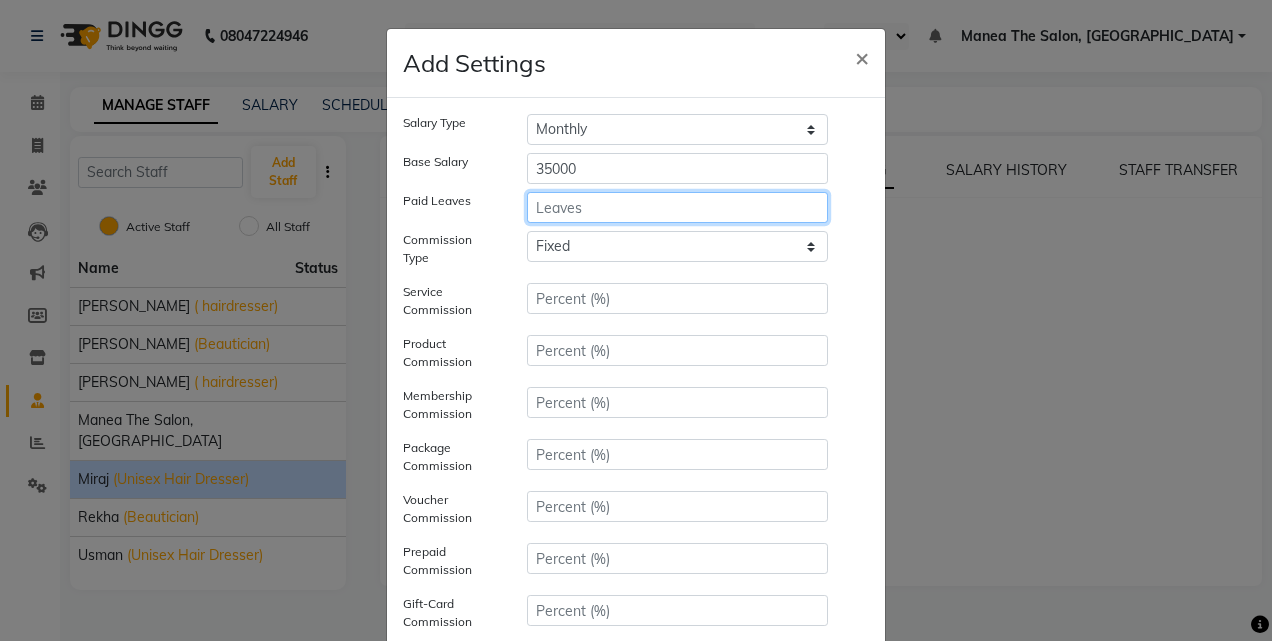 click 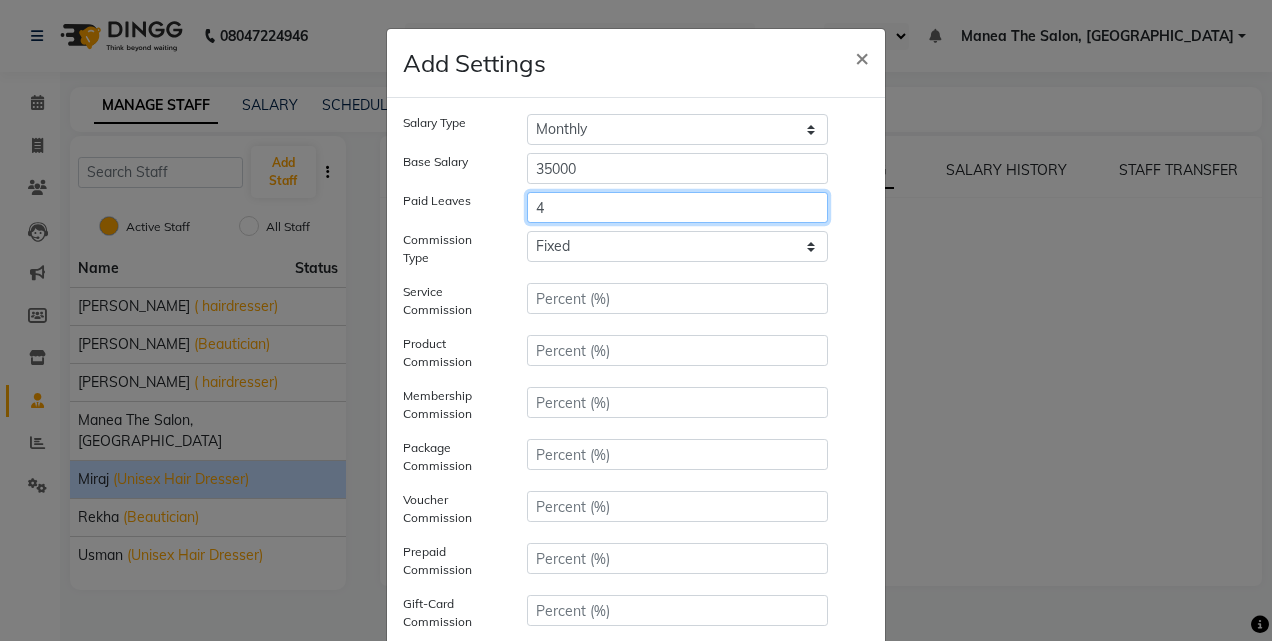 type on "4" 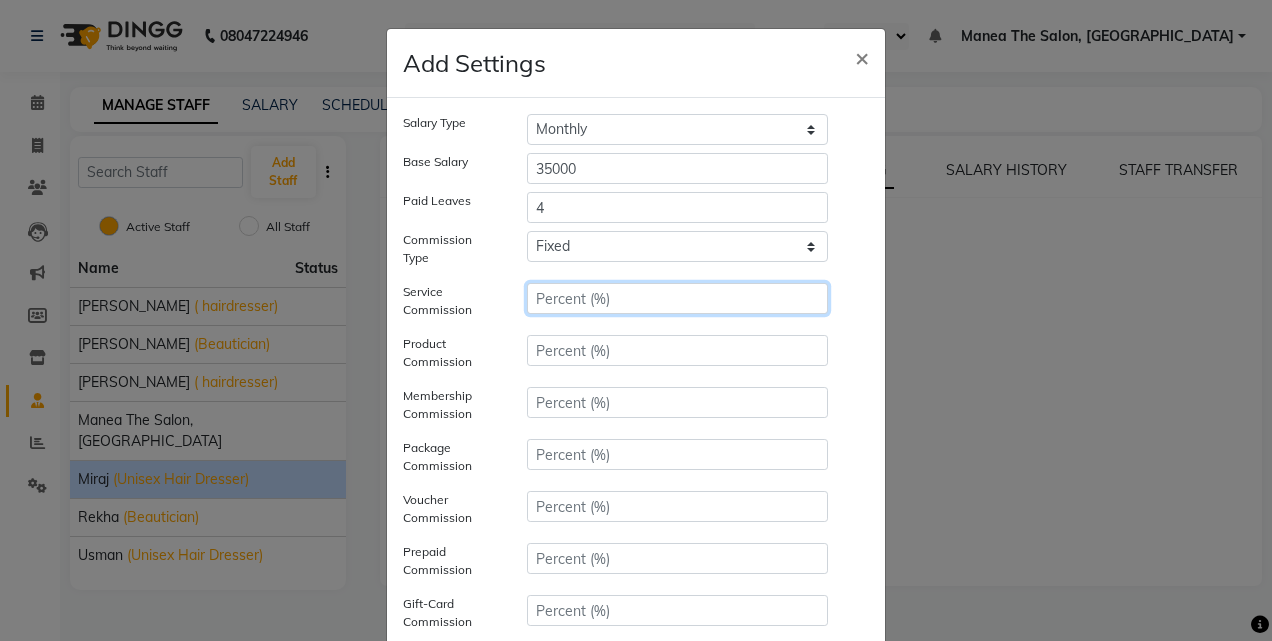 click 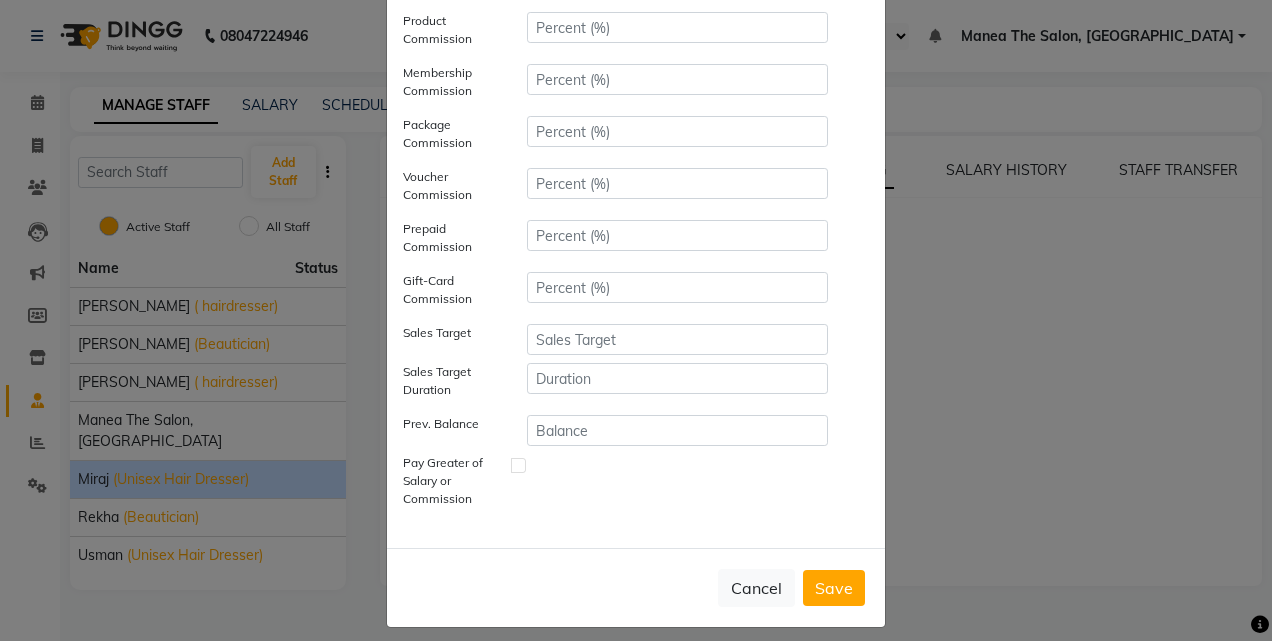 scroll, scrollTop: 336, scrollLeft: 0, axis: vertical 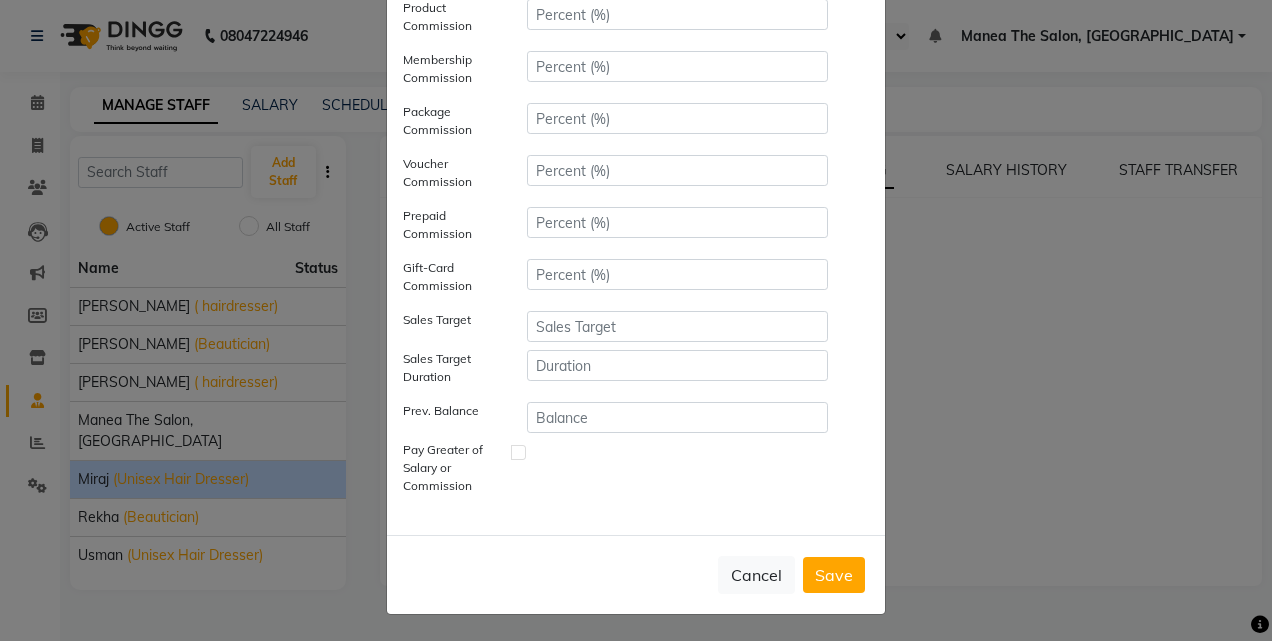 type on "5" 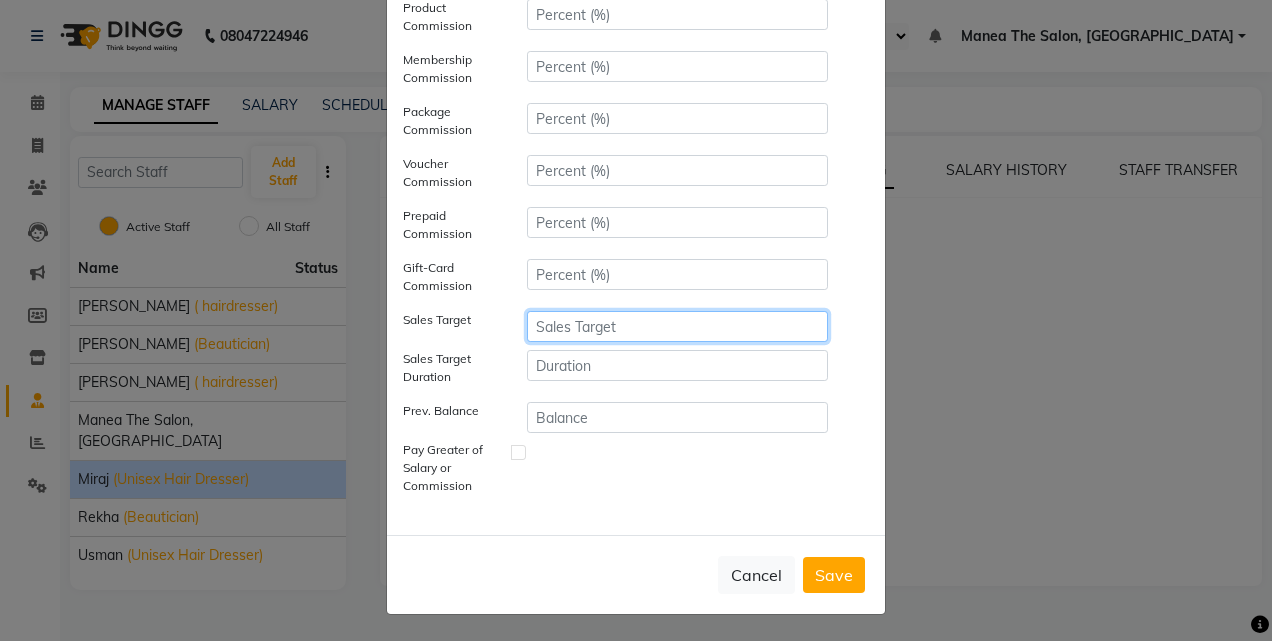click 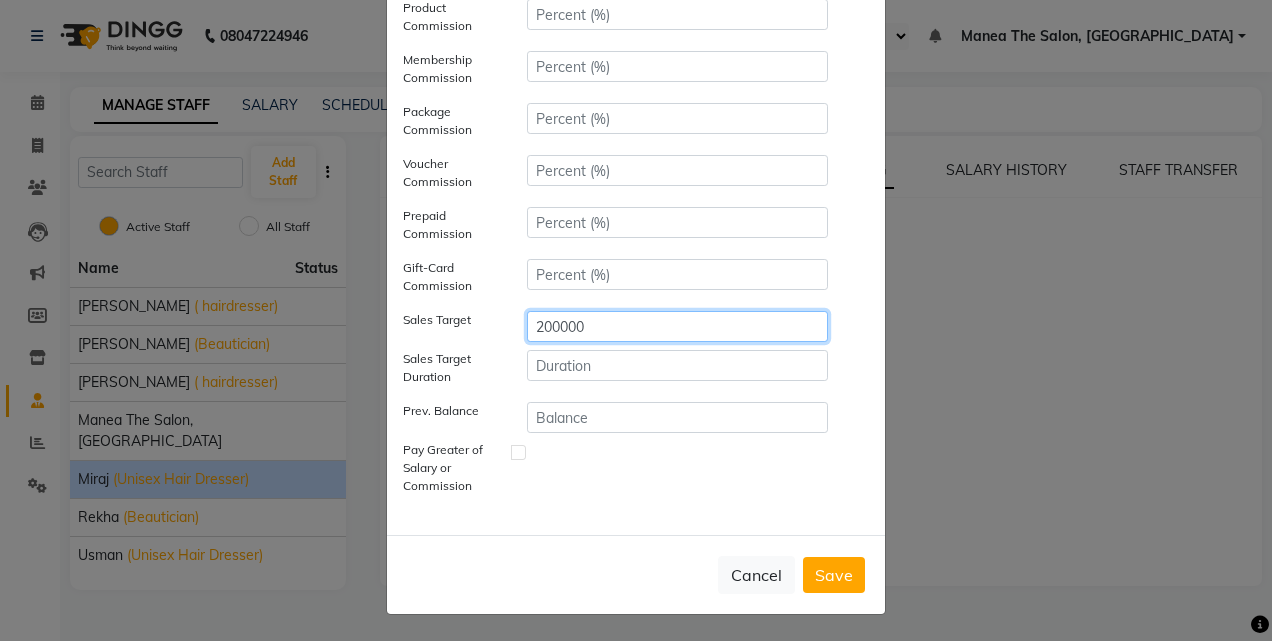 type on "200000" 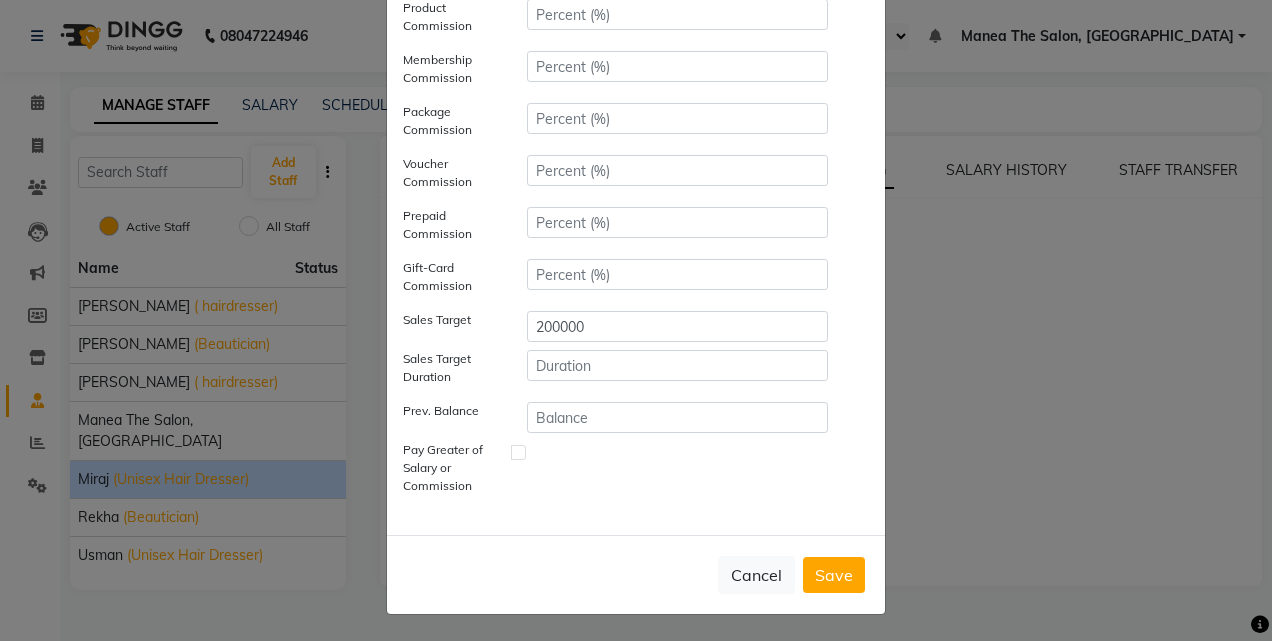 click 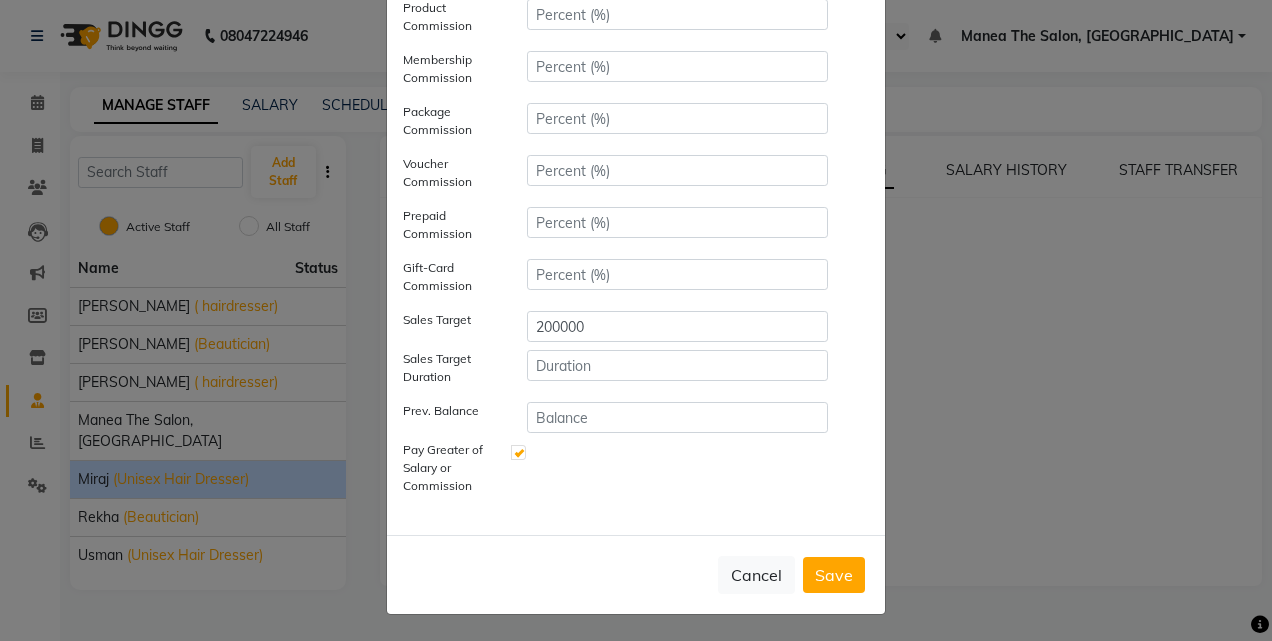click on "Save" 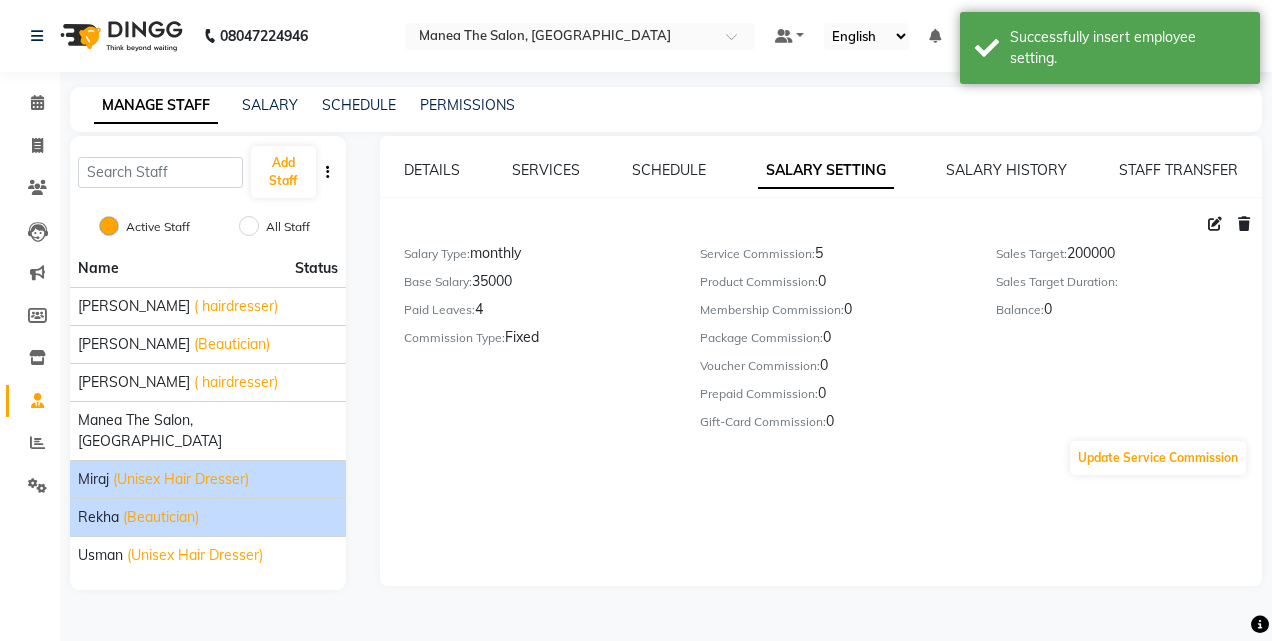 click on "Rekha (Beautician)" 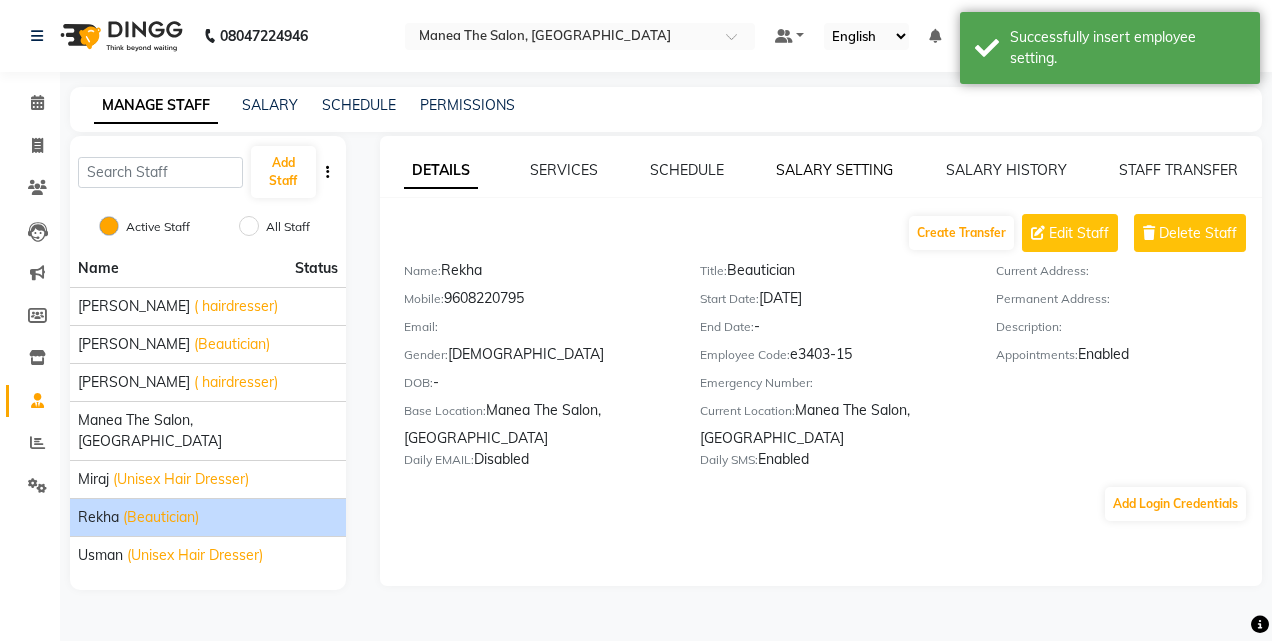 click on "SALARY SETTING" 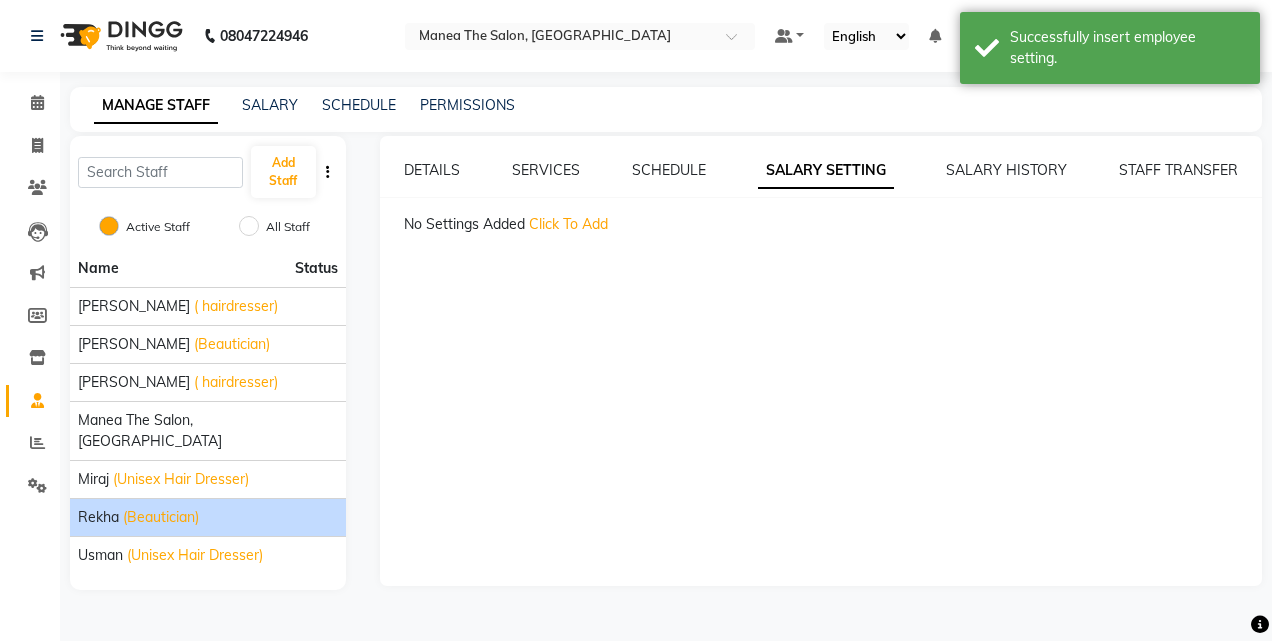 click on "Click To Add" 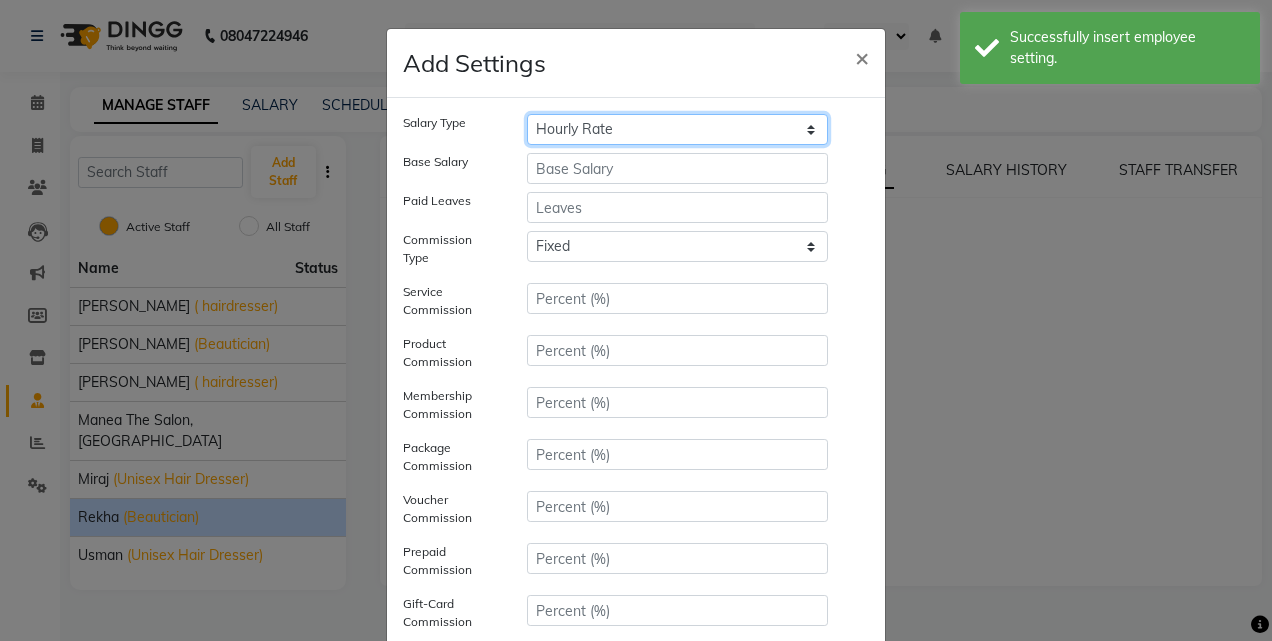 drag, startPoint x: 616, startPoint y: 136, endPoint x: 575, endPoint y: 236, distance: 108.078674 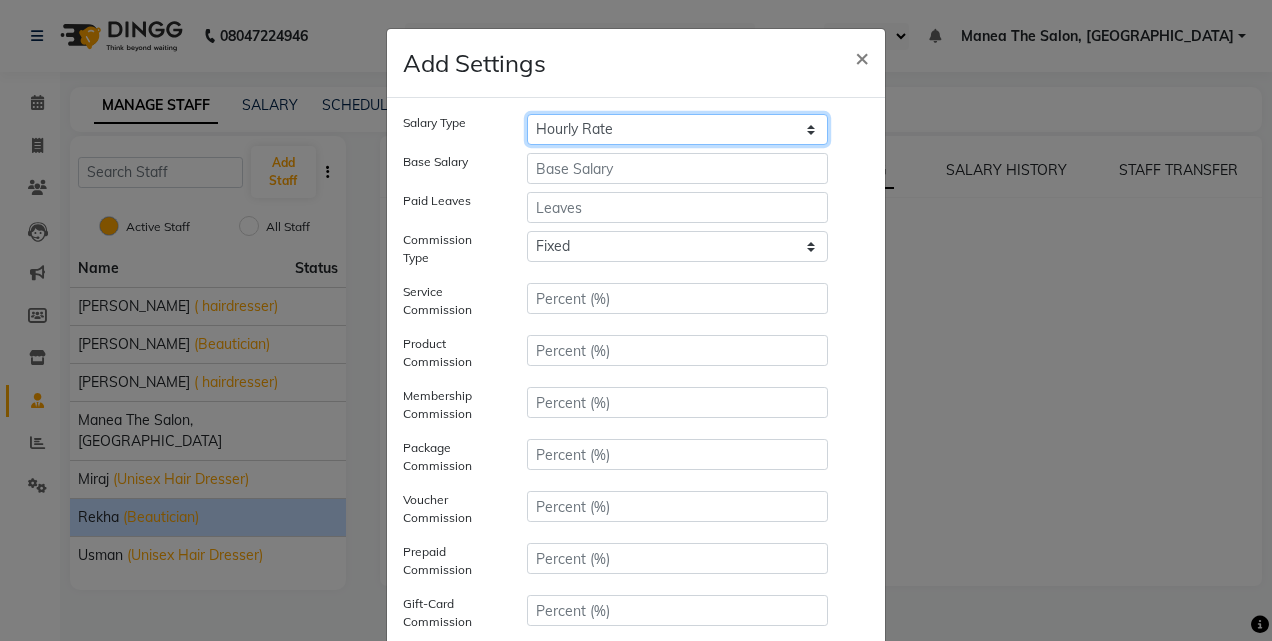 select on "monthly" 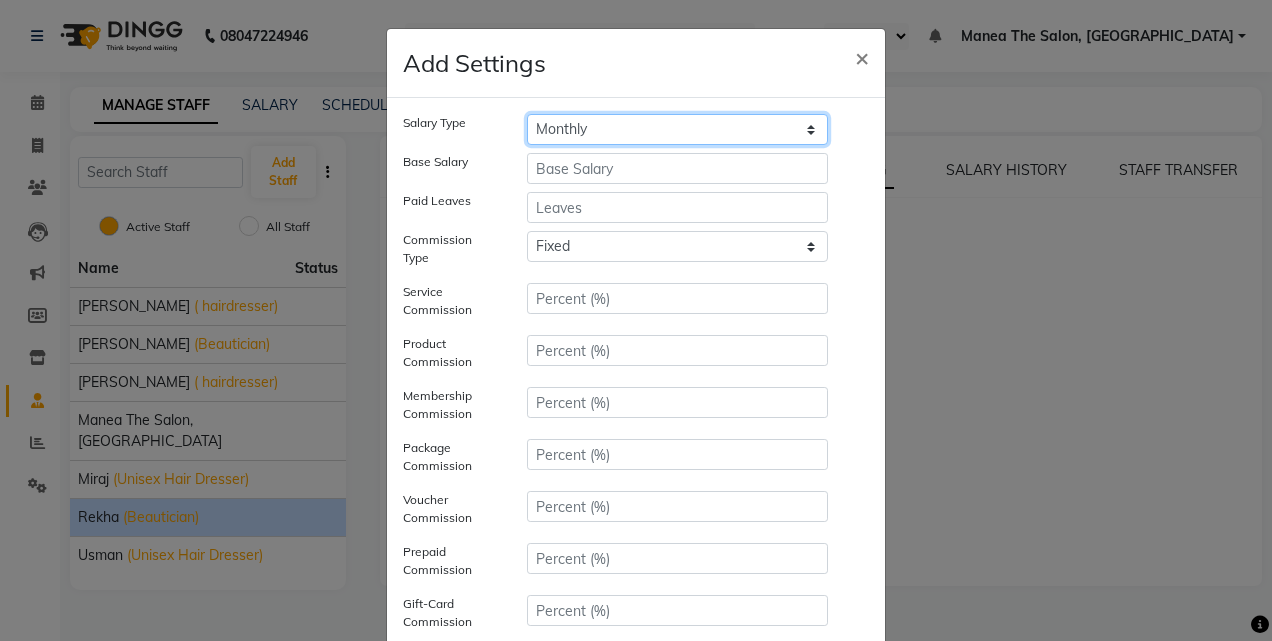 click on "Hourly Rate Bi-Weekly Twice Monthly Monthly Yearly" 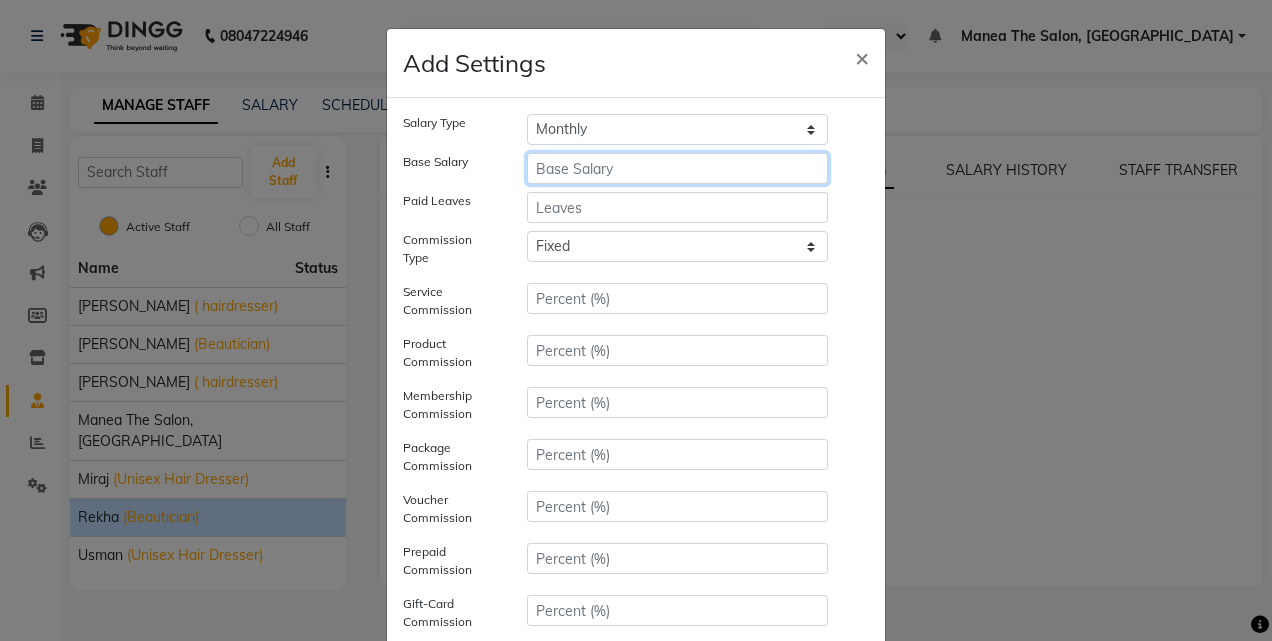 click 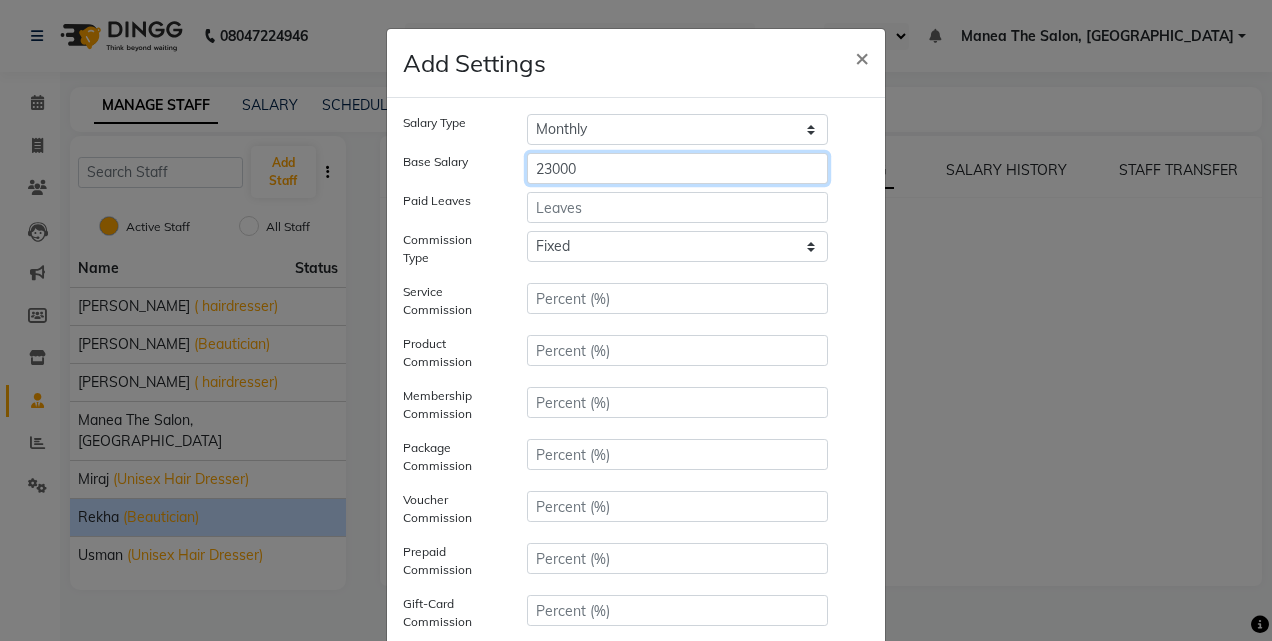 type on "23000" 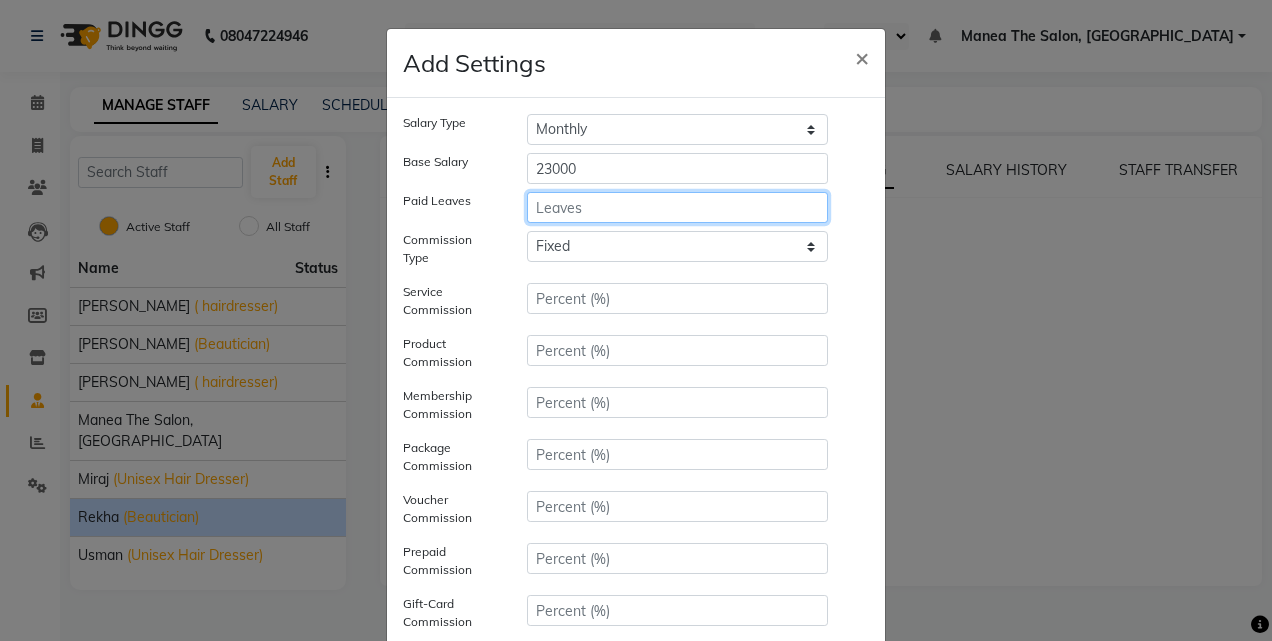 click 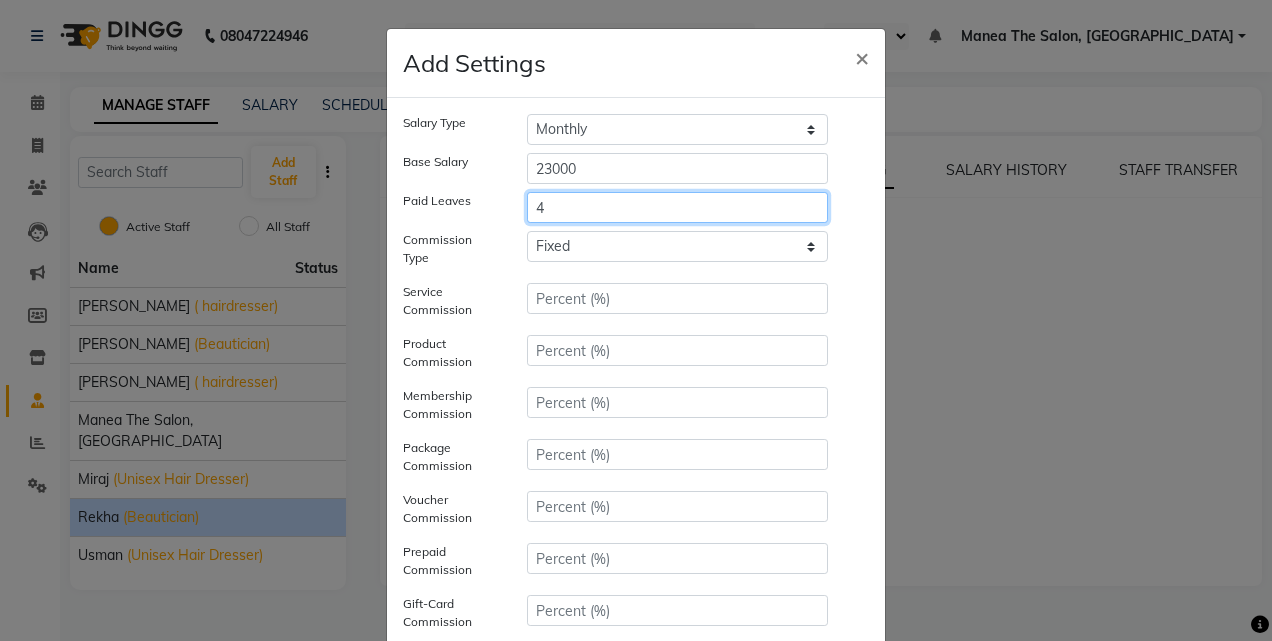 type on "4" 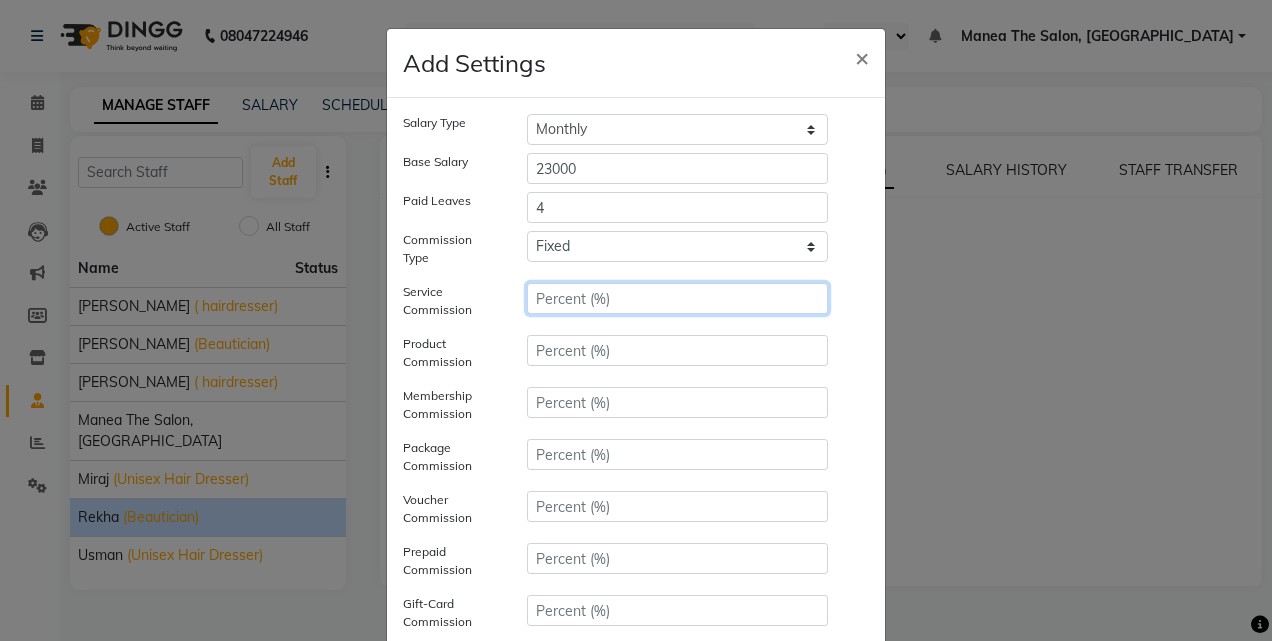 click 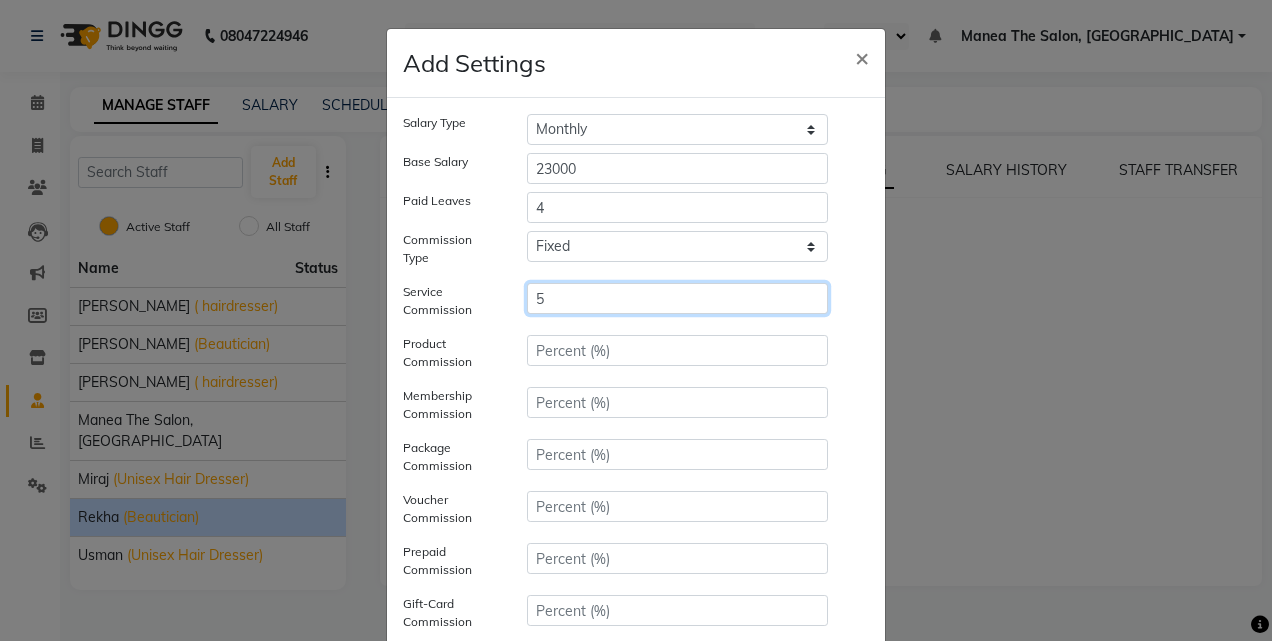 scroll, scrollTop: 336, scrollLeft: 0, axis: vertical 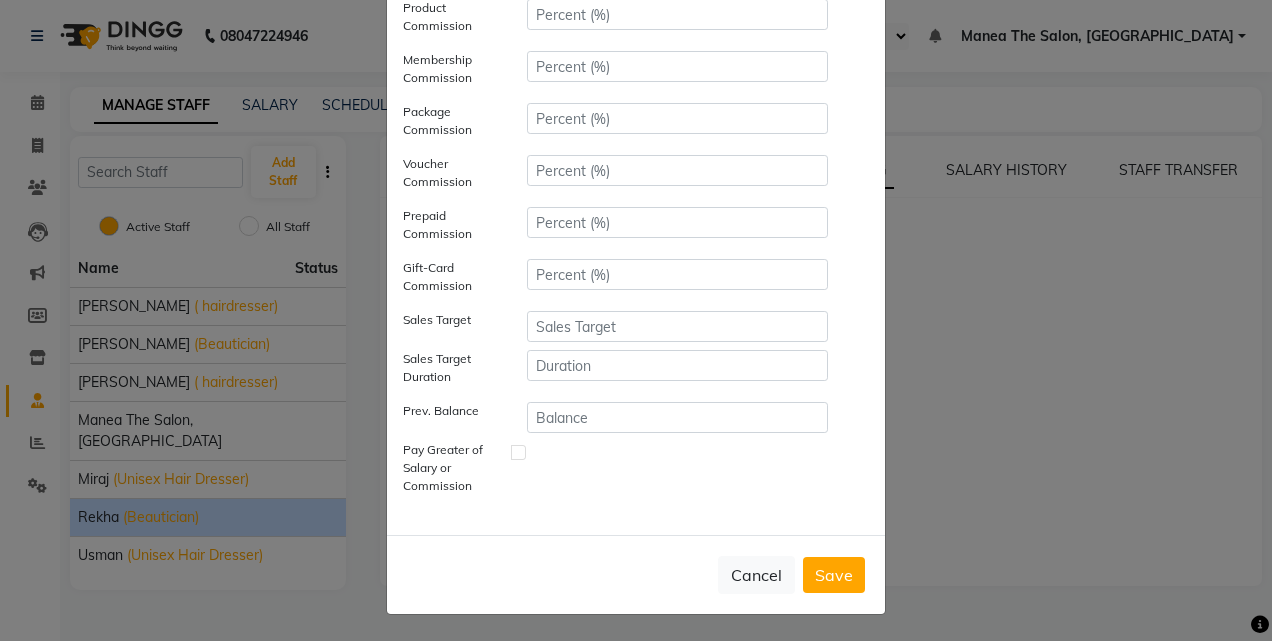 type on "5" 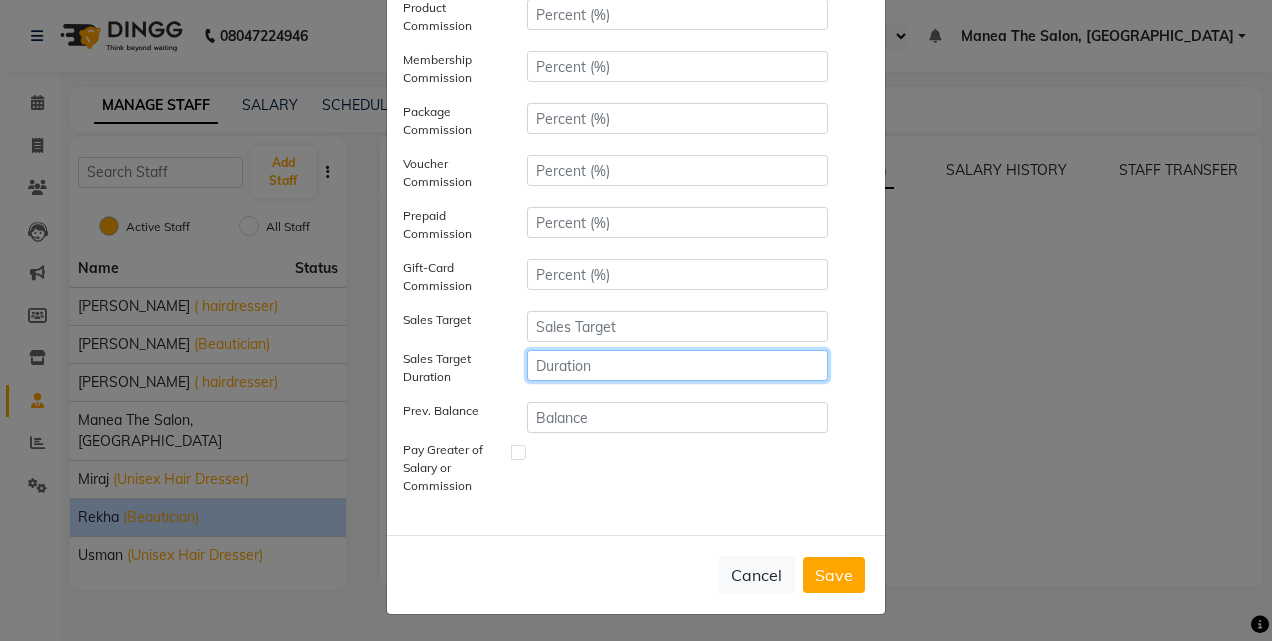 click 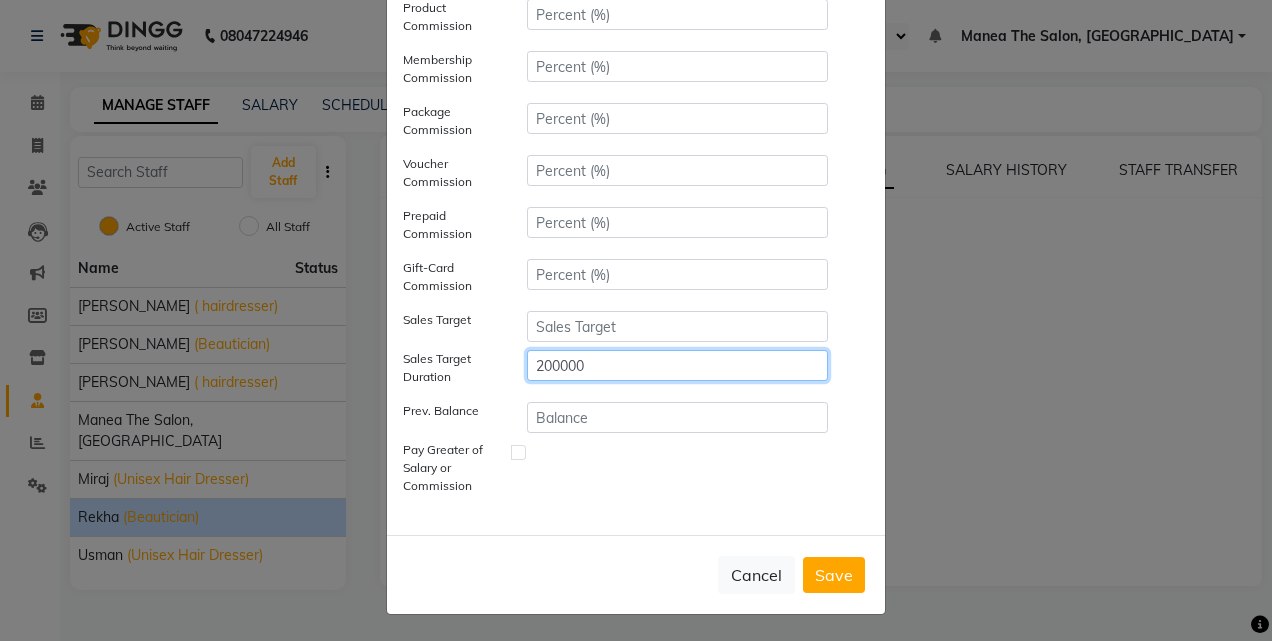 type on "200000" 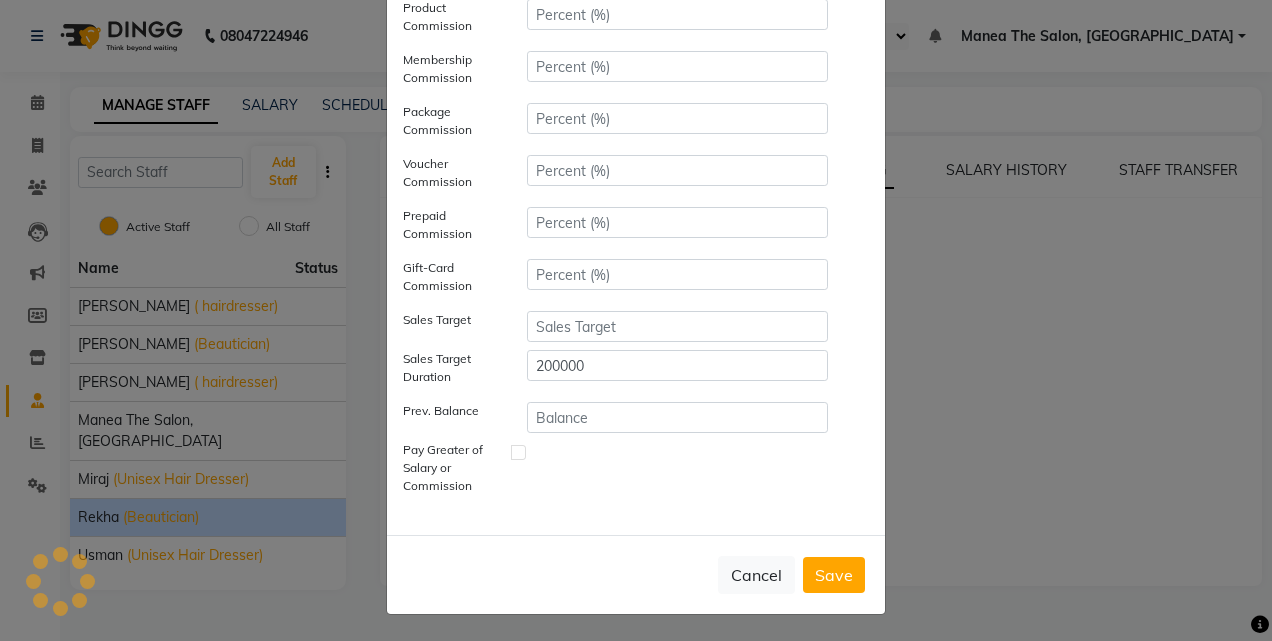 click 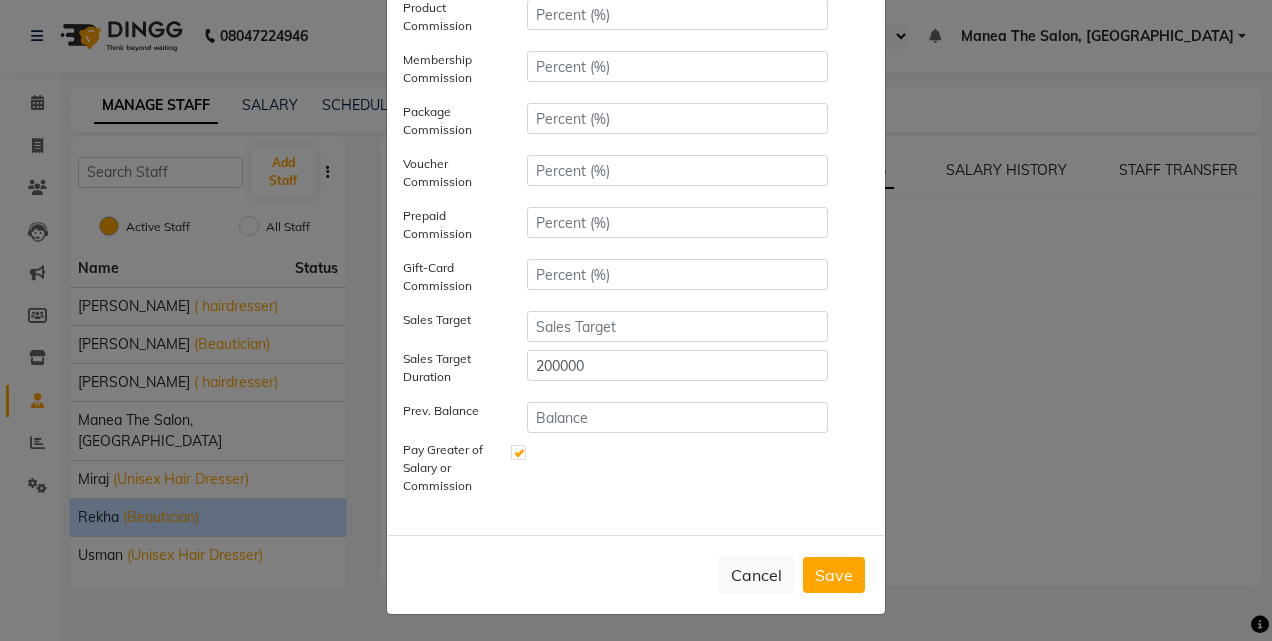 click on "Save" 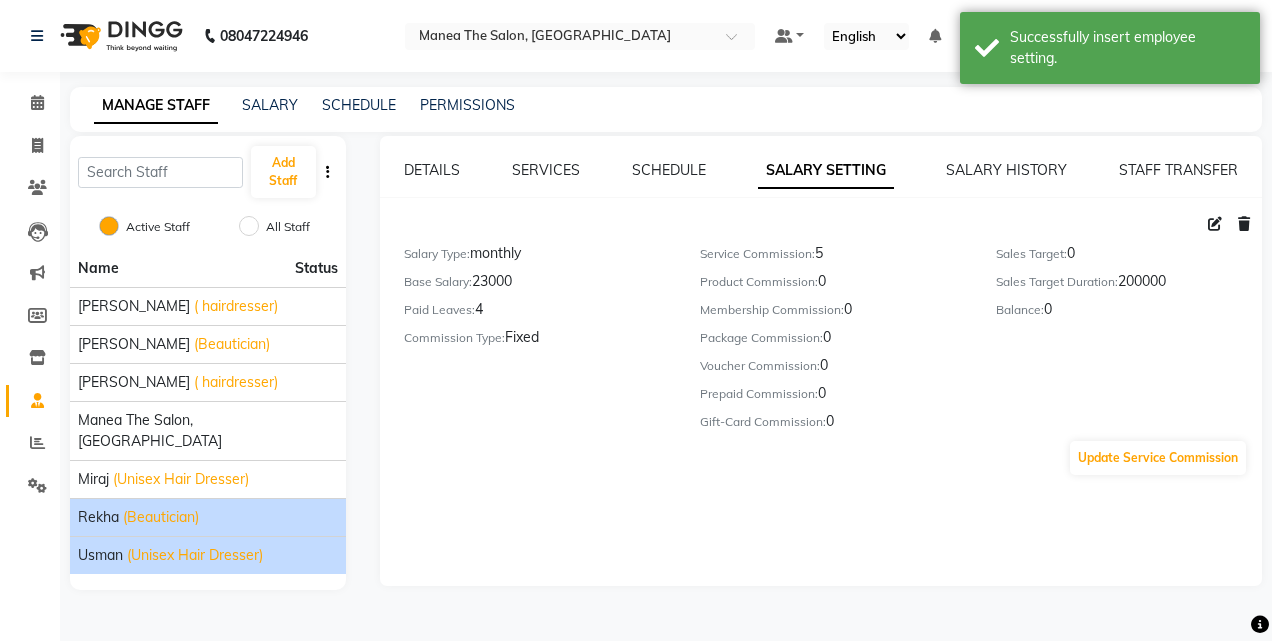 click on "(Unisex Hair Dresser)" 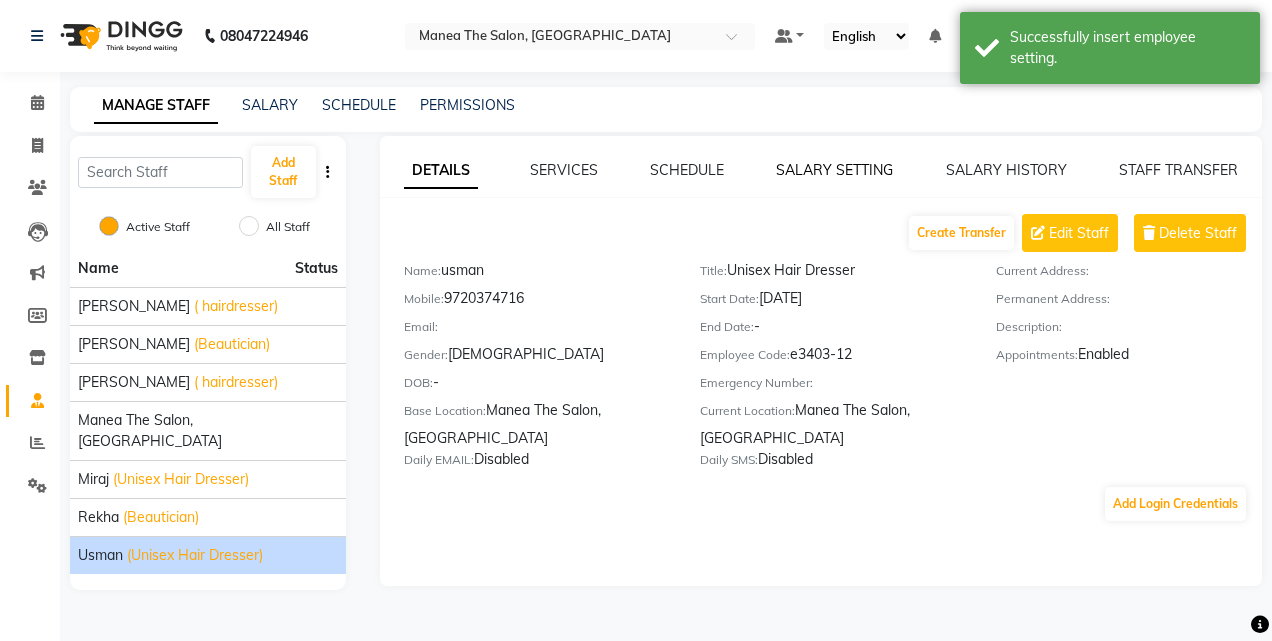 click on "SALARY SETTING" 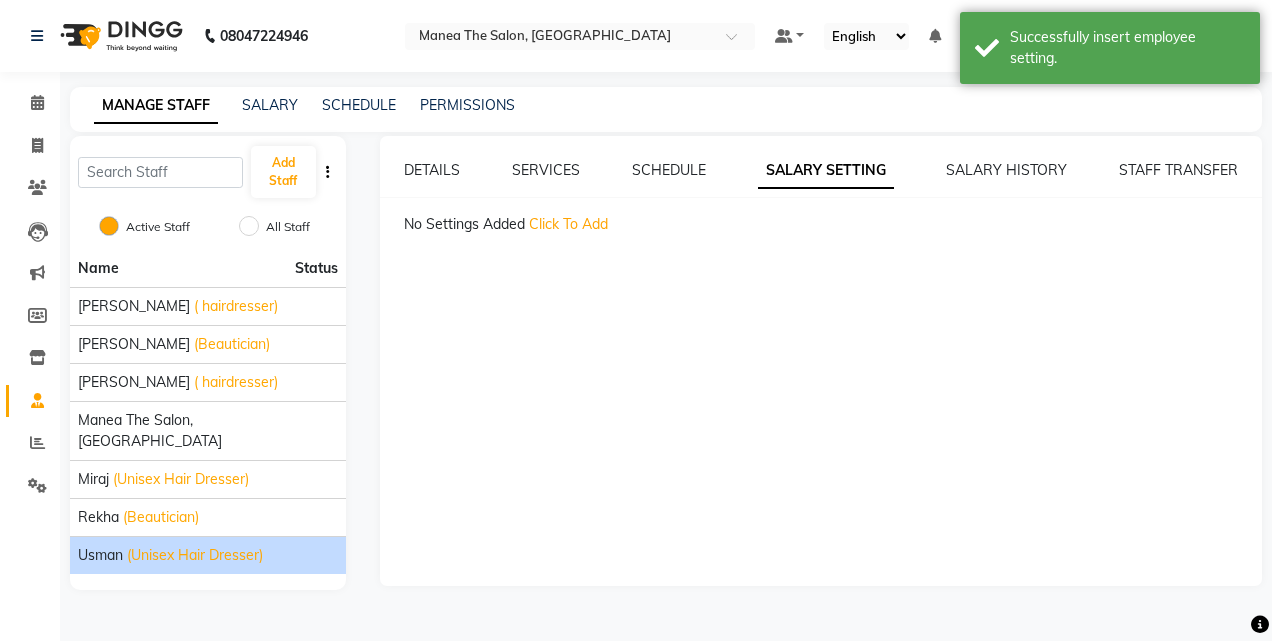click on "Click To Add" 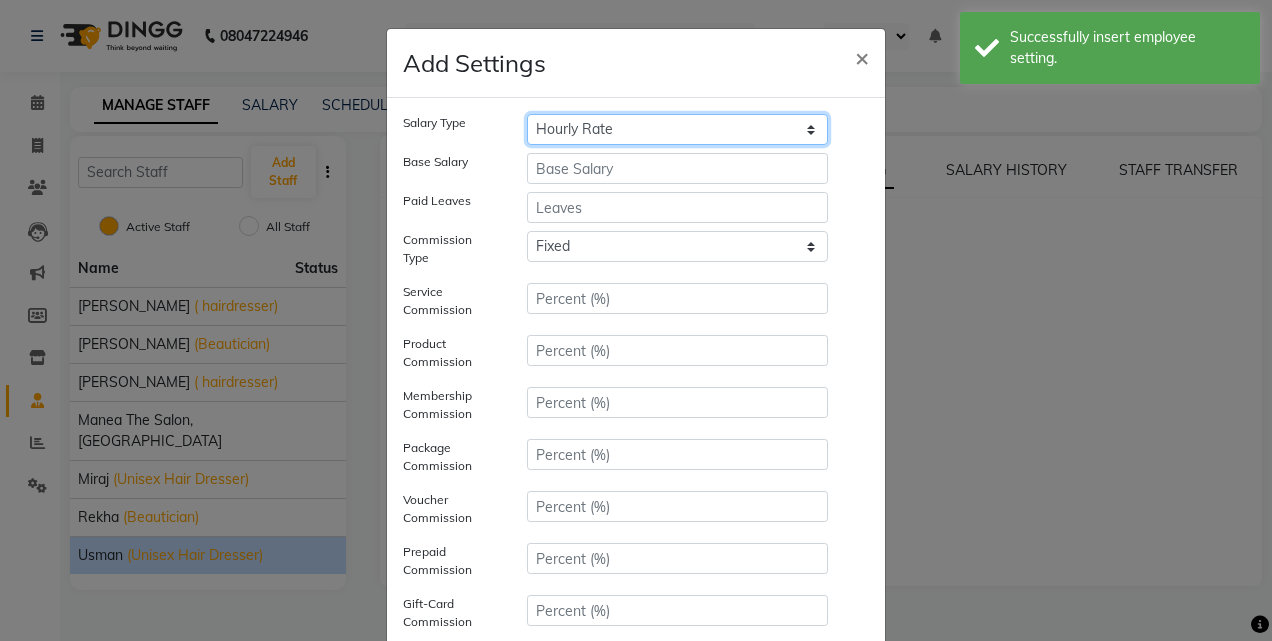 click on "Hourly Rate Bi-Weekly Twice Monthly Monthly Yearly" 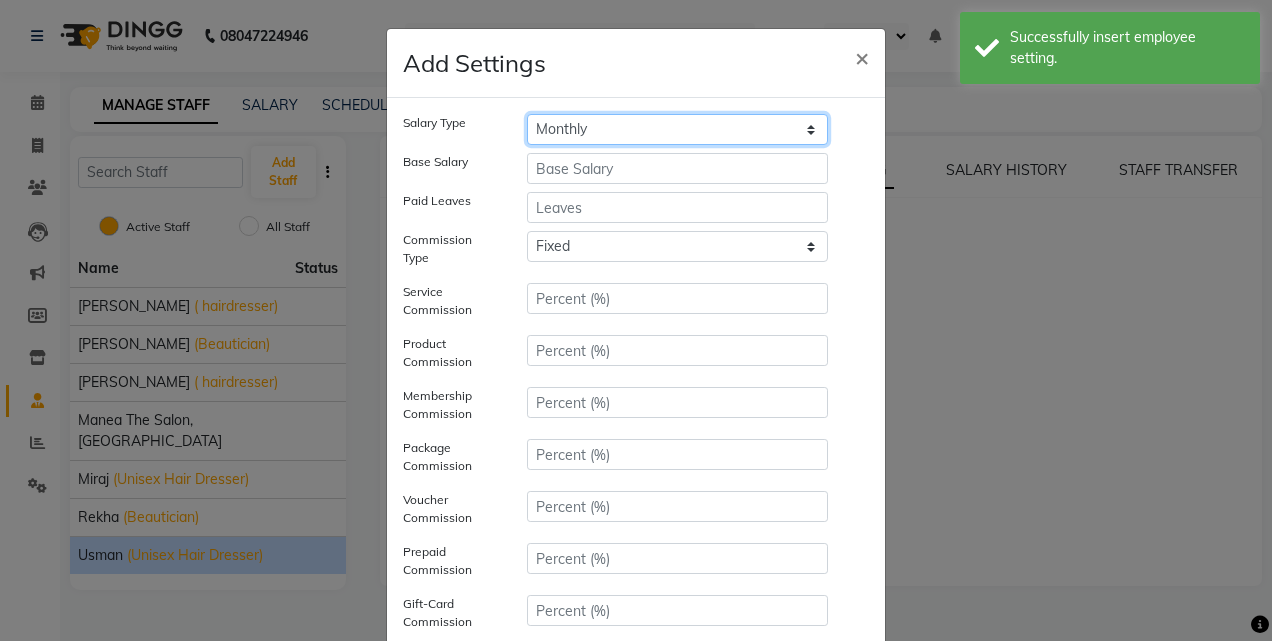 click on "Hourly Rate Bi-Weekly Twice Monthly Monthly Yearly" 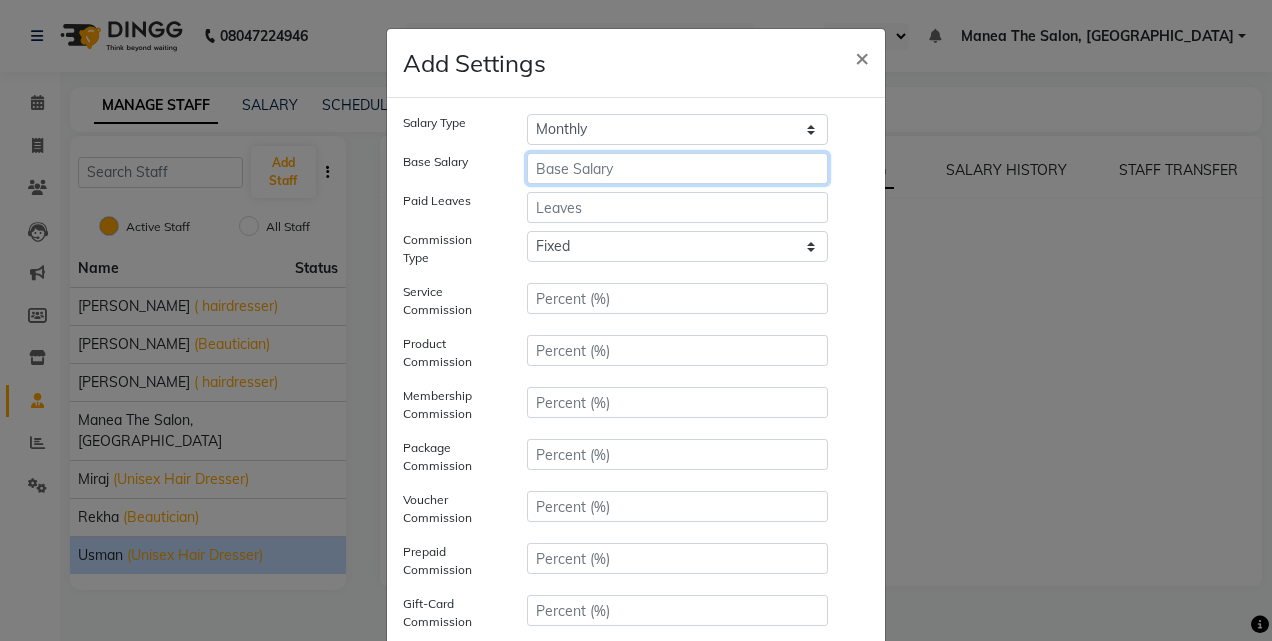 click 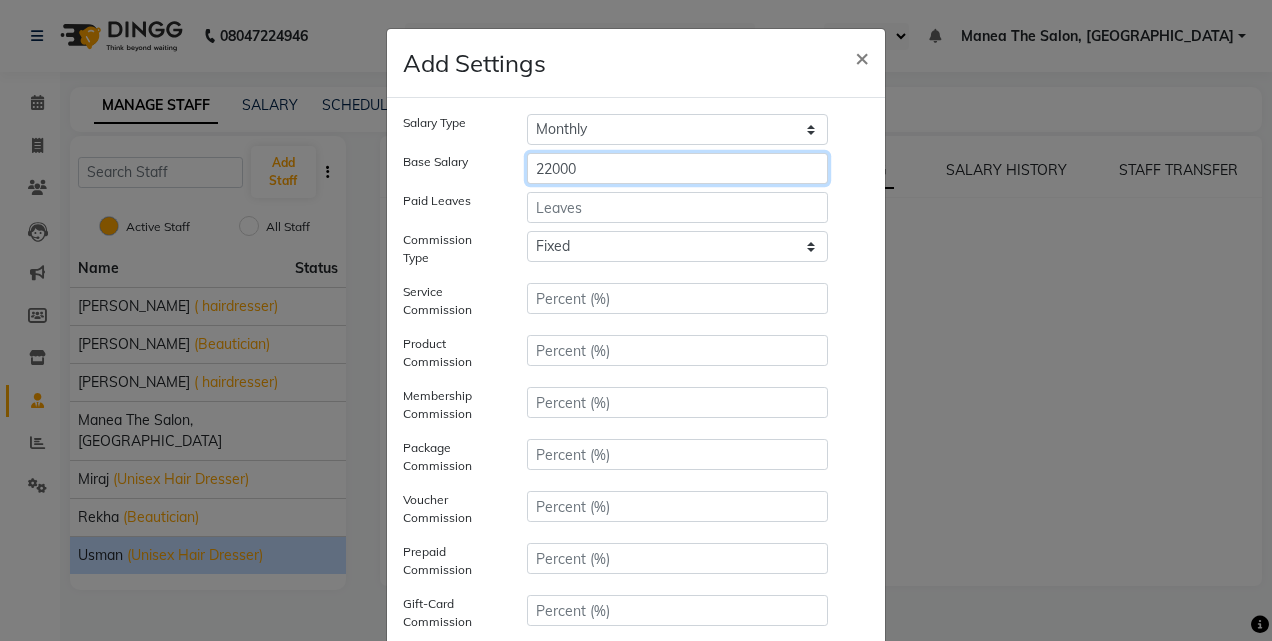 type on "22000" 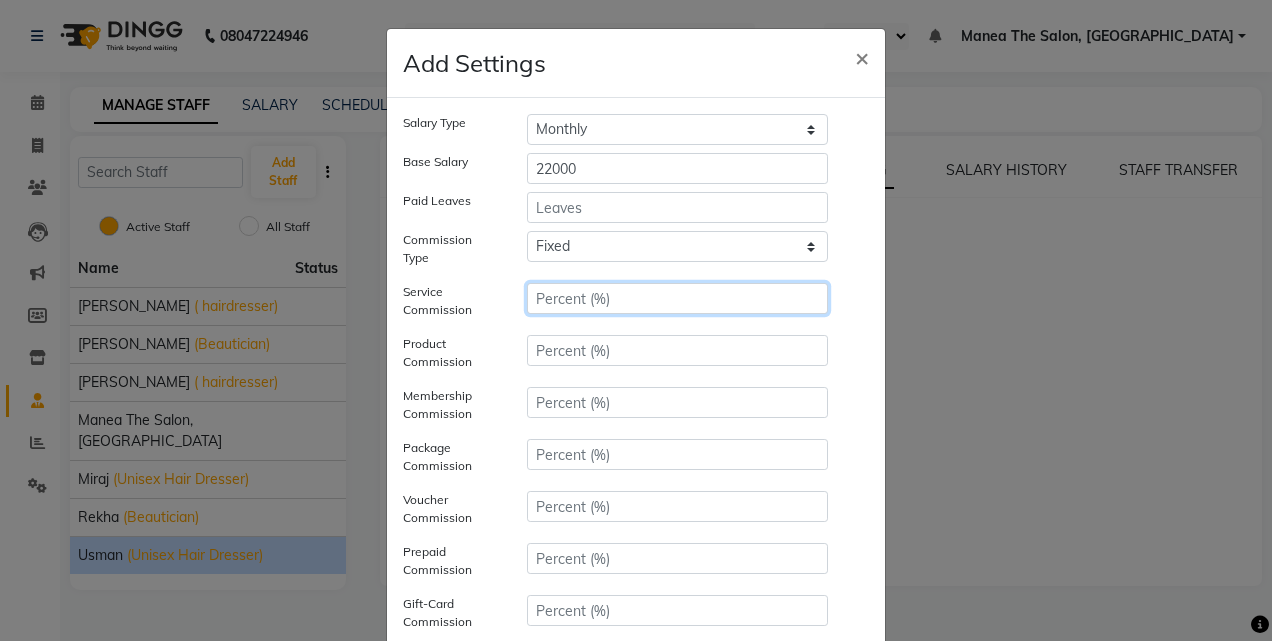click 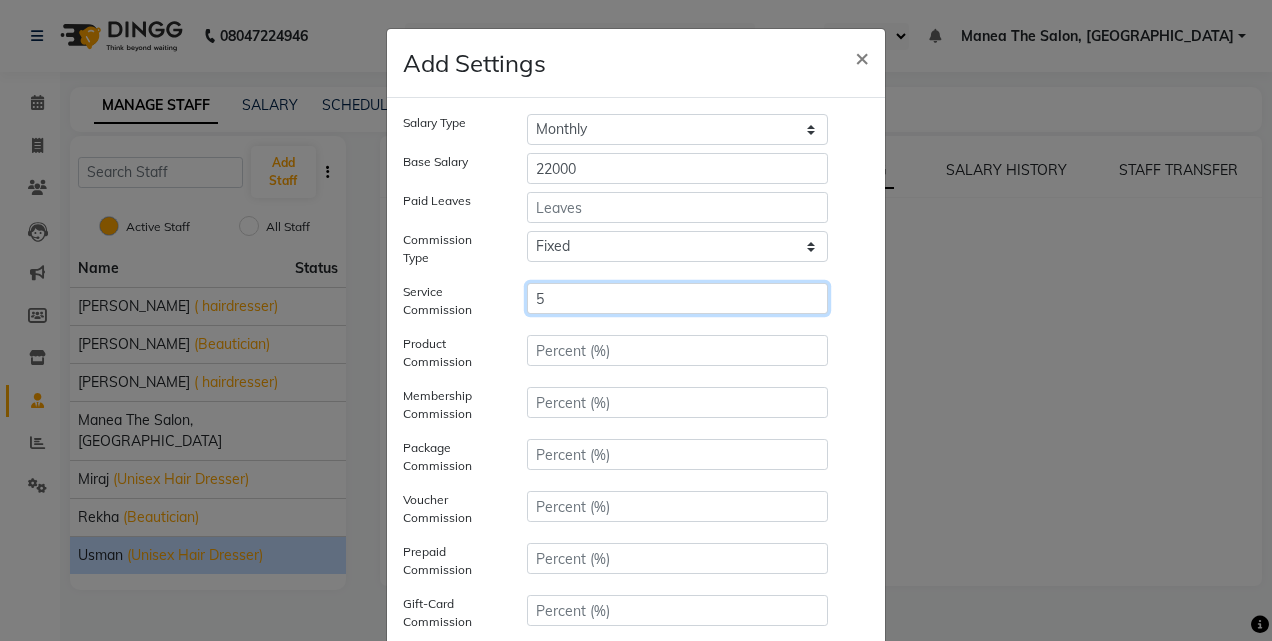 scroll, scrollTop: 336, scrollLeft: 0, axis: vertical 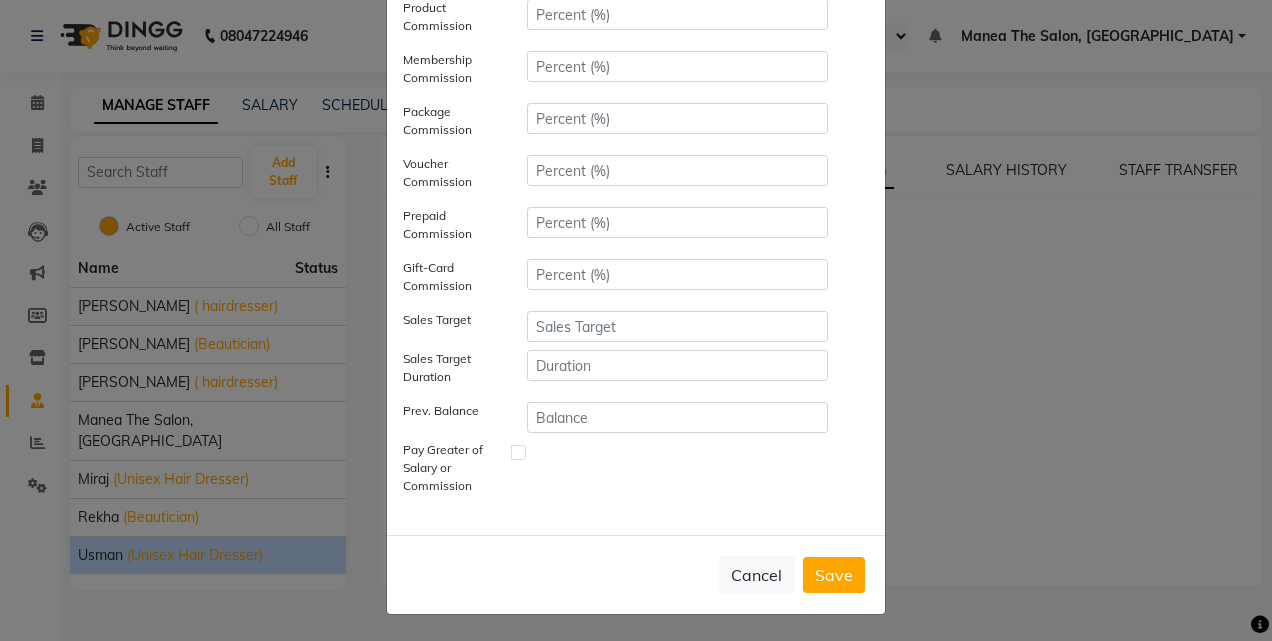 type on "5" 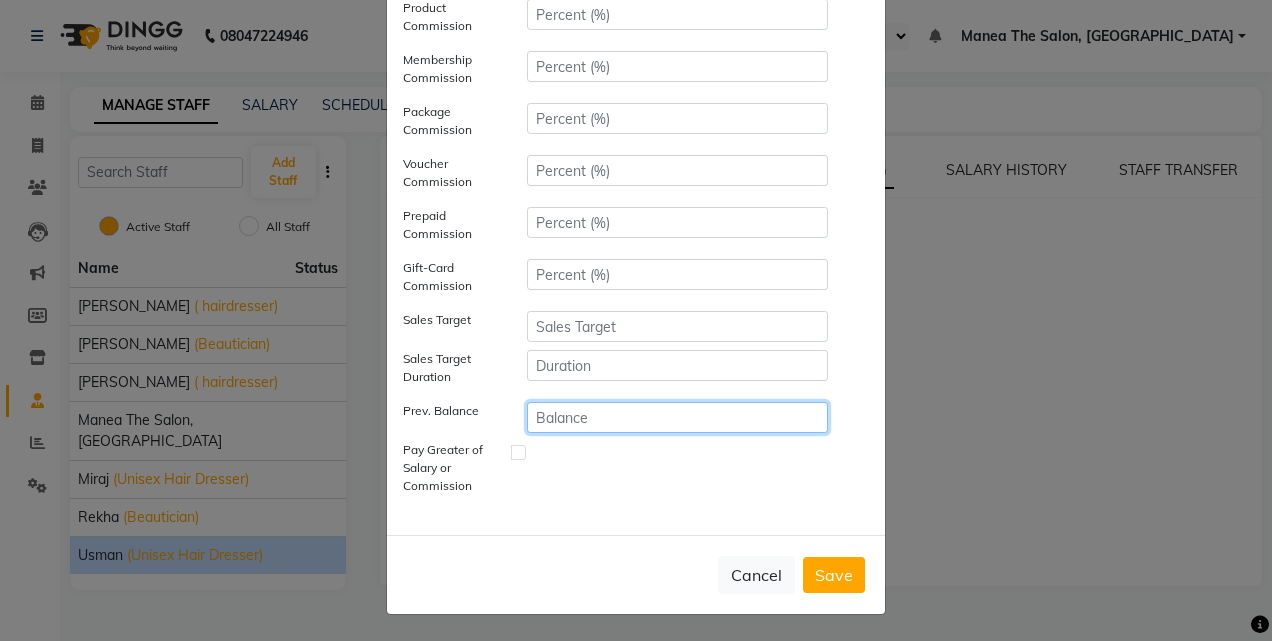 click 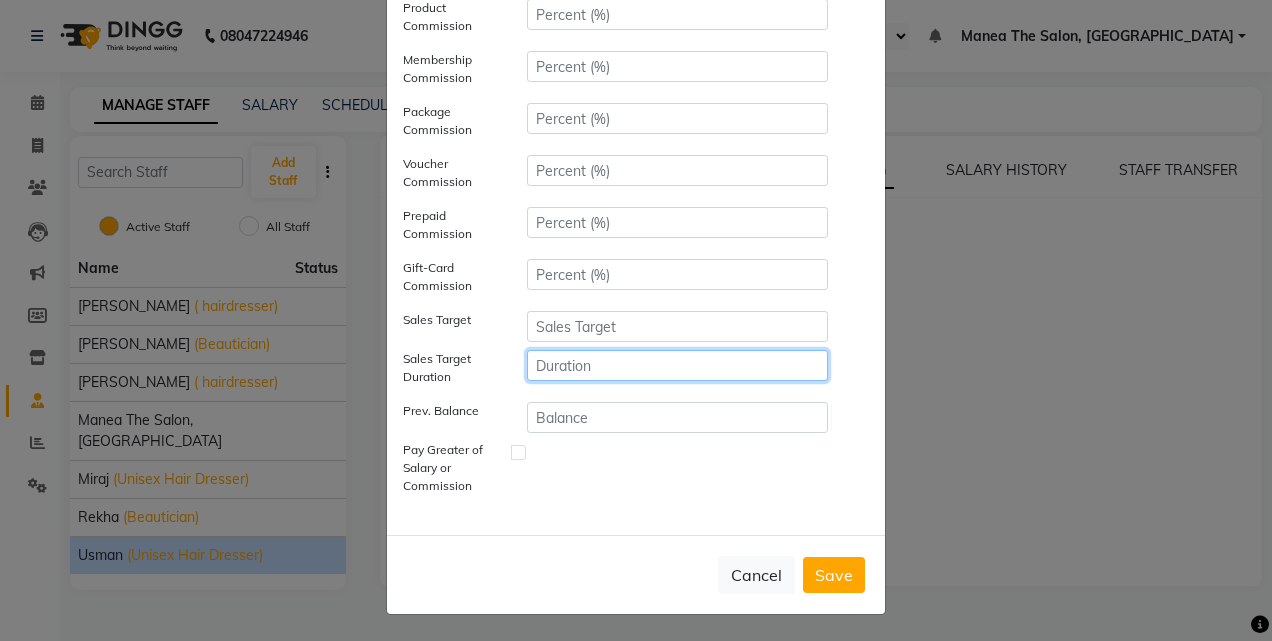drag, startPoint x: 584, startPoint y: 367, endPoint x: 616, endPoint y: 317, distance: 59.36329 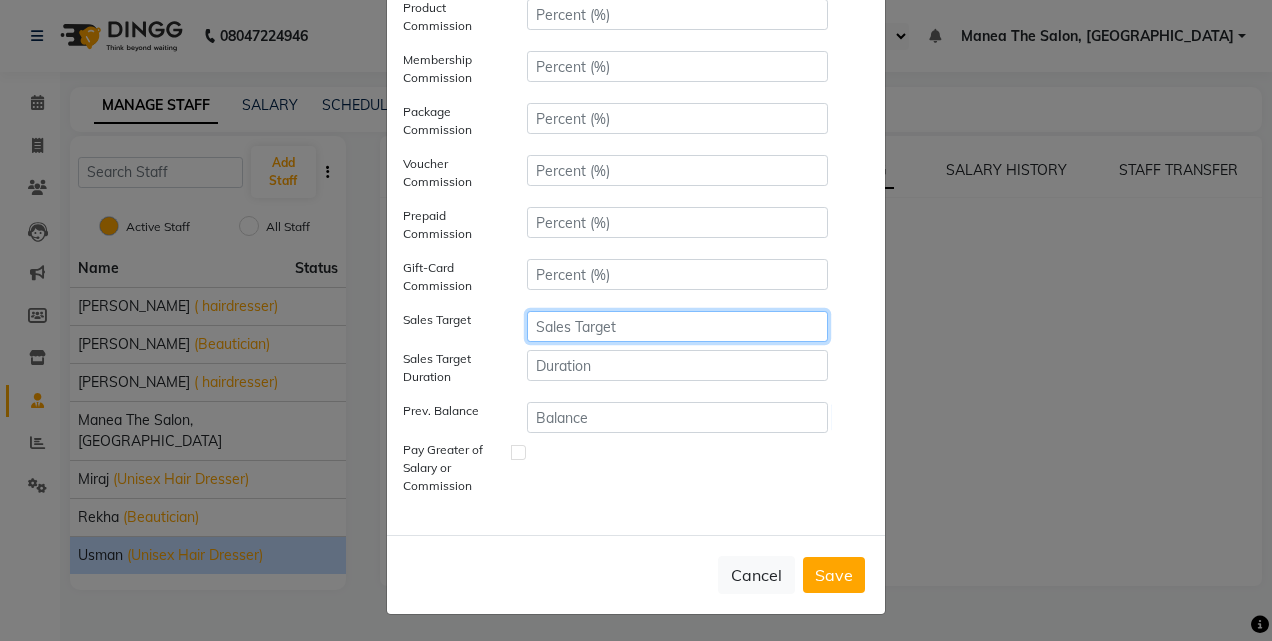 click 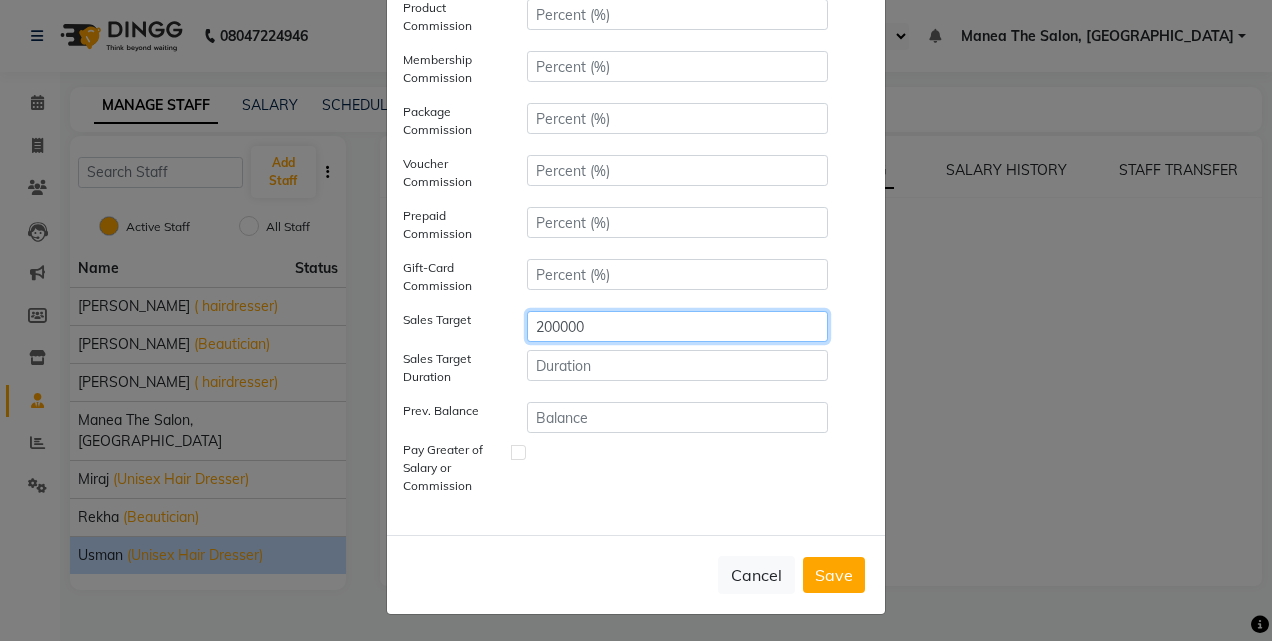 type on "200000" 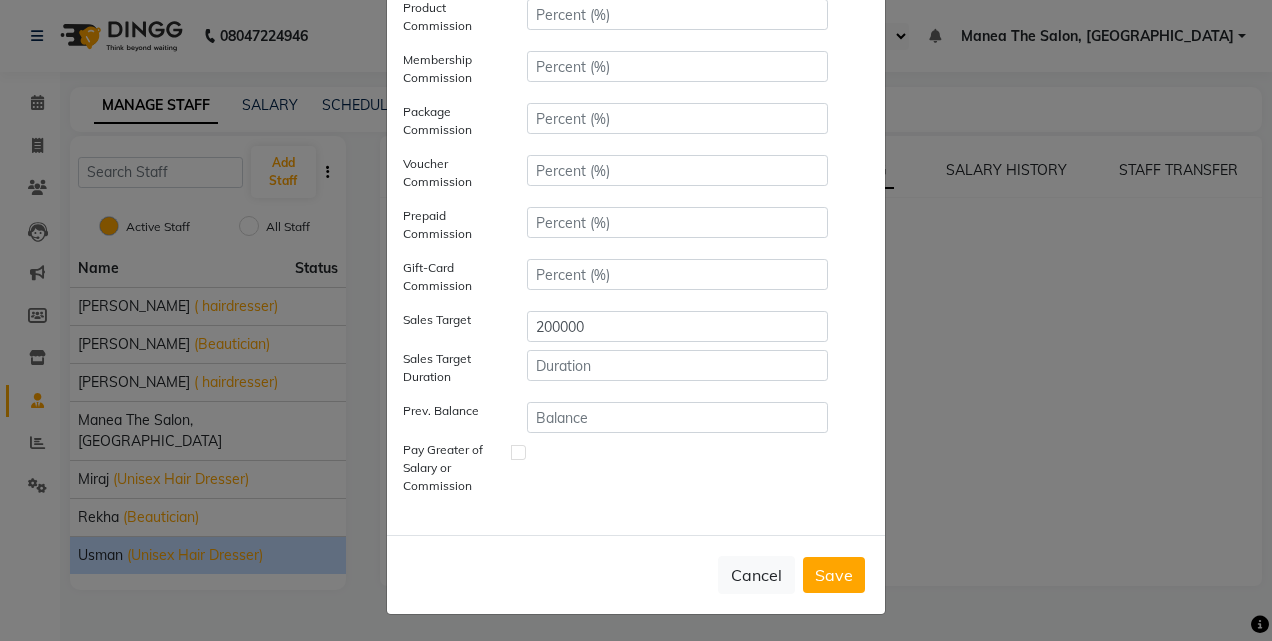 click 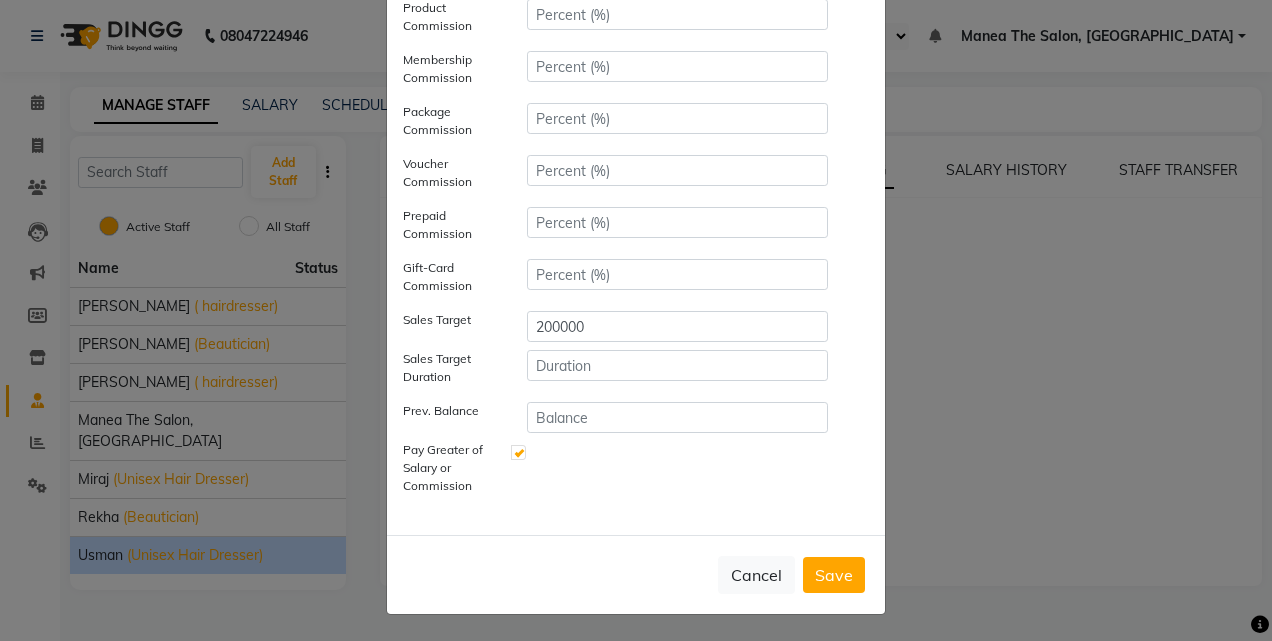 click on "Save" 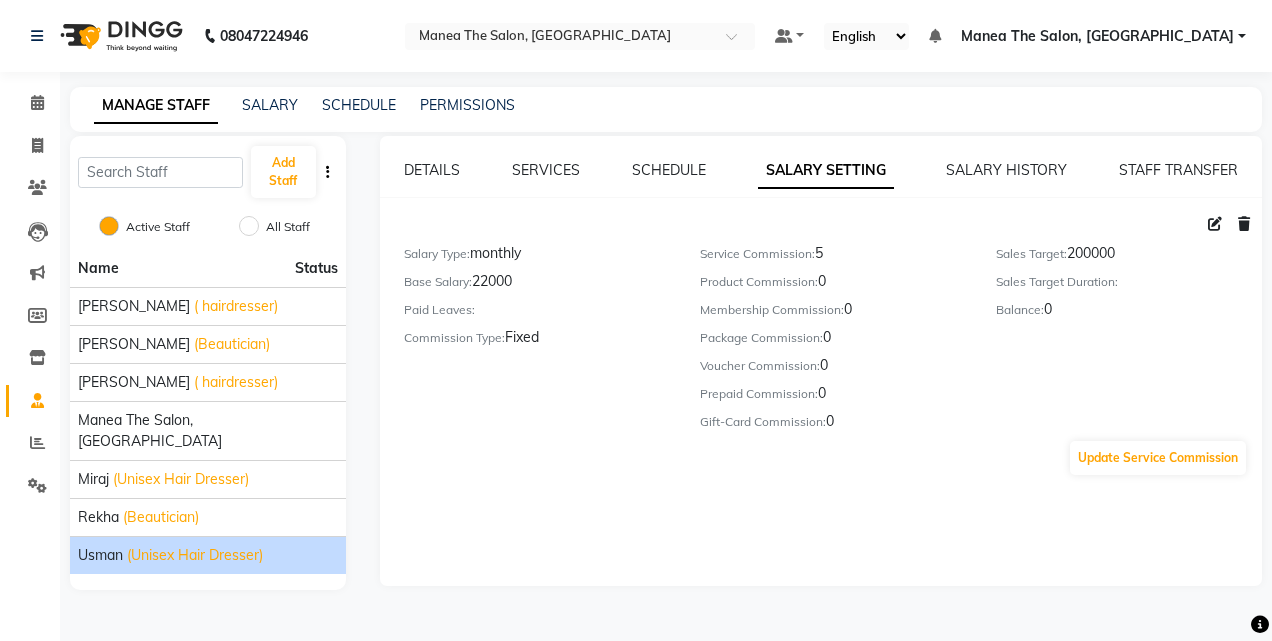 click 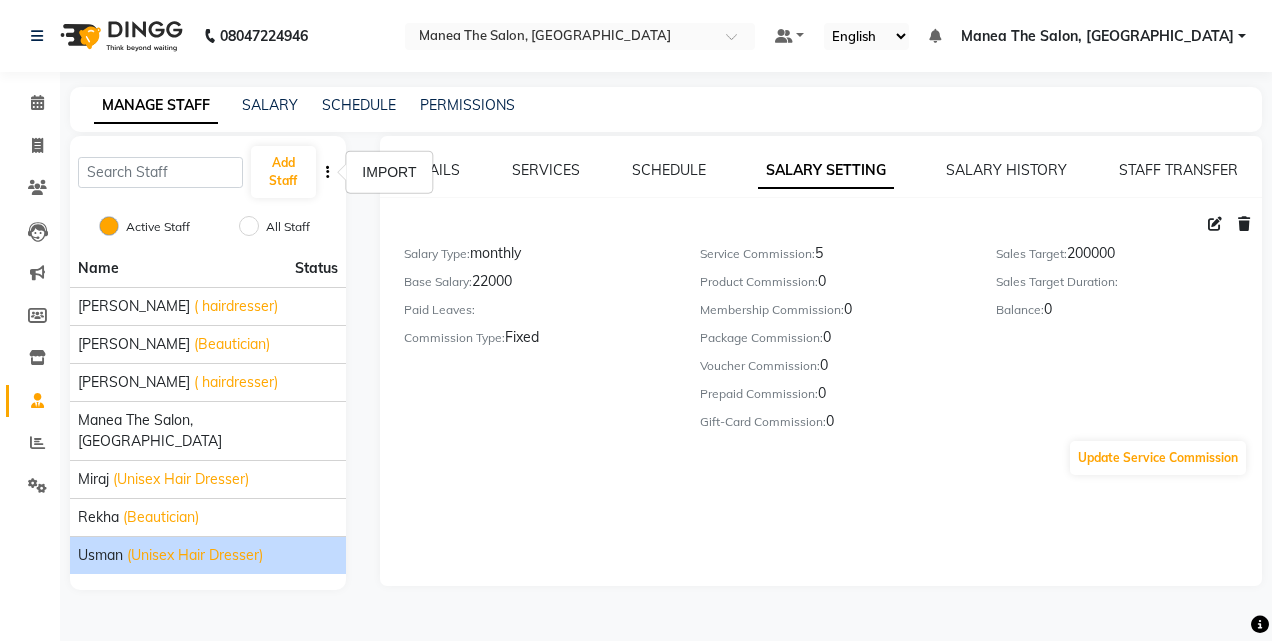 click on "Add Staff  Active Staff   All Staff  Name Status aalam mahfuz ( hairdresser) aashu (Beautician) Adil  ( hairdresser) Manea The Salon, Belagavi miraj (Unisex Hair Dresser) Rekha (Beautician) usman   (Unisex Hair Dresser)" 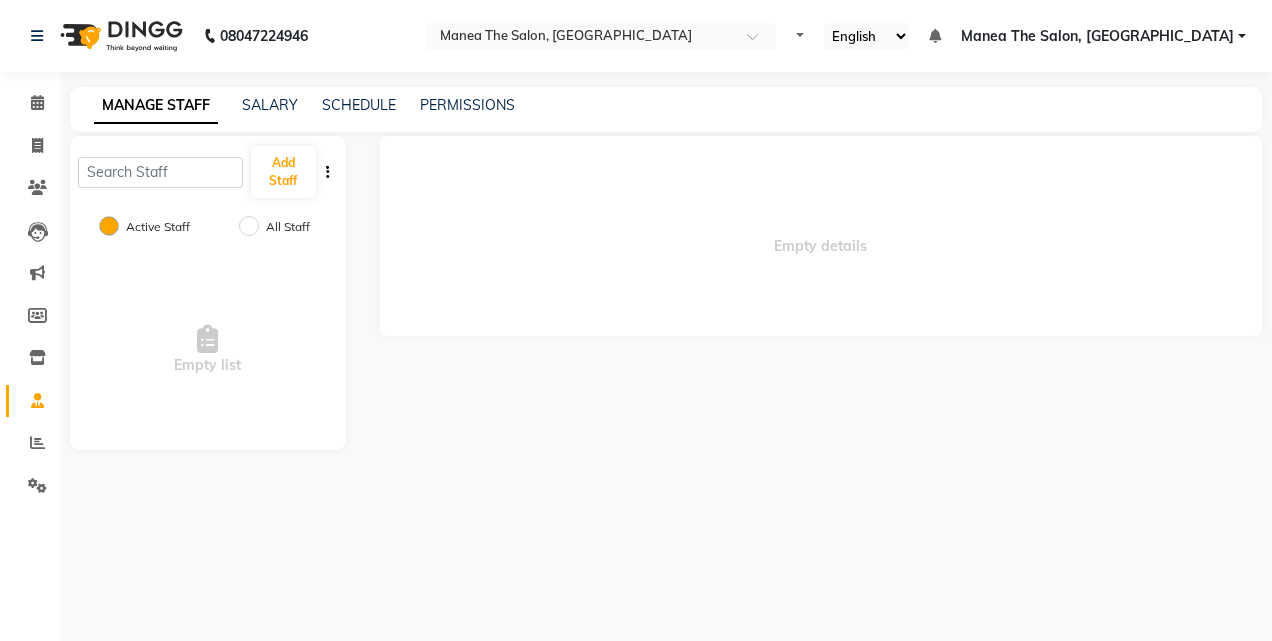 scroll, scrollTop: 0, scrollLeft: 0, axis: both 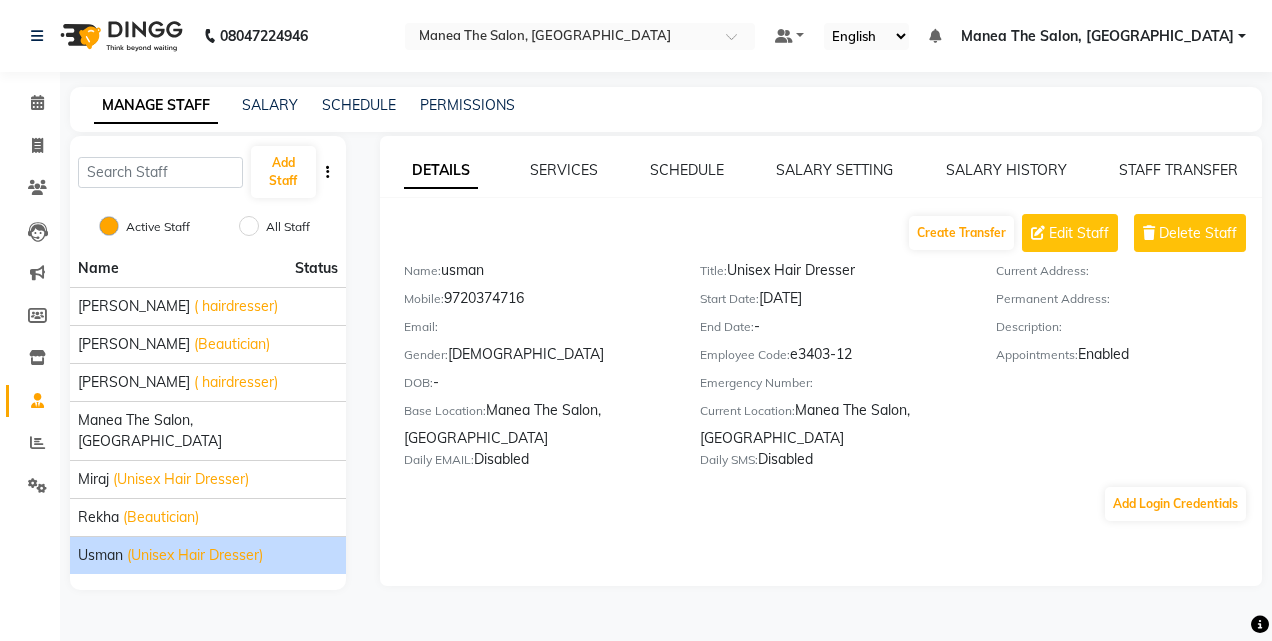 click on "SALARY SETTING" 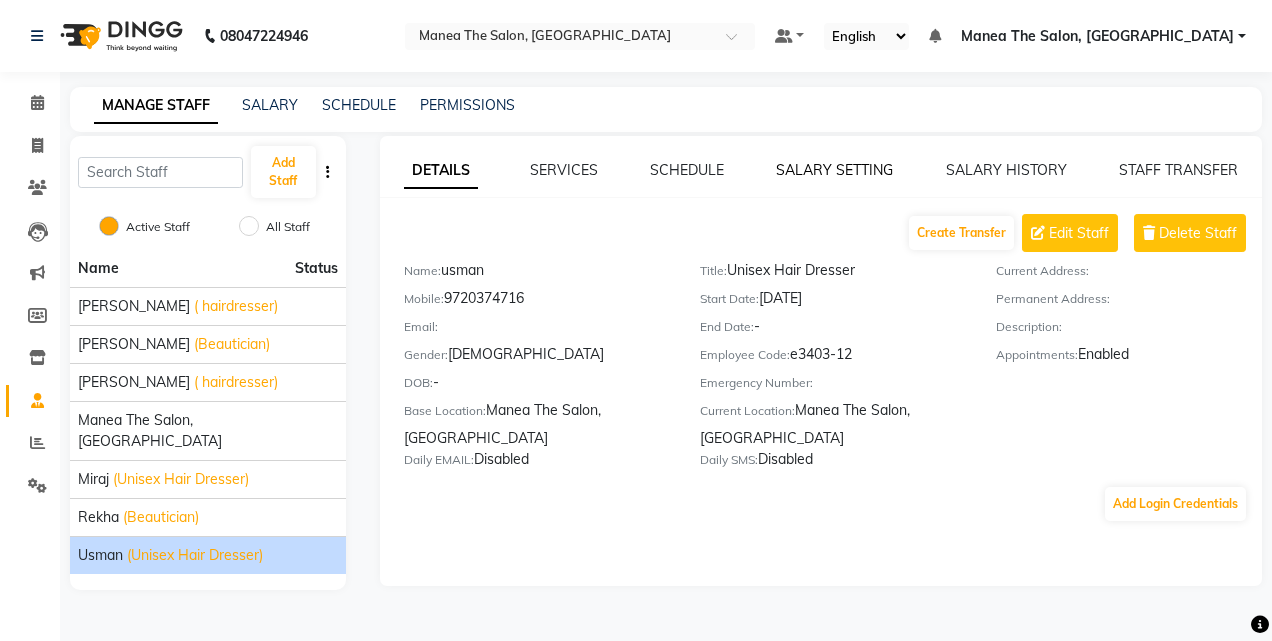 click on "SALARY SETTING" 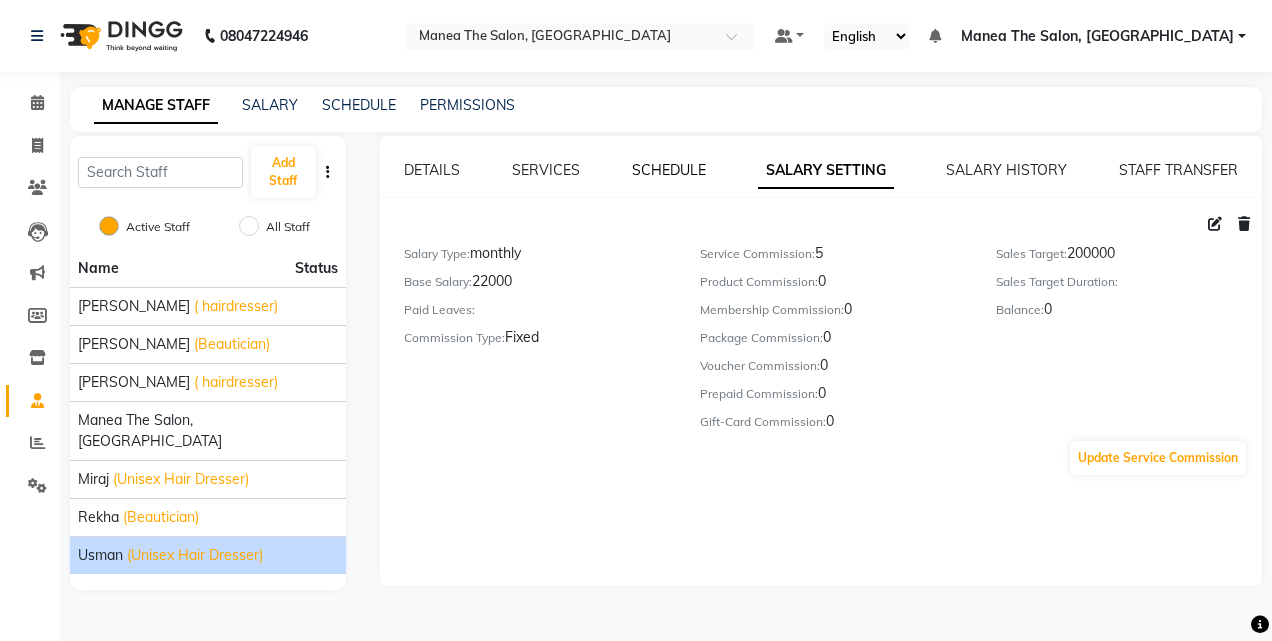 click on "SCHEDULE" 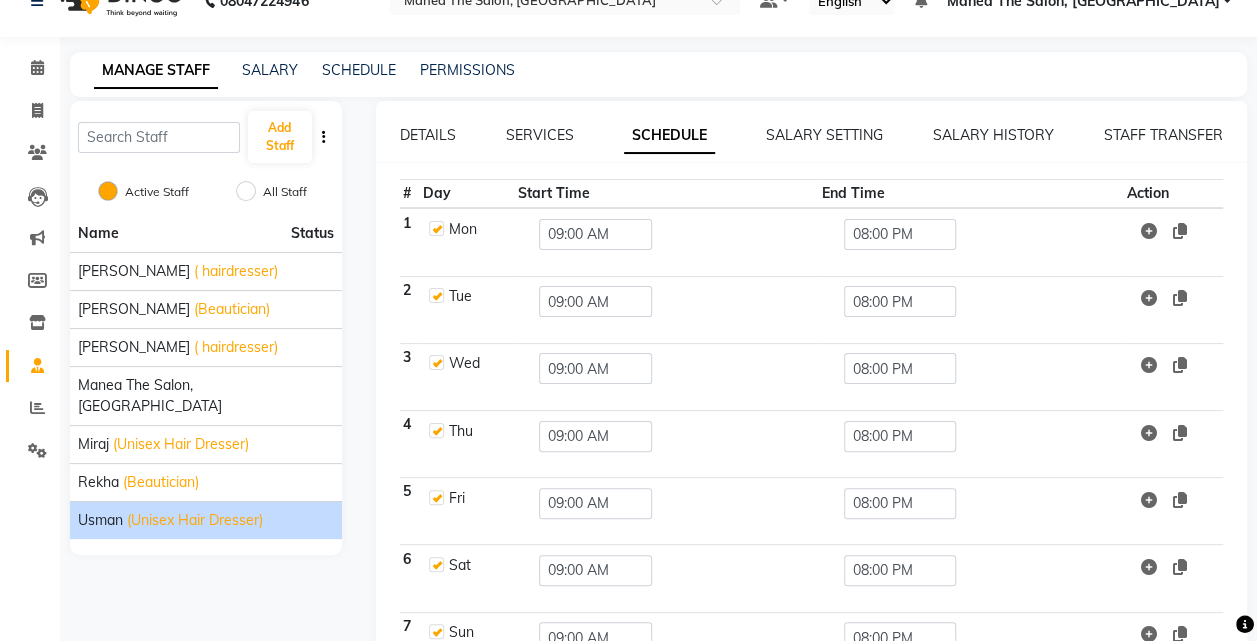 scroll, scrollTop: 0, scrollLeft: 0, axis: both 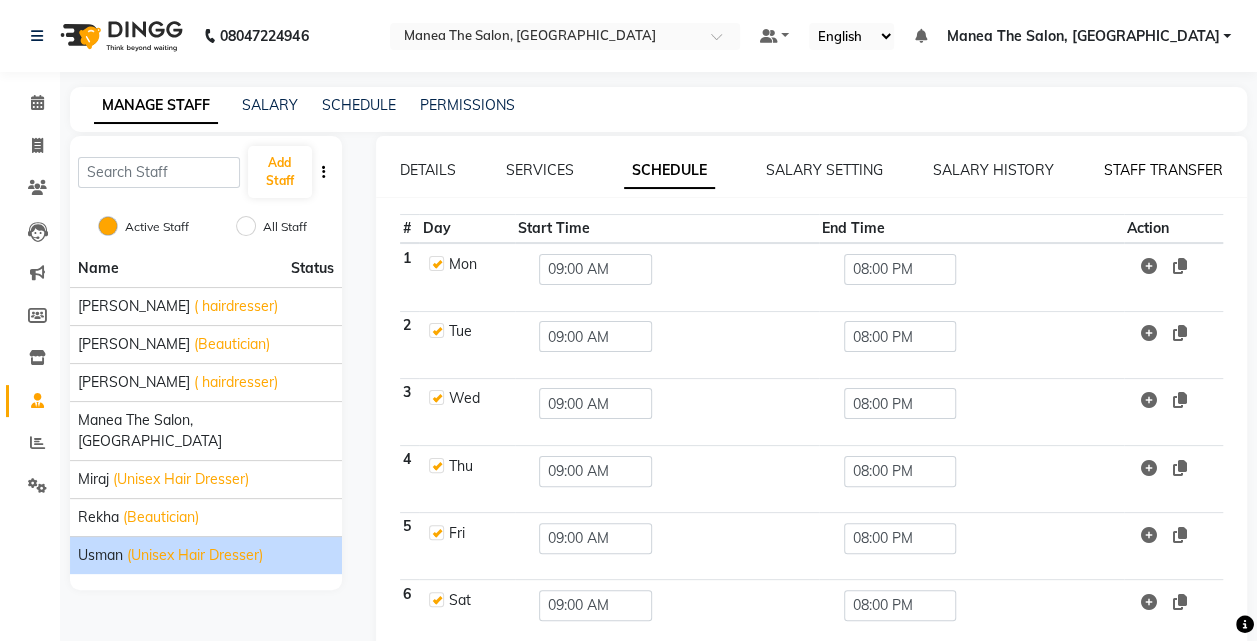 click on "STAFF TRANSFER" 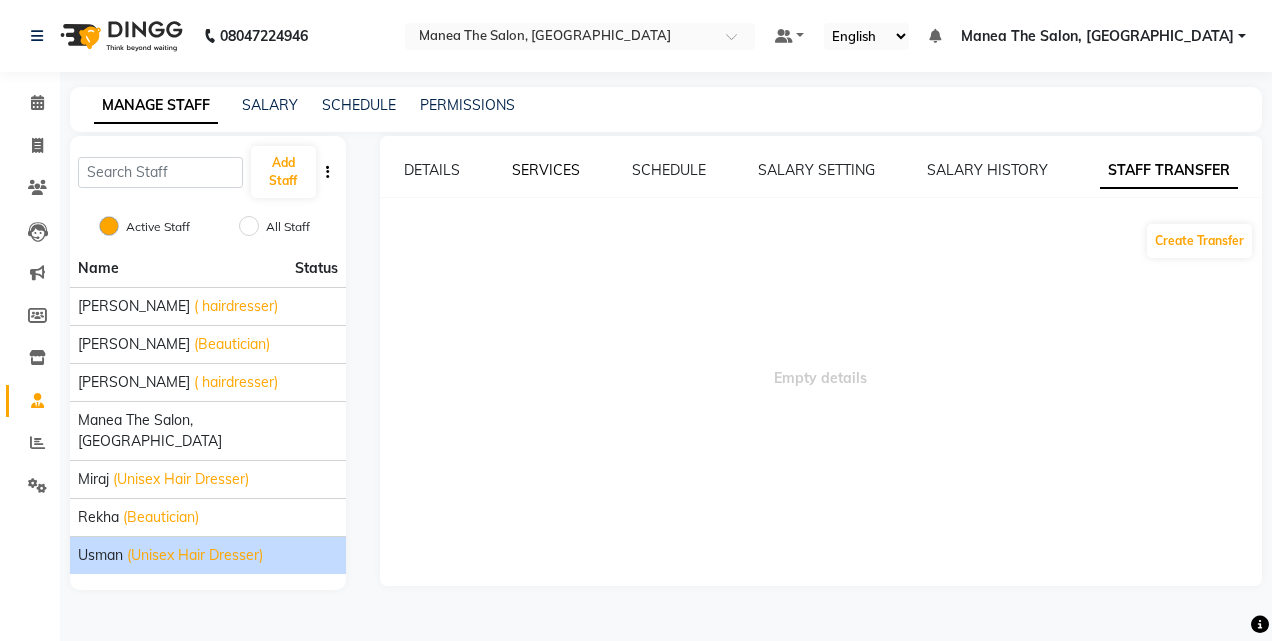 click on "SERVICES" 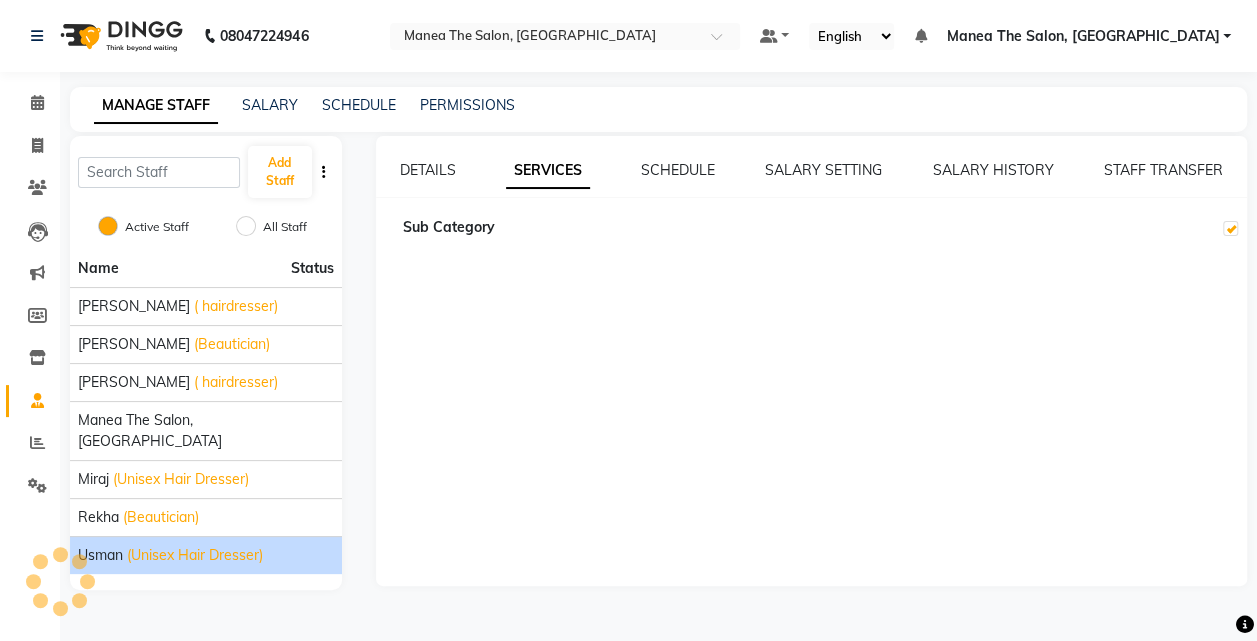 checkbox on "true" 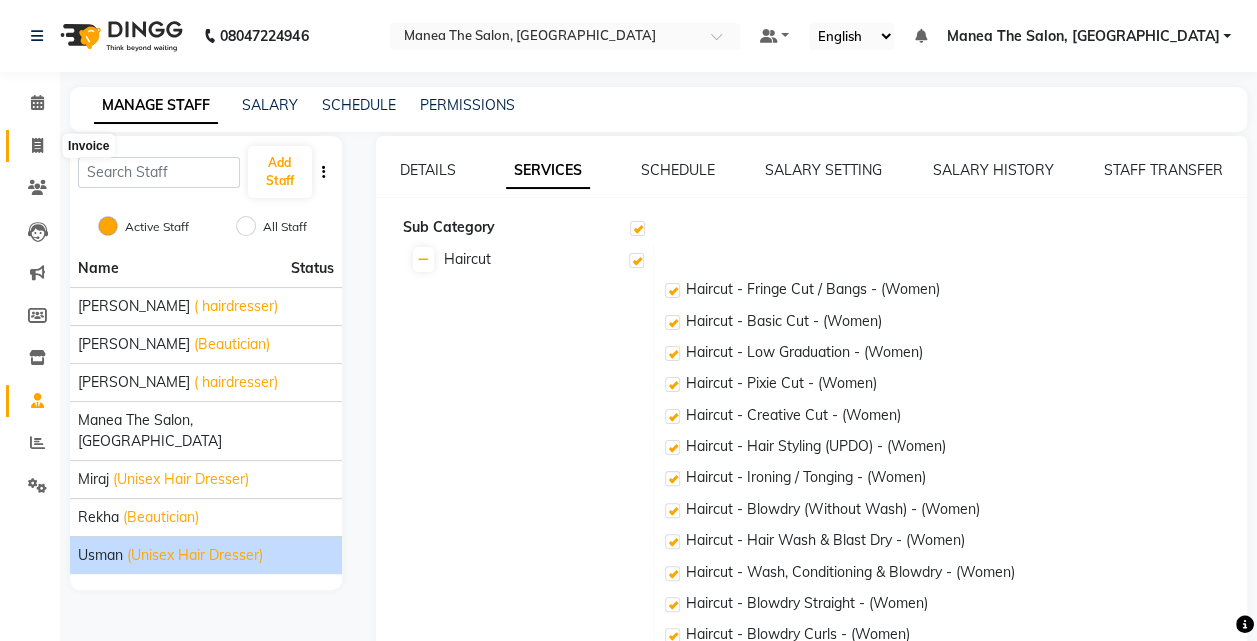 click 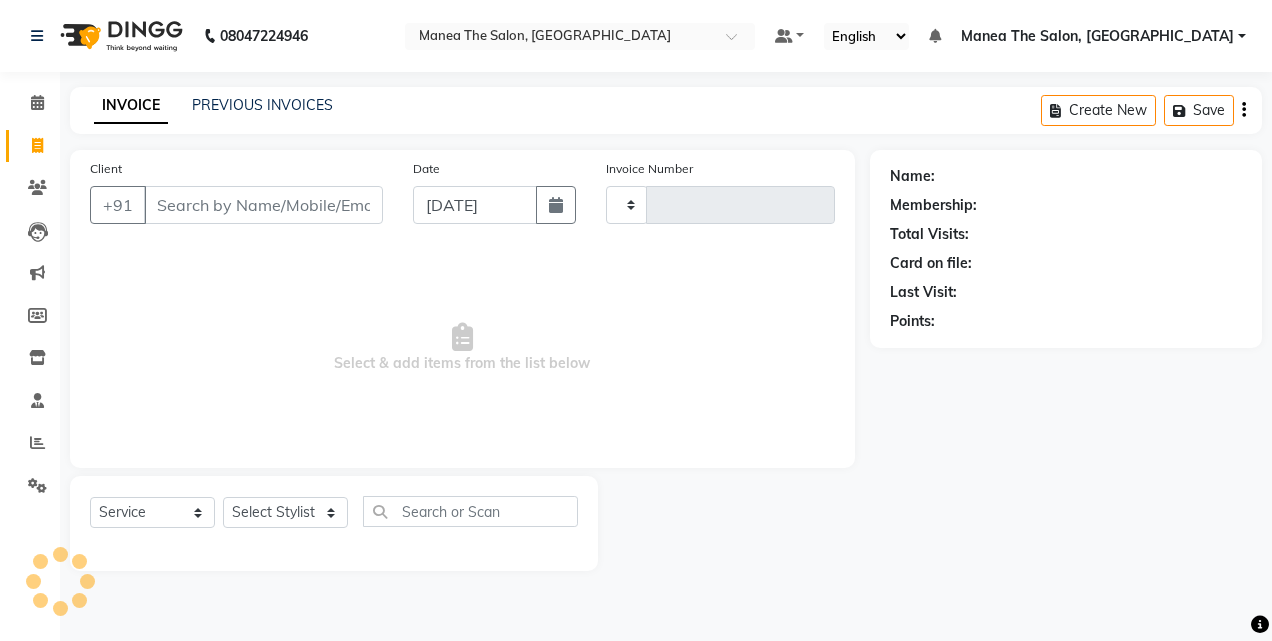 type on "0746" 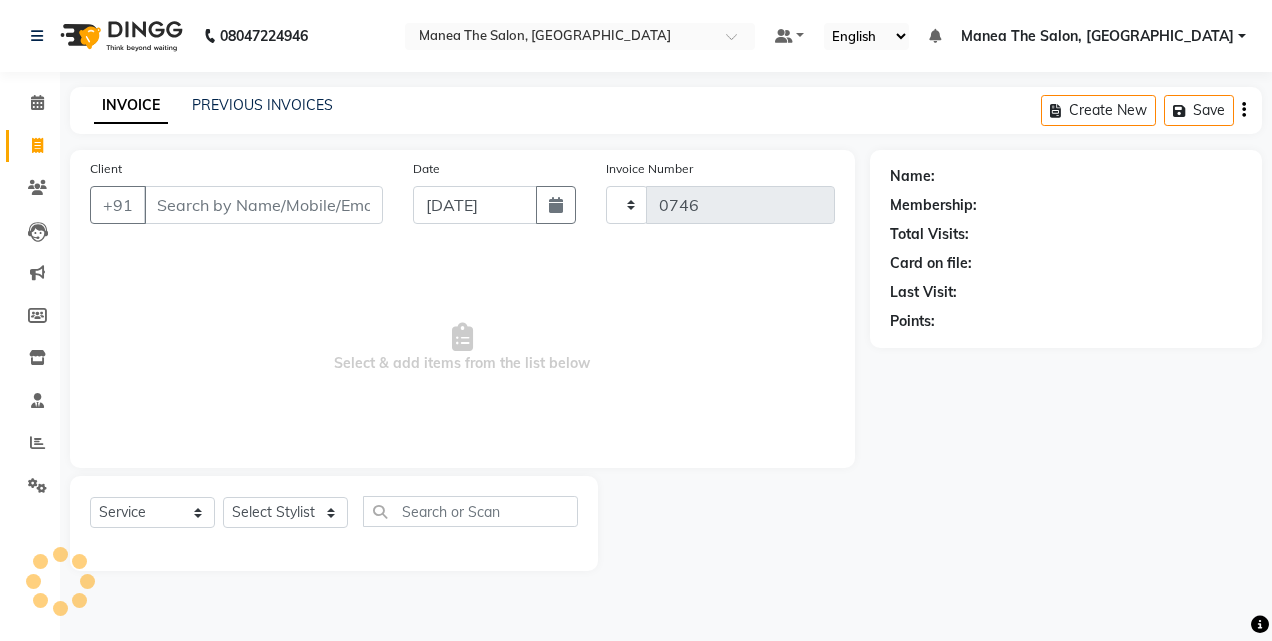 select on "7688" 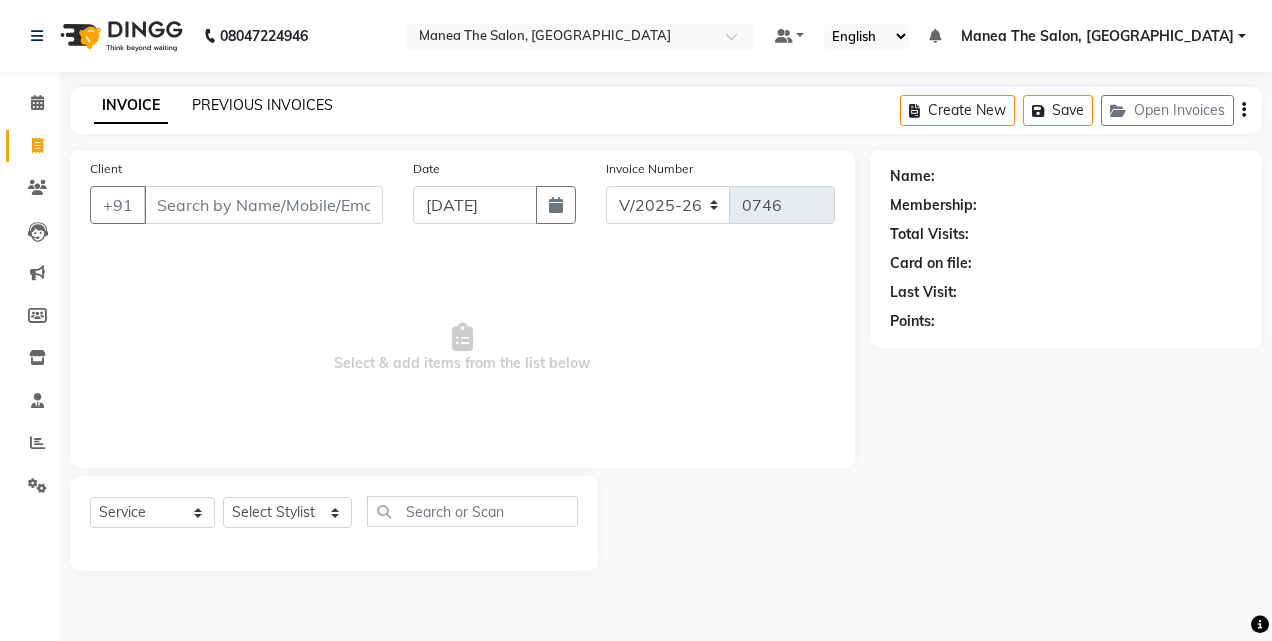 click on "PREVIOUS INVOICES" 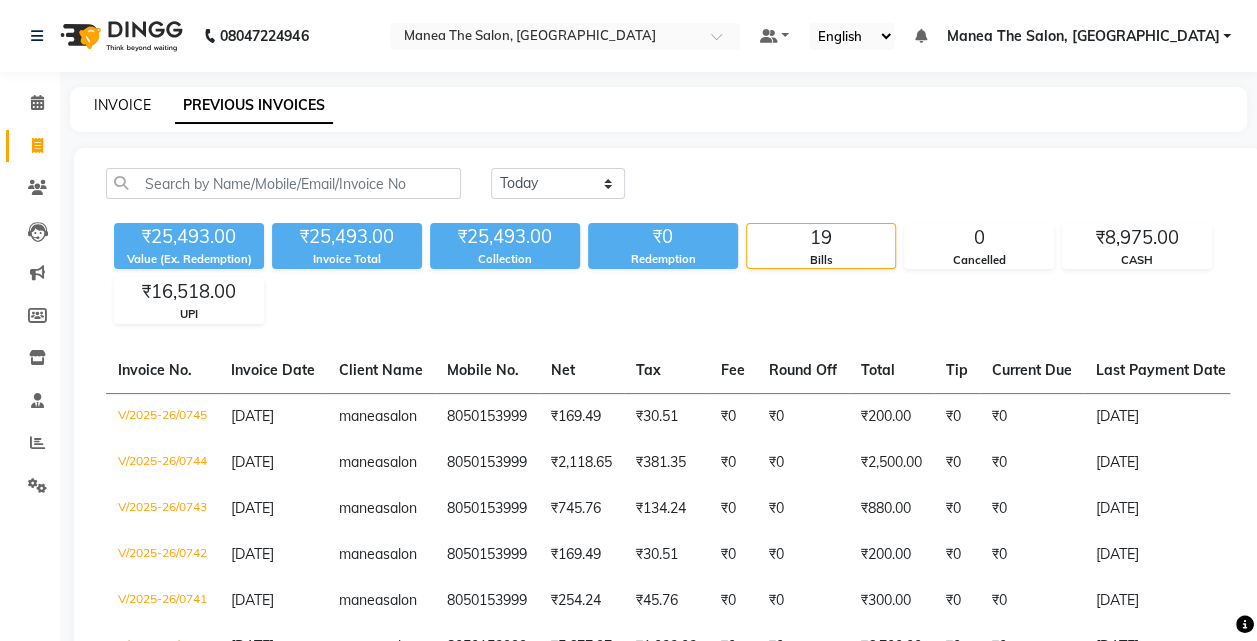 click on "INVOICE" 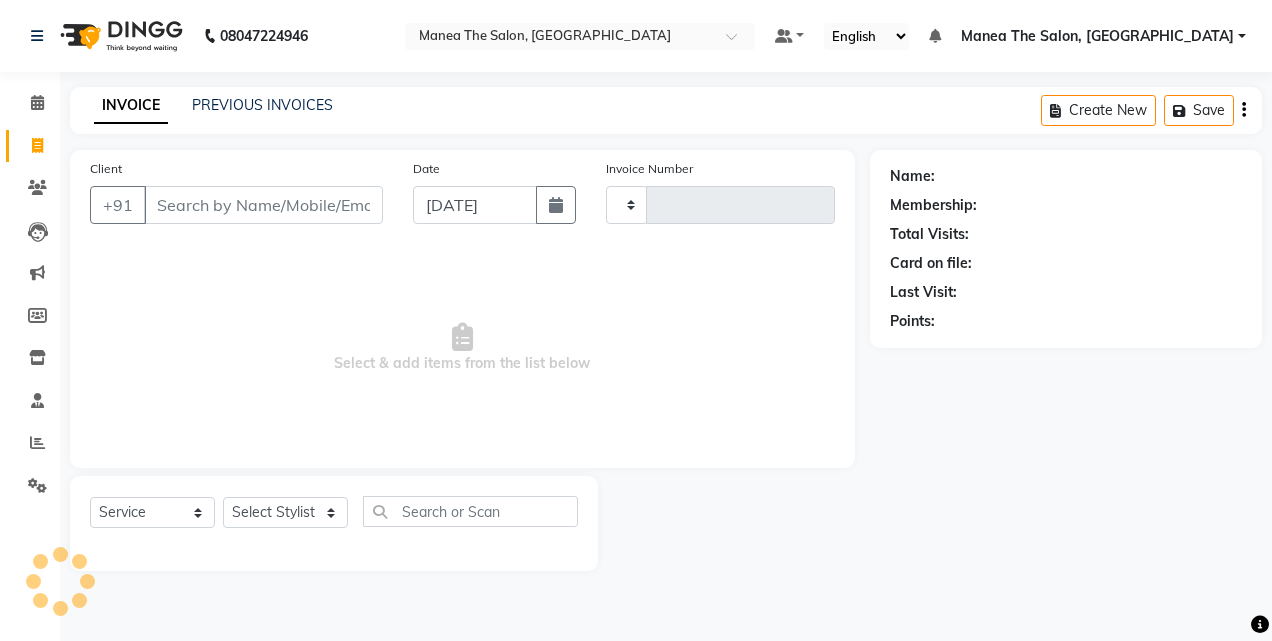 type on "0746" 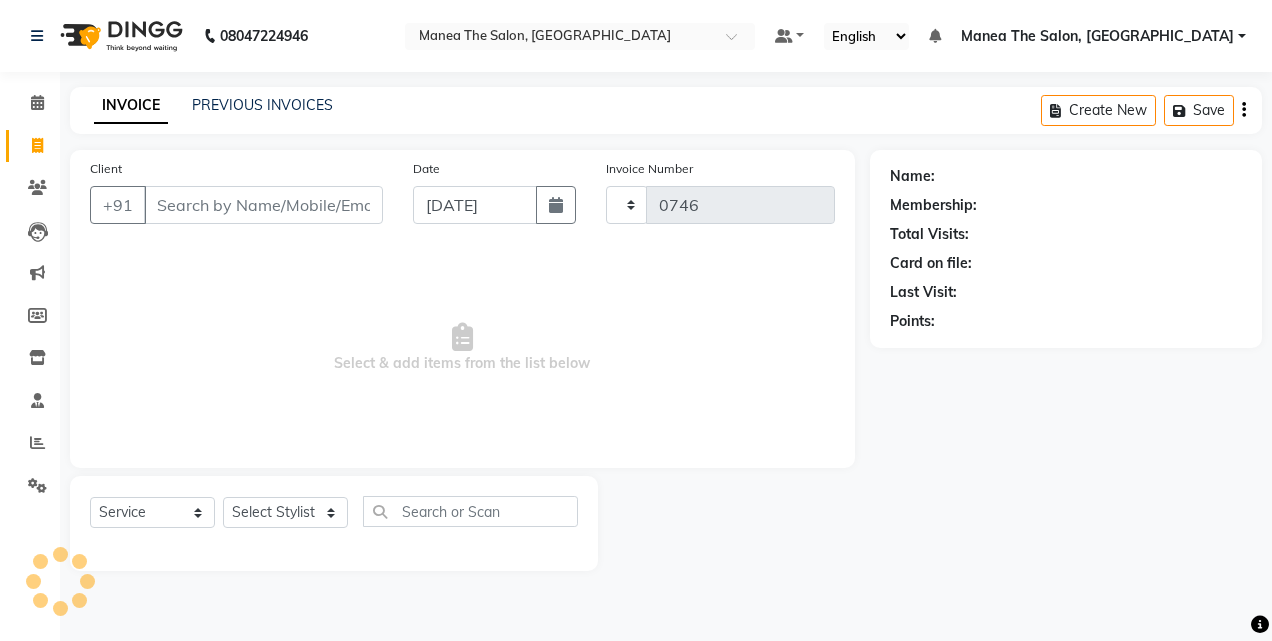 select on "7688" 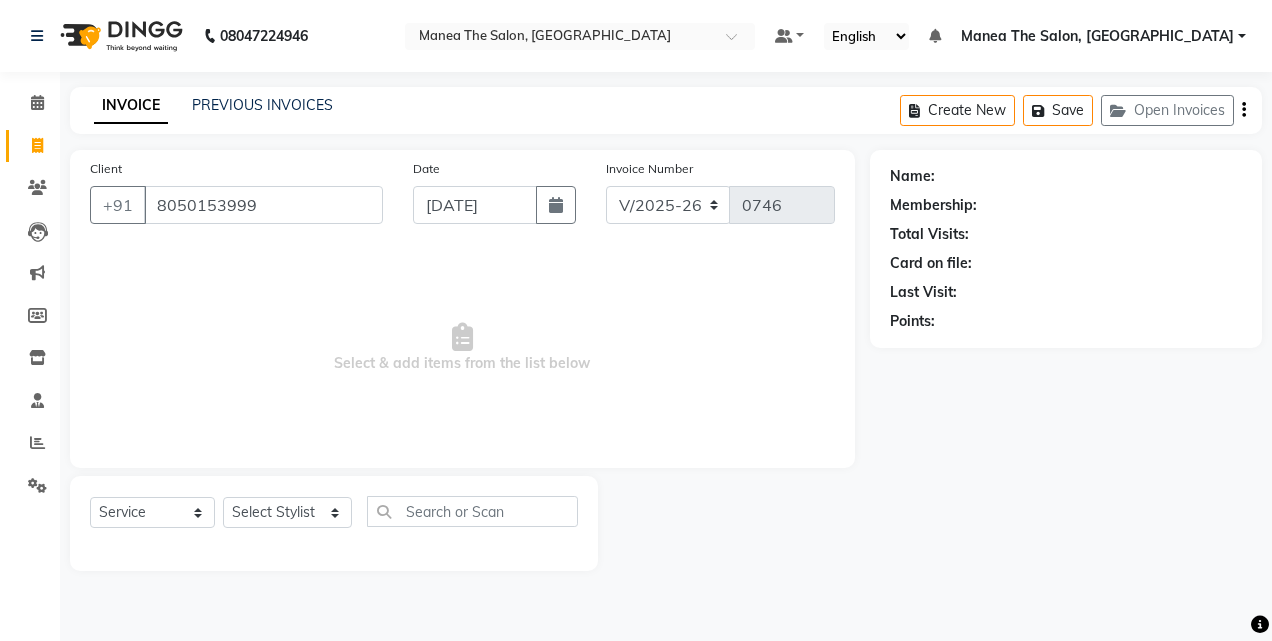 type on "8050153999" 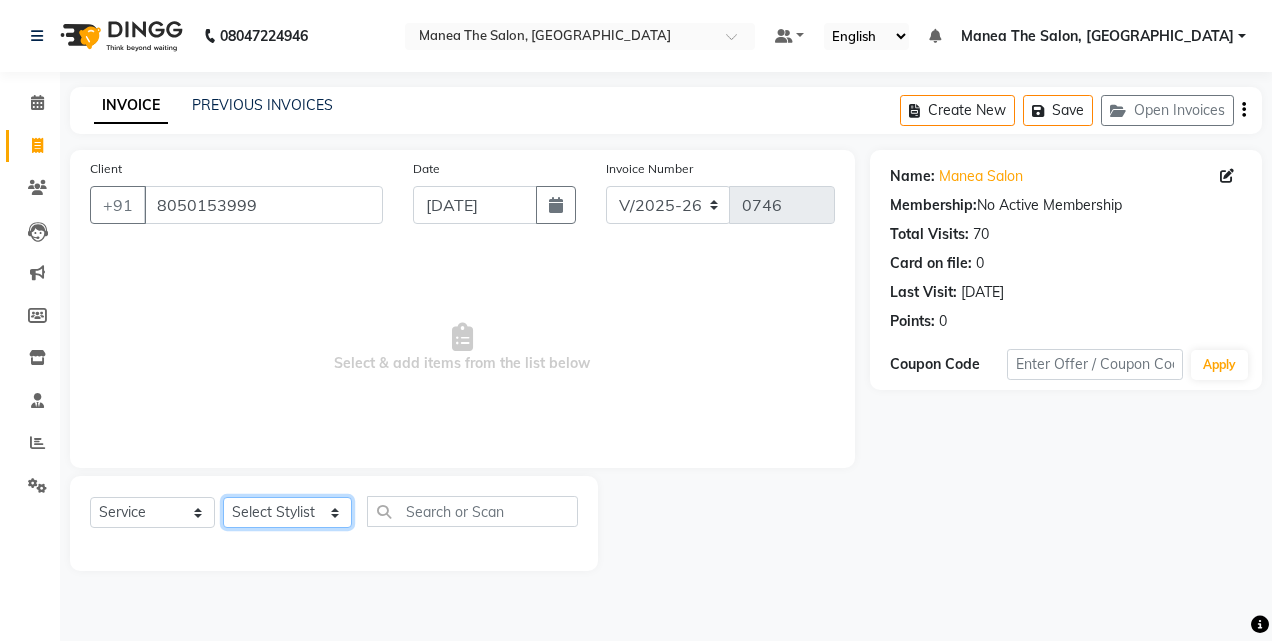 click on "Select Stylist aalam mahfuz aashu Adil  Manea The Salon, Belagavi miraj Rekha usman" 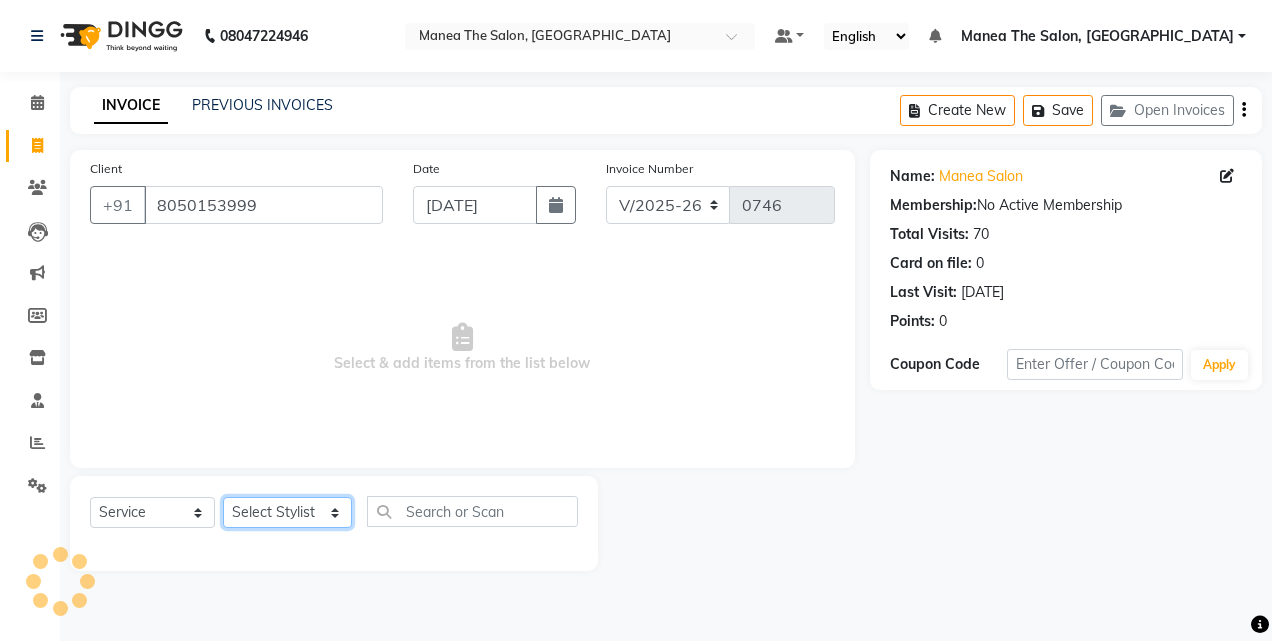select on "80478" 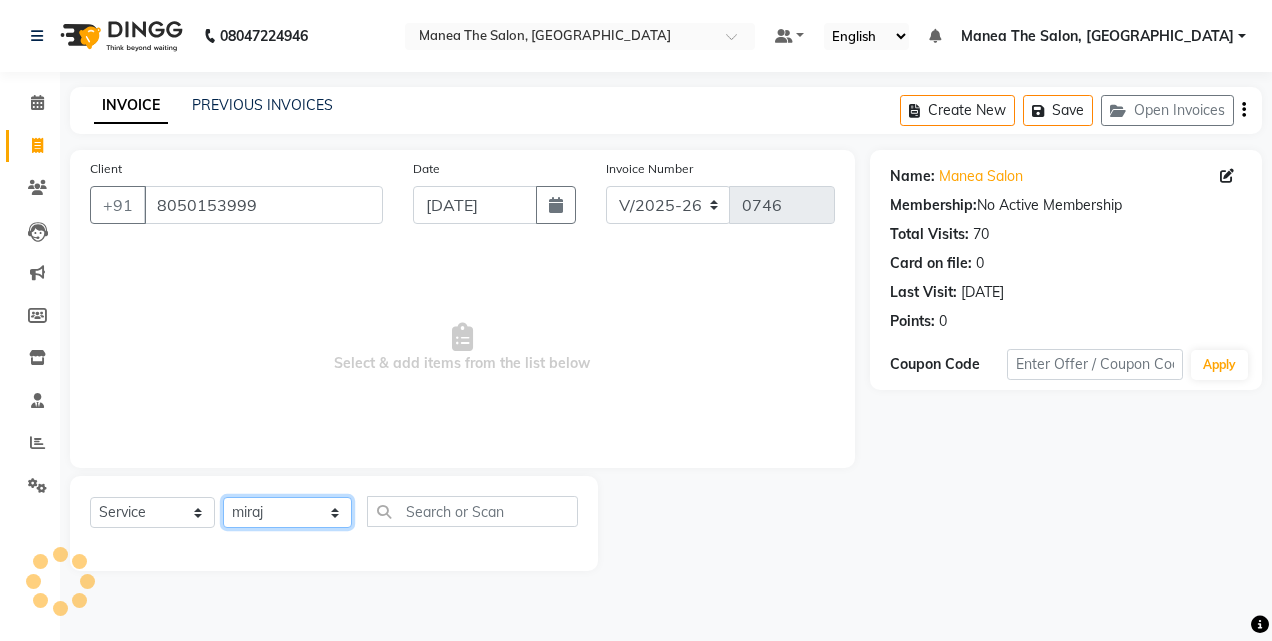 click on "Select Stylist aalam mahfuz aashu Adil  Manea The Salon, Belagavi miraj Rekha usman" 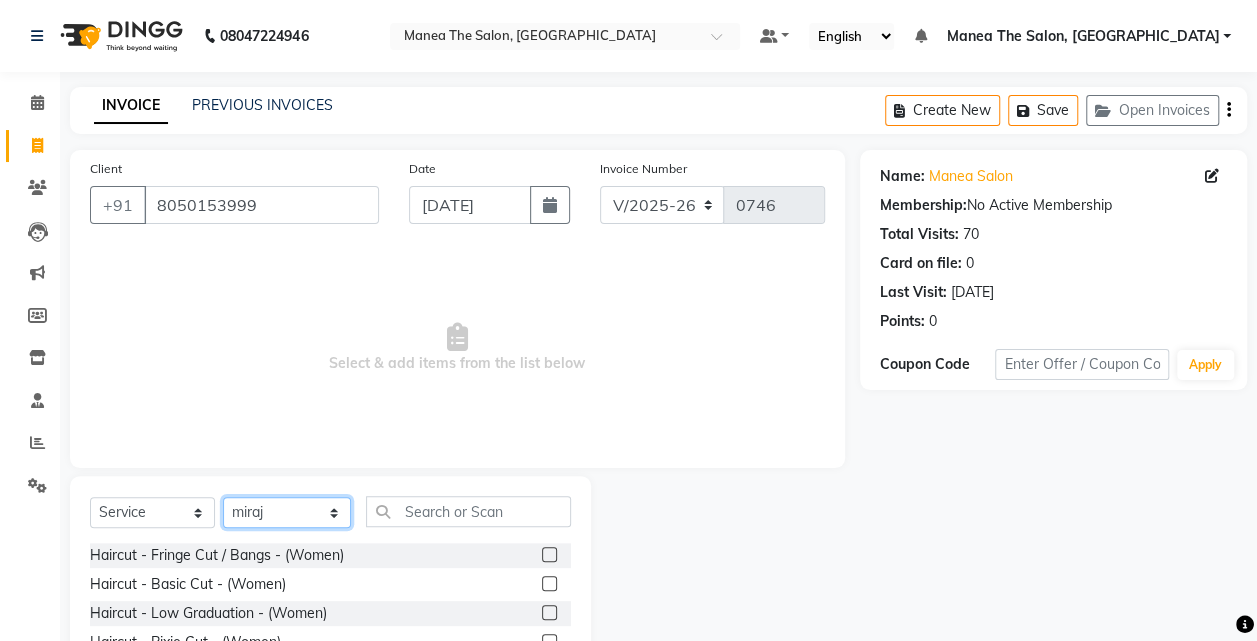 scroll, scrollTop: 159, scrollLeft: 0, axis: vertical 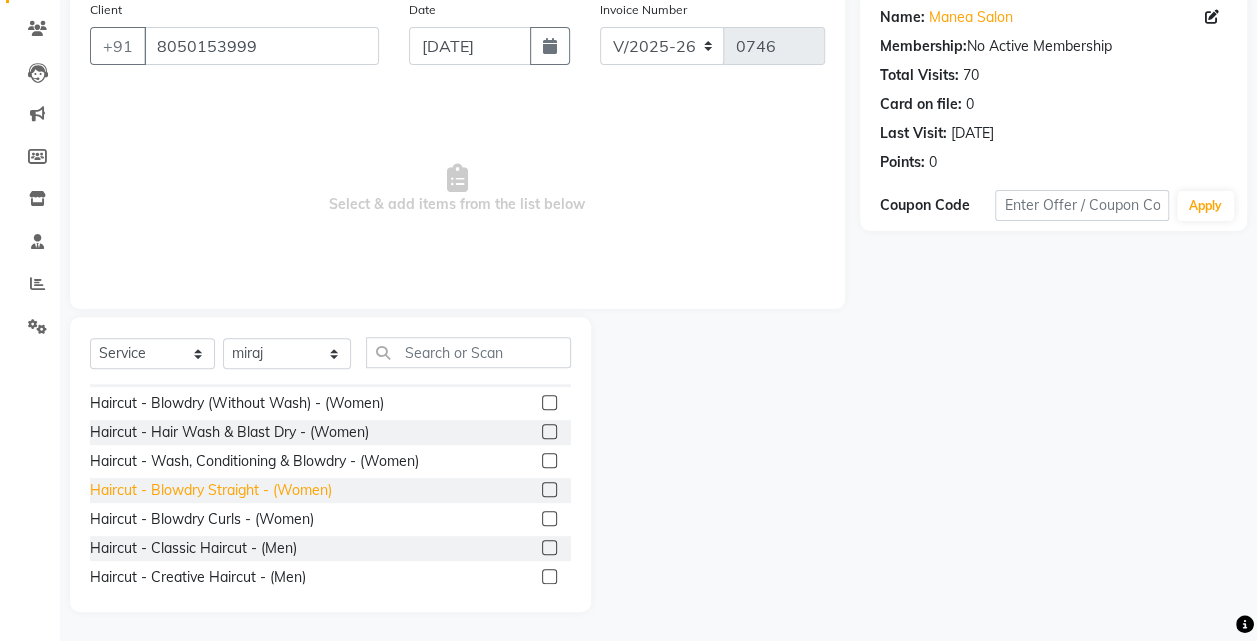 click on "Haircut - Hair Wash & Blast Dry - (Women)" 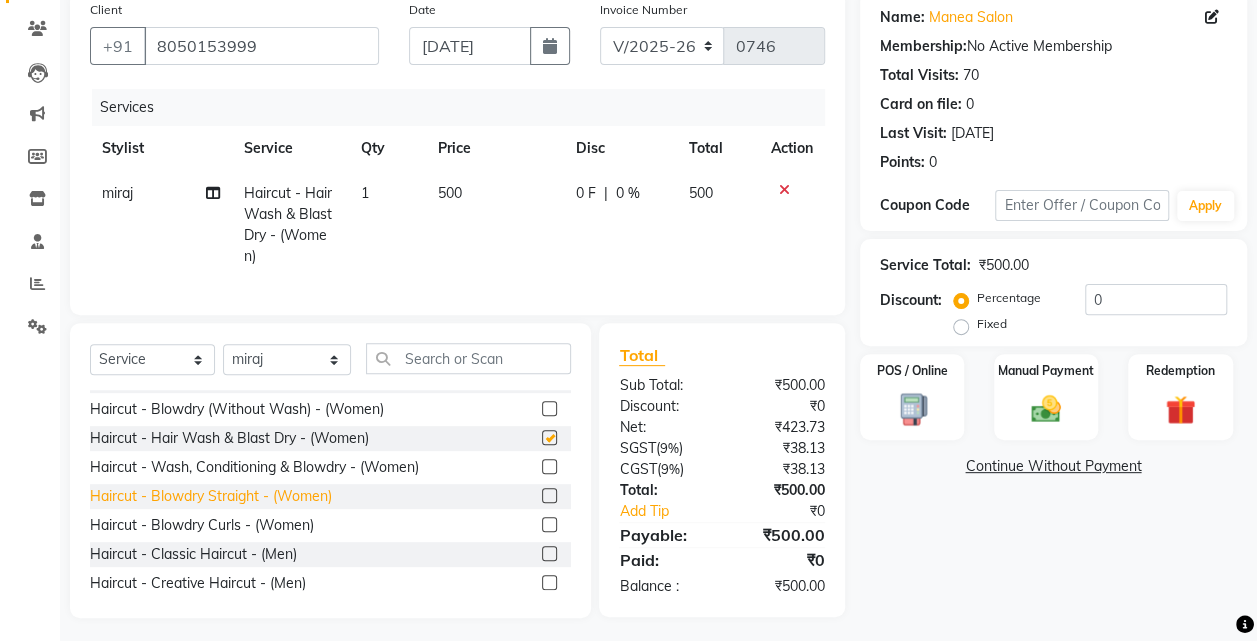 checkbox on "false" 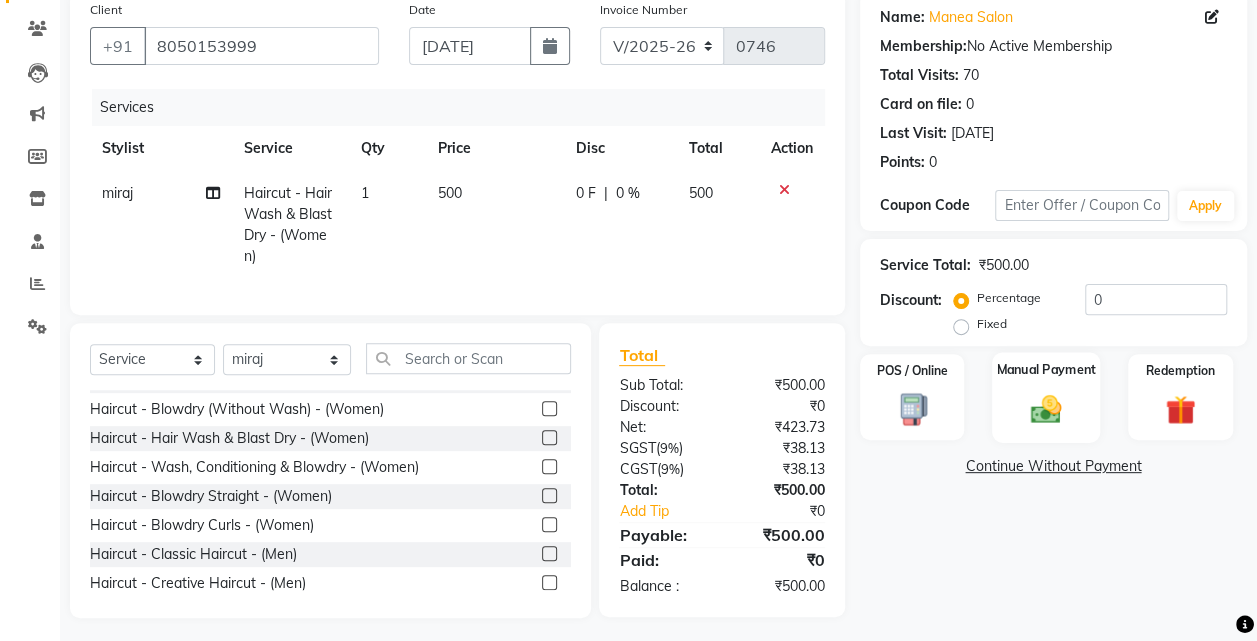 click 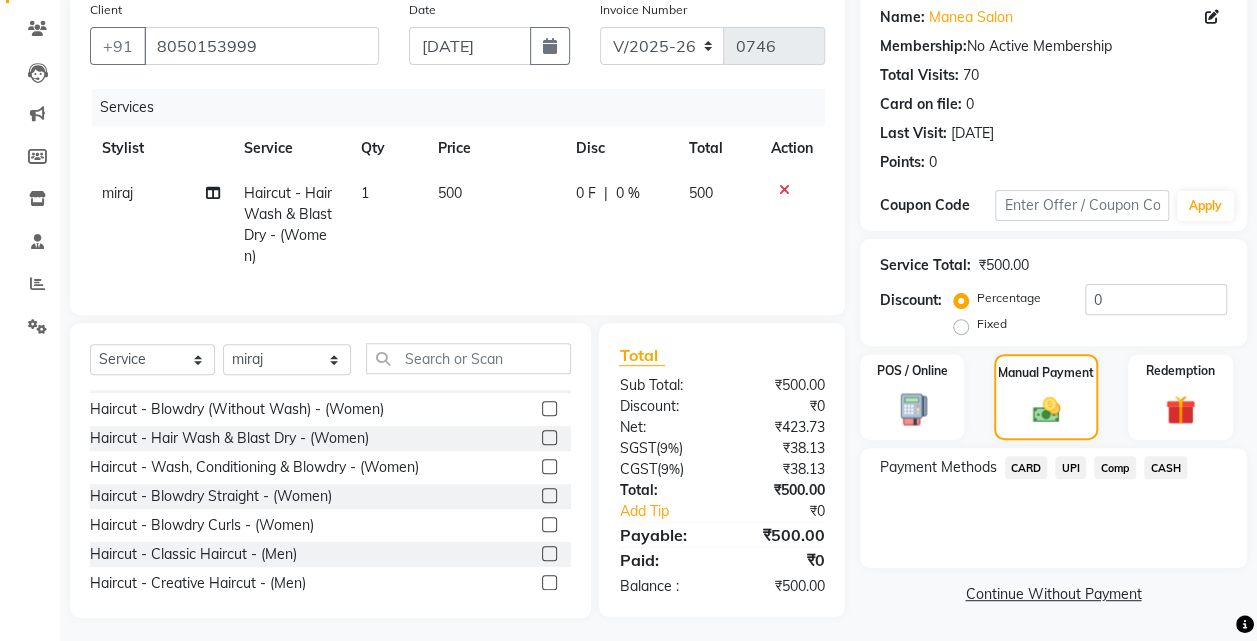 click on "CASH" 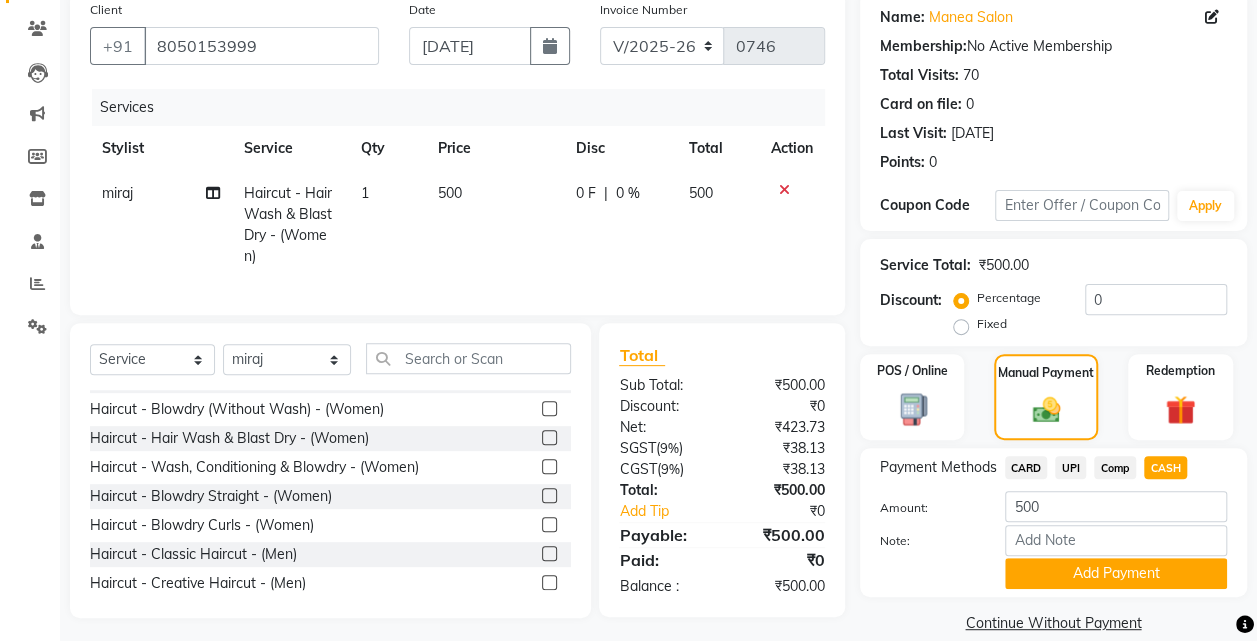 scroll, scrollTop: 185, scrollLeft: 0, axis: vertical 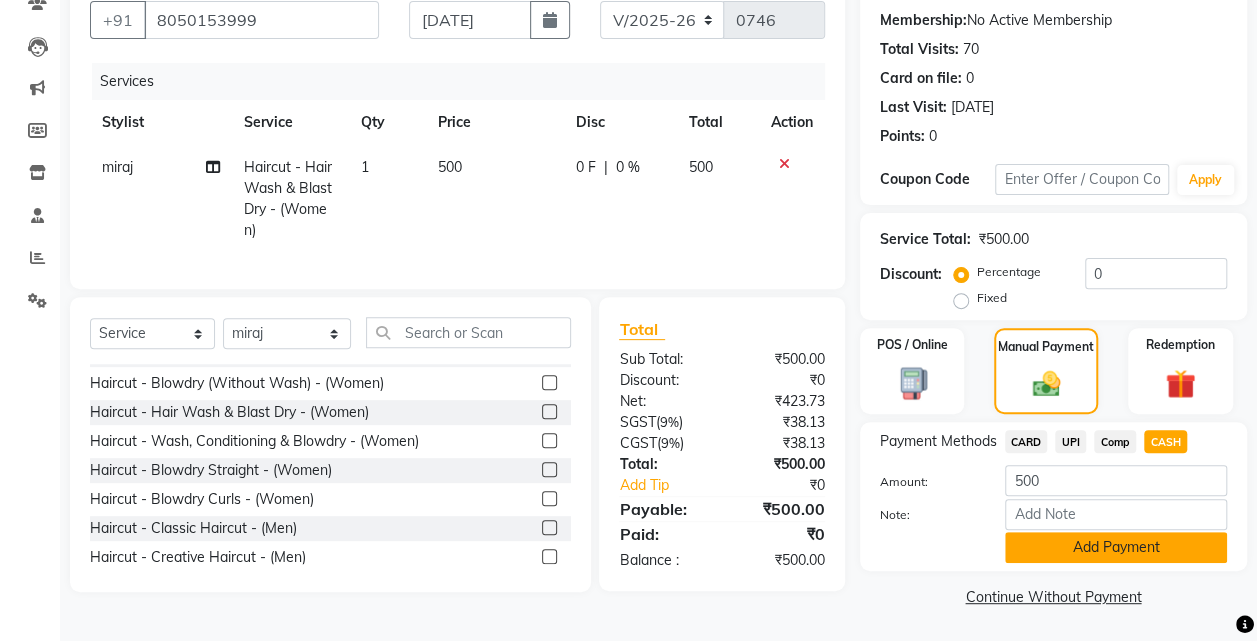 click on "Add Payment" 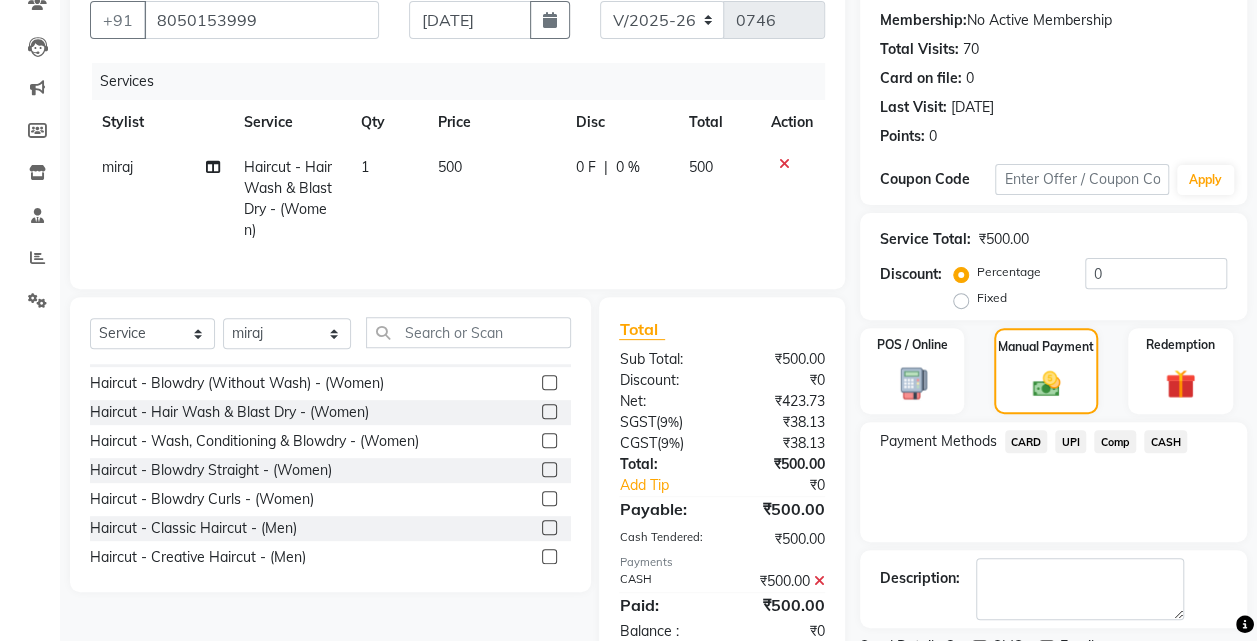 scroll, scrollTop: 268, scrollLeft: 0, axis: vertical 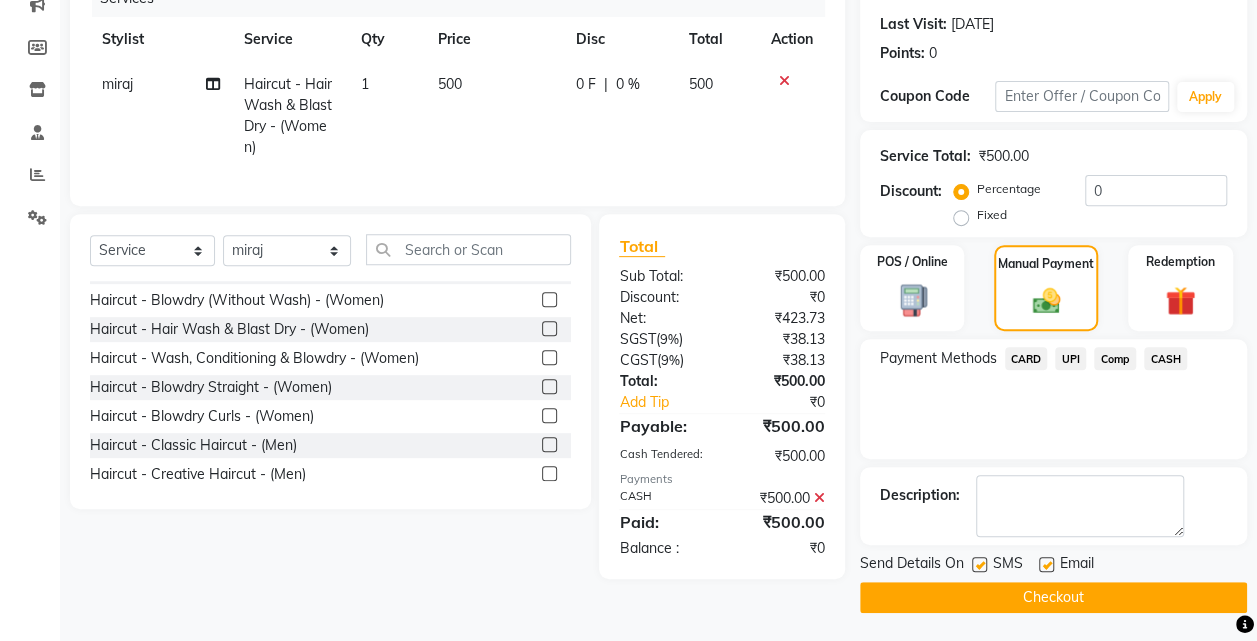 click on "Checkout" 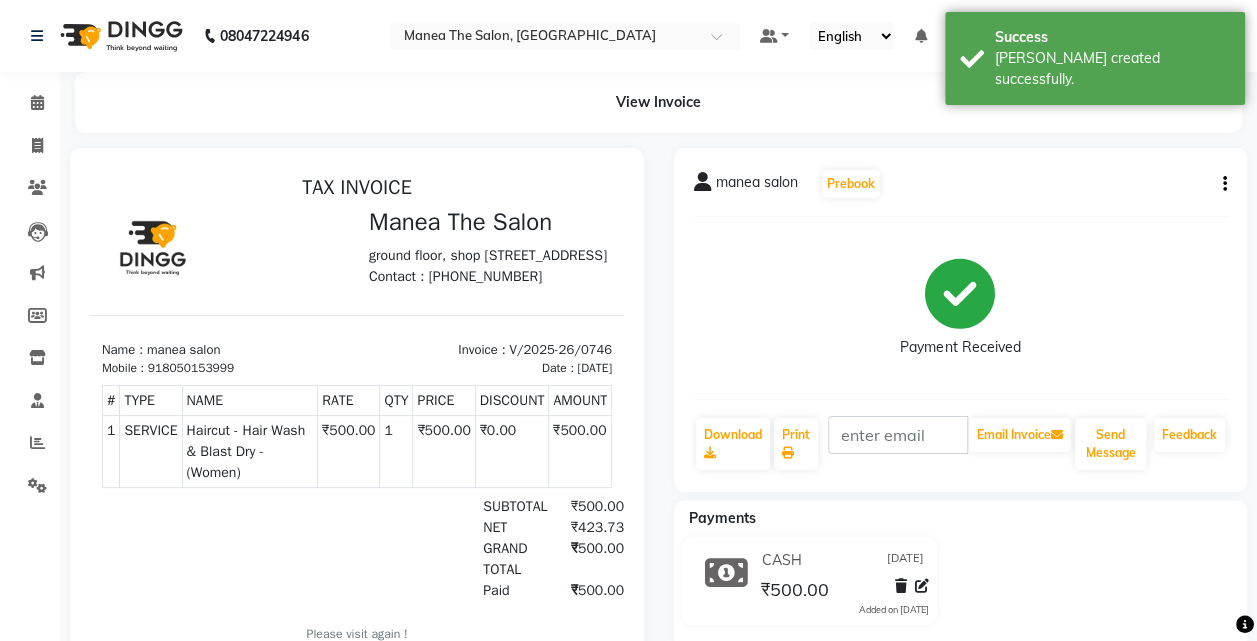 scroll, scrollTop: 0, scrollLeft: 0, axis: both 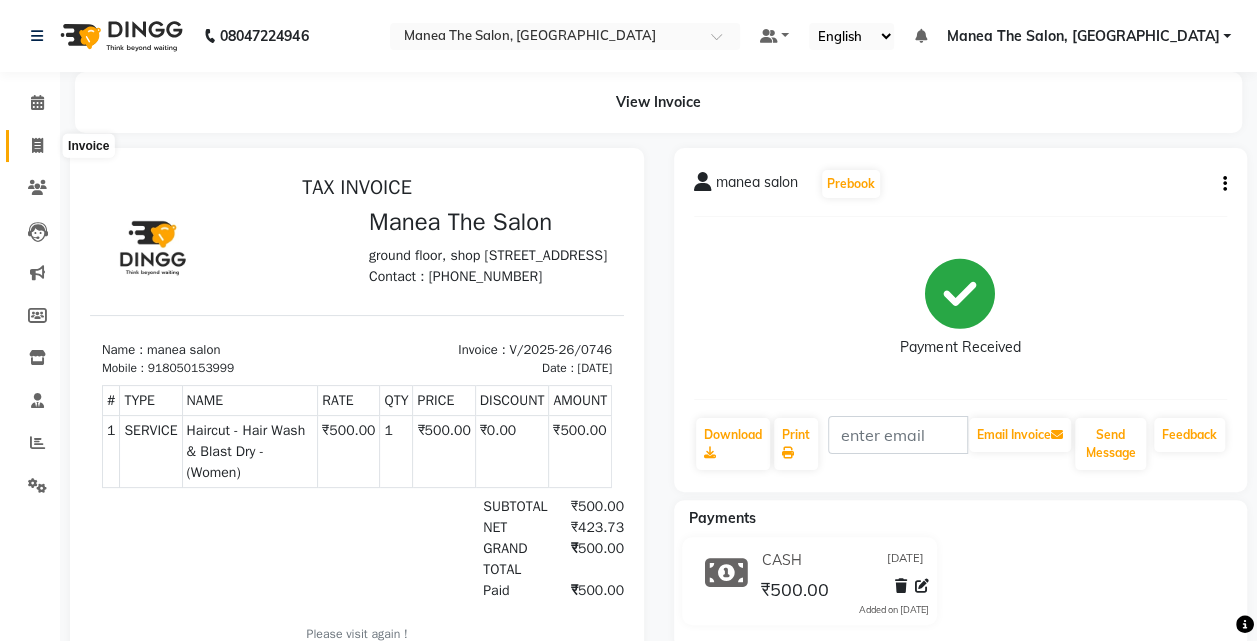 click 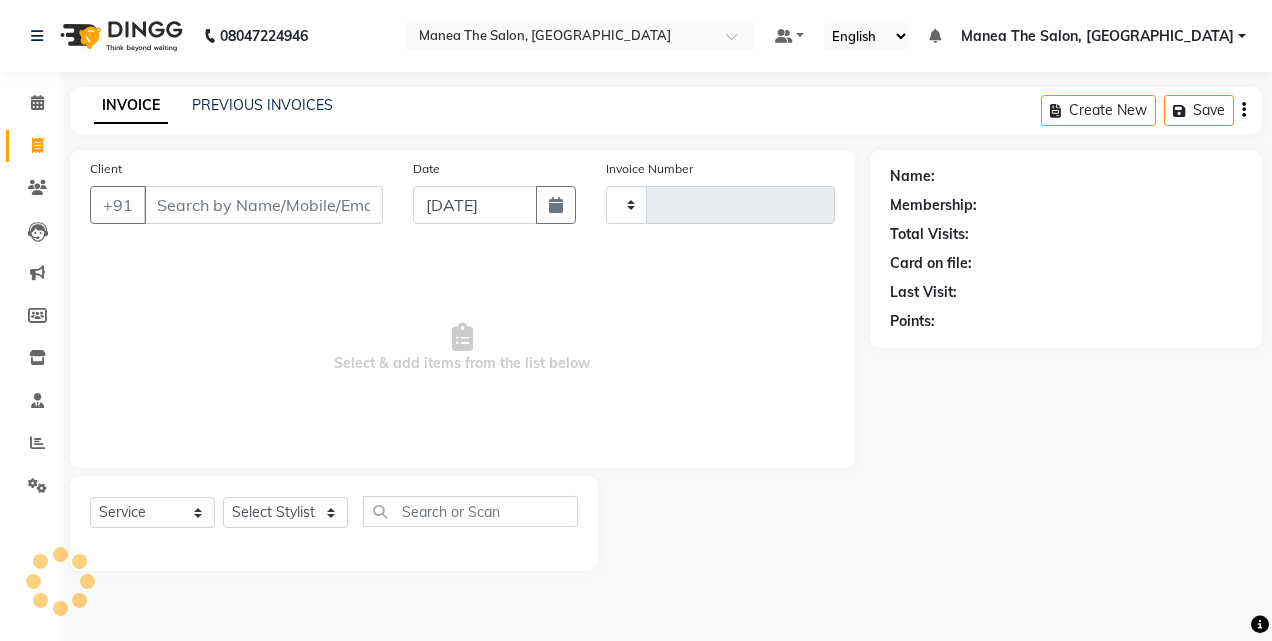 type on "0747" 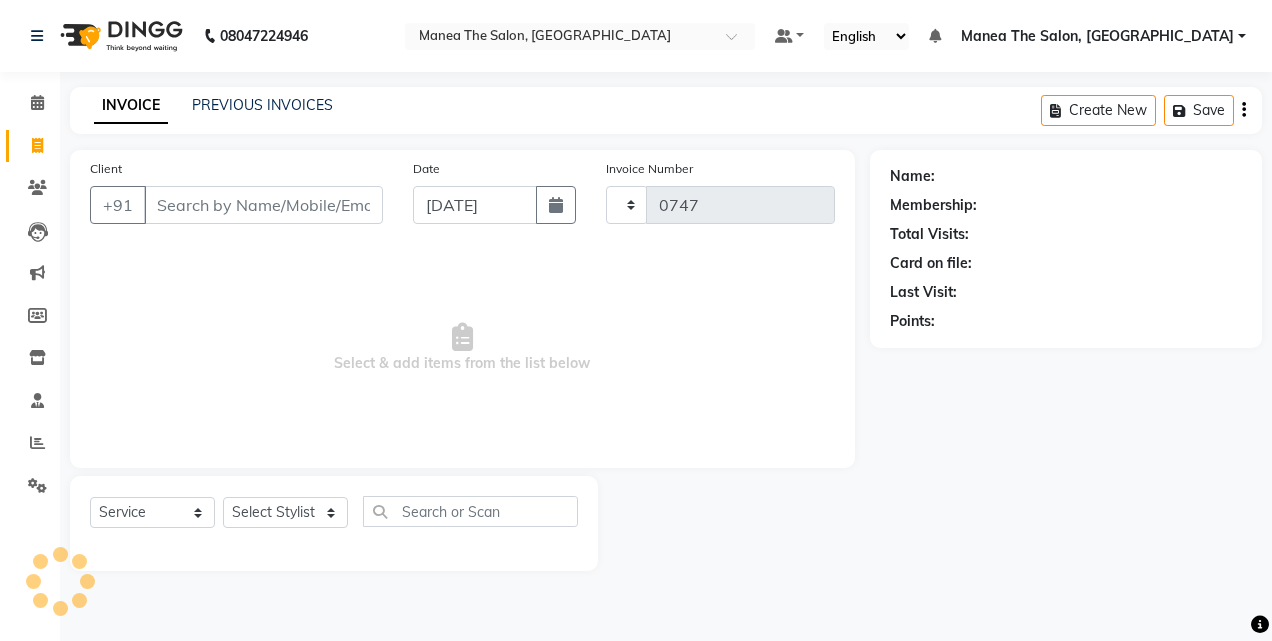 select on "7688" 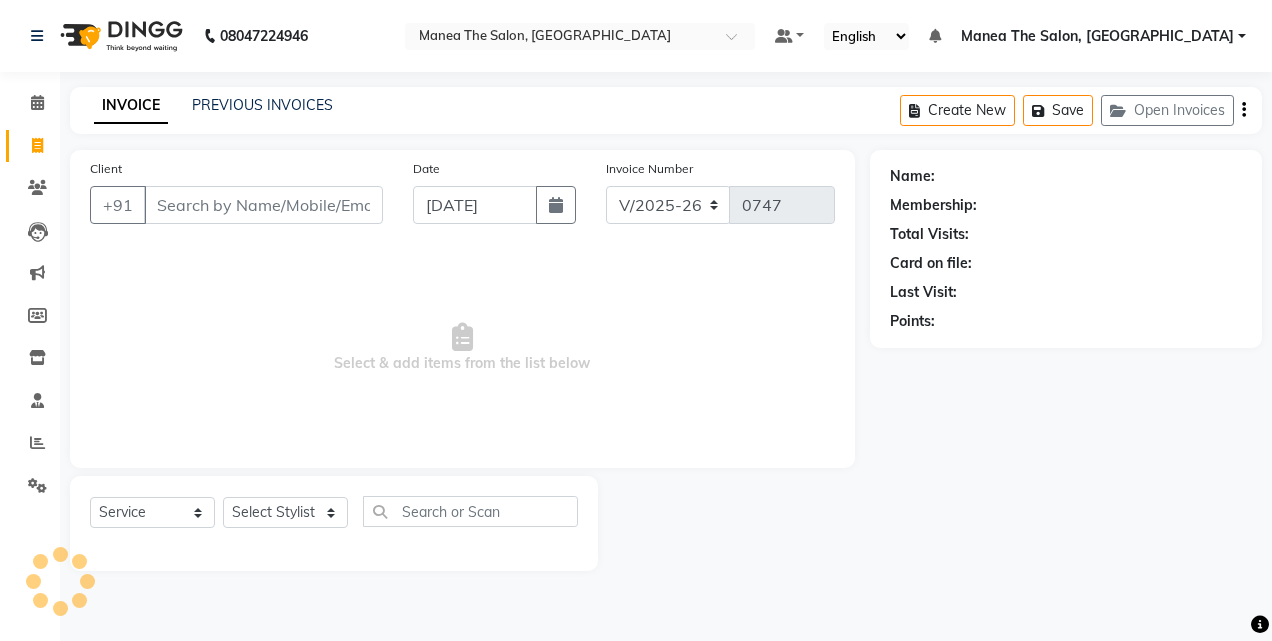 click on "PREVIOUS INVOICES" 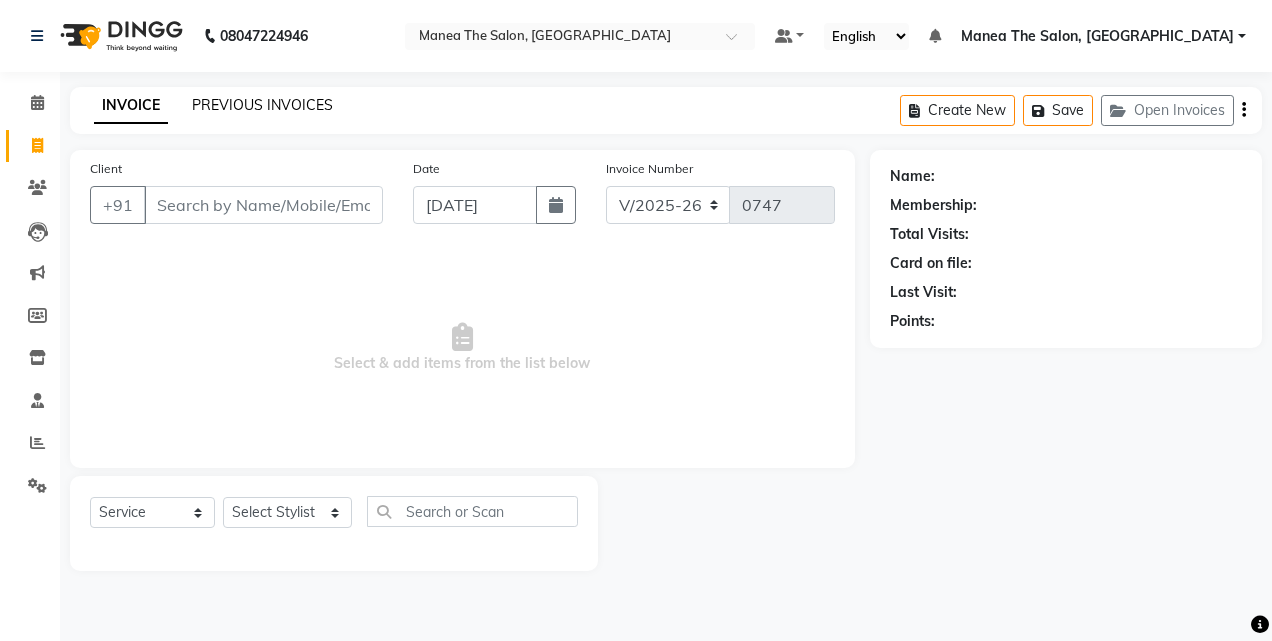 click on "PREVIOUS INVOICES" 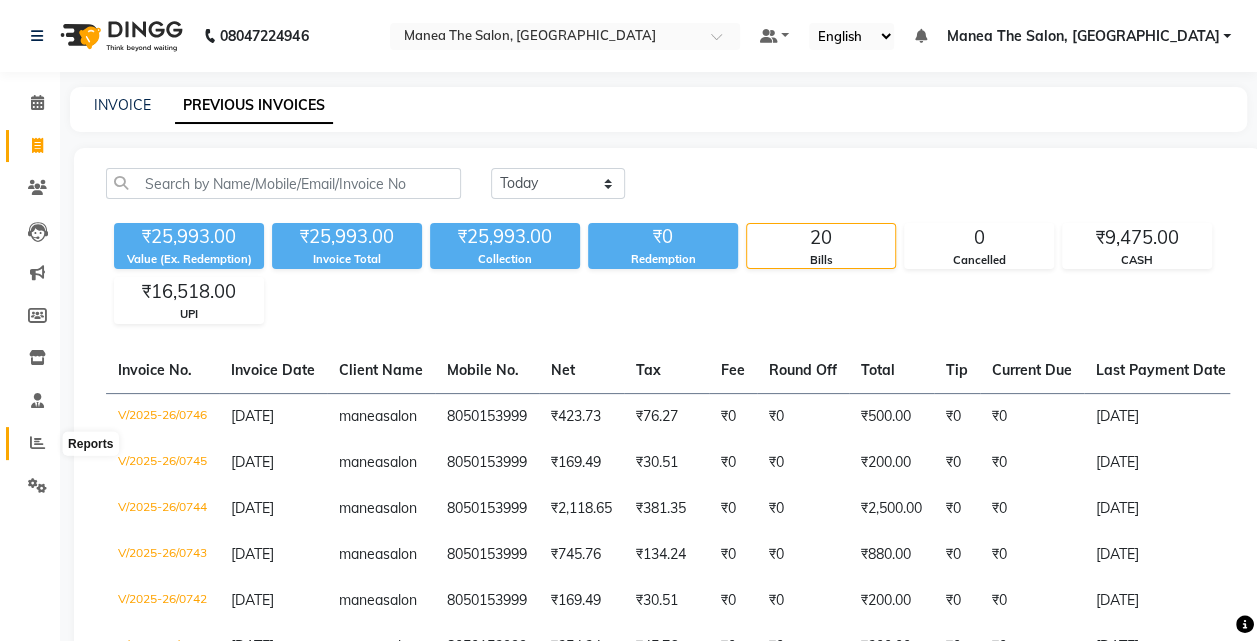 click 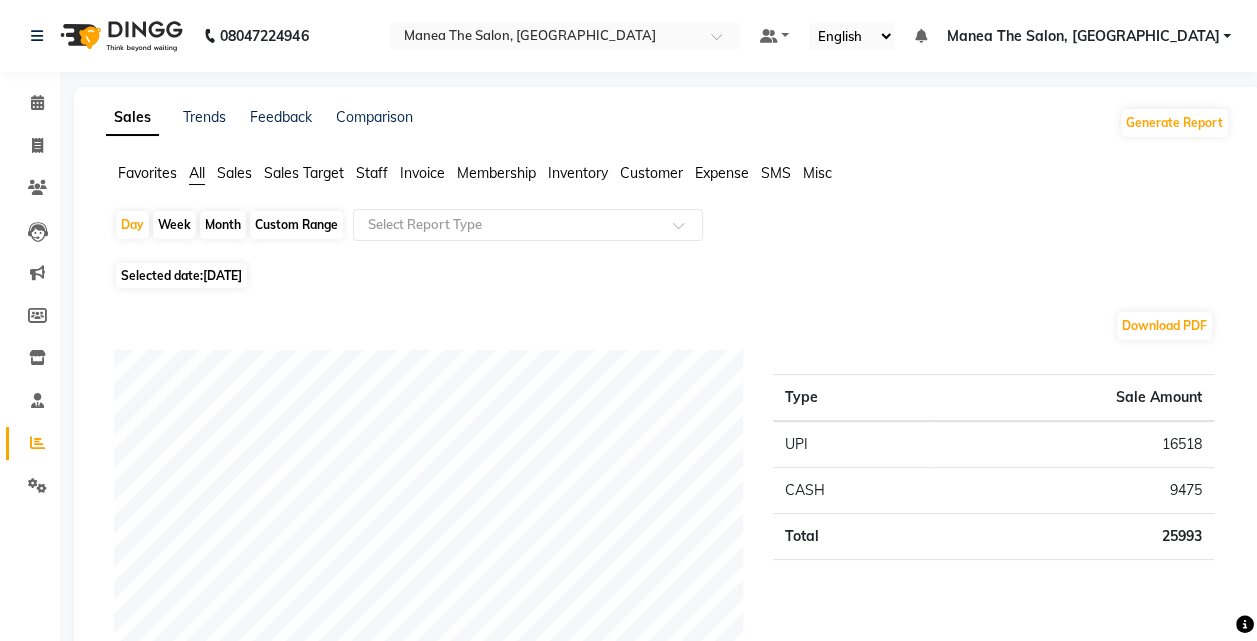 click on "Month" 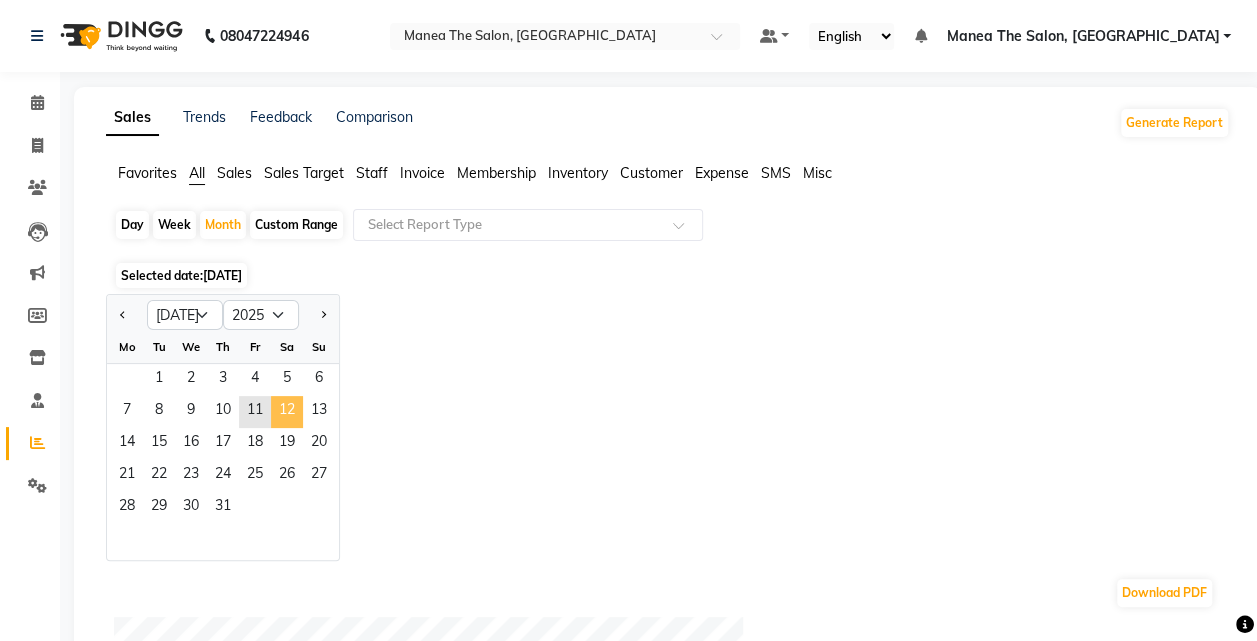 click on "12" 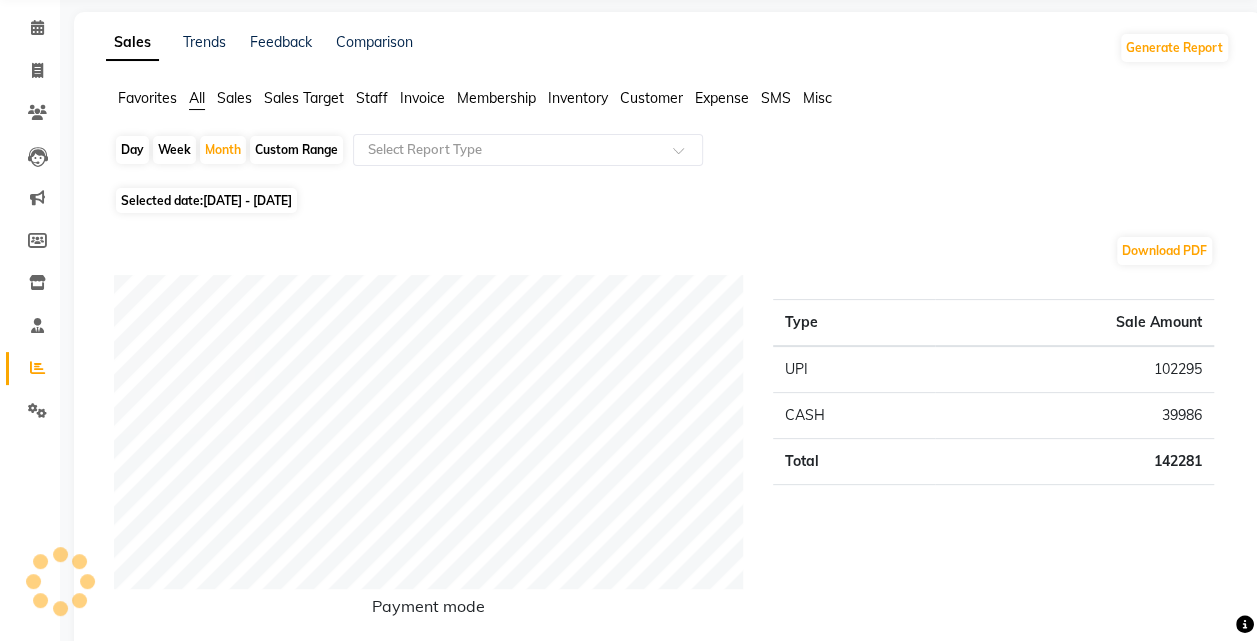 scroll, scrollTop: 0, scrollLeft: 0, axis: both 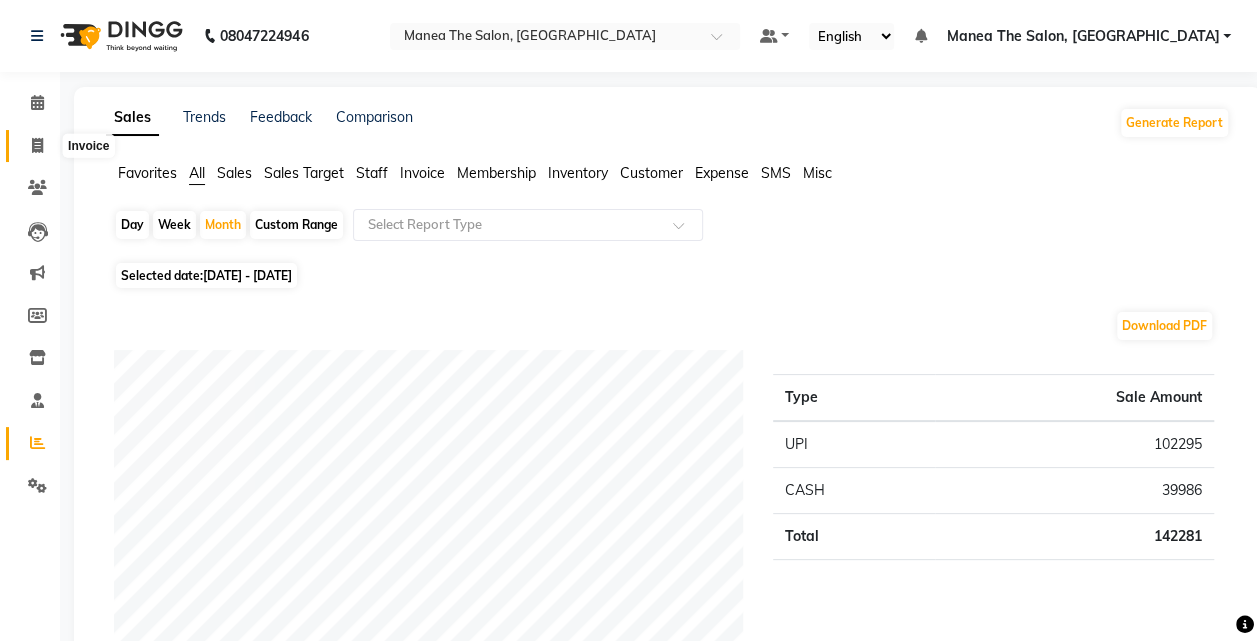 click 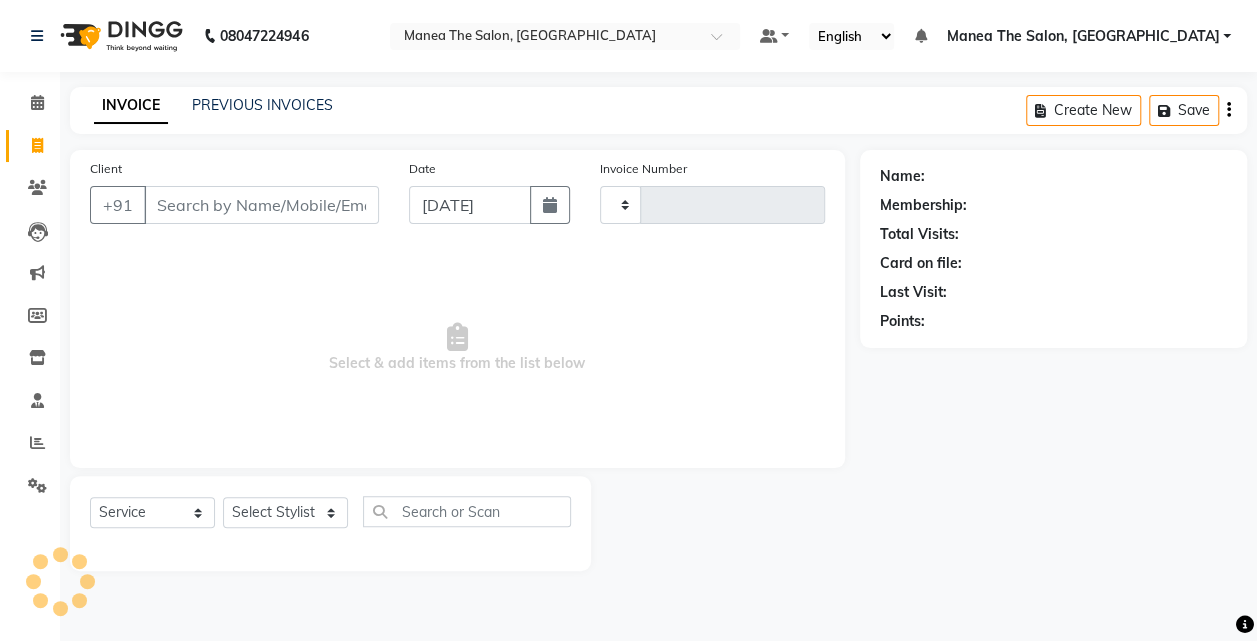 type on "0747" 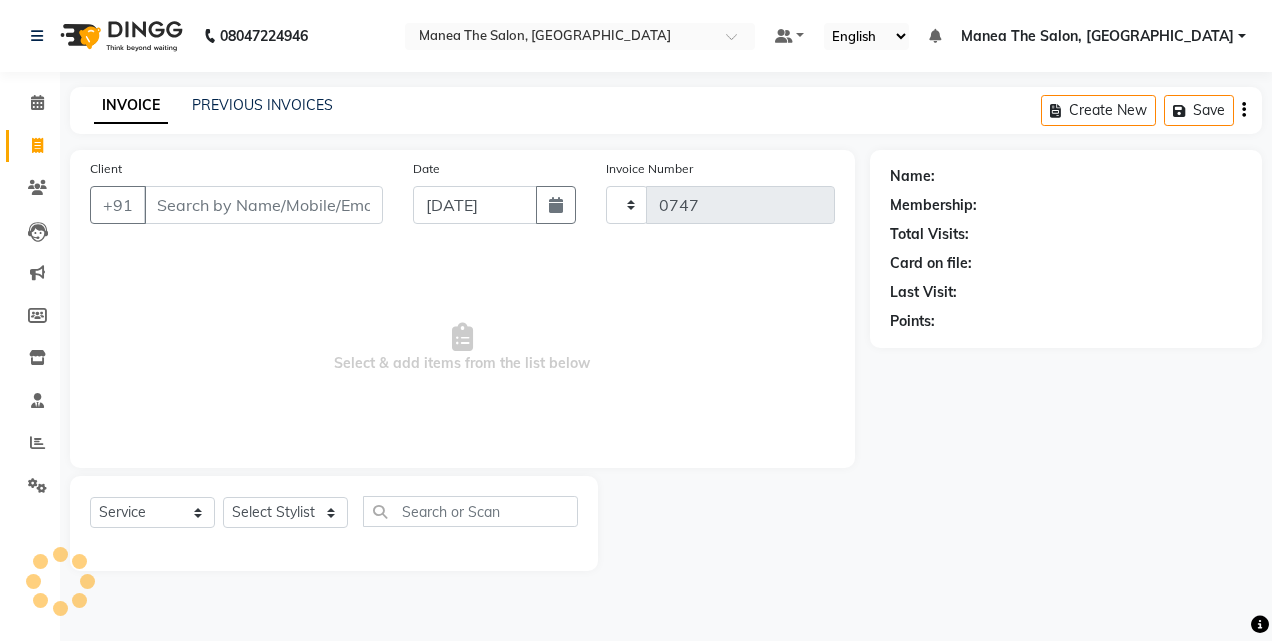 select on "7688" 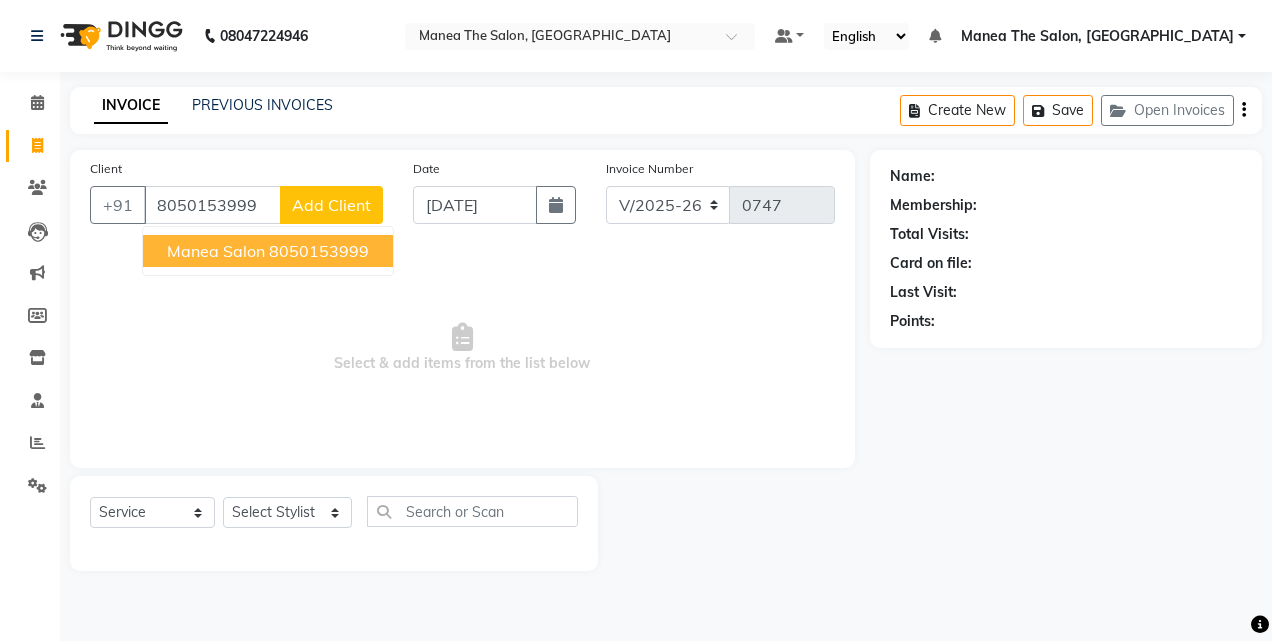 type on "8050153999" 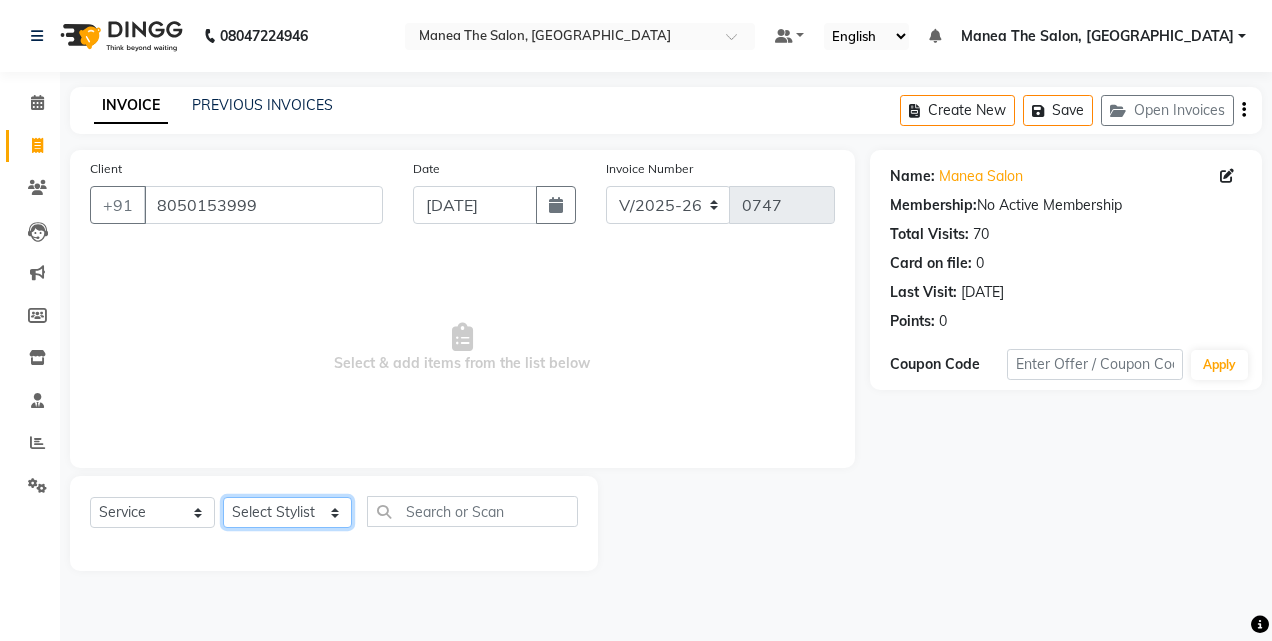 click on "Select Stylist aalam mahfuz aashu Adil  Manea The Salon, Belagavi miraj Rekha usman" 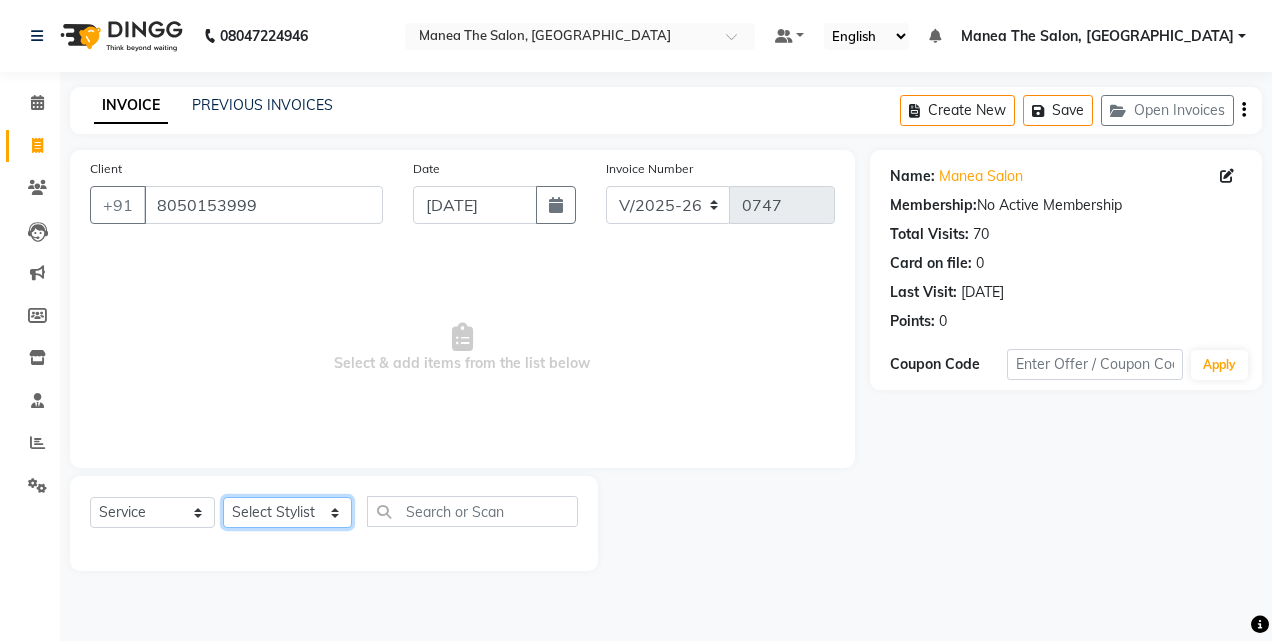 select on "80478" 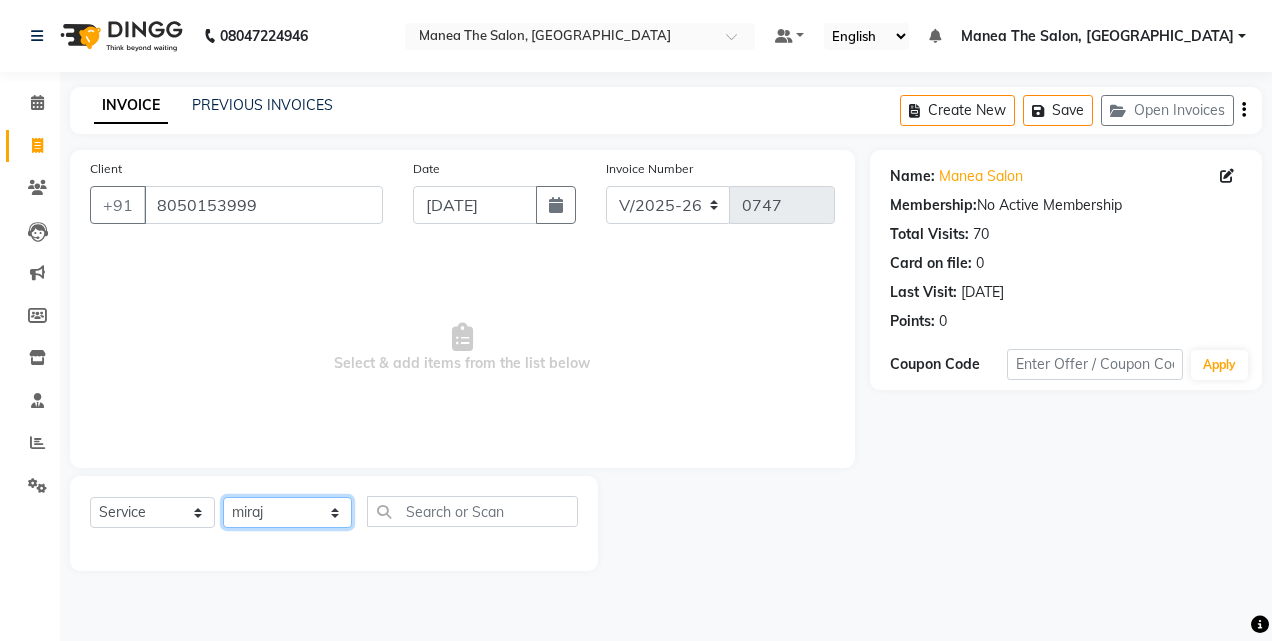 click on "Select Stylist aalam mahfuz aashu Adil  Manea The Salon, Belagavi miraj Rekha usman" 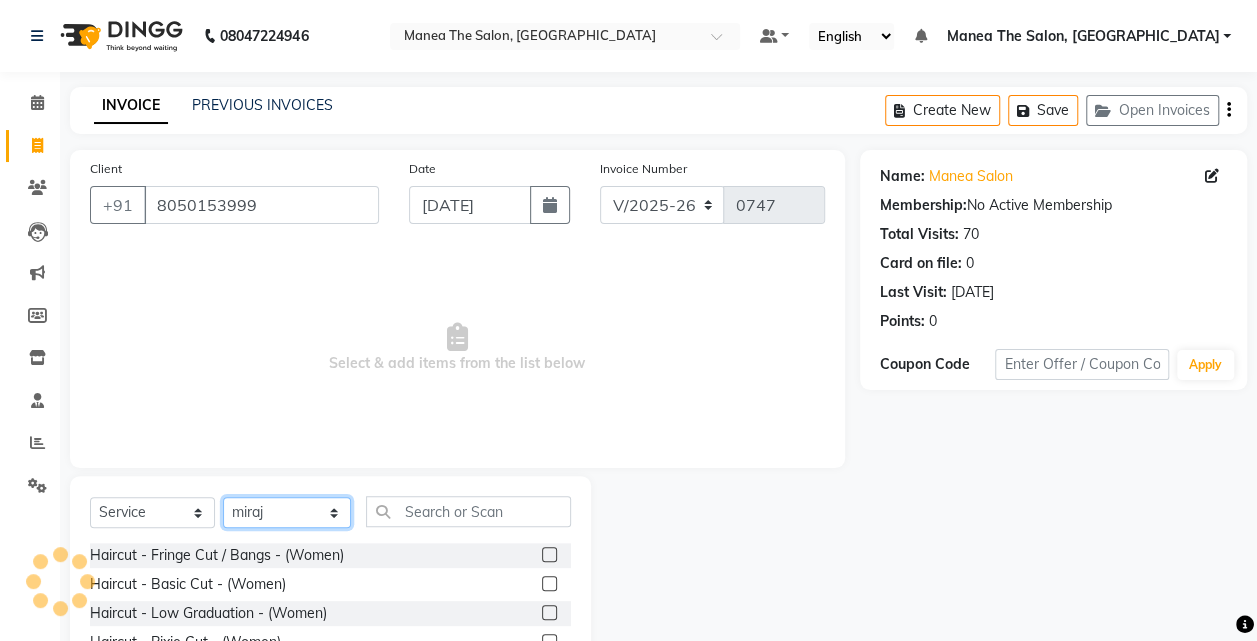 scroll, scrollTop: 159, scrollLeft: 0, axis: vertical 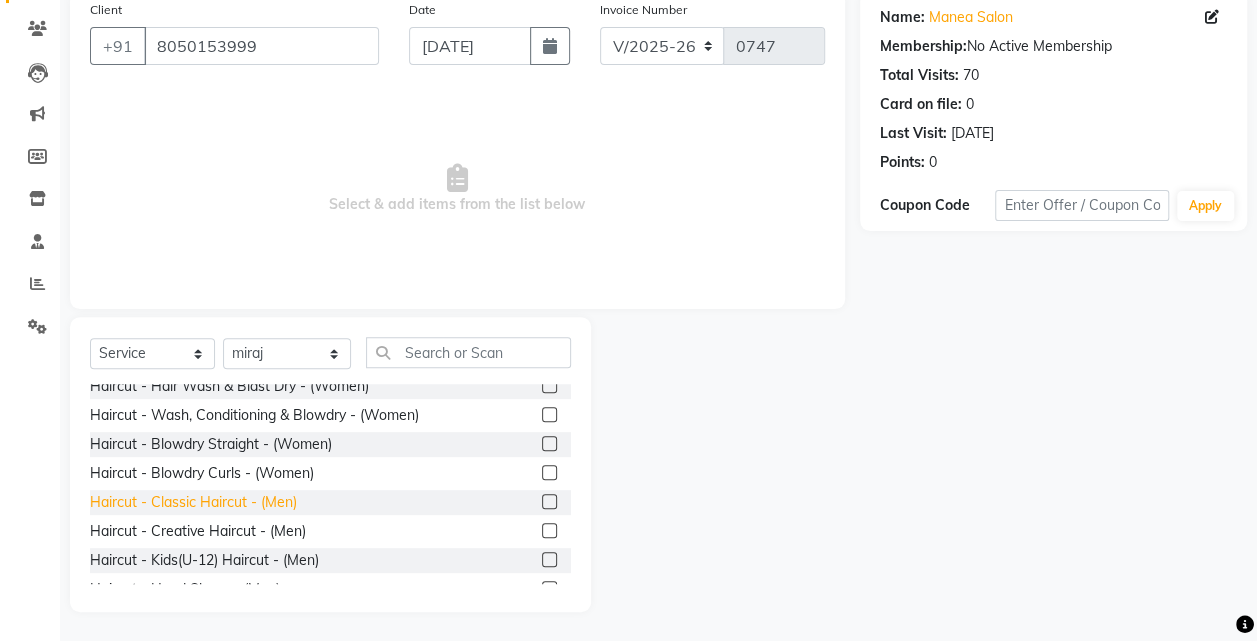 click on "Haircut - Classic Haircut - (Men)" 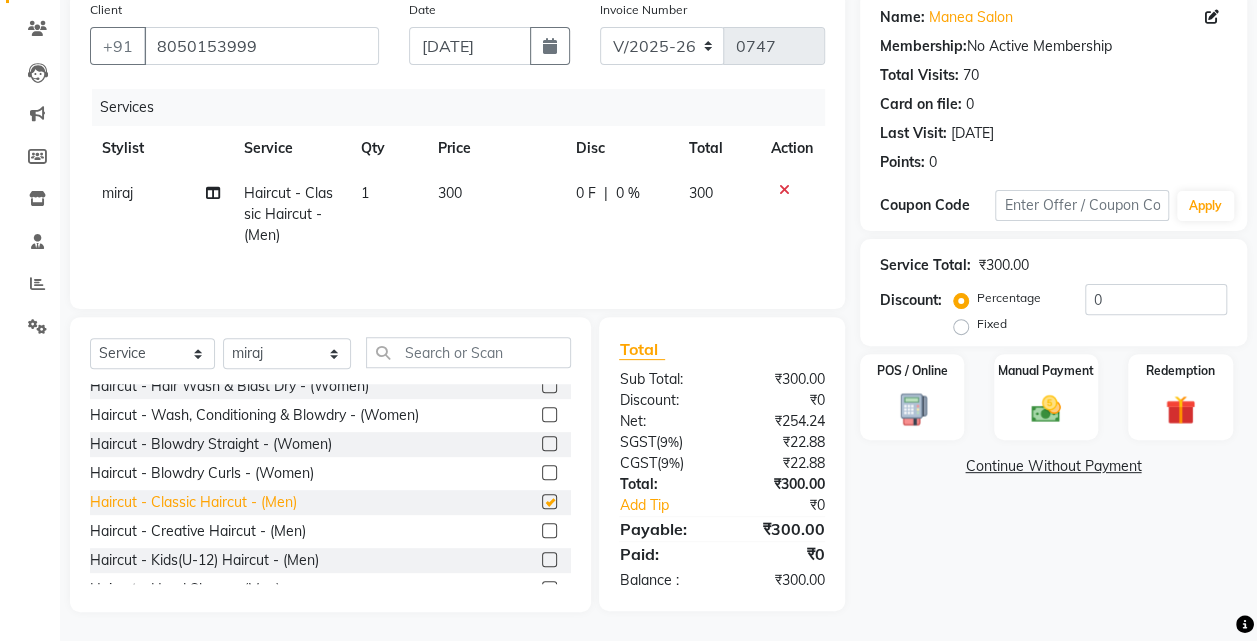 checkbox on "false" 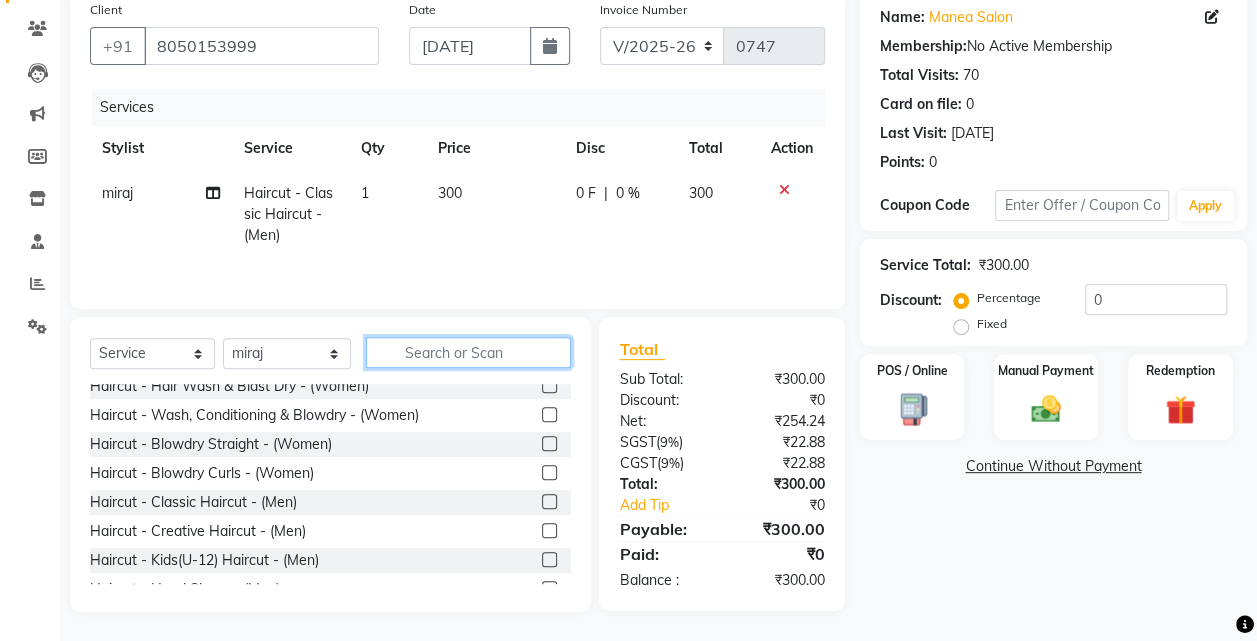 click 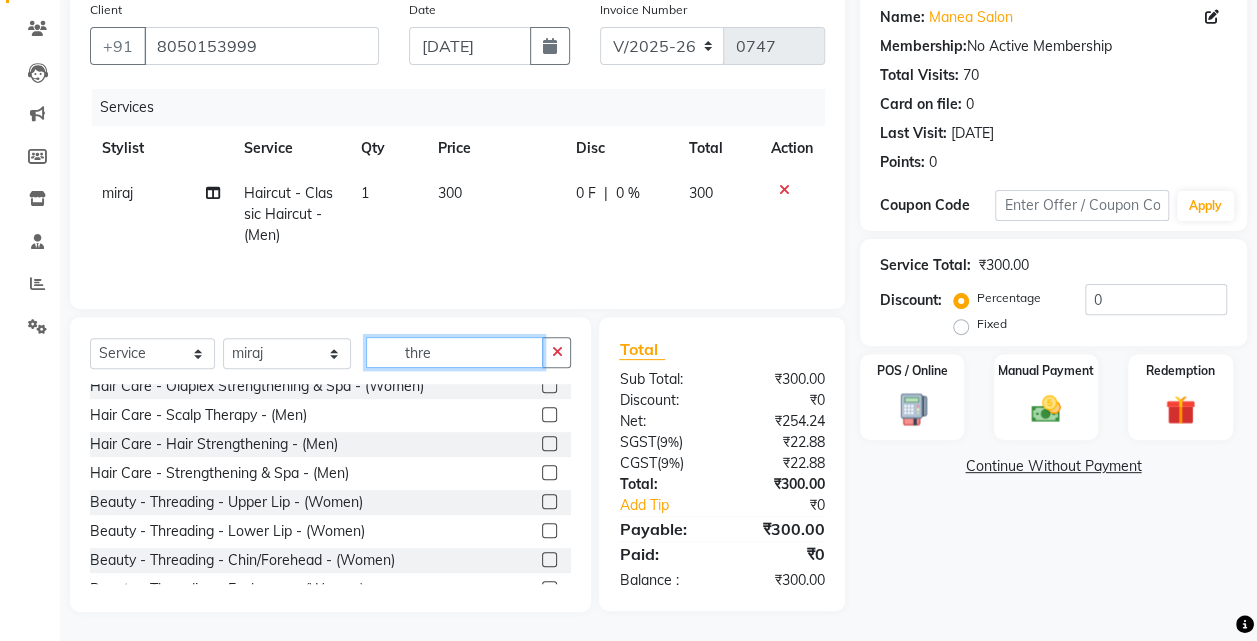 scroll, scrollTop: 0, scrollLeft: 0, axis: both 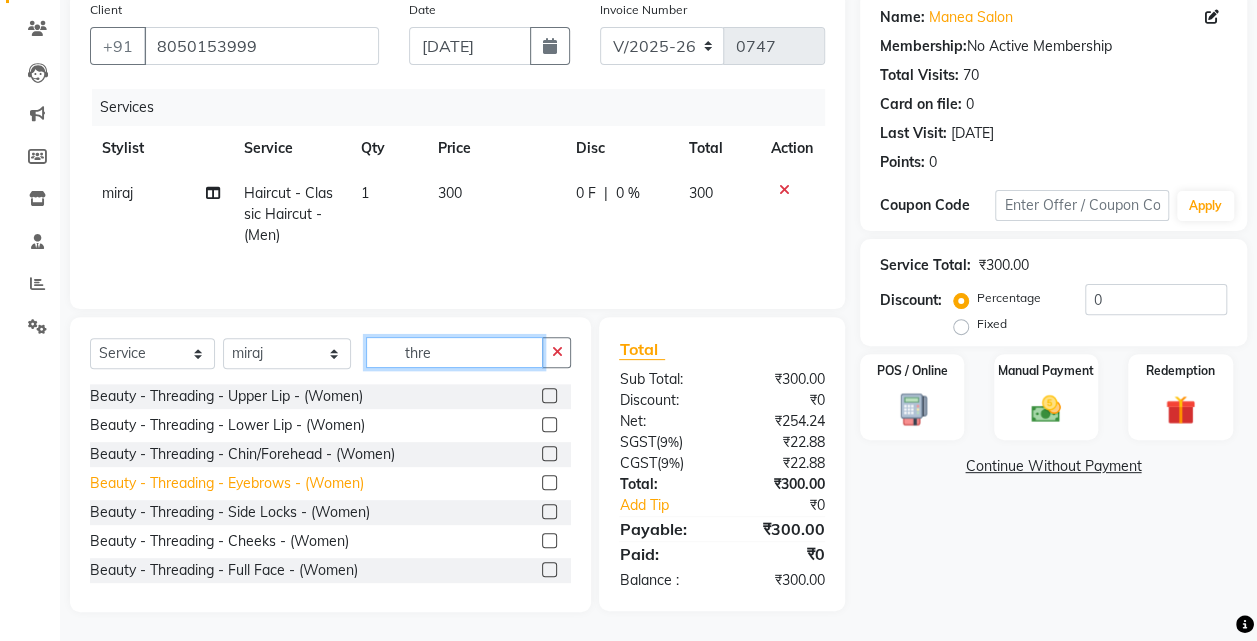 type on "thre" 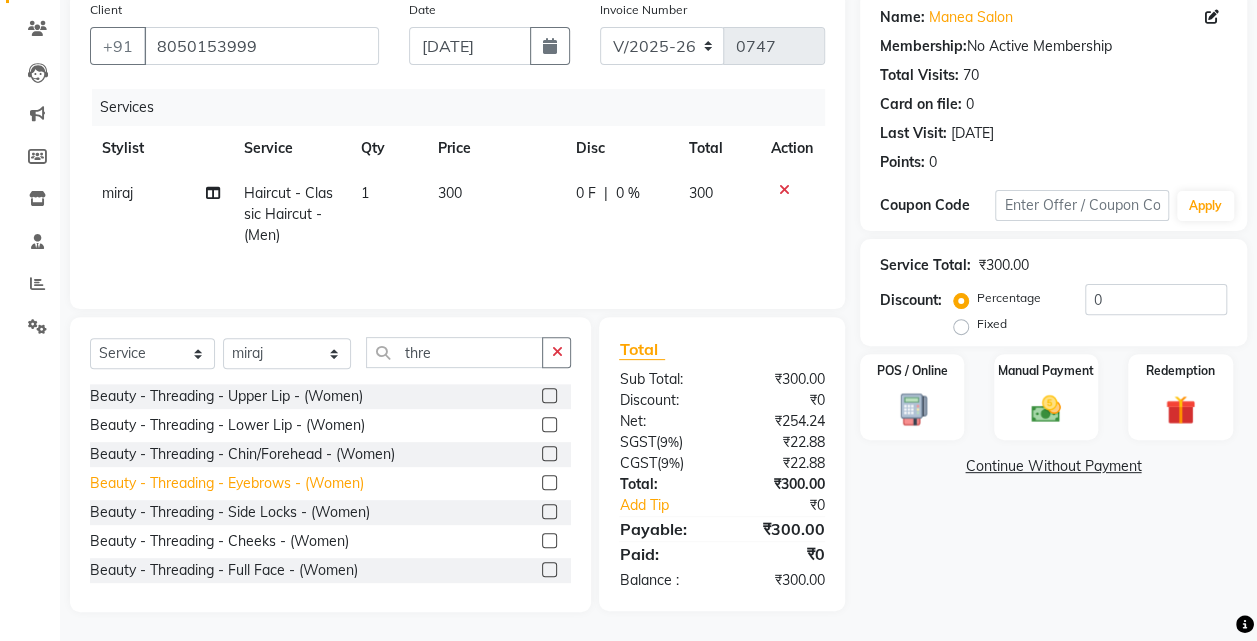 click on "Beauty - Threading - Eyebrows - (Women)" 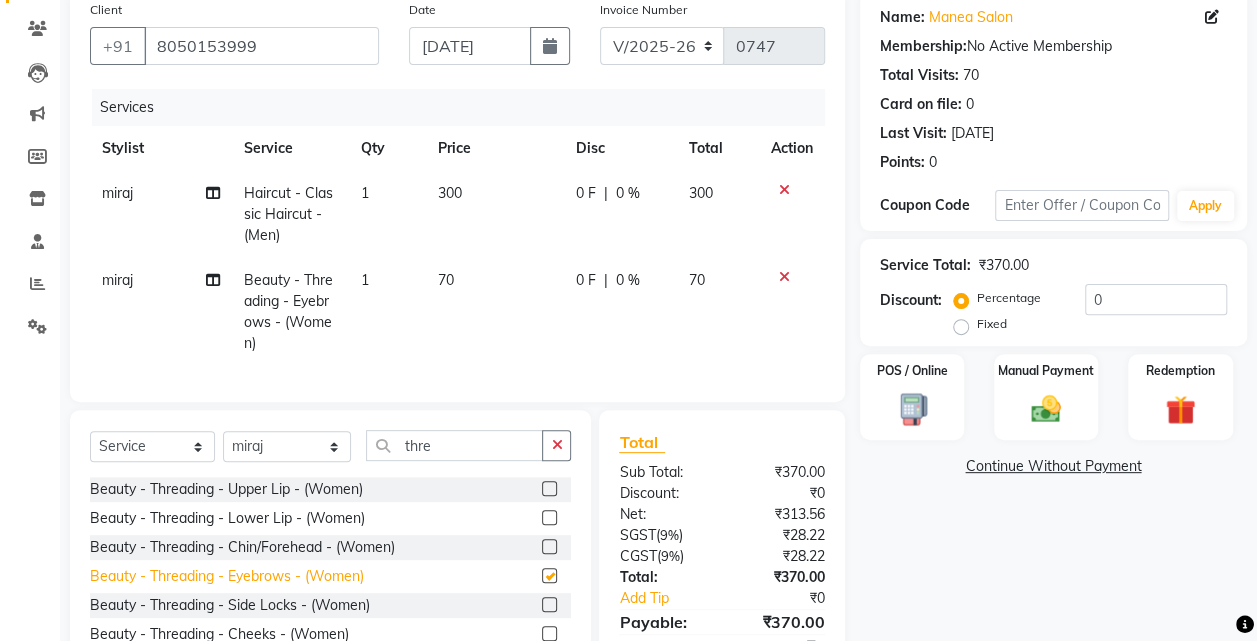 checkbox on "false" 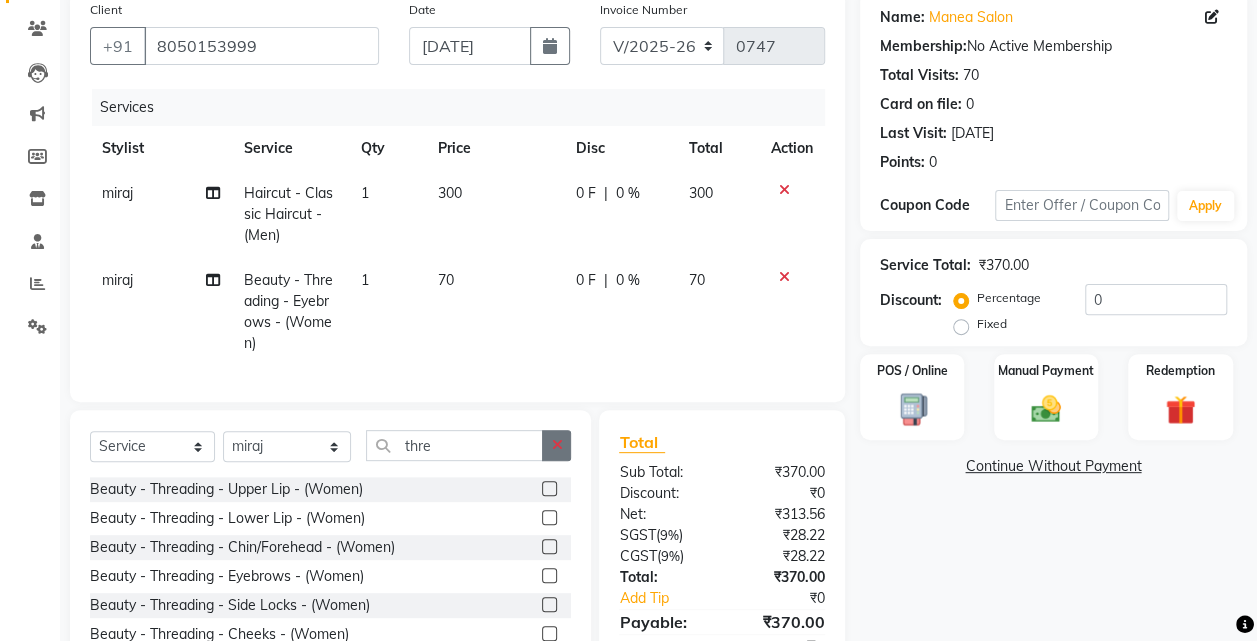 click 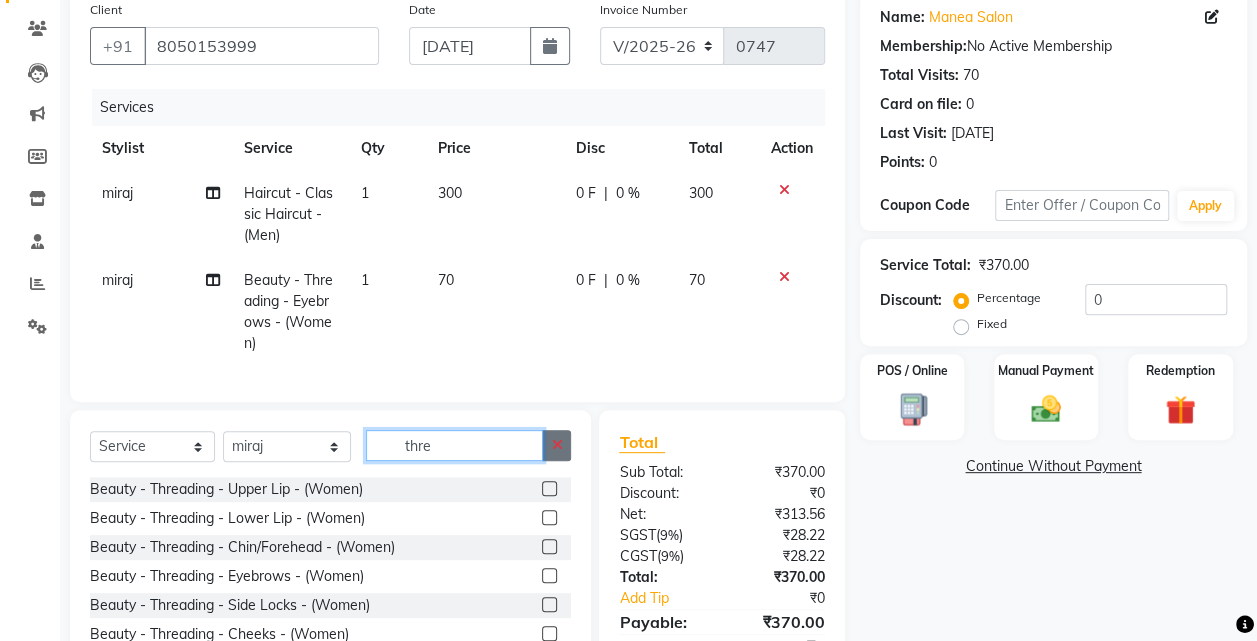 type 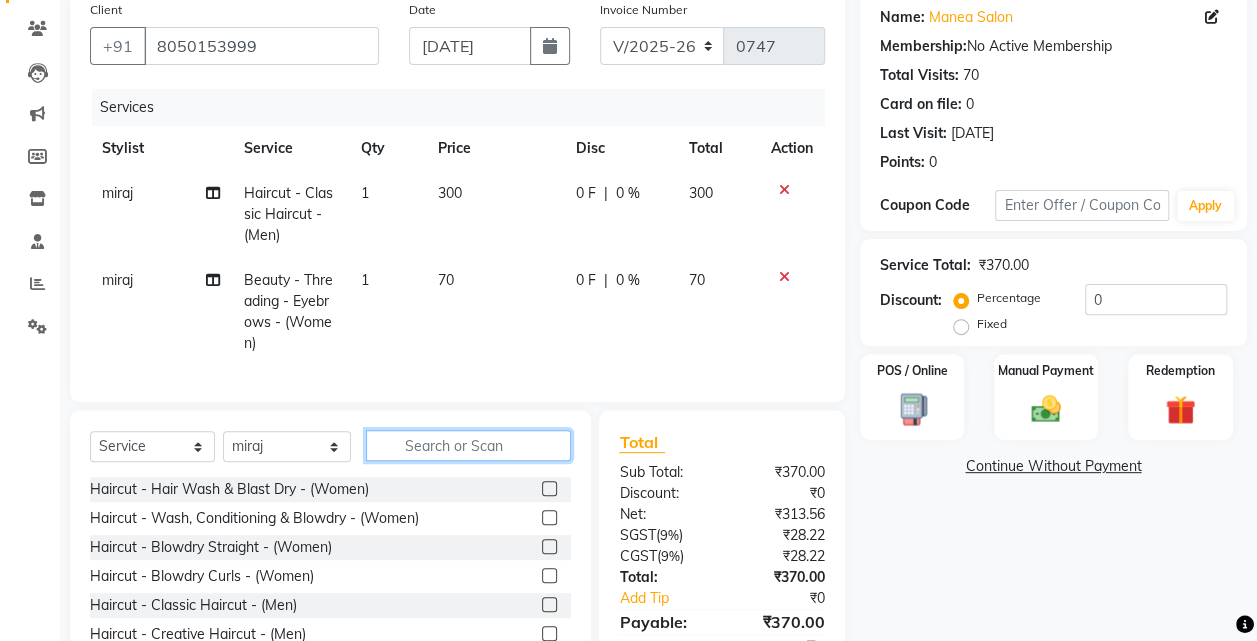 scroll, scrollTop: 232, scrollLeft: 0, axis: vertical 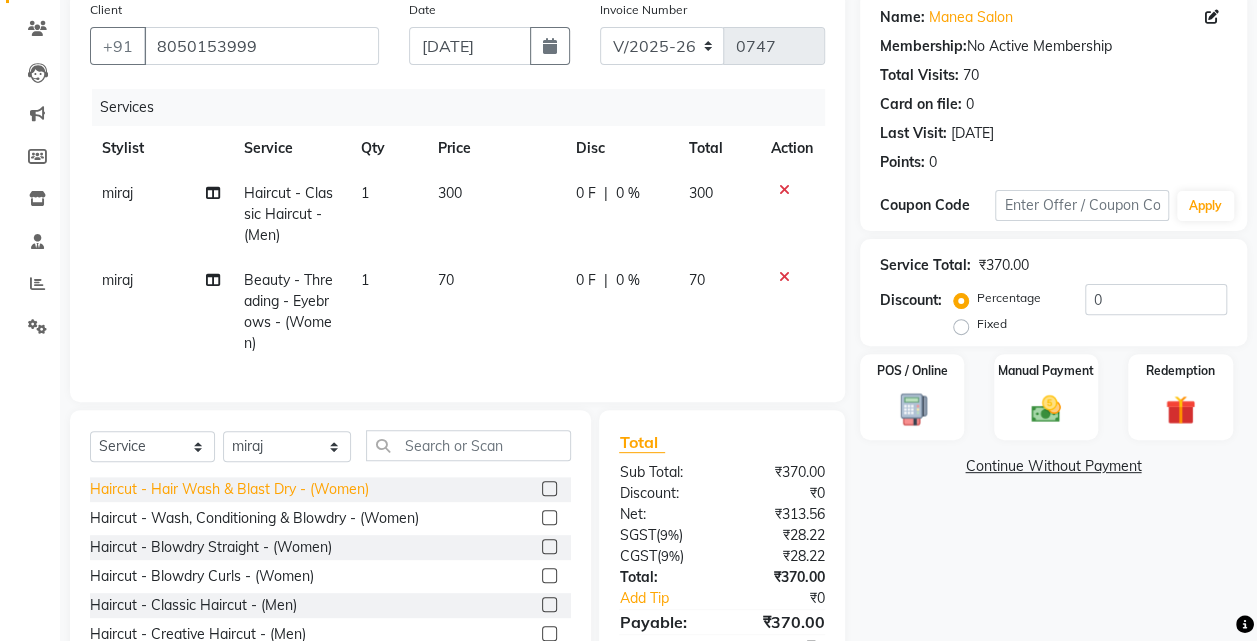 click on "Haircut - Hair Wash & Blast Dry - (Women)" 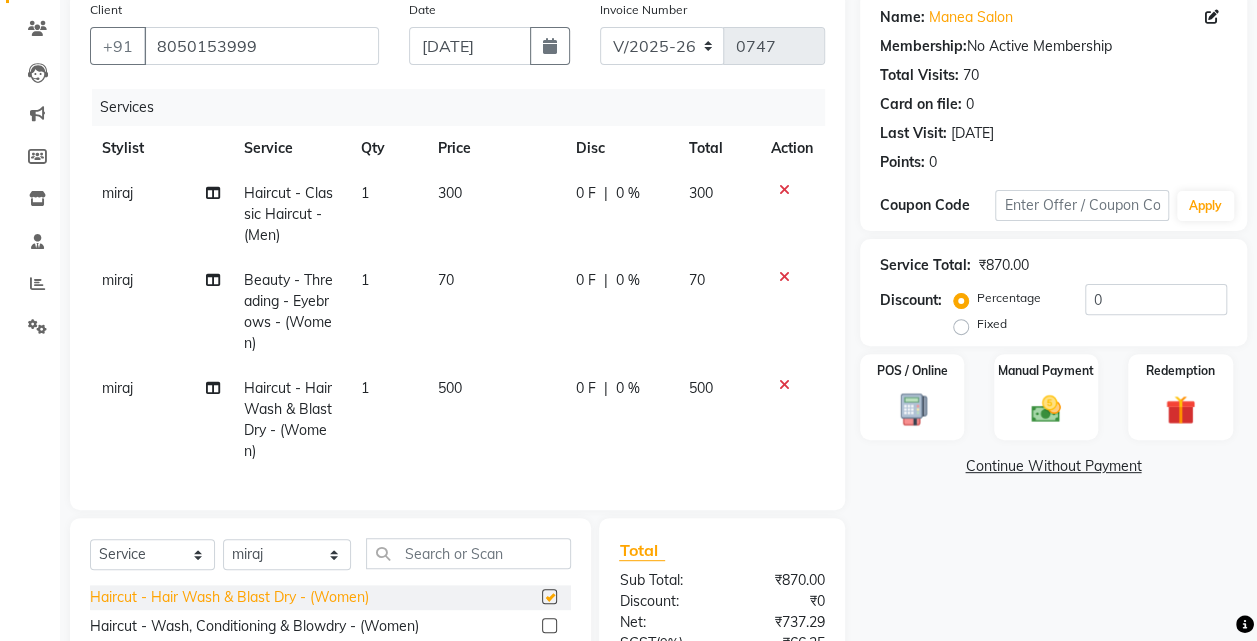 checkbox on "false" 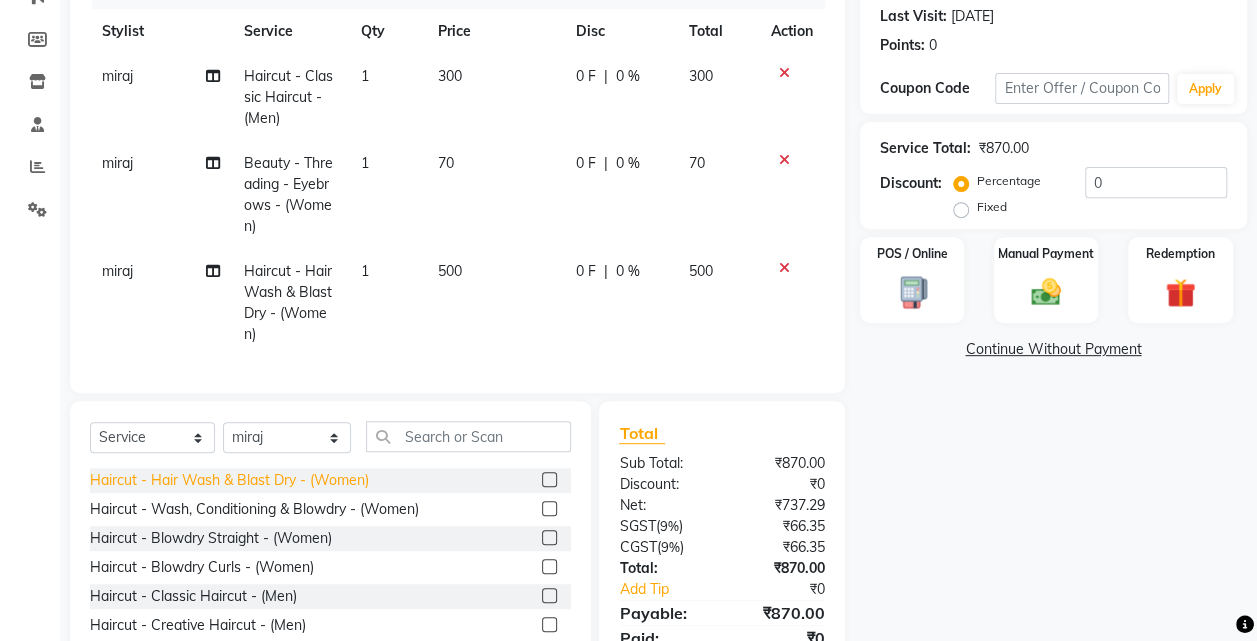 scroll, scrollTop: 375, scrollLeft: 0, axis: vertical 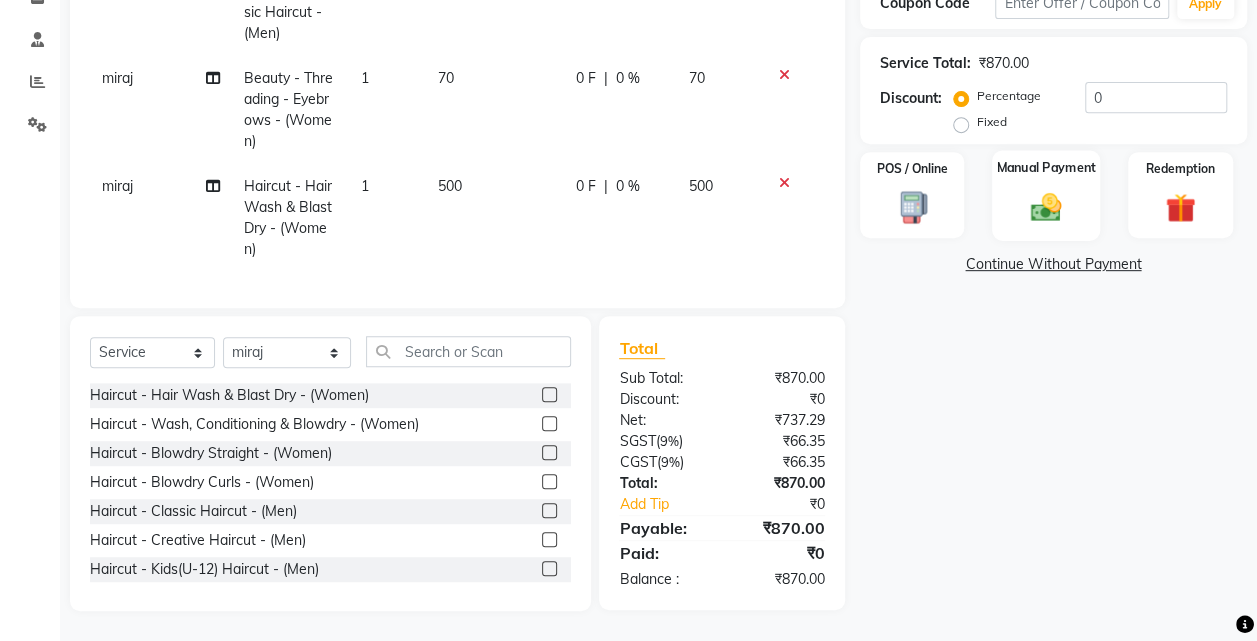 click 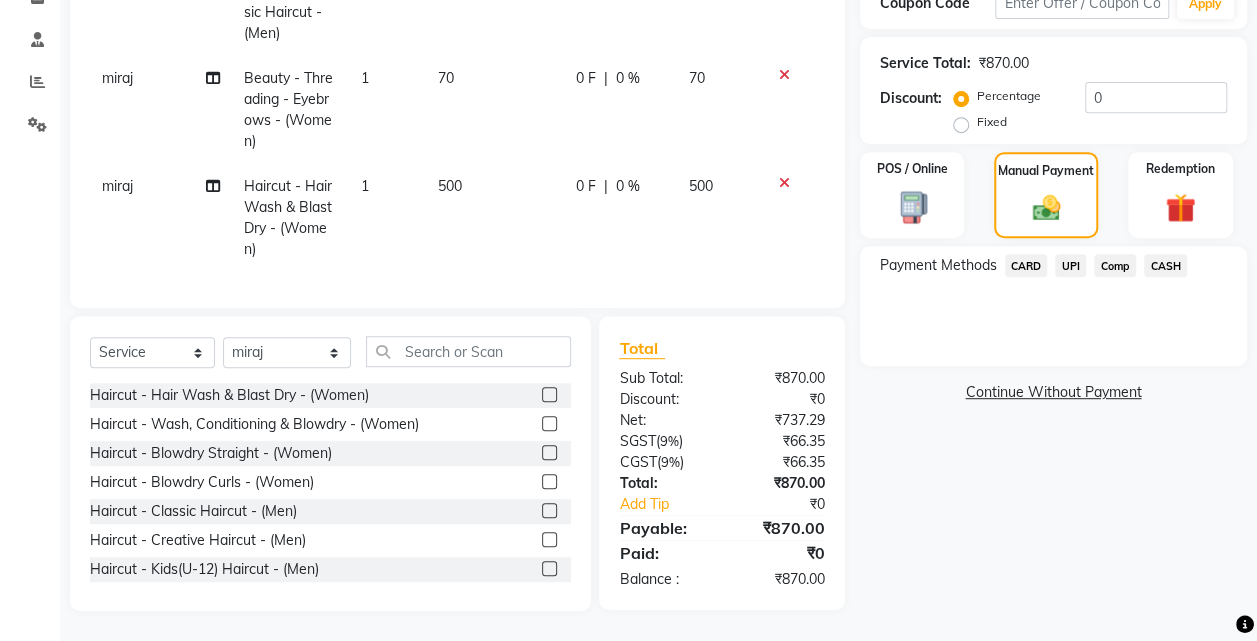 click on "UPI" 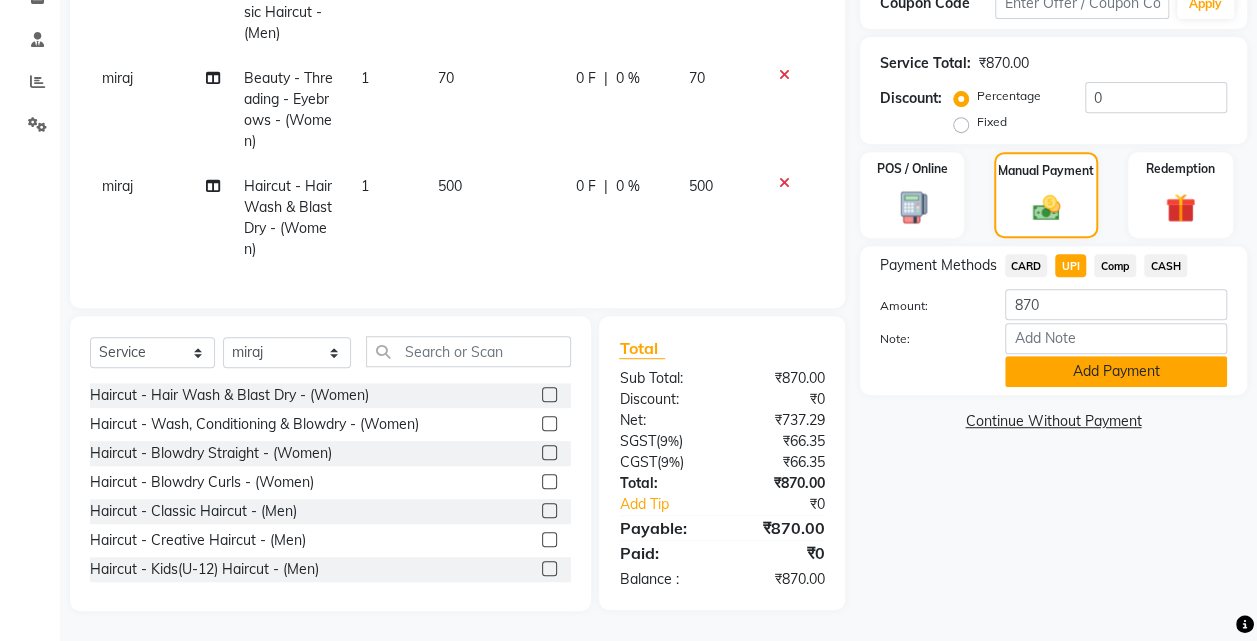 click on "Add Payment" 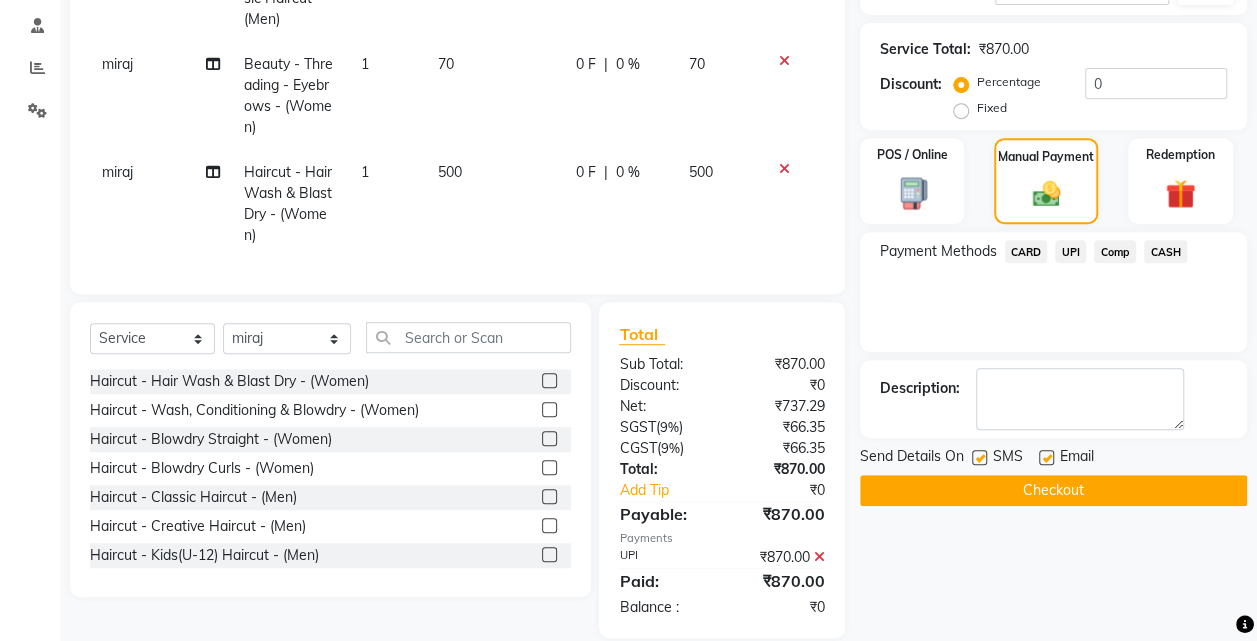 click on "Checkout" 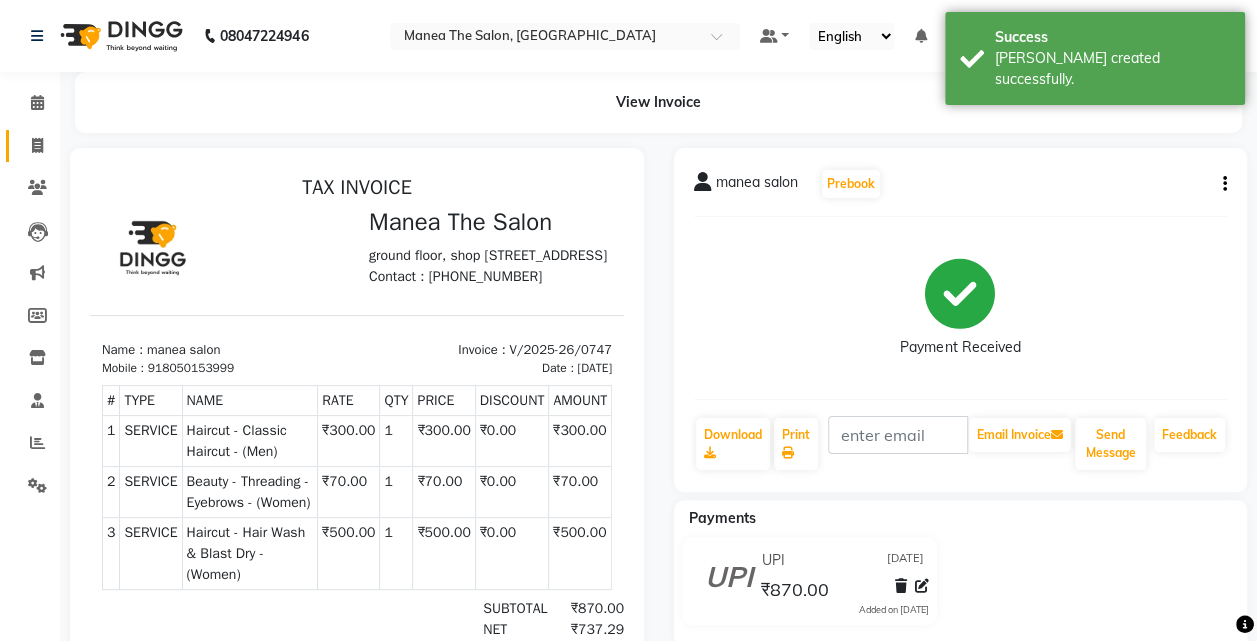 scroll, scrollTop: 0, scrollLeft: 0, axis: both 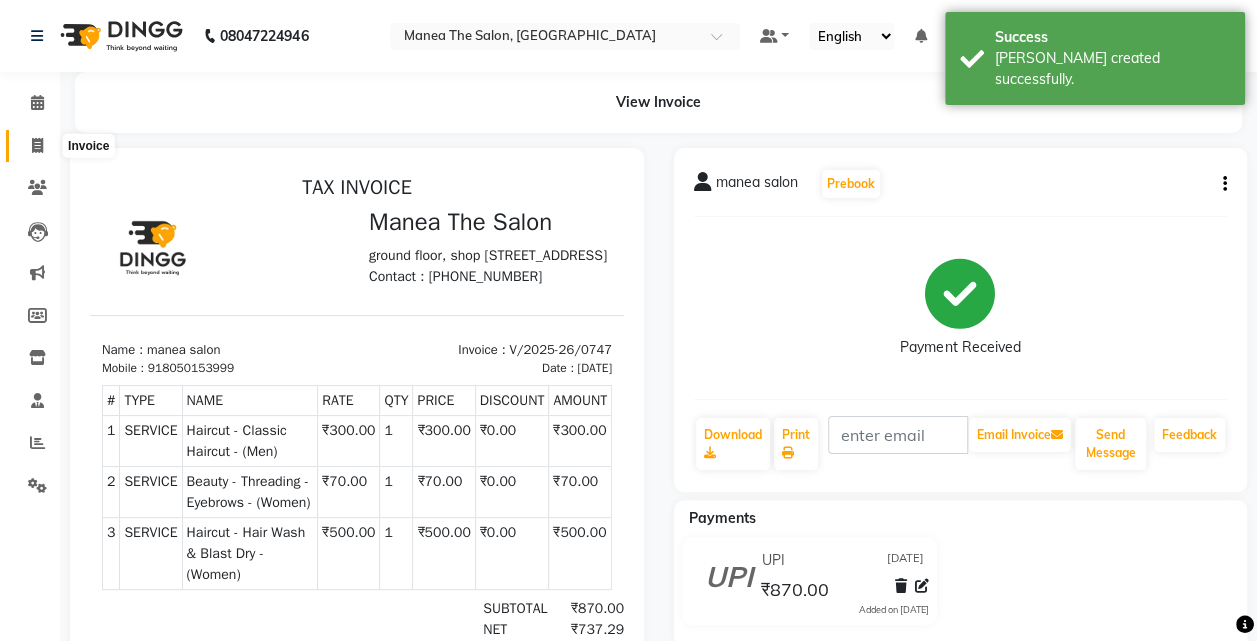 click 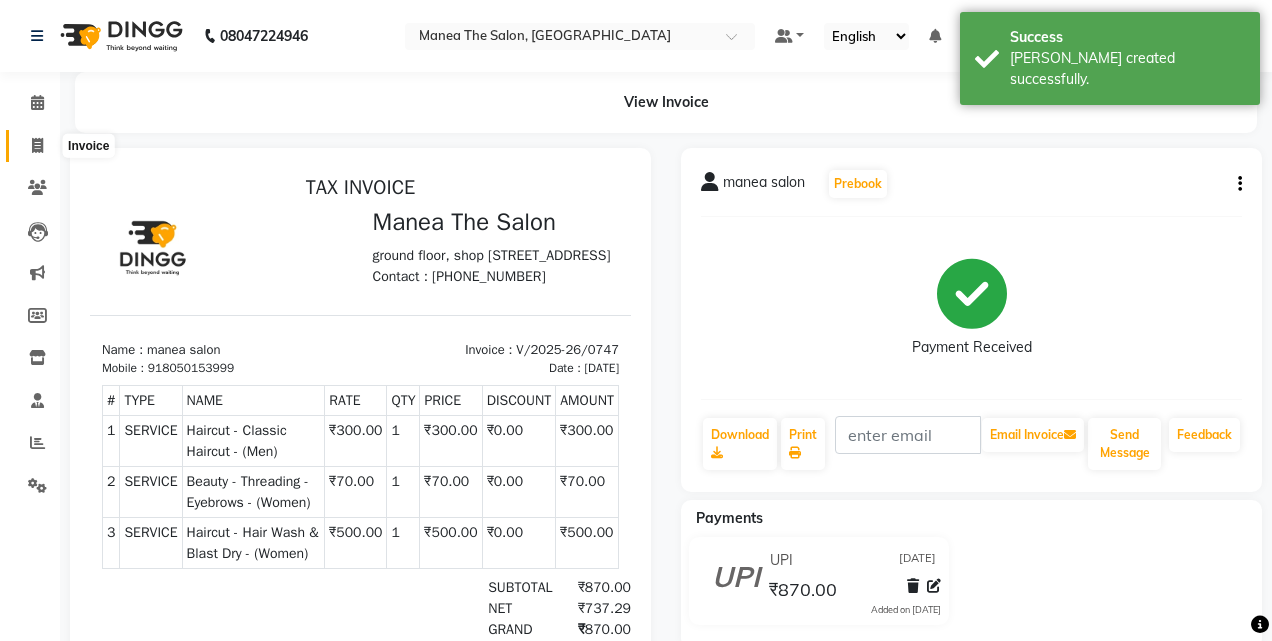 select on "service" 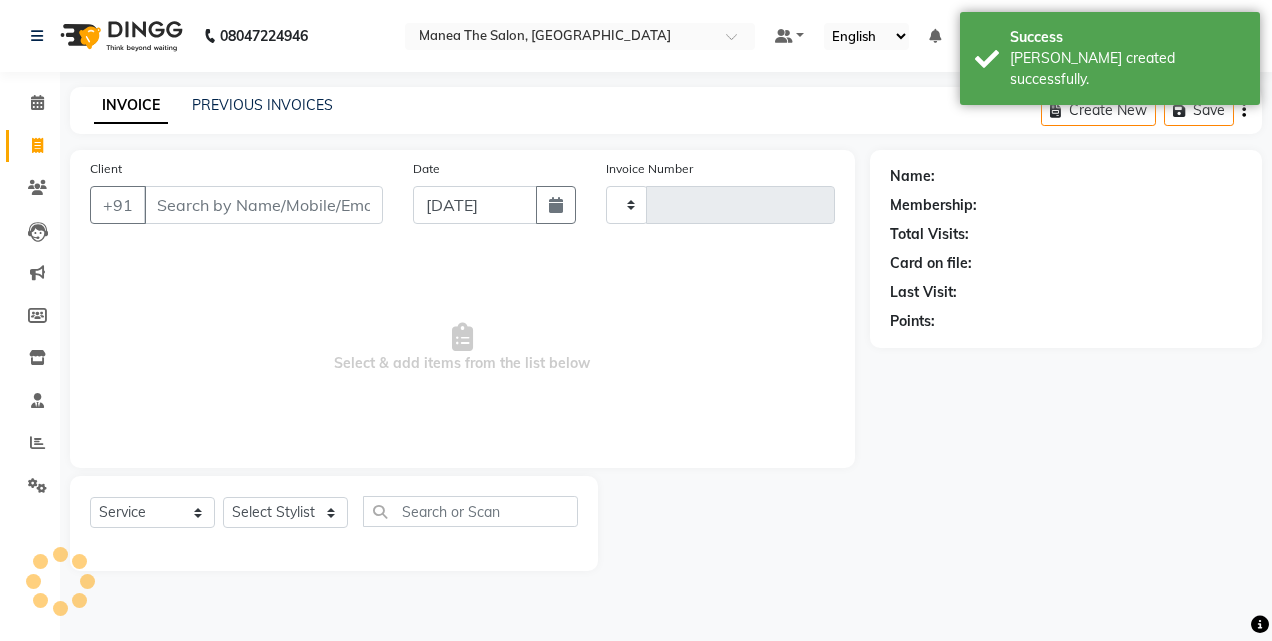 type on "0748" 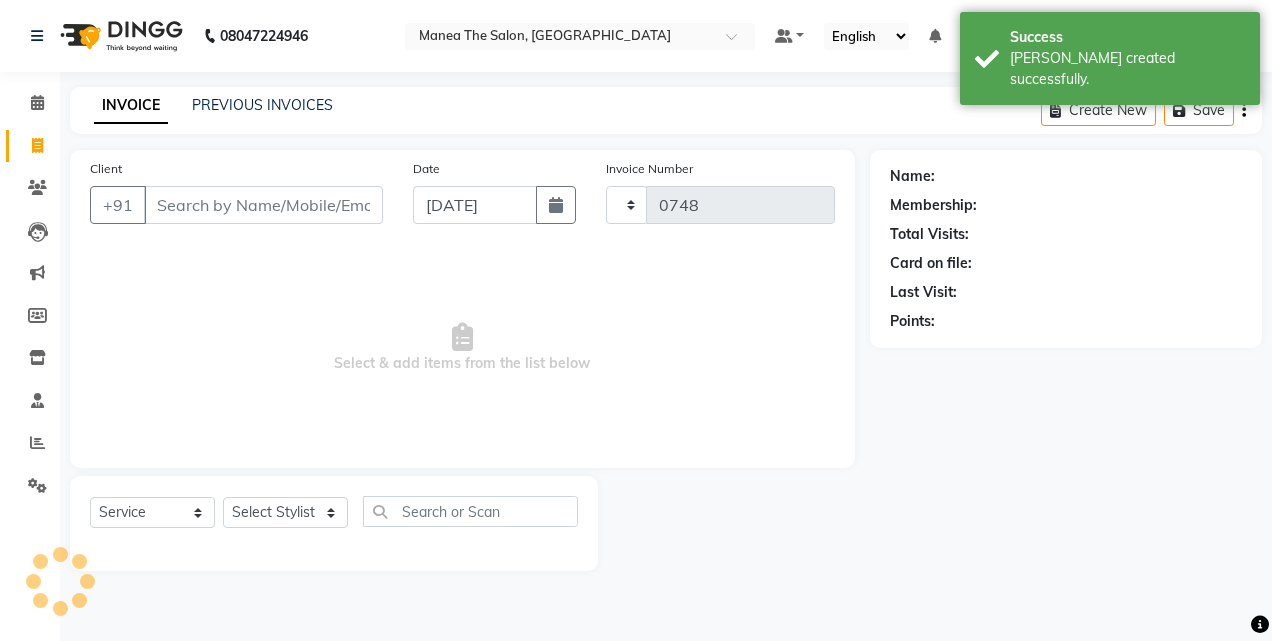 select on "7688" 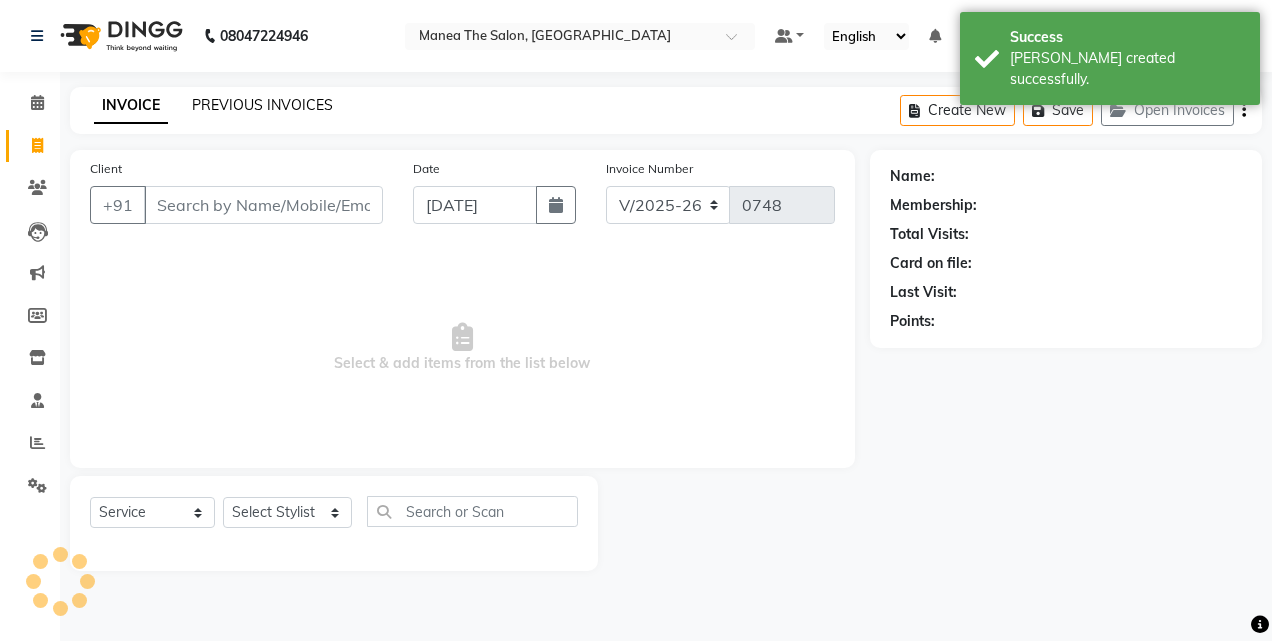 click on "PREVIOUS INVOICES" 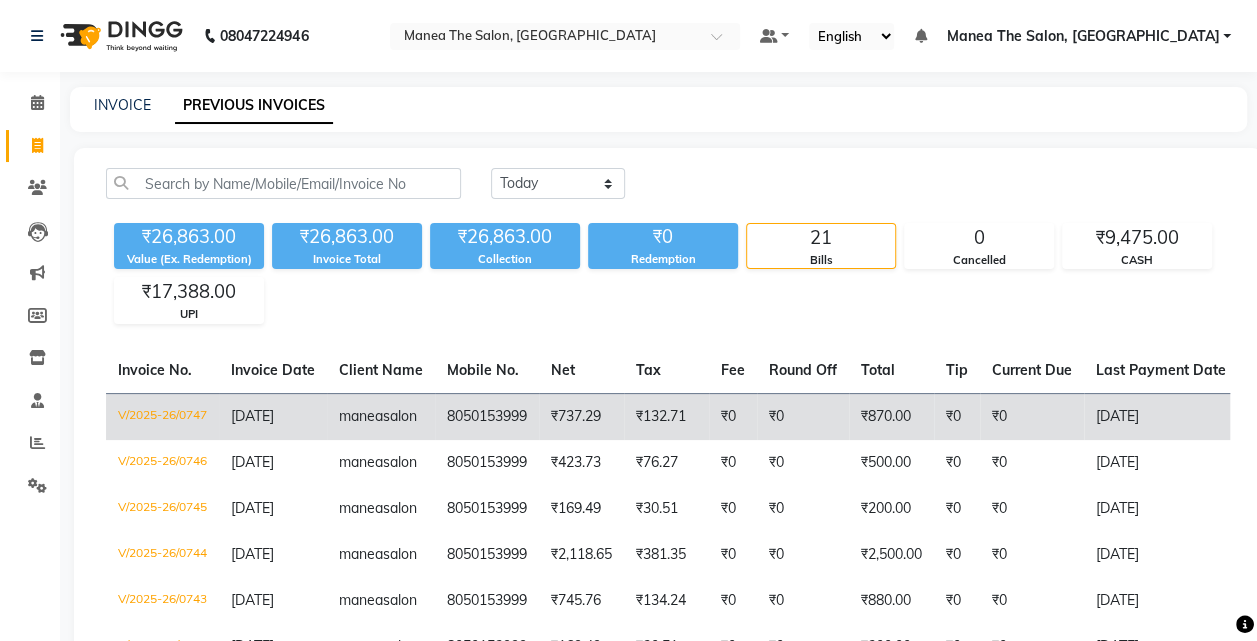 click on "₹0" 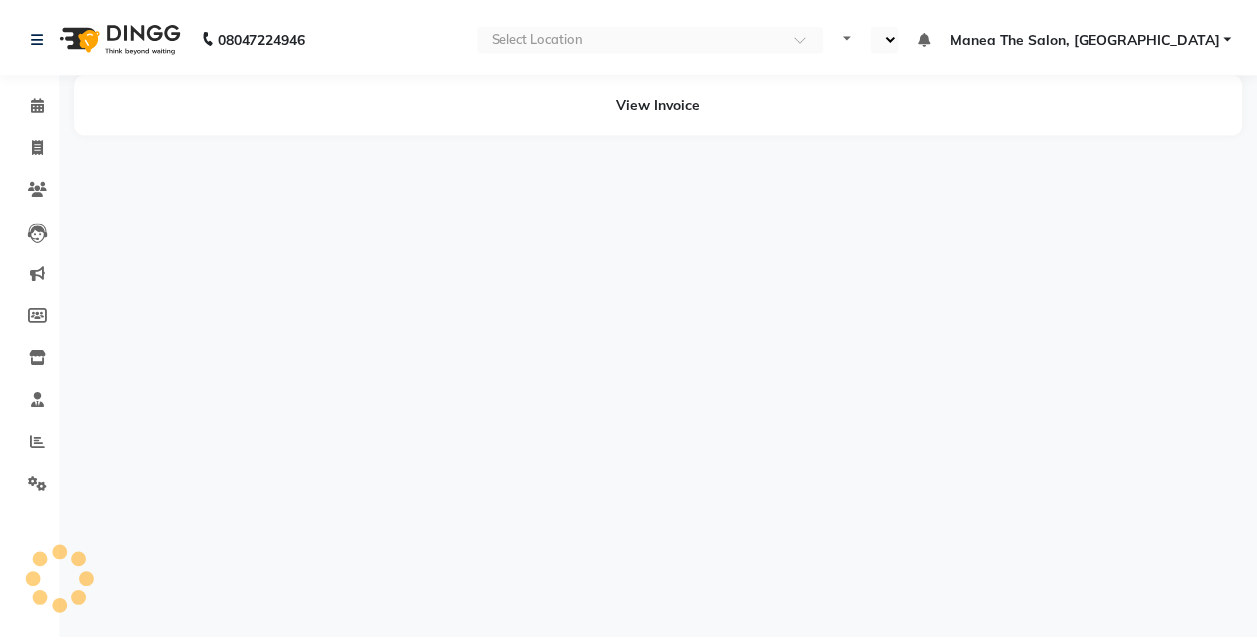 scroll, scrollTop: 0, scrollLeft: 0, axis: both 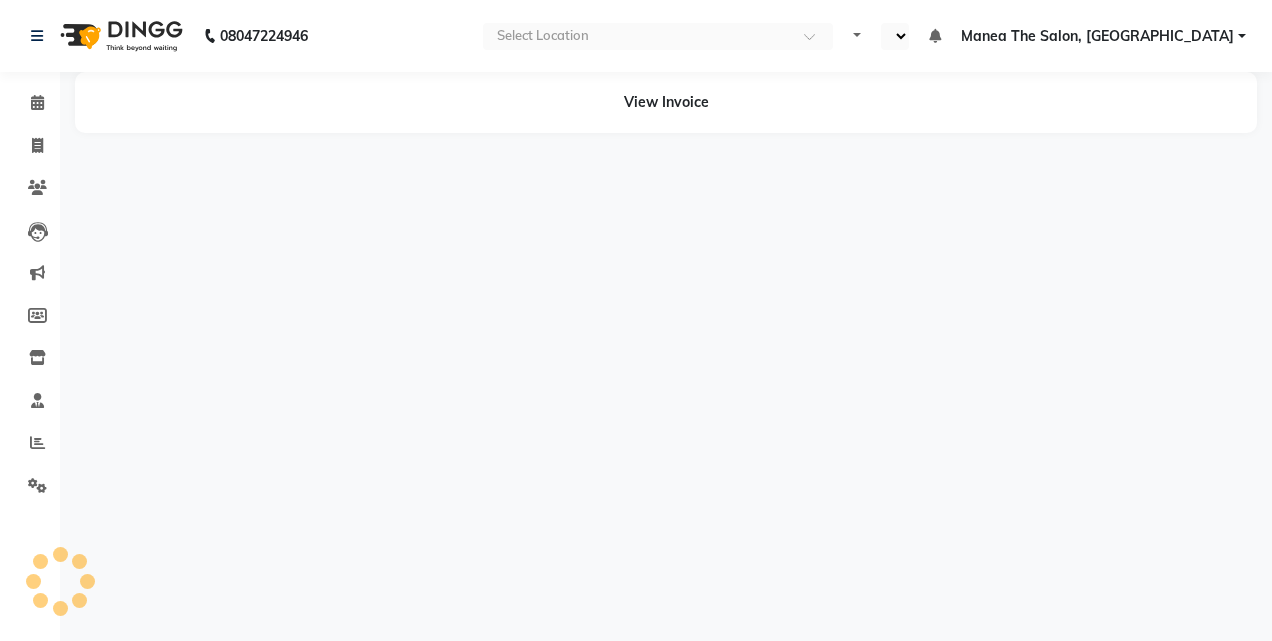 select on "en" 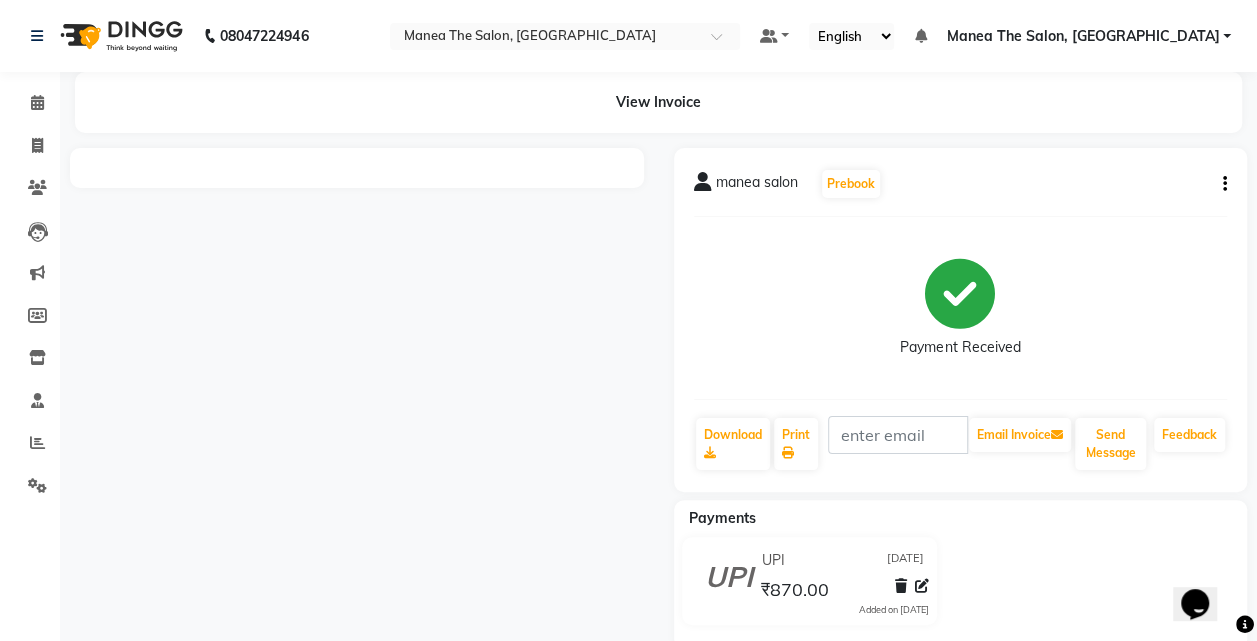 scroll, scrollTop: 0, scrollLeft: 0, axis: both 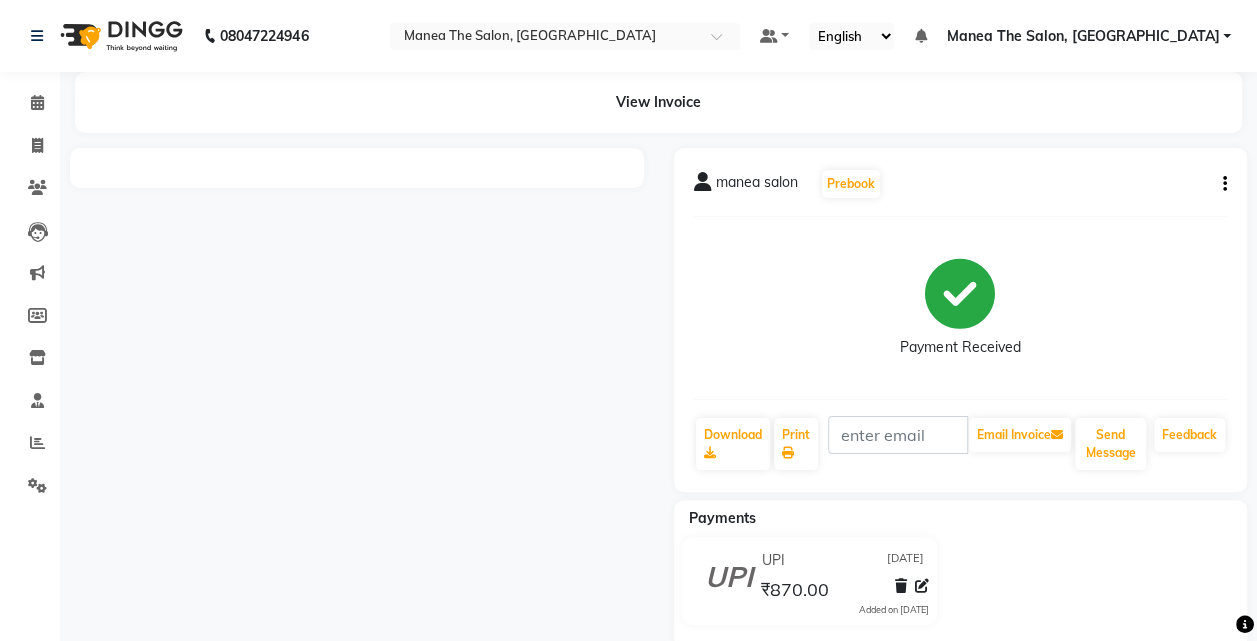 click 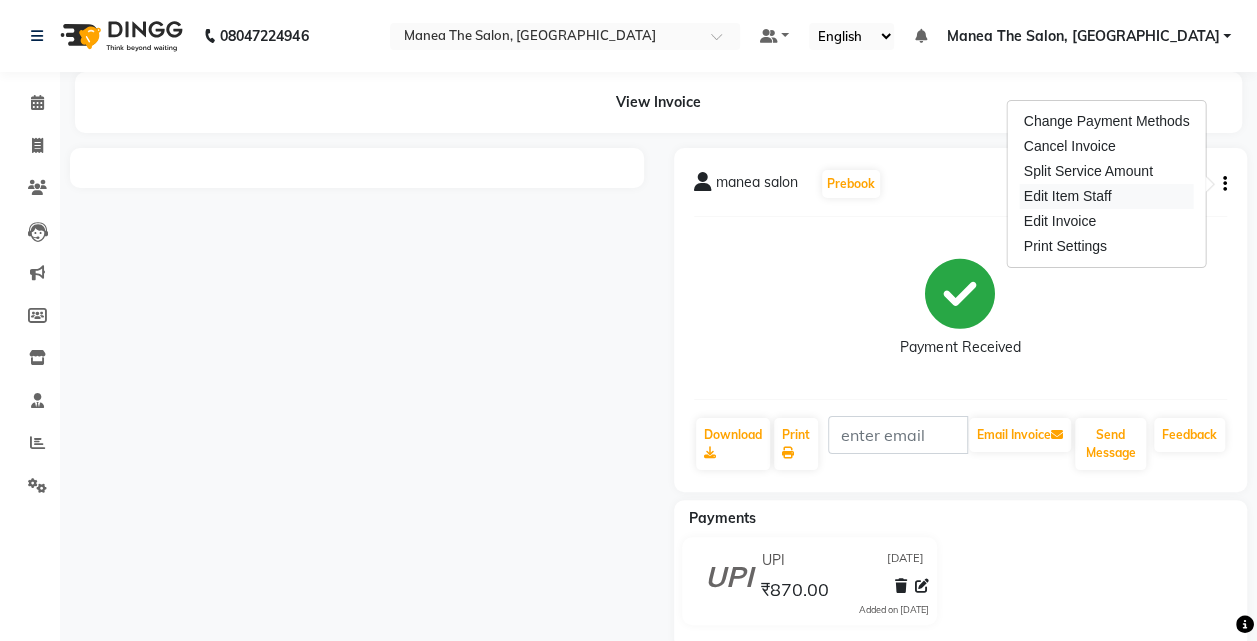 click on "Edit Item Staff" at bounding box center (1107, 196) 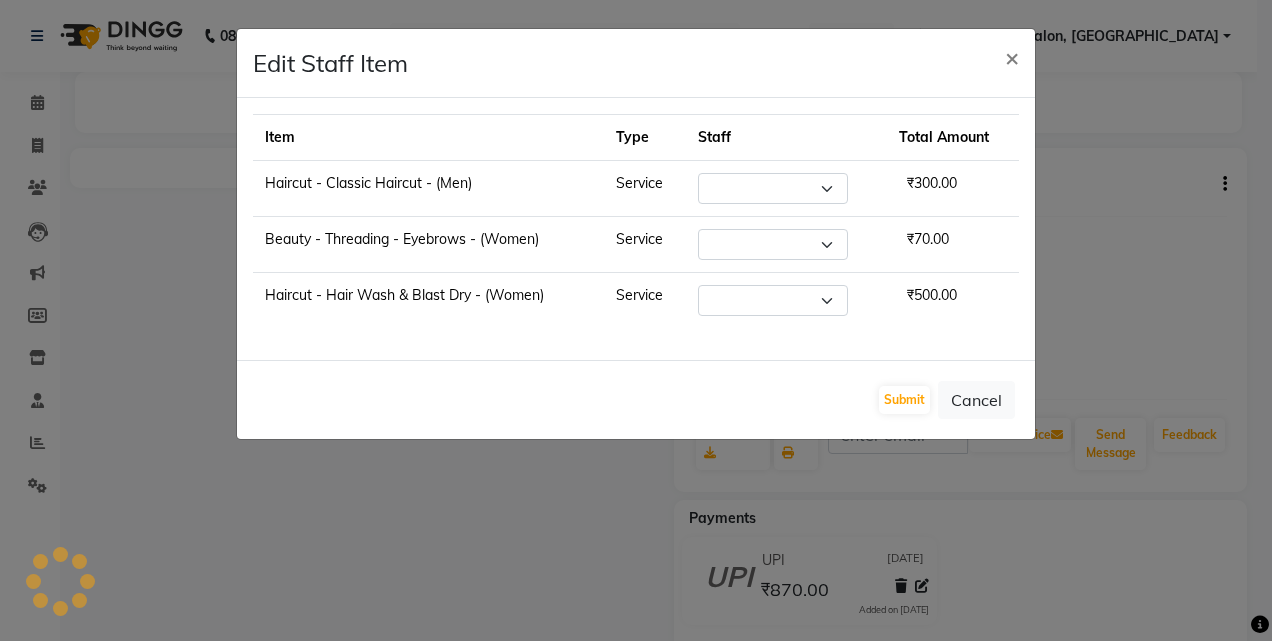 select on "80478" 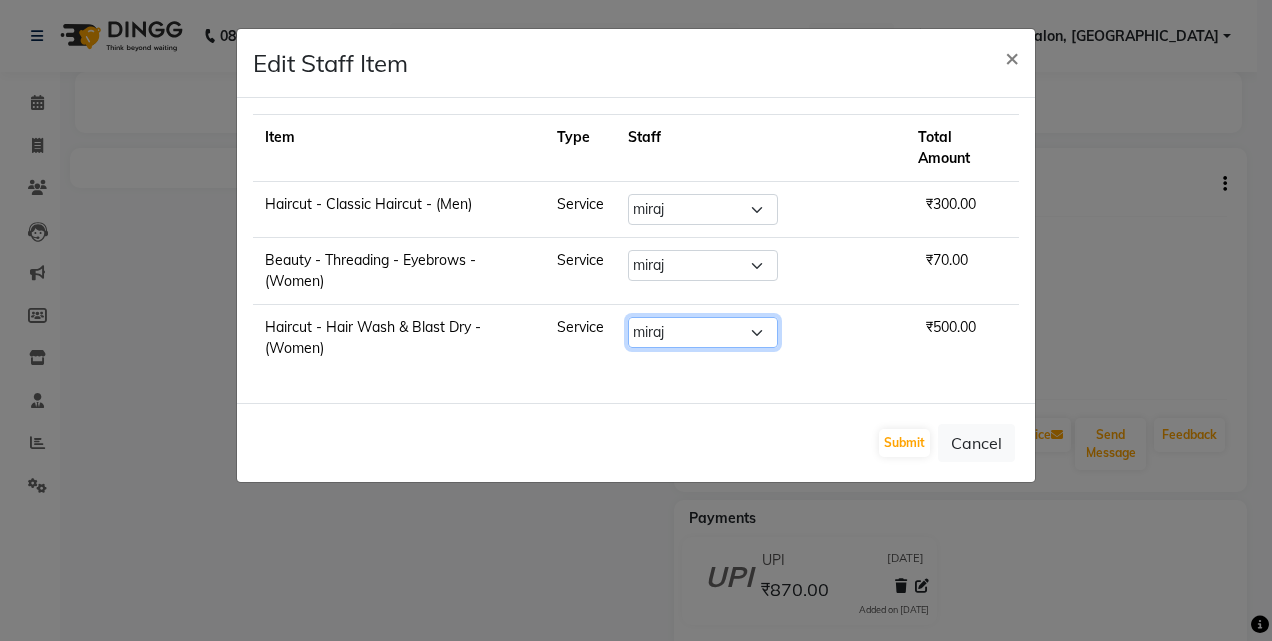 click on "Select  aalam [PERSON_NAME]   [PERSON_NAME] The Salon, Belagavi   miraj   [PERSON_NAME]" 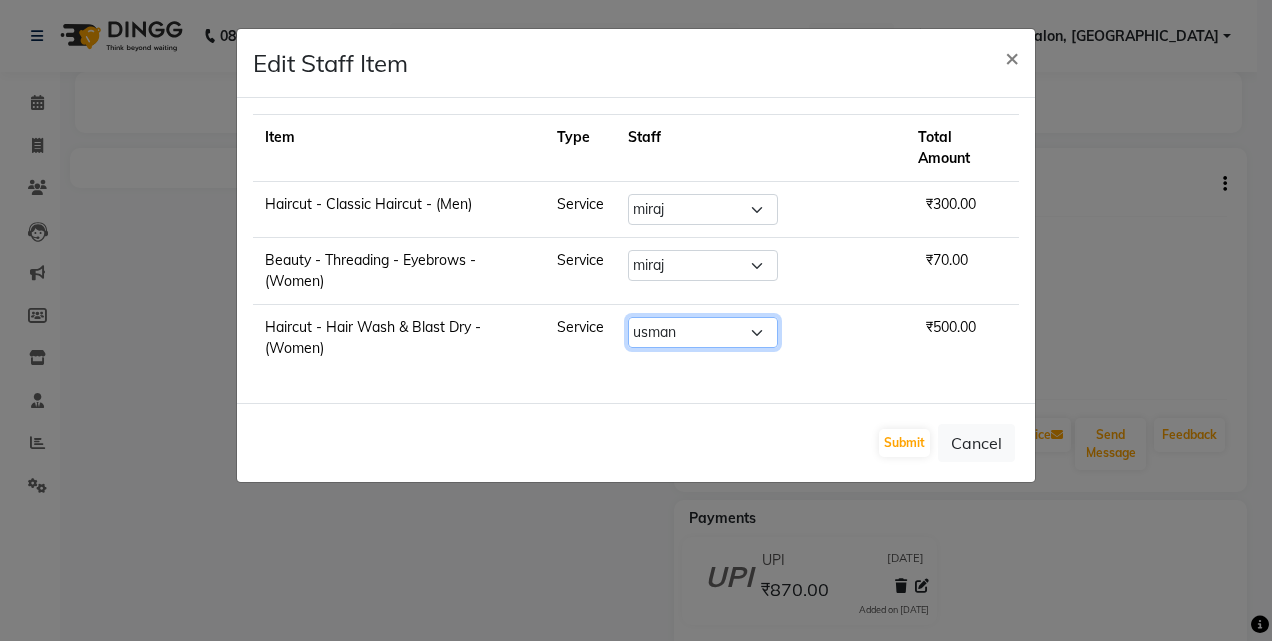 click on "Select  aalam [PERSON_NAME]   [PERSON_NAME] The Salon, Belagavi   miraj   [PERSON_NAME]" 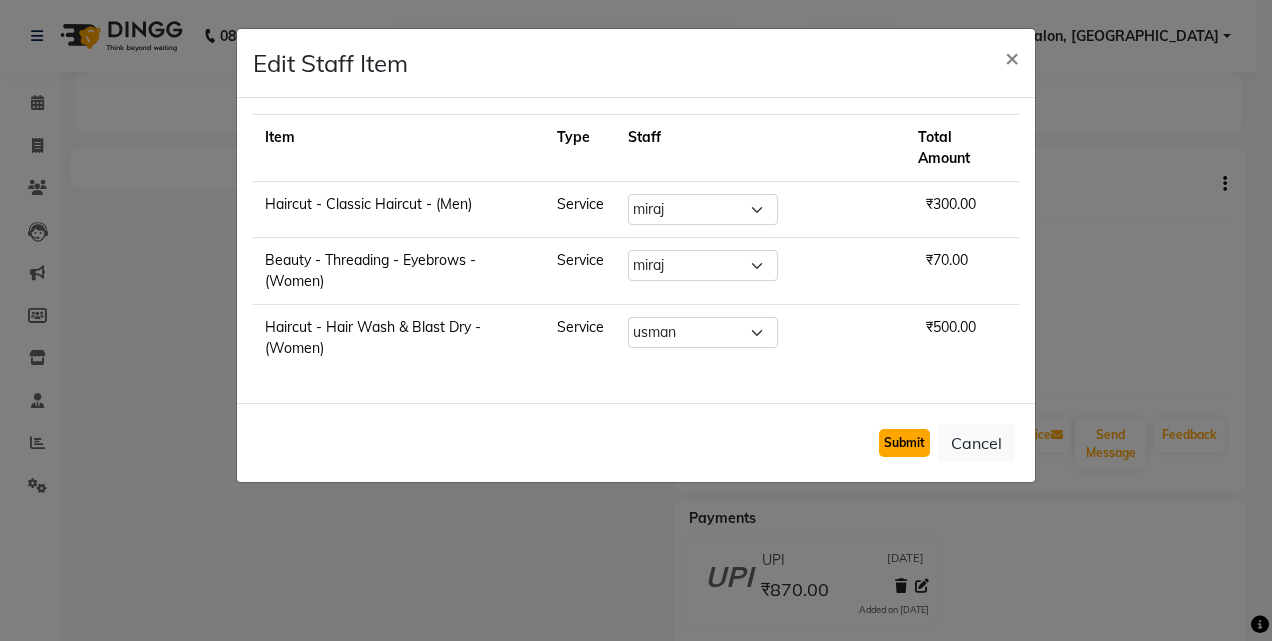 click on "Submit" 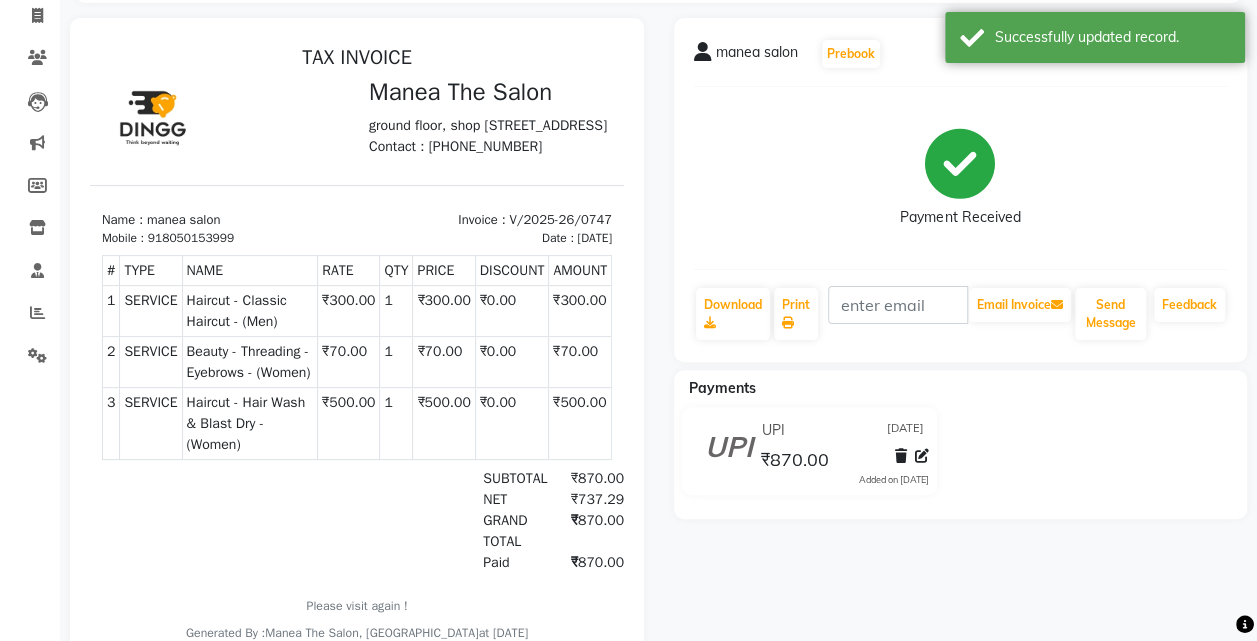 scroll, scrollTop: 0, scrollLeft: 0, axis: both 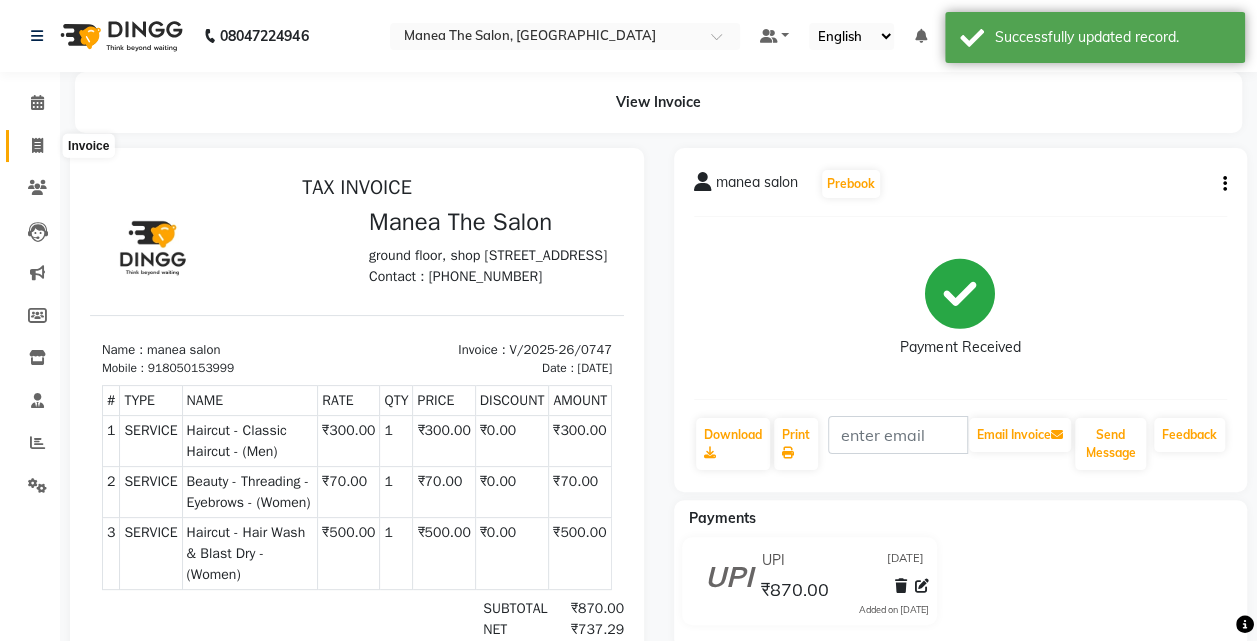 click 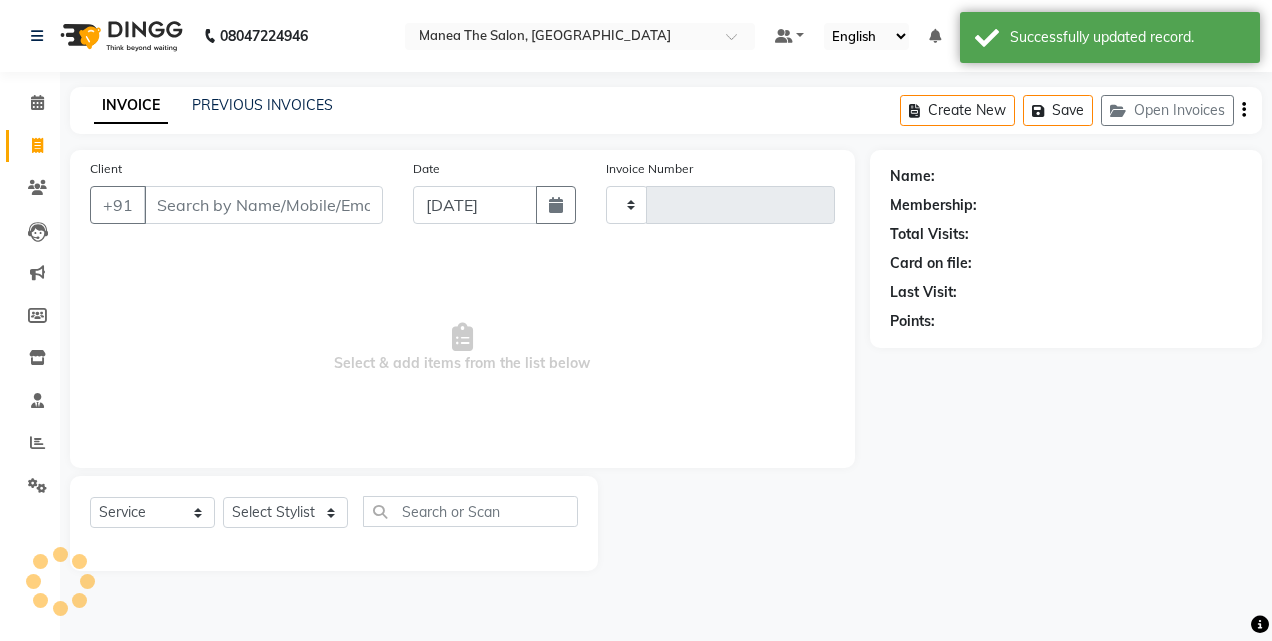 type on "0748" 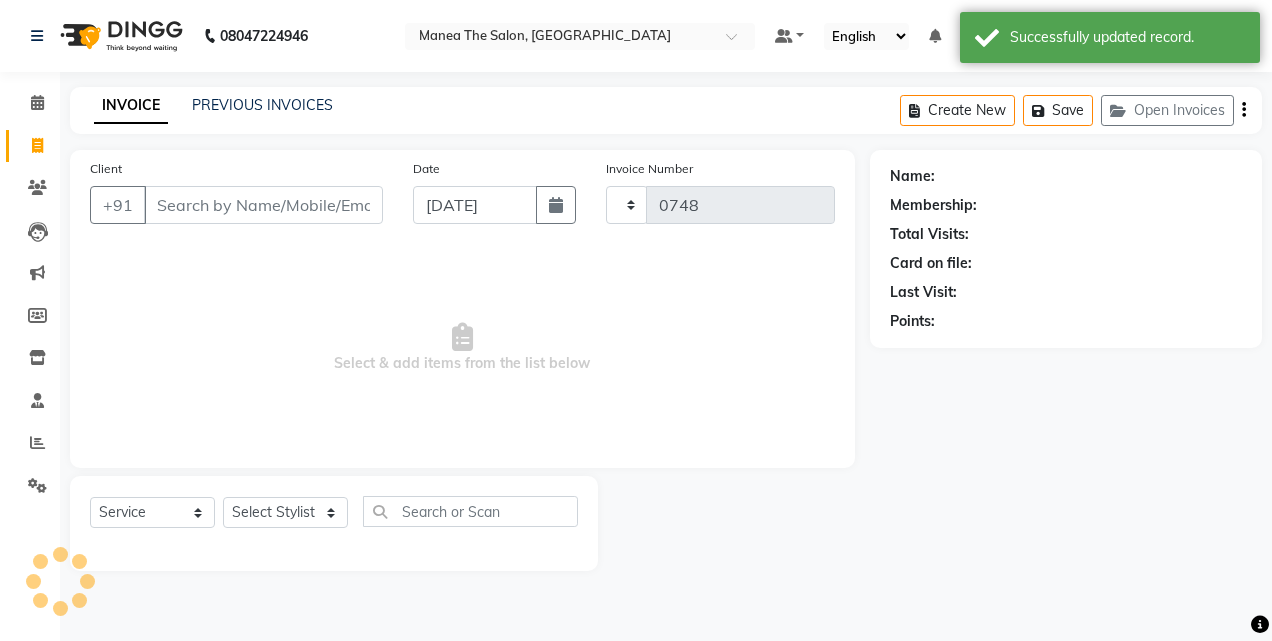 select on "7688" 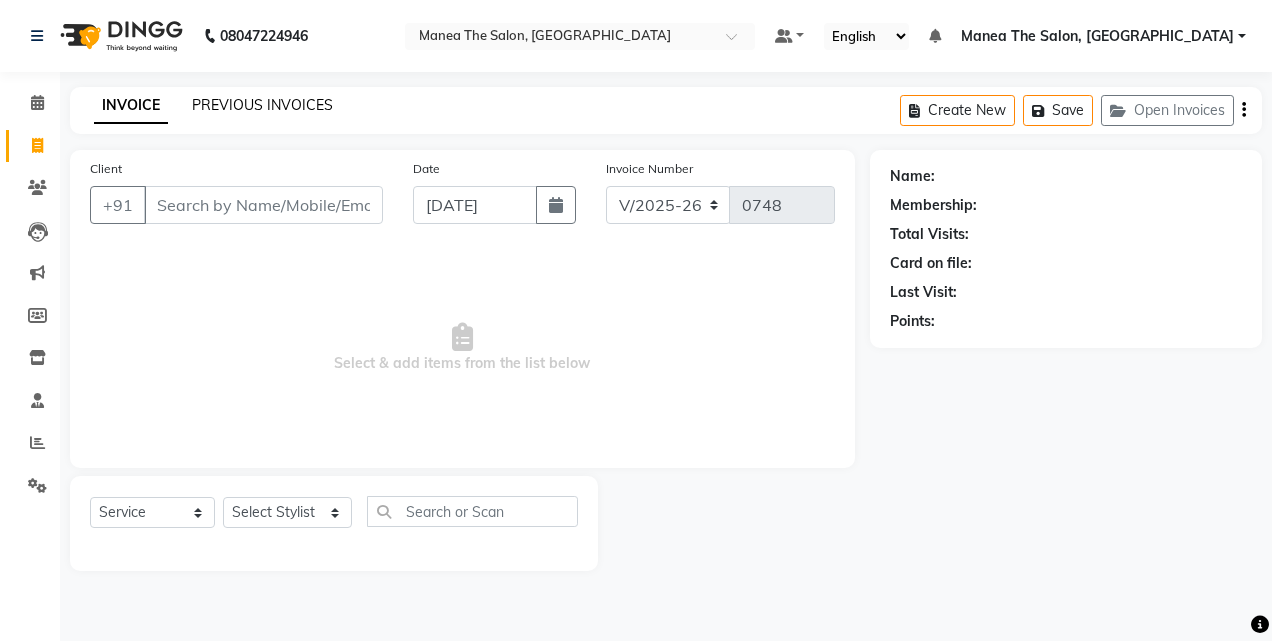 click on "PREVIOUS INVOICES" 